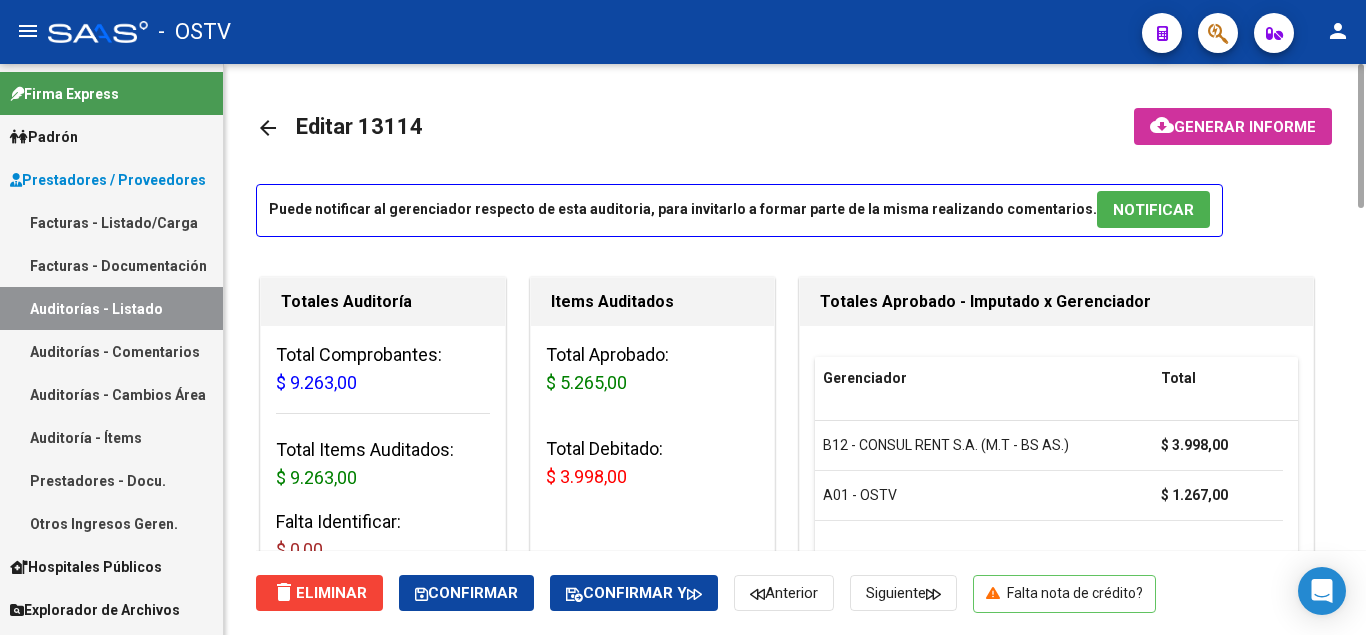scroll, scrollTop: 0, scrollLeft: 0, axis: both 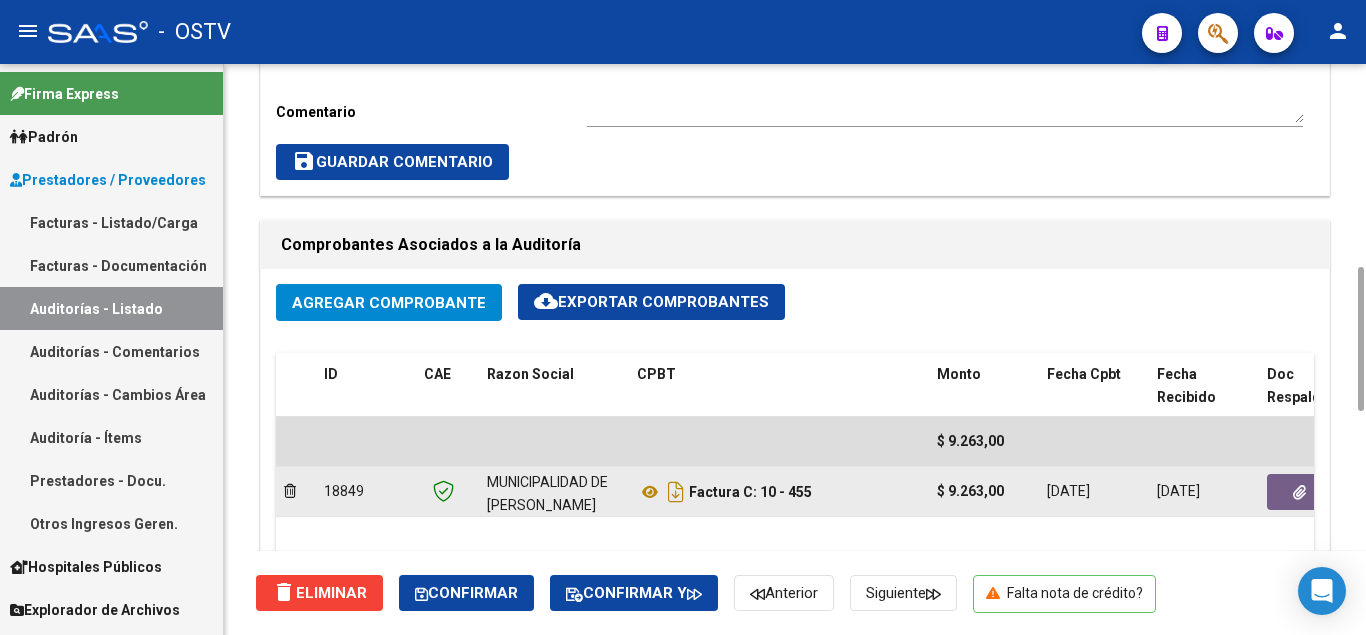click 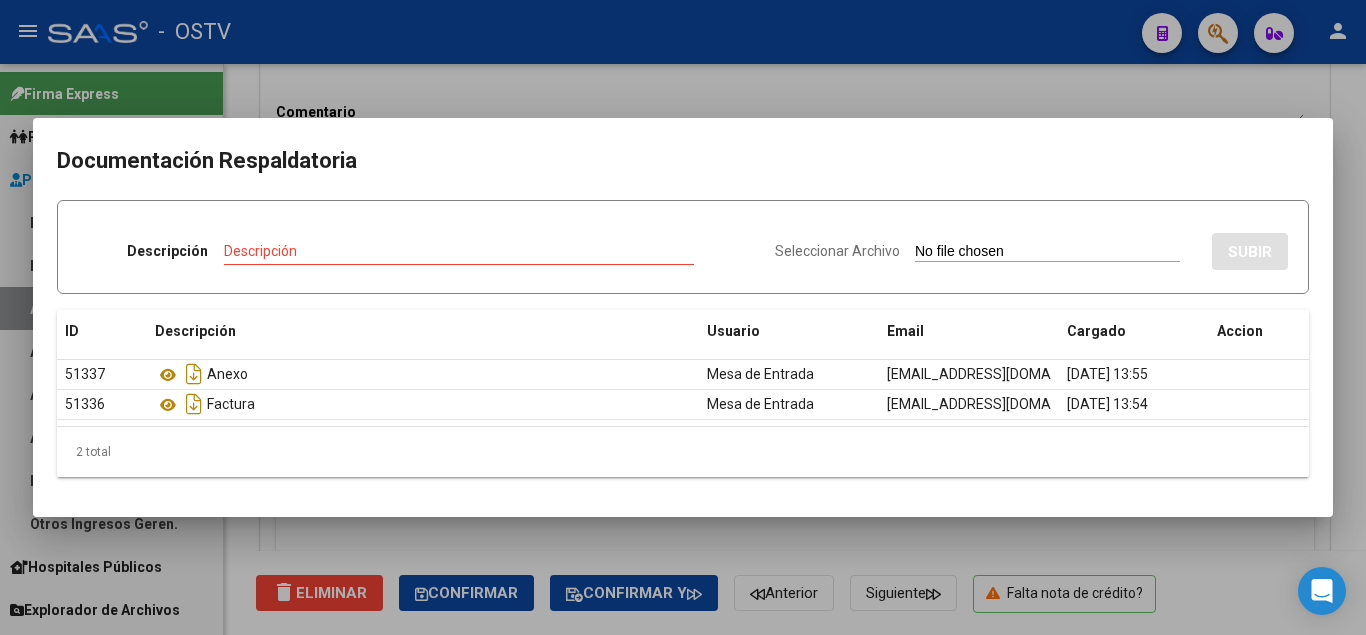 click at bounding box center [683, 317] 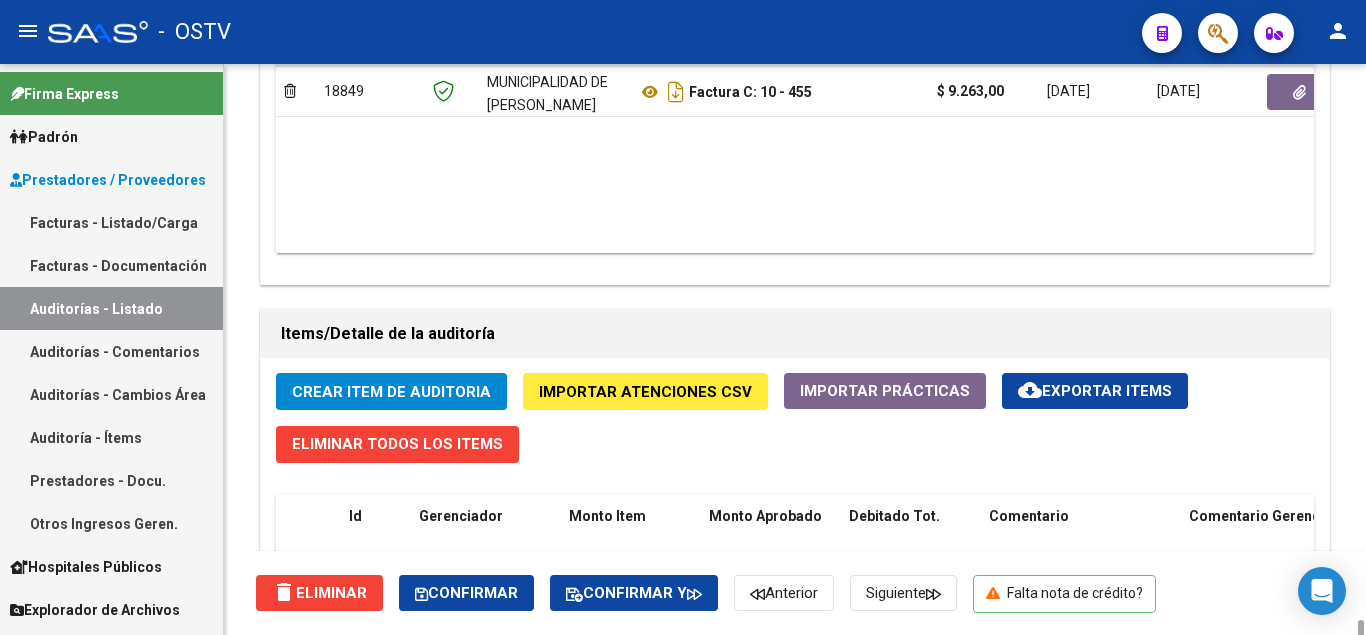scroll, scrollTop: 1400, scrollLeft: 0, axis: vertical 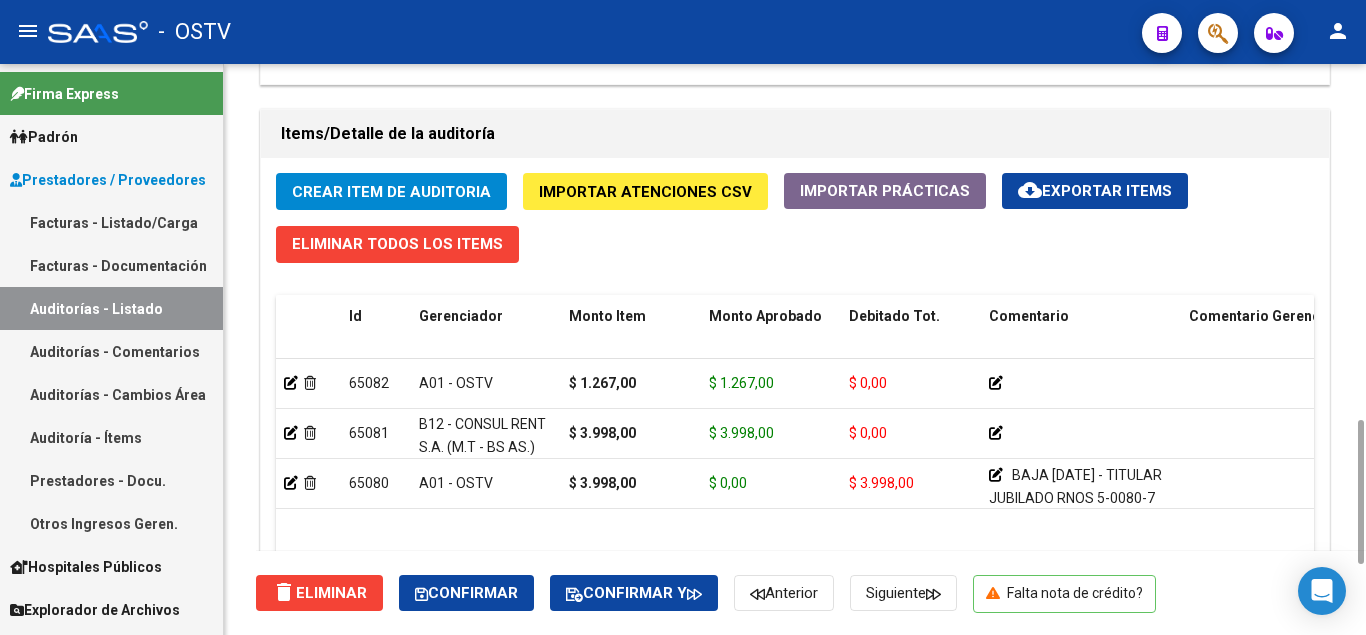 click on "Crear Item de Auditoria Importar Atenciones CSV  Importar Prácticas
cloud_download  Exportar Items   Eliminar Todos los Items  Id Gerenciador Monto Item Monto Aprobado Debitado Tot. Comentario Comentario Gerenciador Descripción Afiliado Estado CUIL Documento Nombre Completo Fec. Prestación Atencion Tipo Nomenclador Código Nomenclador Nombre Usuario Creado Area Creado Area Modificado     65082  A01 - OSTV $ 1.267,00 $ 1.267,00 $ 0,00         27180363640  18036364   [PERSON_NAME] [PERSON_NAME]         [DATE]   Ambulatorio  Control y Gestion  Hospitales Públicos (OSTV)   [DATE]      65081  B12 - CONSUL RENT S.A. (M.T - BS  AS.) $ 3.998,00 $ 3.998,00 $ 0,00         27579086594  57908659   [PERSON_NAME] [PERSON_NAME]   [DATE]   Ambulatorio  Control y Gestion  Hospitales Públicos (OSTV)   [DATE]      65080  A01 - OSTV $ 3.998,00 $ 0,00 $ 3.998,00      BAJA [DATE] - TITULAR JUBILADO RNOS 5-0080-7      27526064556  52606455   DRAGO OCANTOS  [PERSON_NAME]   [DATE]   1" 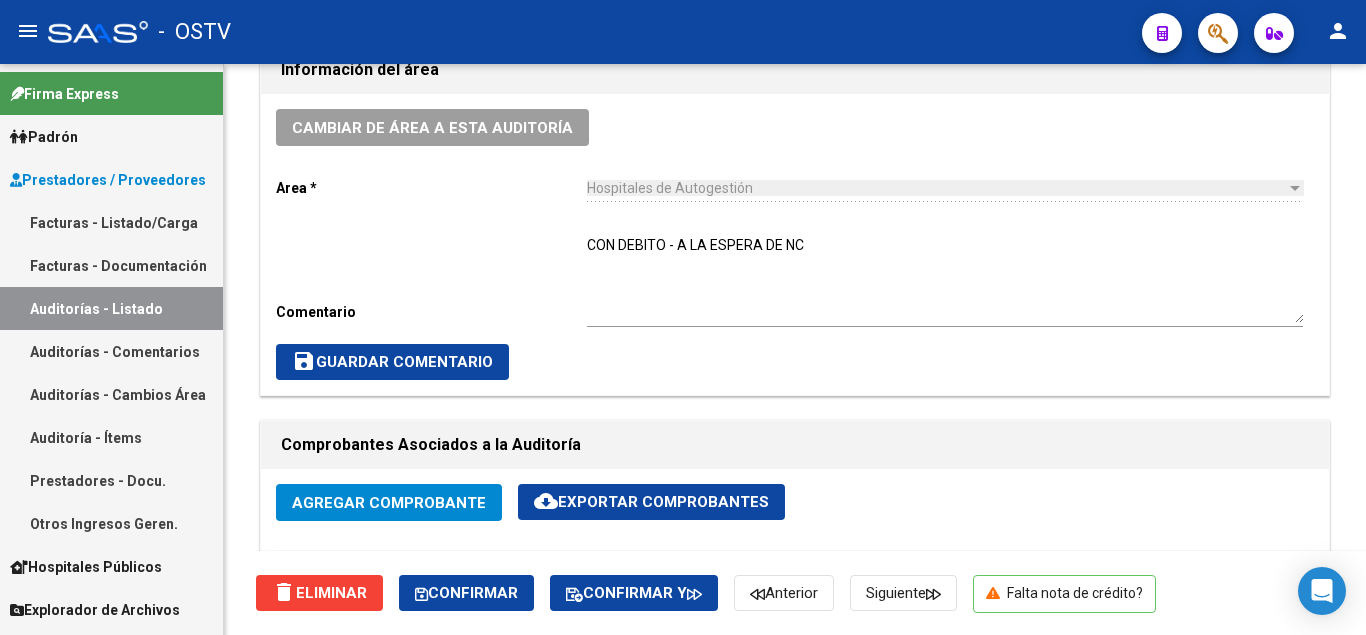 scroll, scrollTop: 0, scrollLeft: 0, axis: both 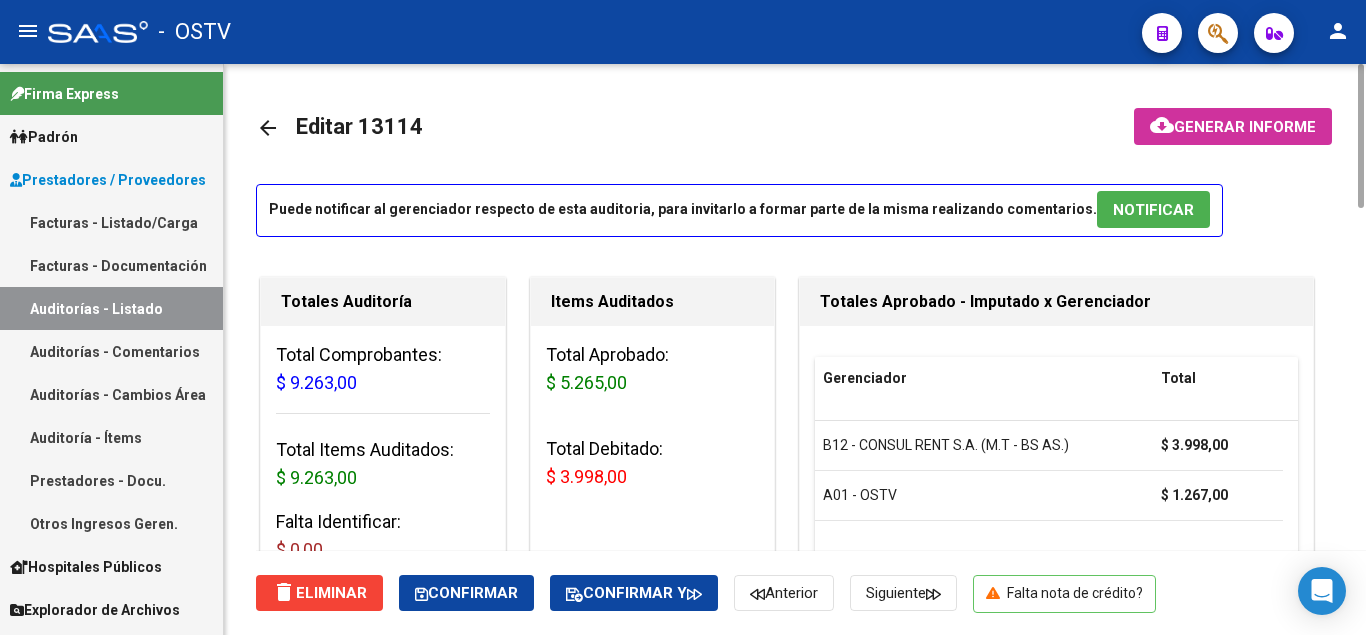 click on "Generar informe" 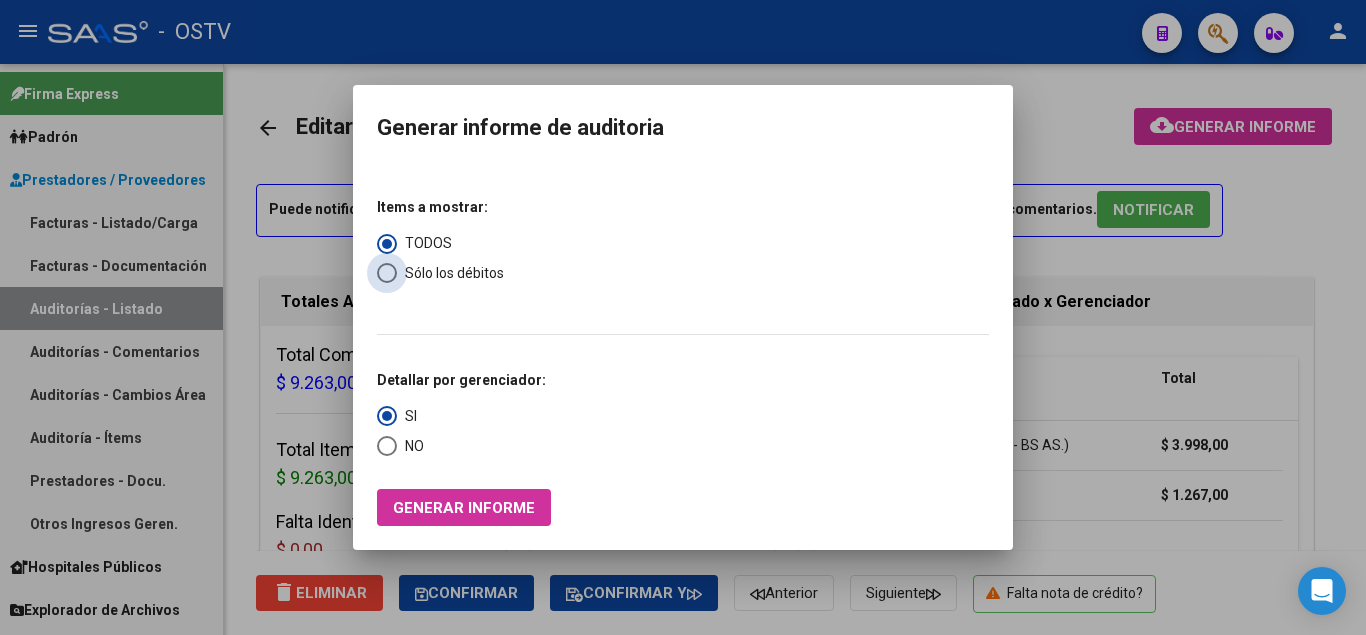 click on "Sólo los débitos" at bounding box center (450, 273) 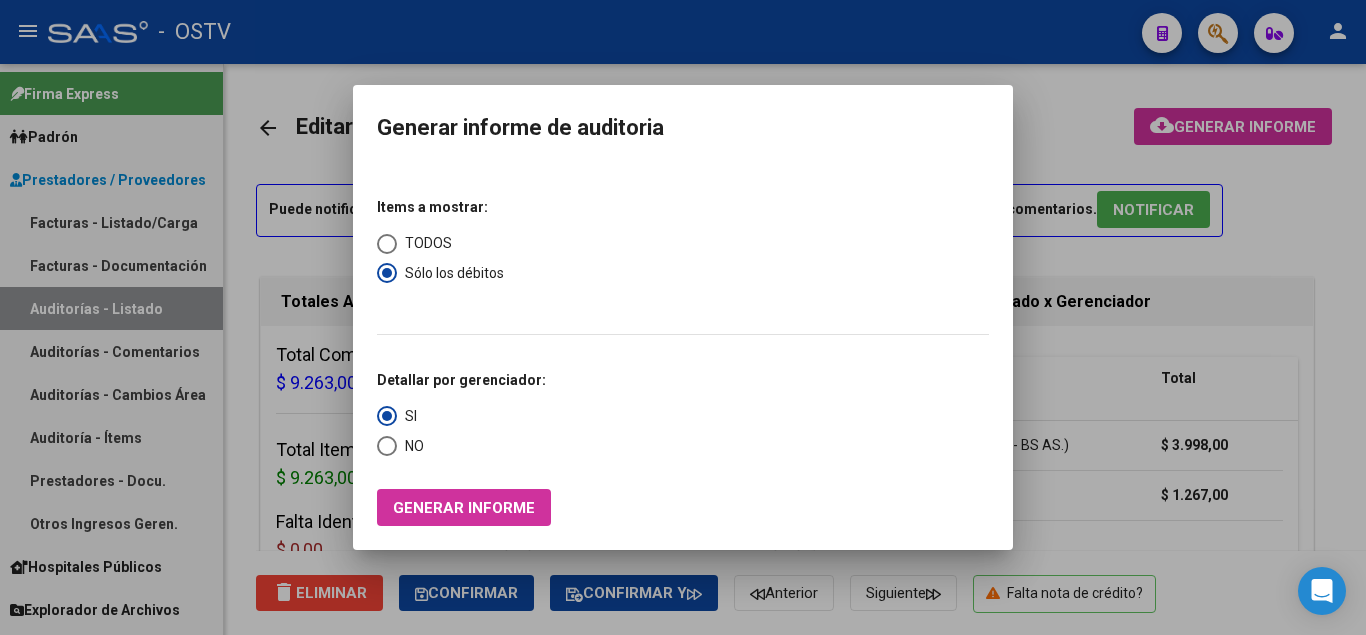 click at bounding box center (387, 446) 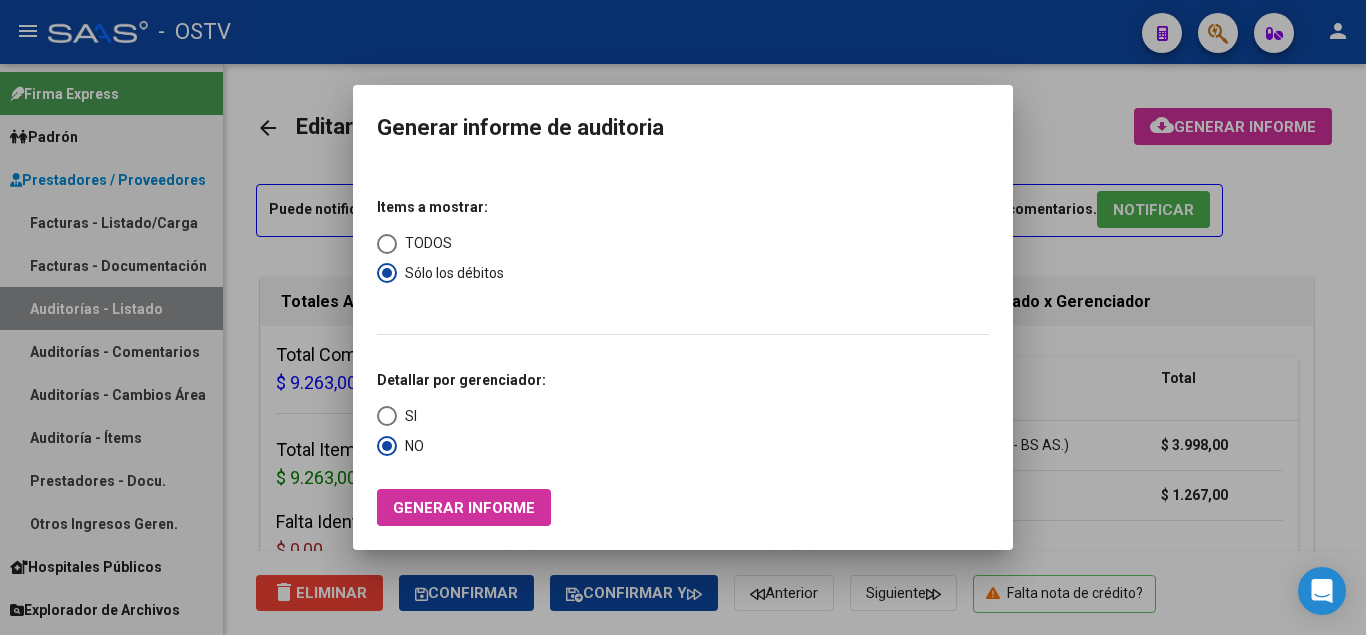 click on "Generar informe" at bounding box center [464, 507] 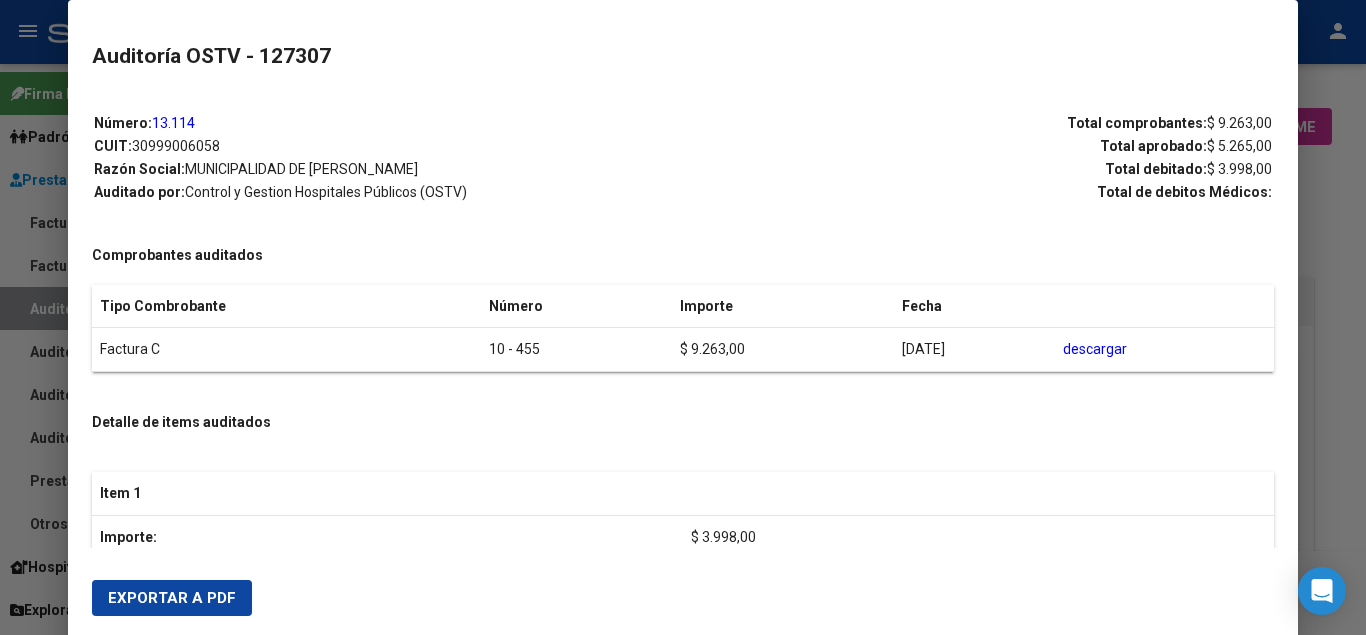 click on "Exportar a PDF" at bounding box center [172, 598] 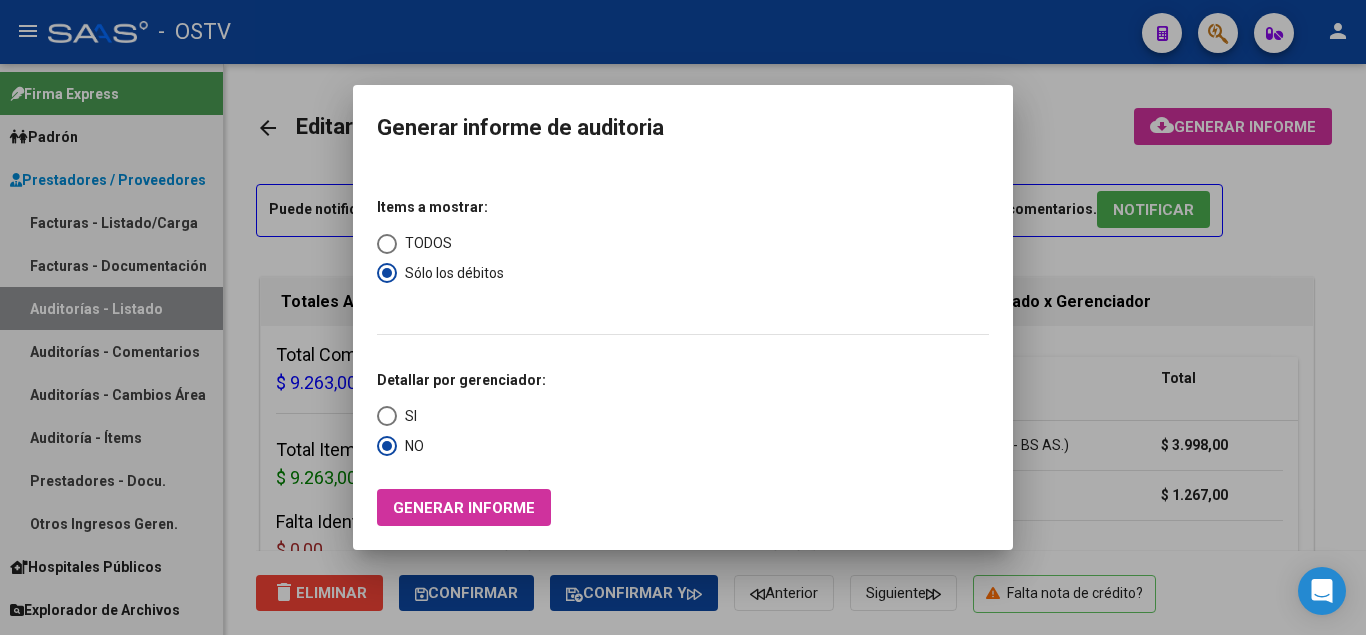 click at bounding box center [683, 317] 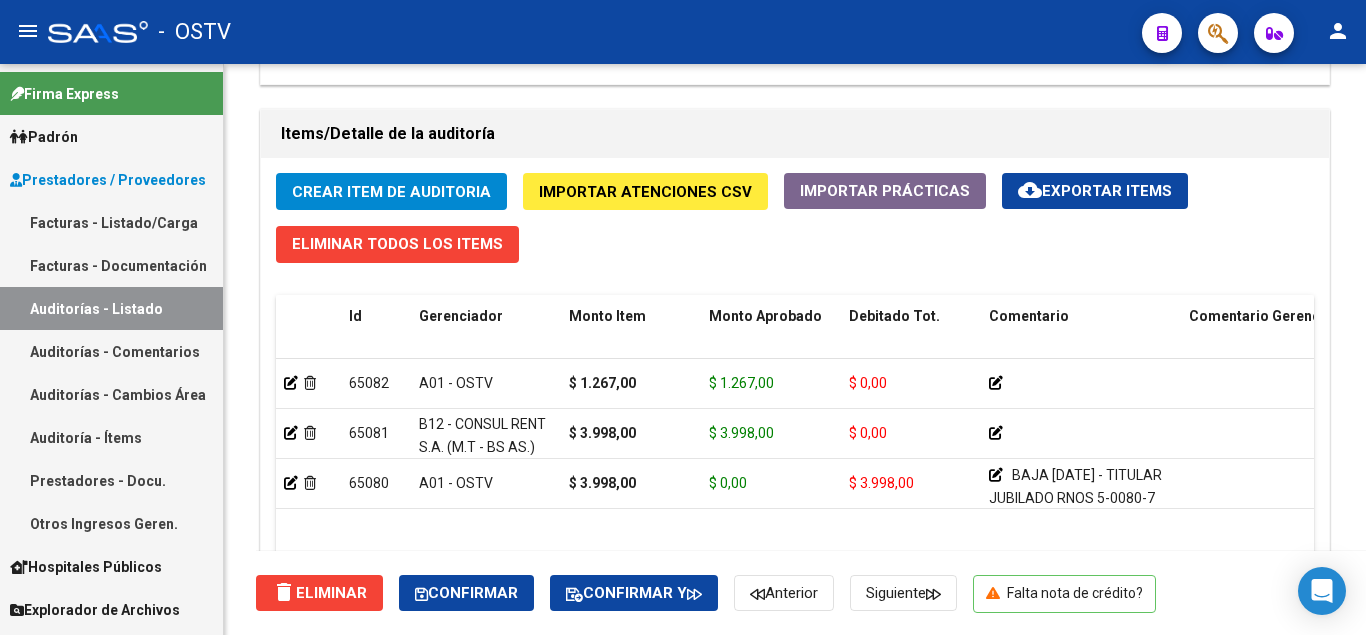 scroll, scrollTop: 1600, scrollLeft: 0, axis: vertical 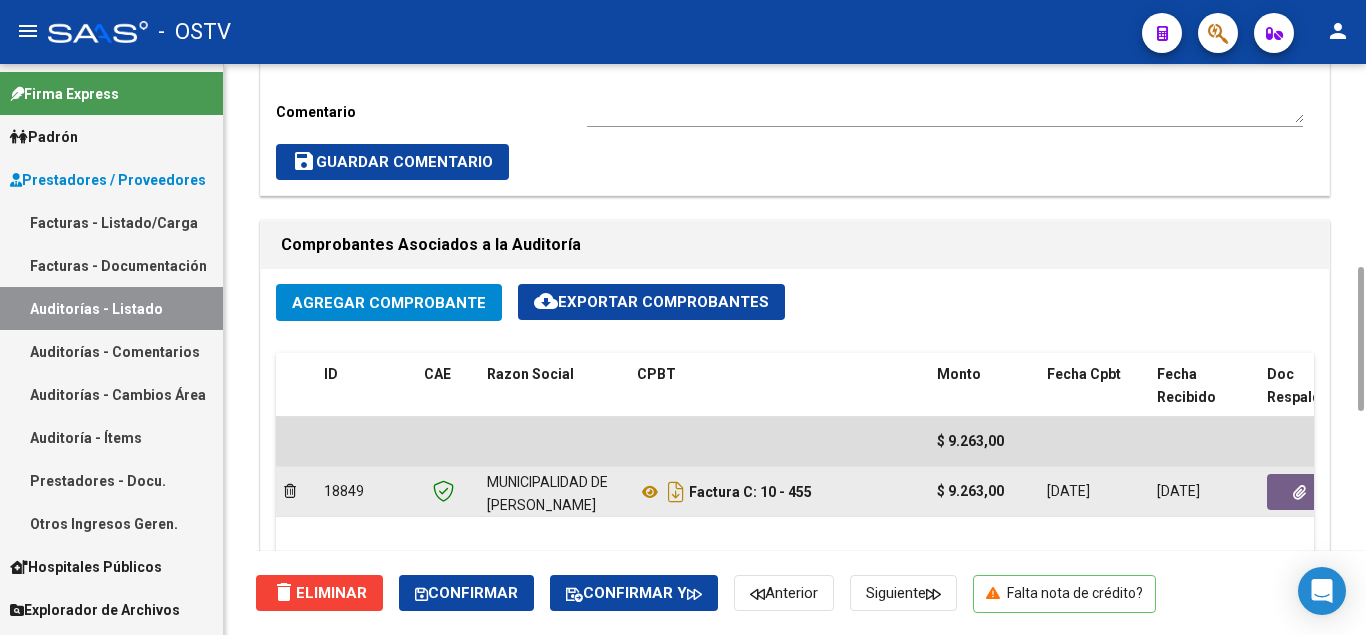 click 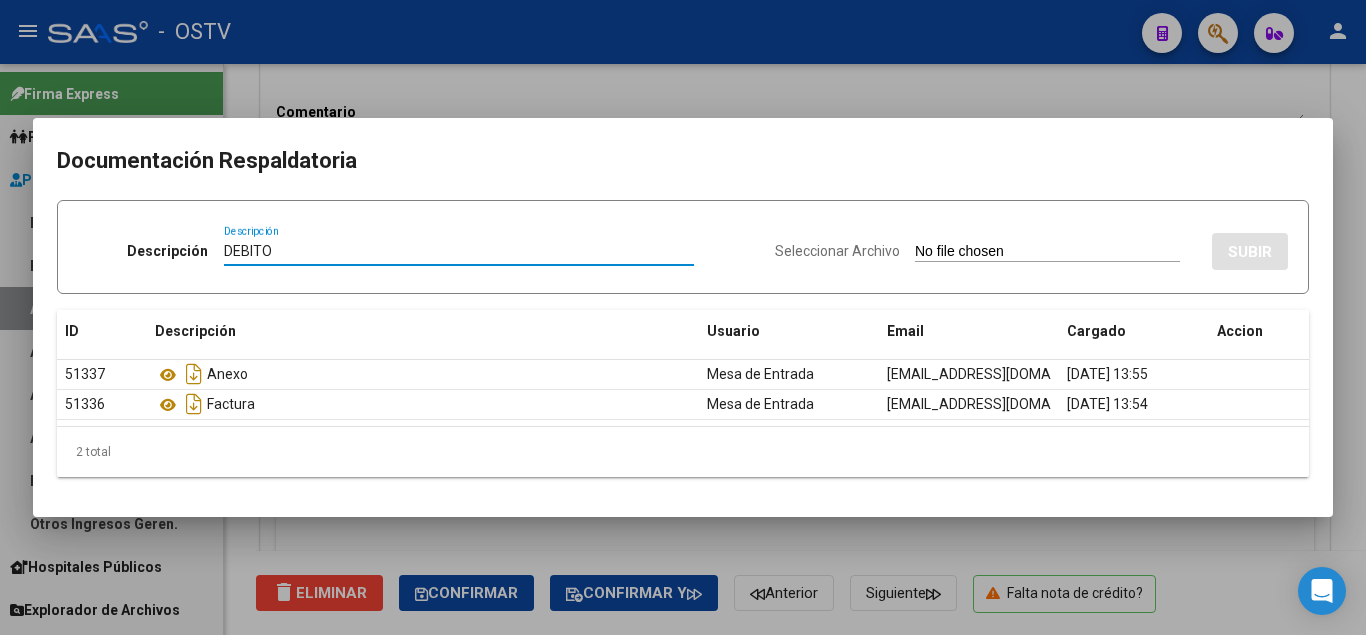 type on "DEBITO" 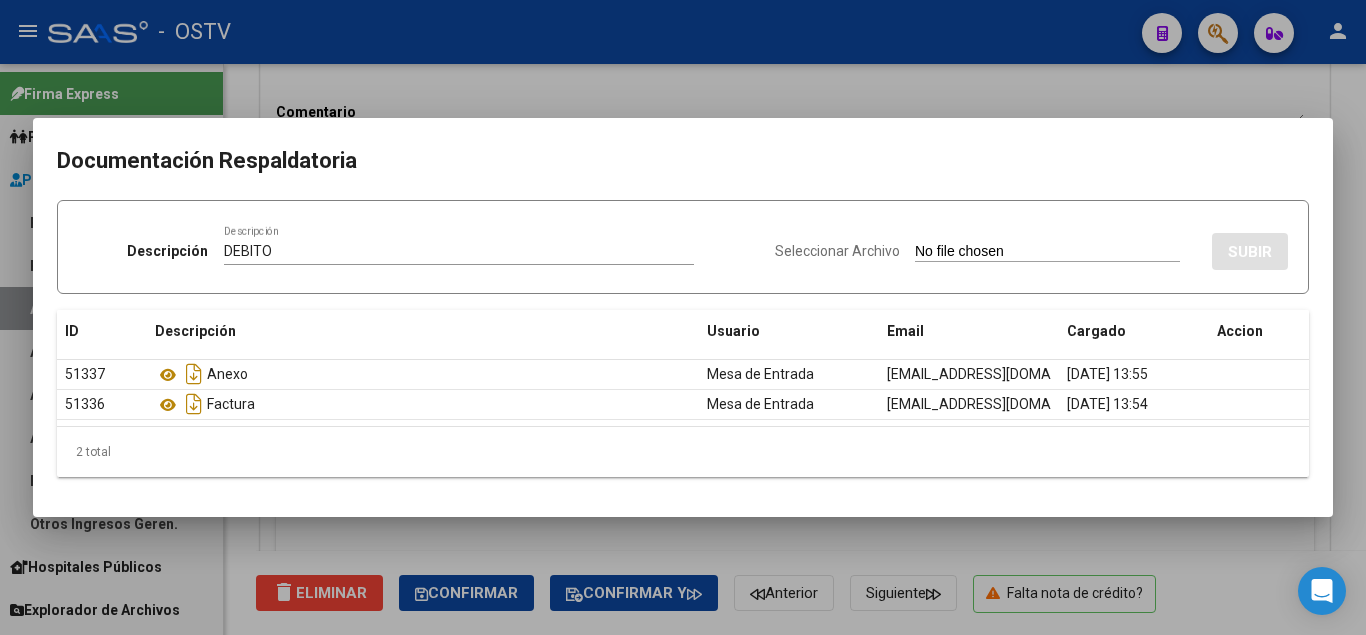 click on "Seleccionar Archivo" at bounding box center [1047, 252] 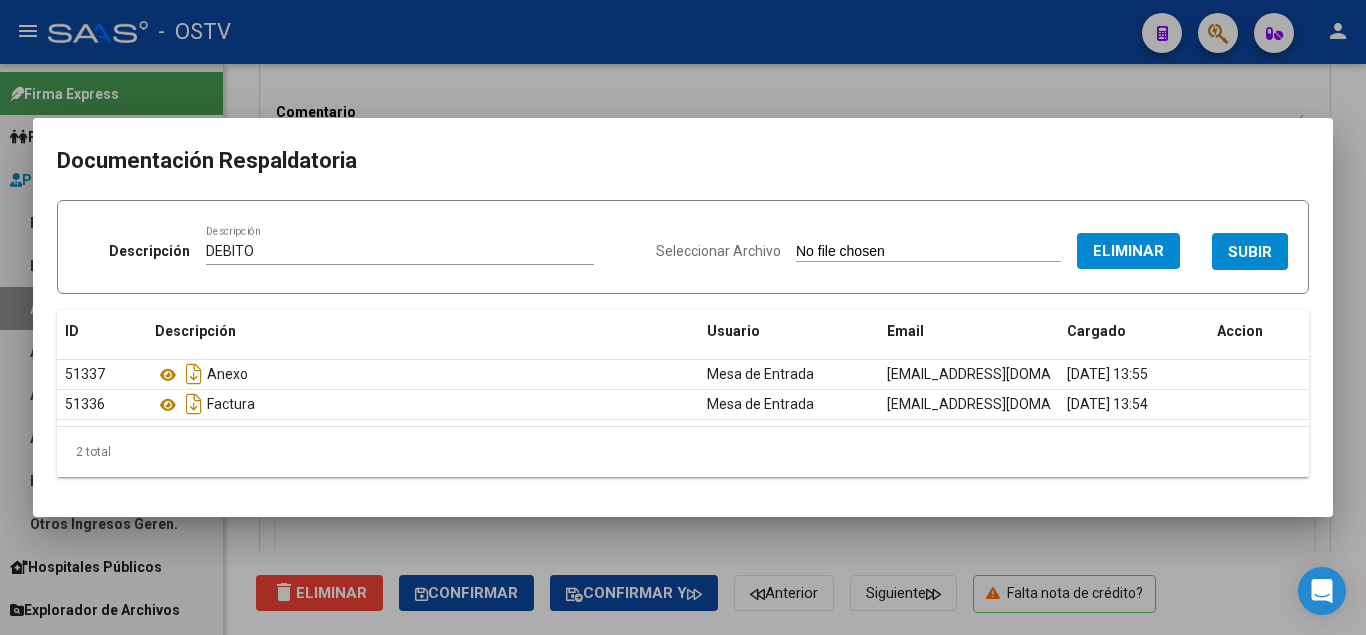 click on "SUBIR" at bounding box center (1250, 251) 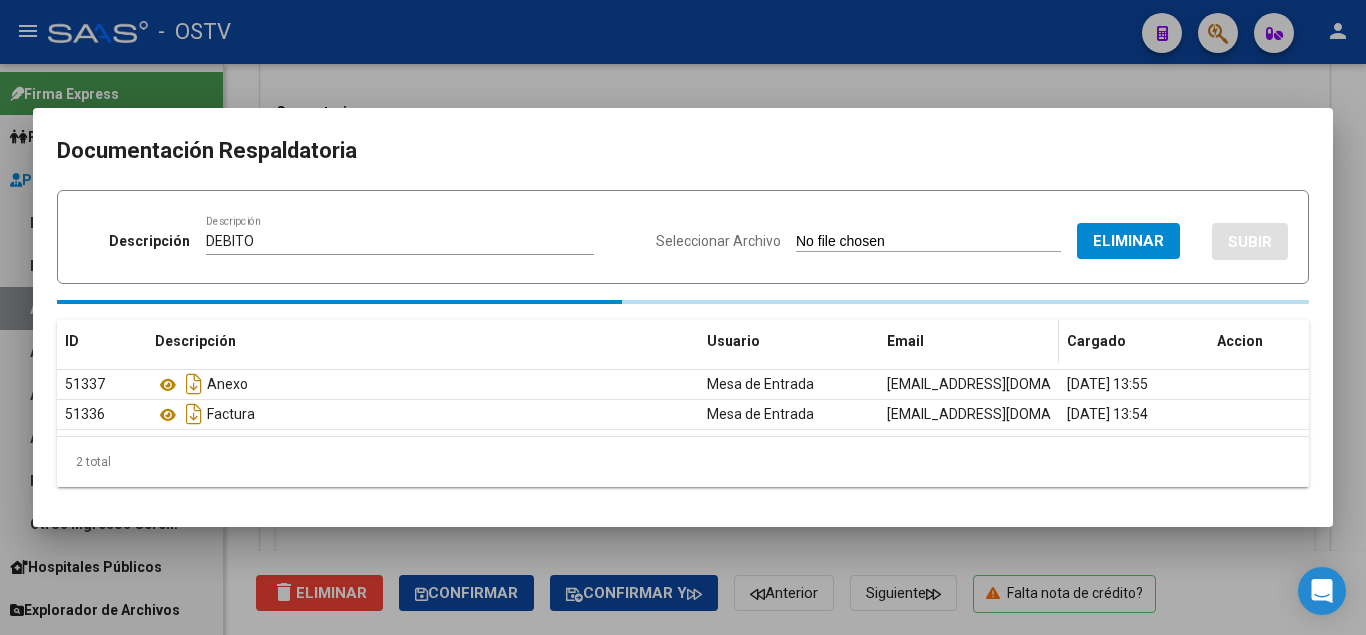 type 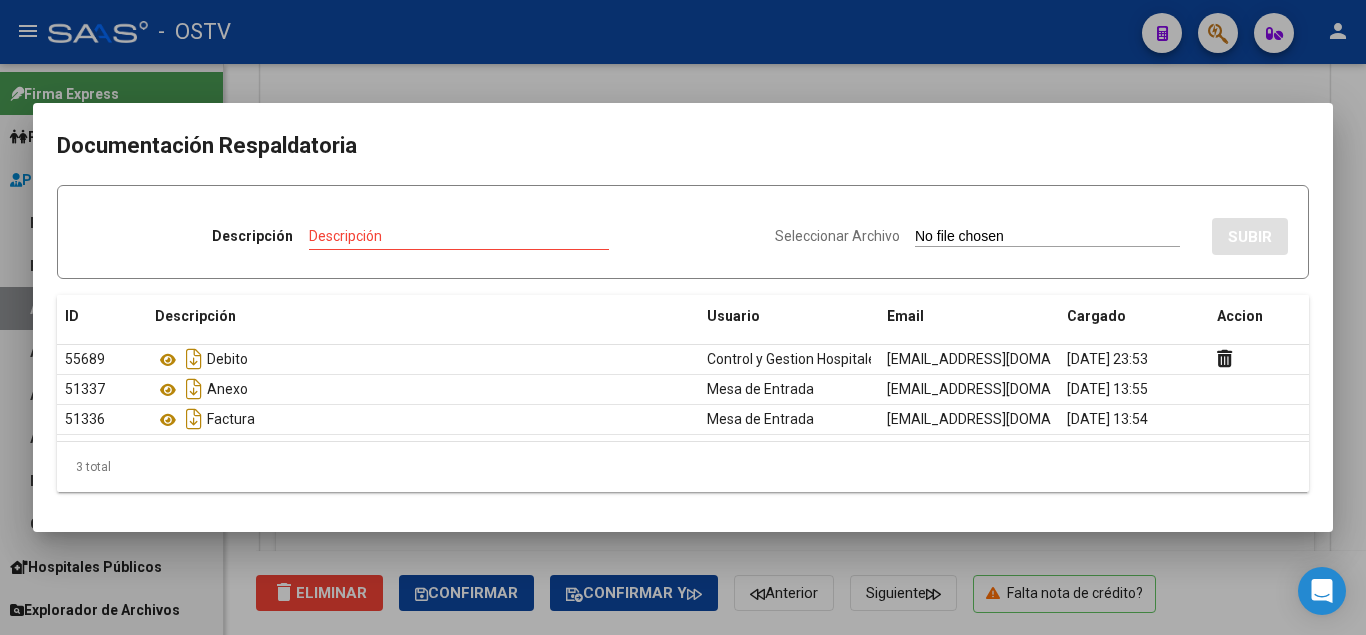 click at bounding box center [683, 317] 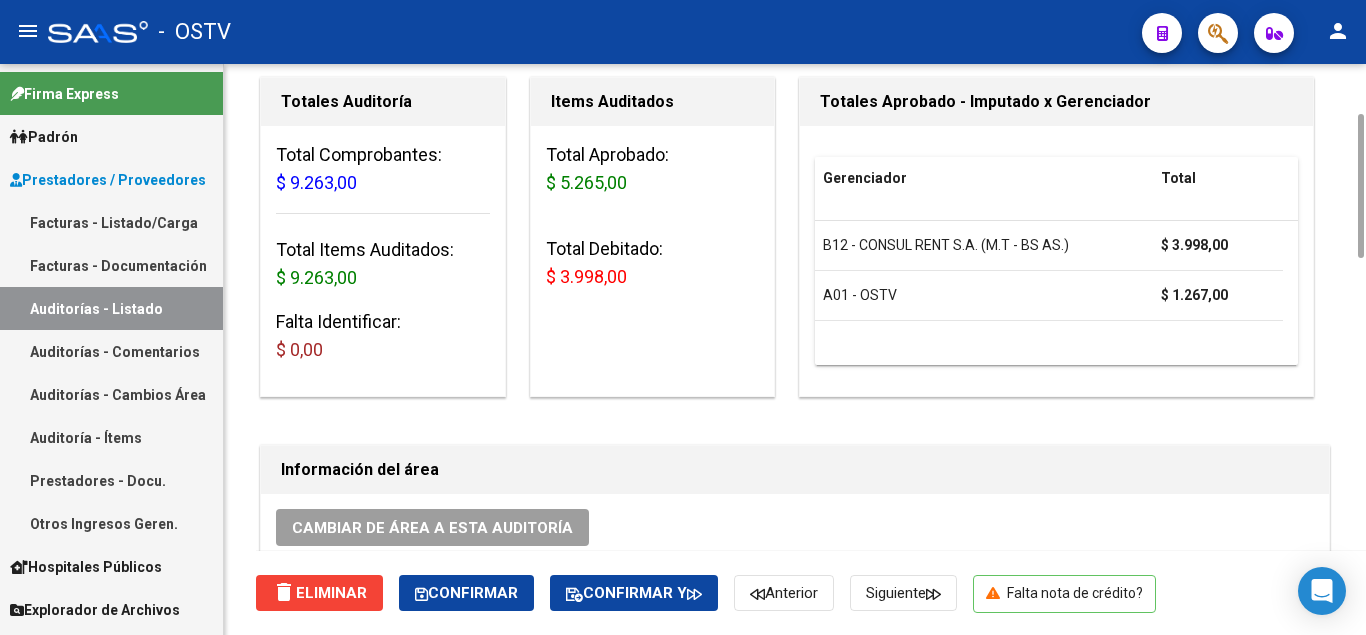 scroll, scrollTop: 0, scrollLeft: 0, axis: both 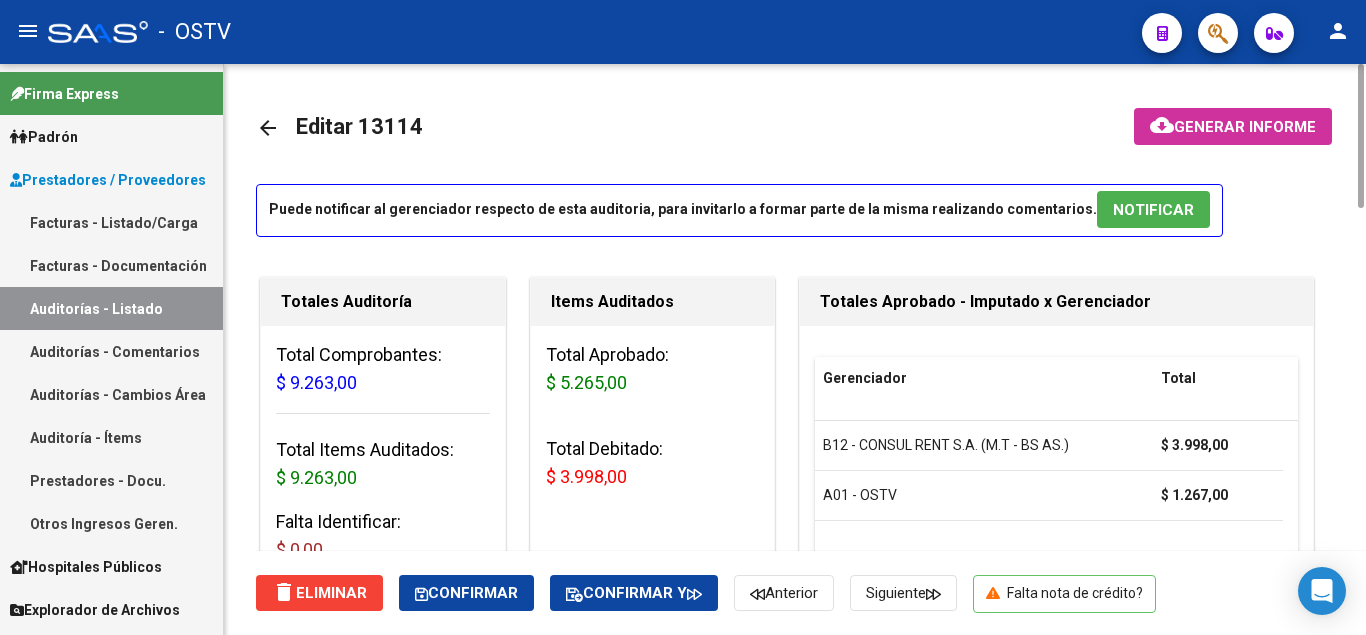 drag, startPoint x: 129, startPoint y: 309, endPoint x: 234, endPoint y: 241, distance: 125.09596 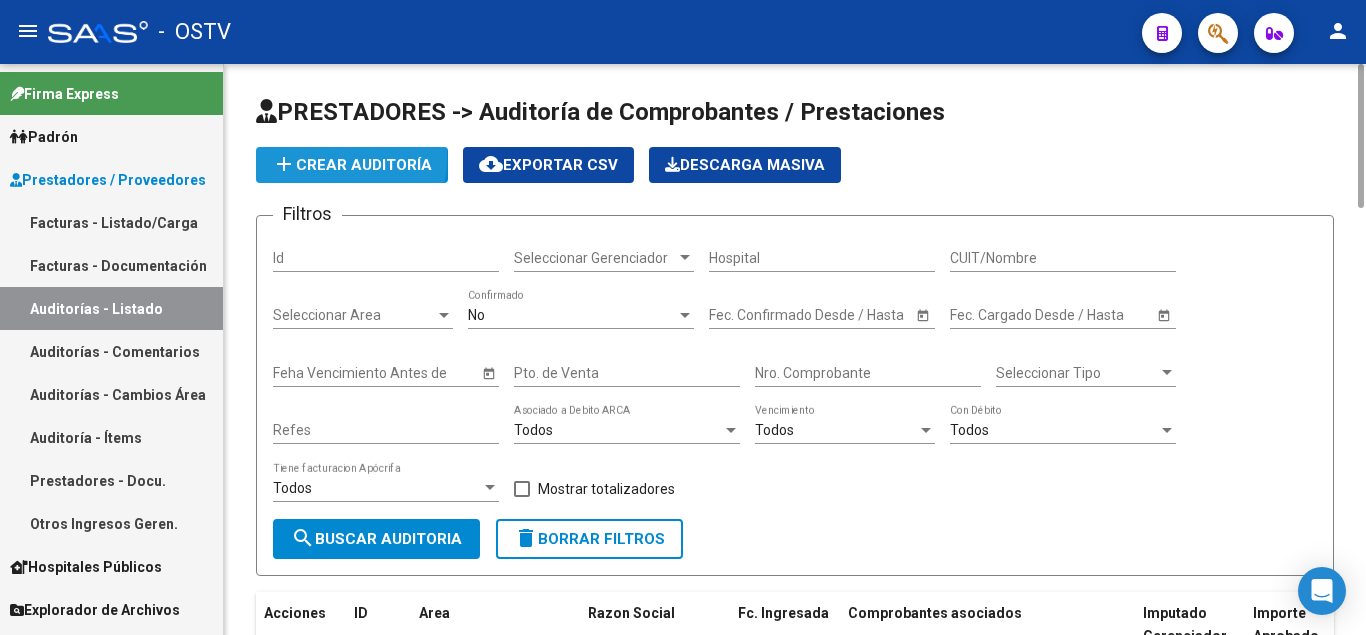 click on "add  Crear Auditoría" 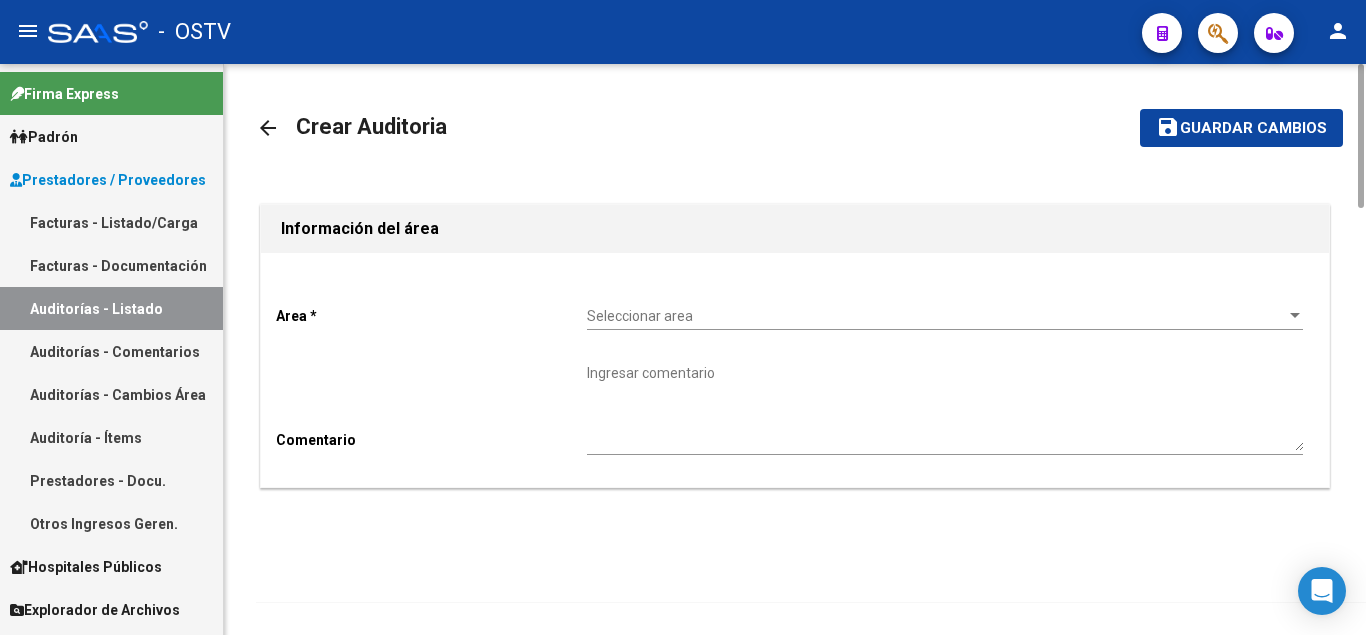 click on "Seleccionar area" at bounding box center [936, 316] 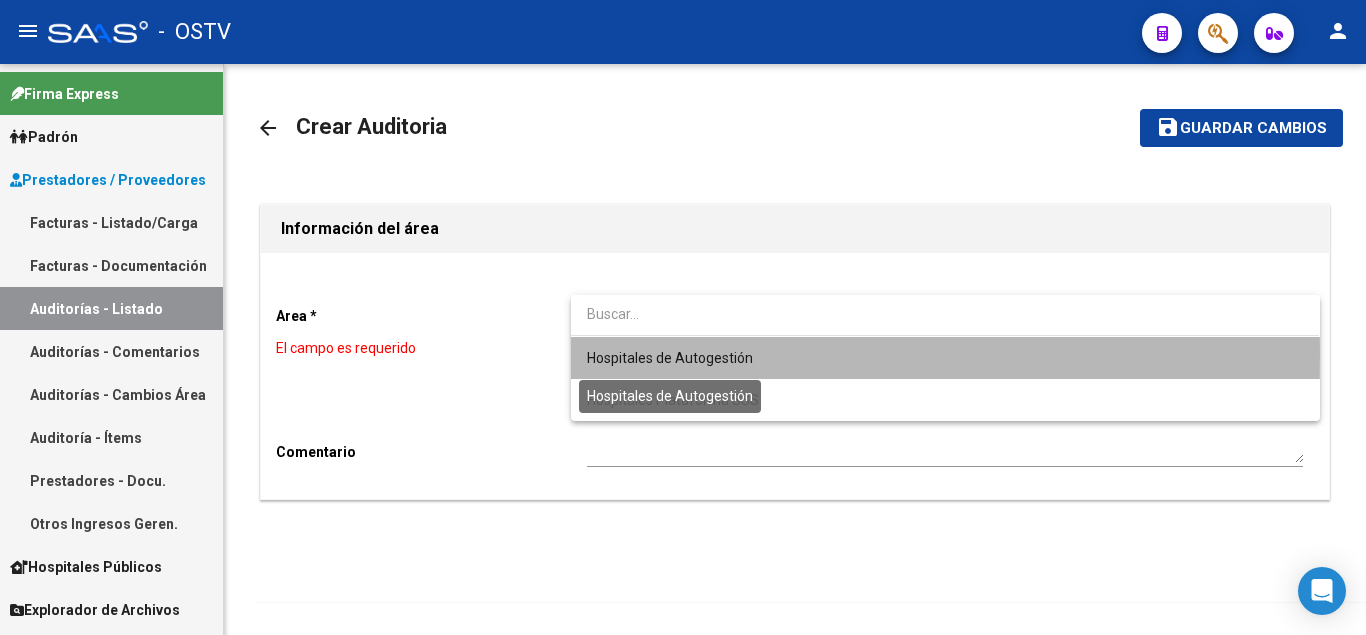 click on "Hospitales de Autogestión" at bounding box center (670, 358) 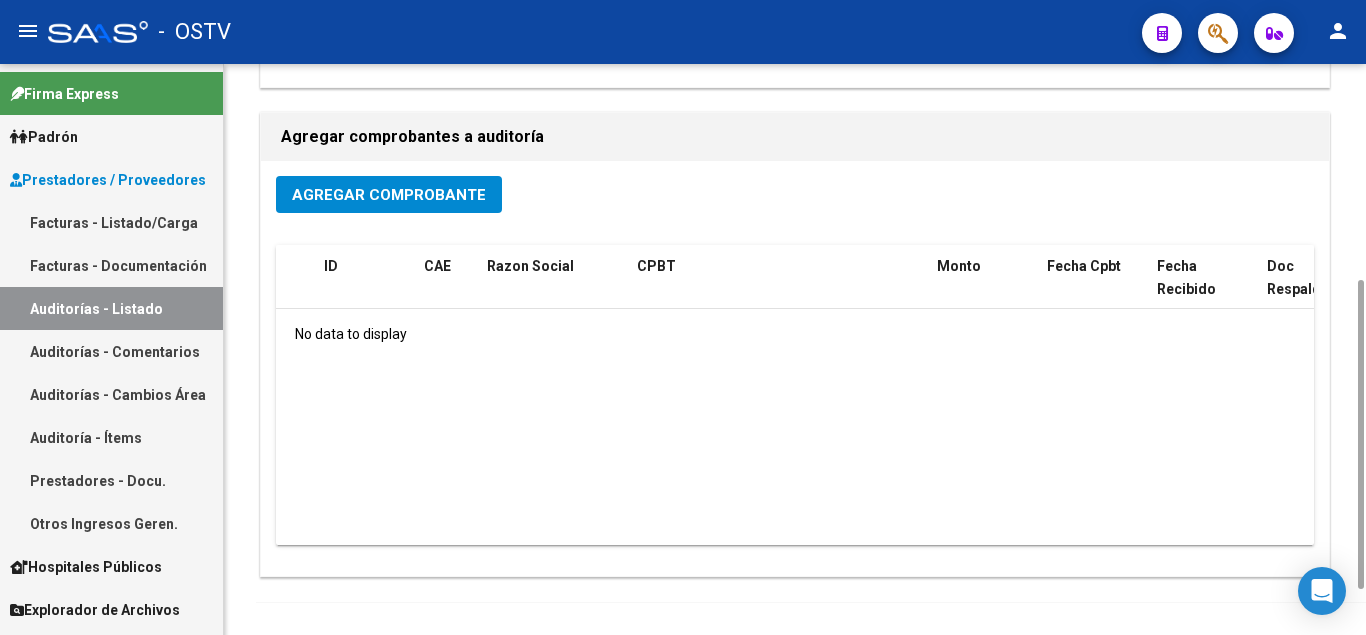 scroll, scrollTop: 484, scrollLeft: 0, axis: vertical 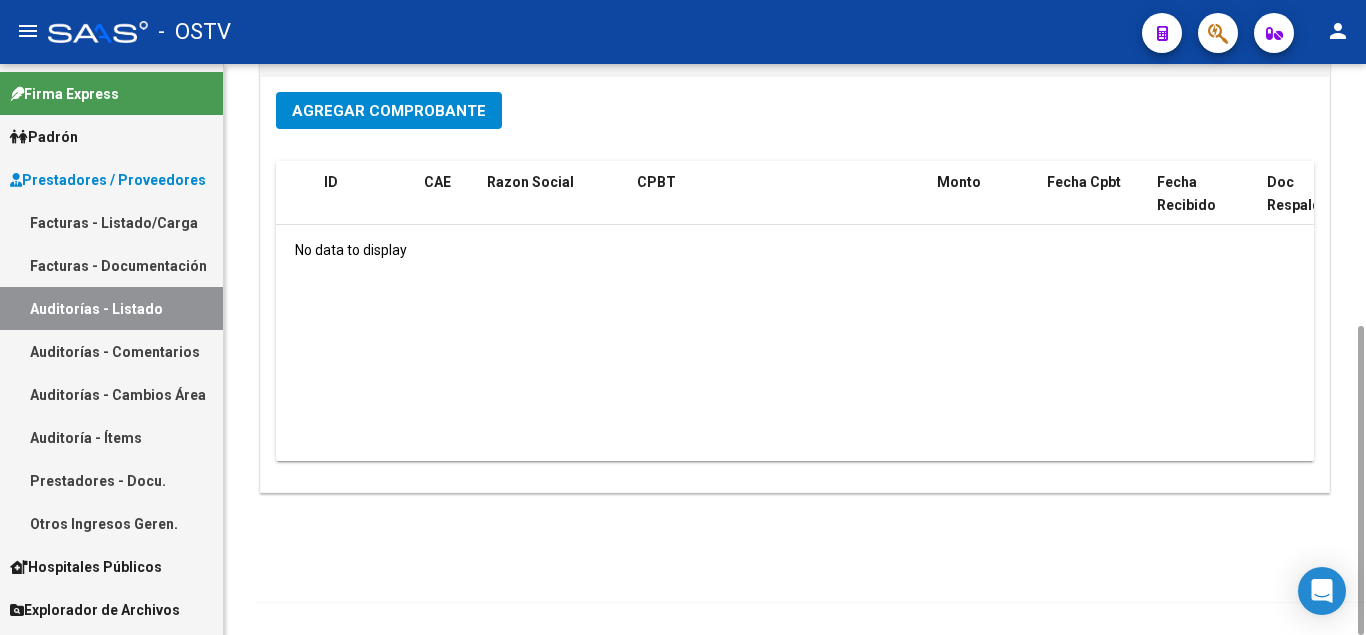 click on "Agregar Comprobante" 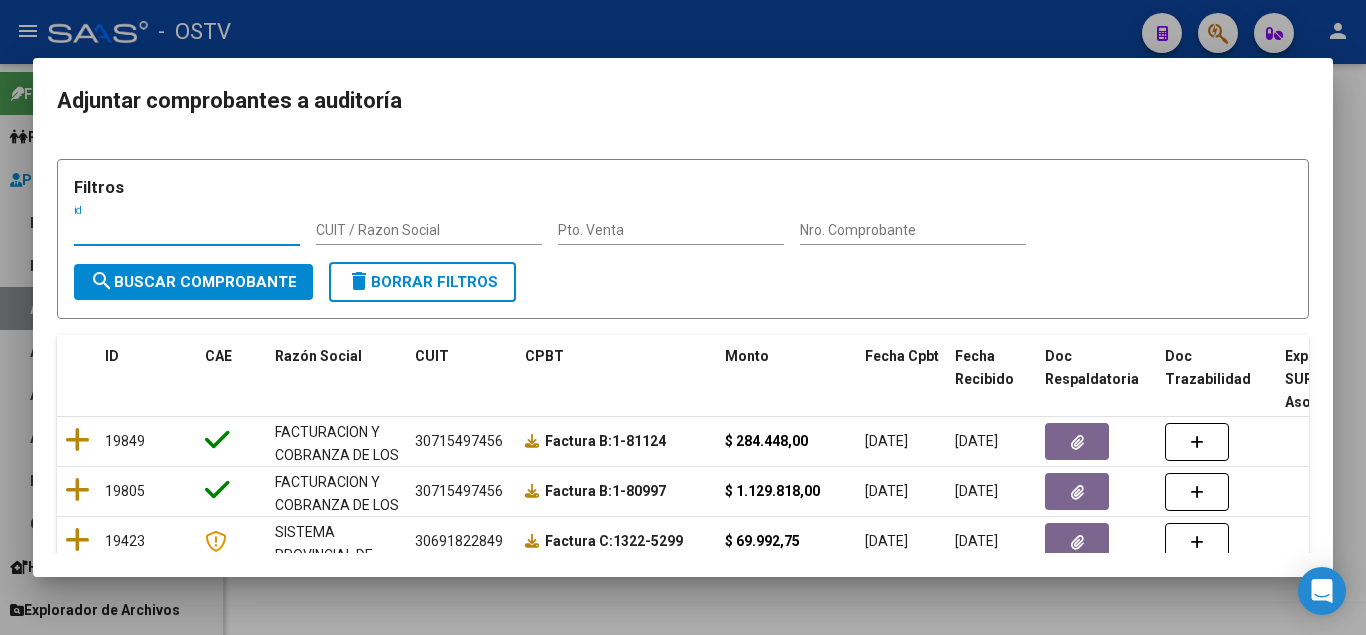 click on "Nro. Comprobante" at bounding box center [913, 230] 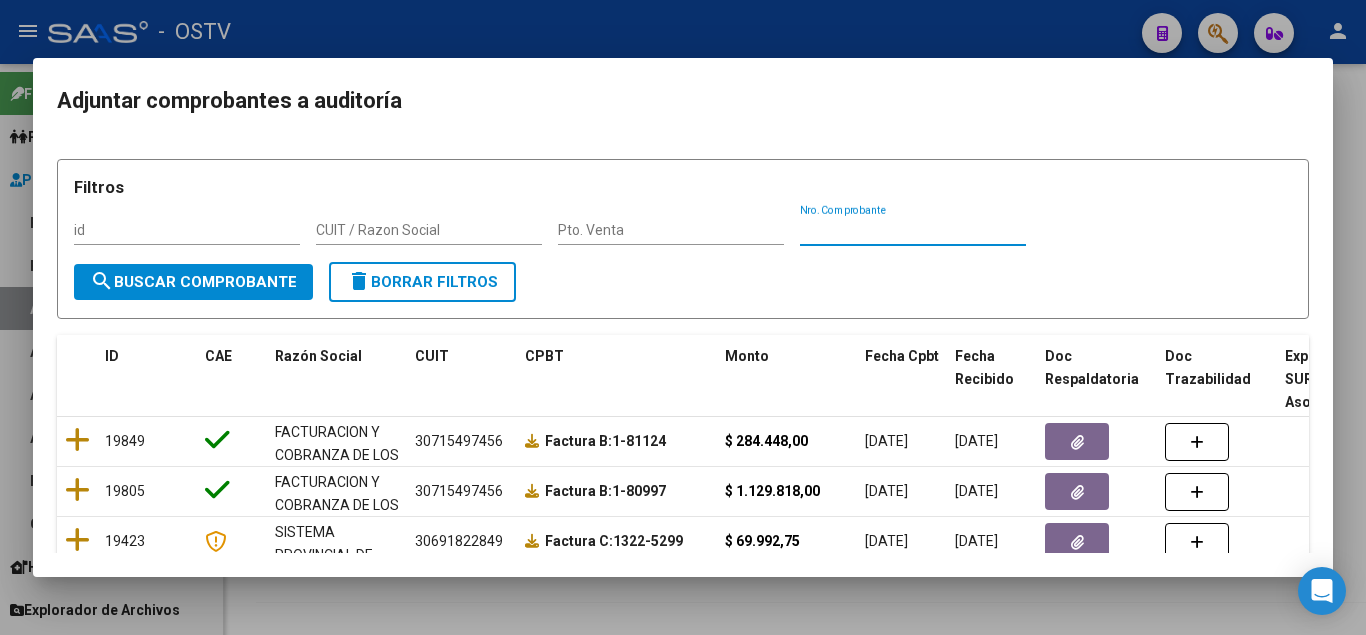 paste on "4" 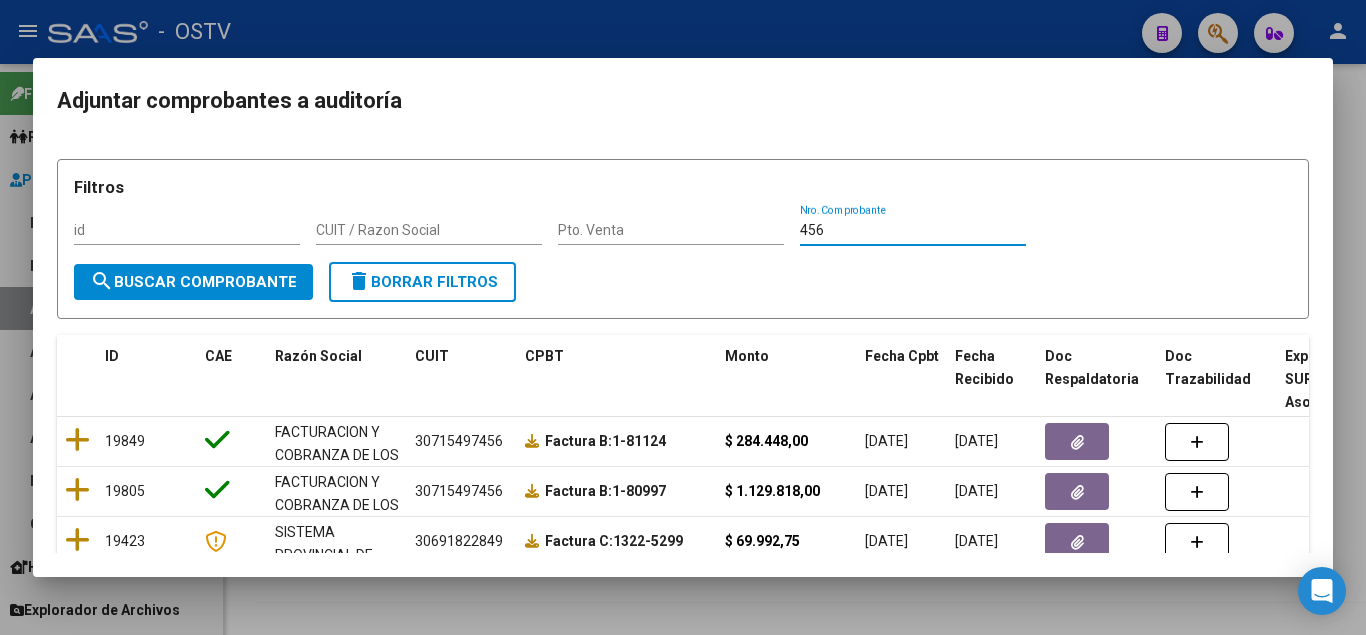 type on "456" 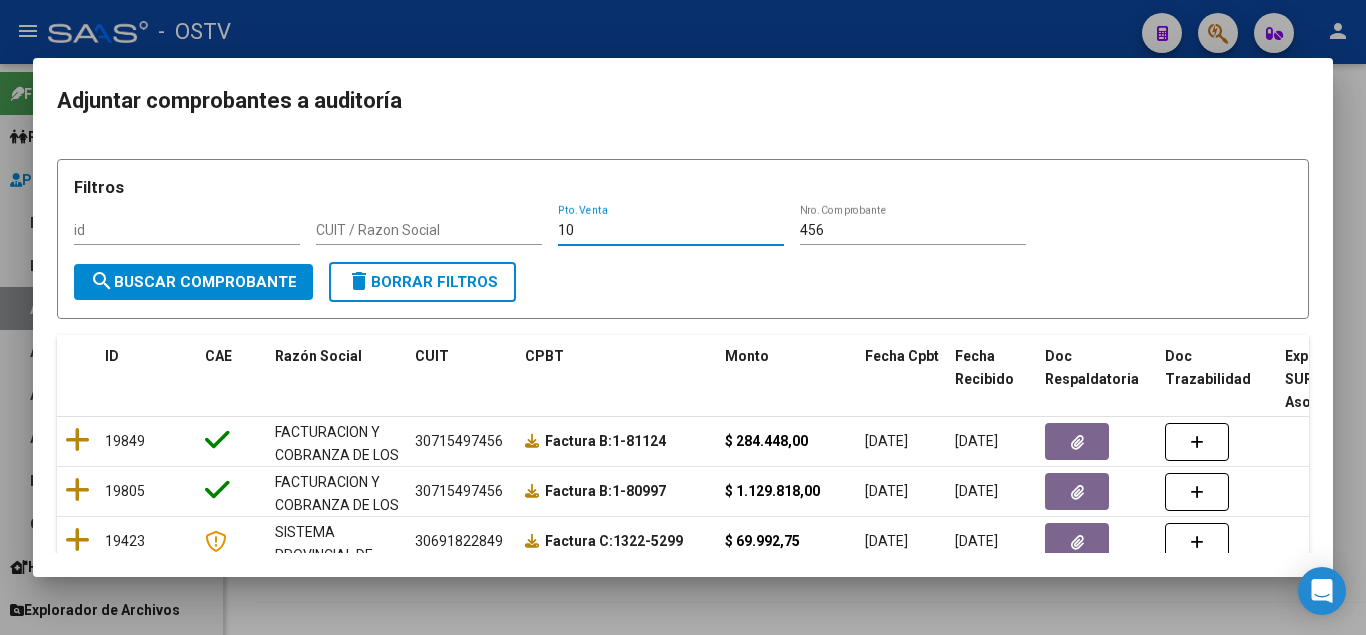 type on "10" 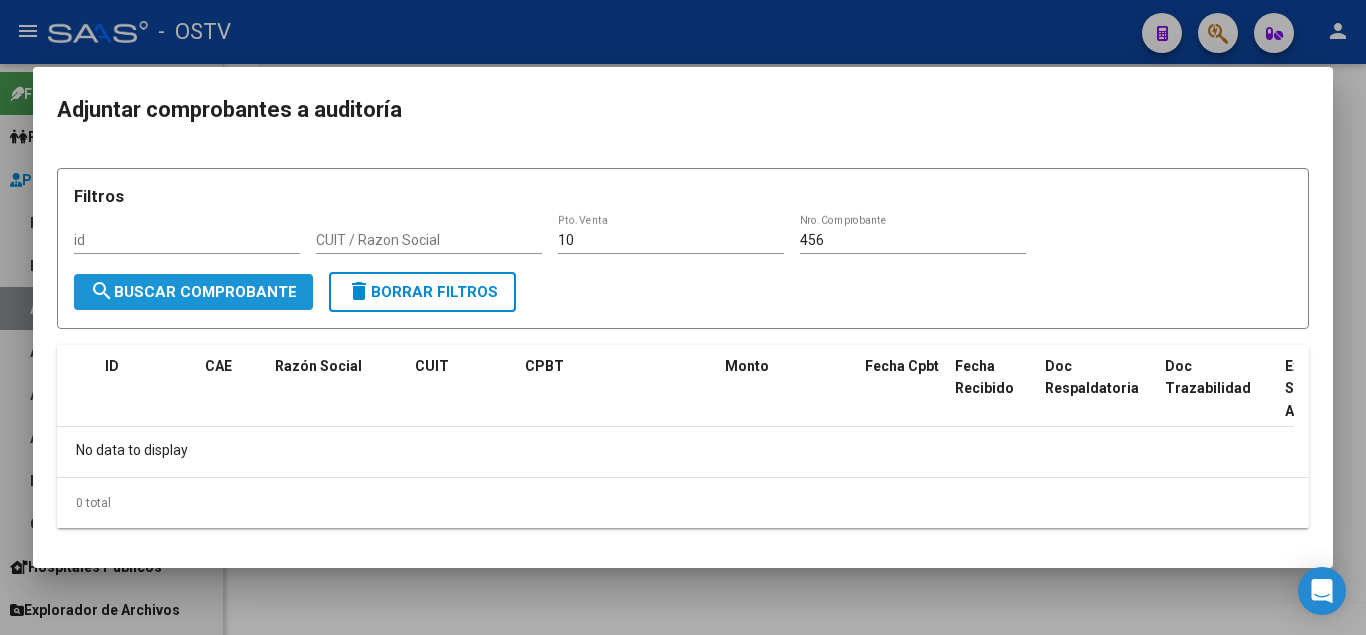 click on "search  Buscar Comprobante" at bounding box center (193, 292) 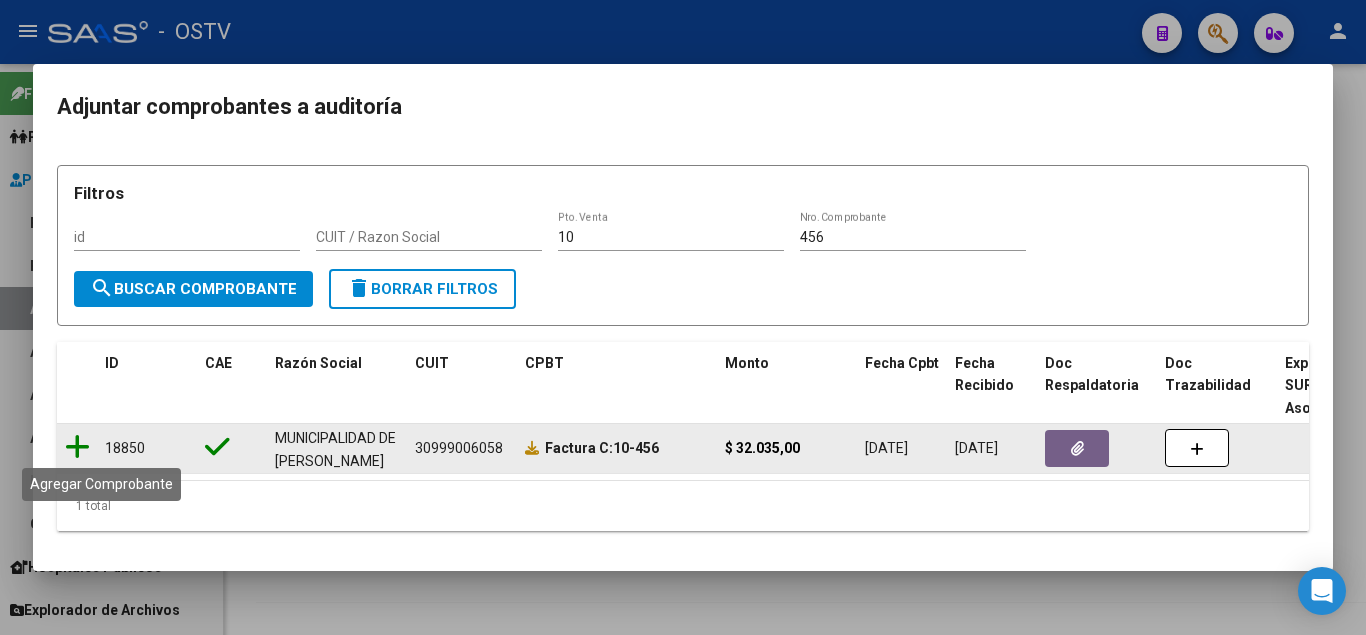 click 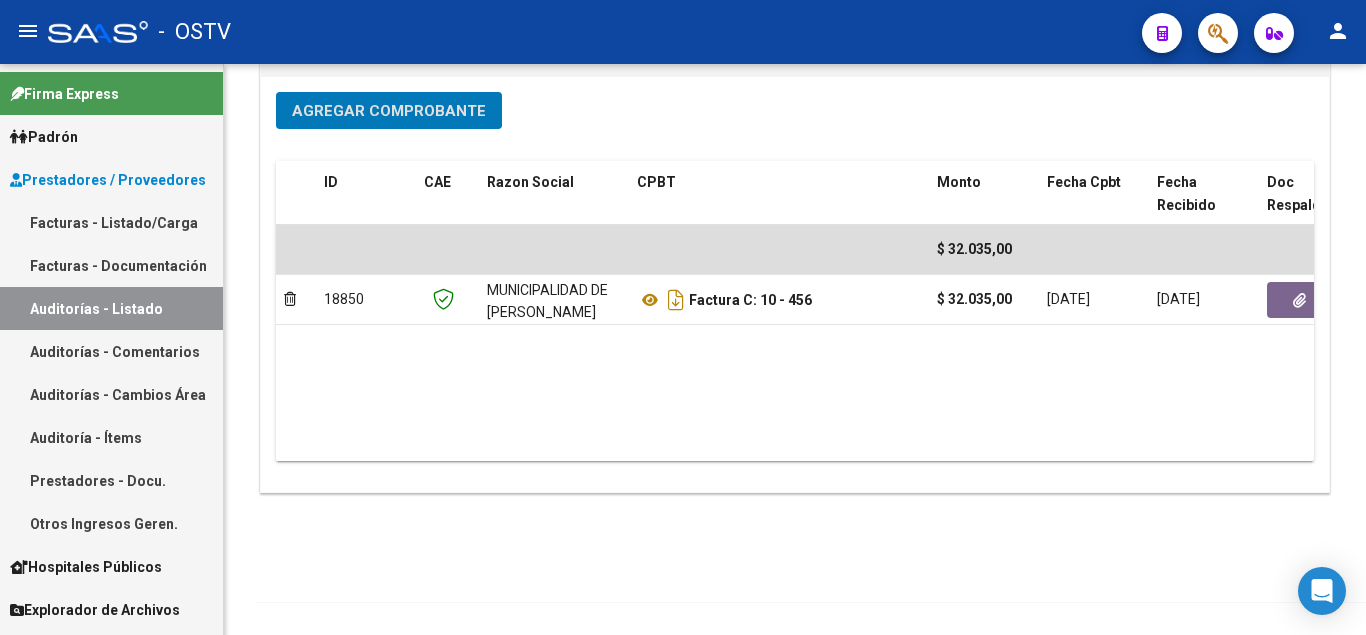scroll, scrollTop: 0, scrollLeft: 0, axis: both 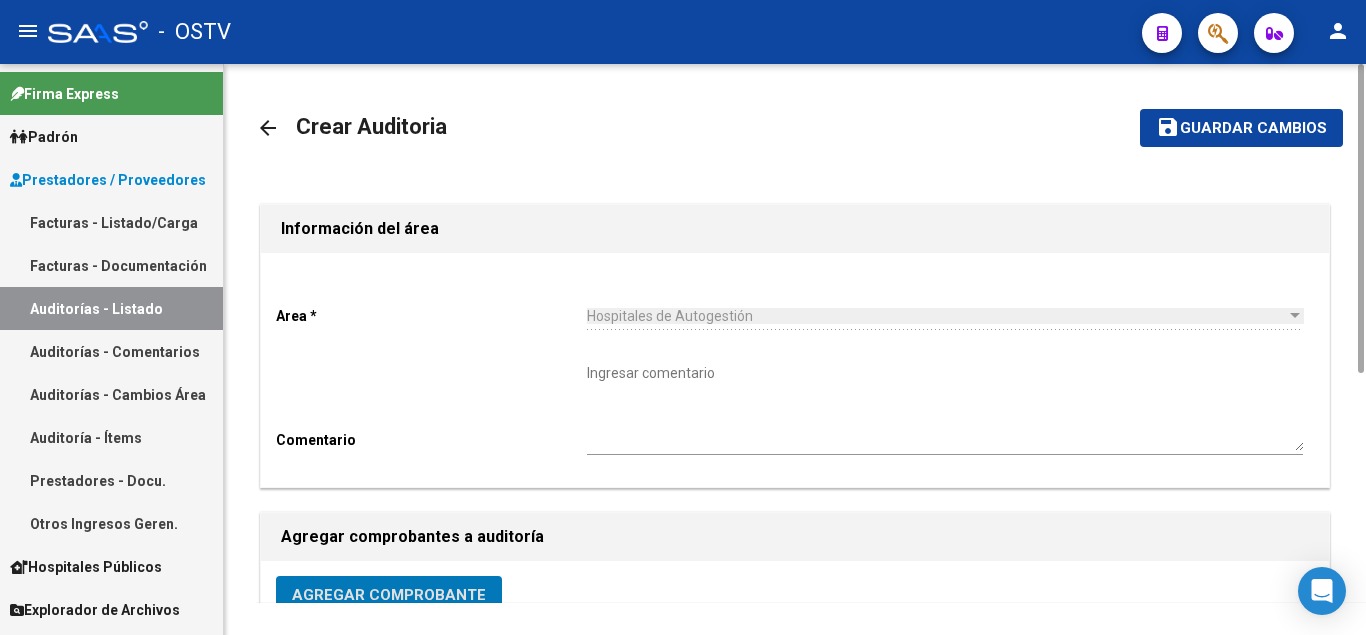 click on "Guardar cambios" 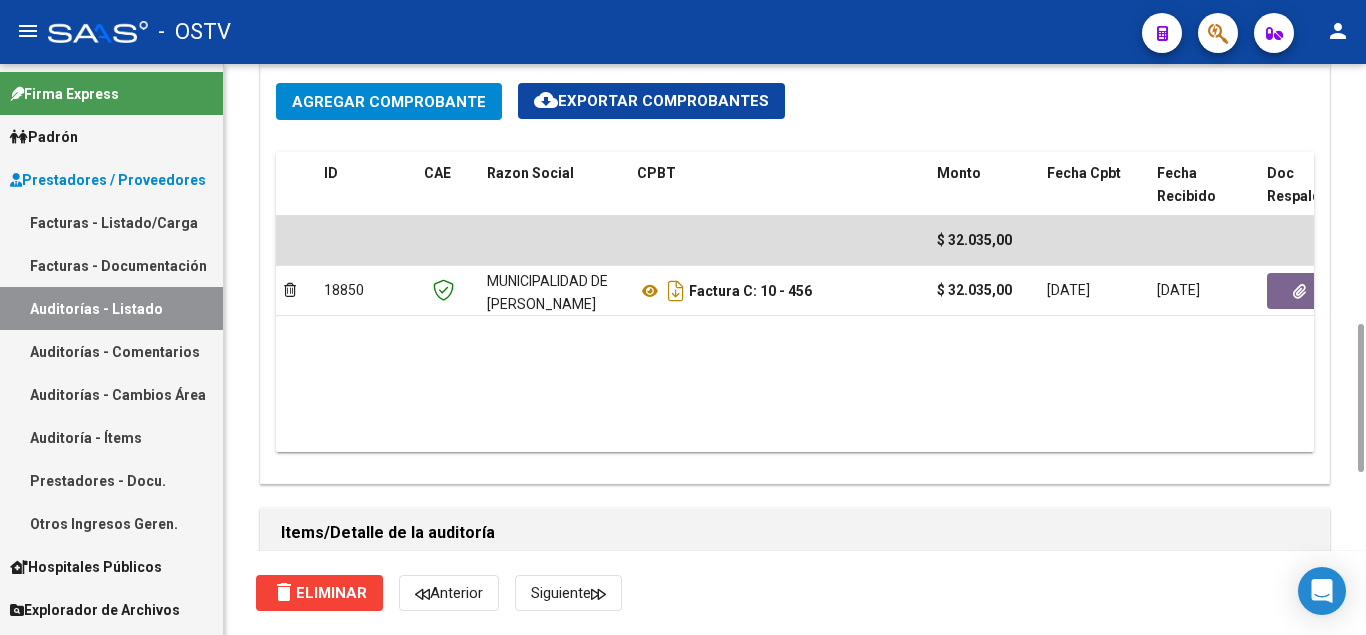scroll, scrollTop: 1200, scrollLeft: 0, axis: vertical 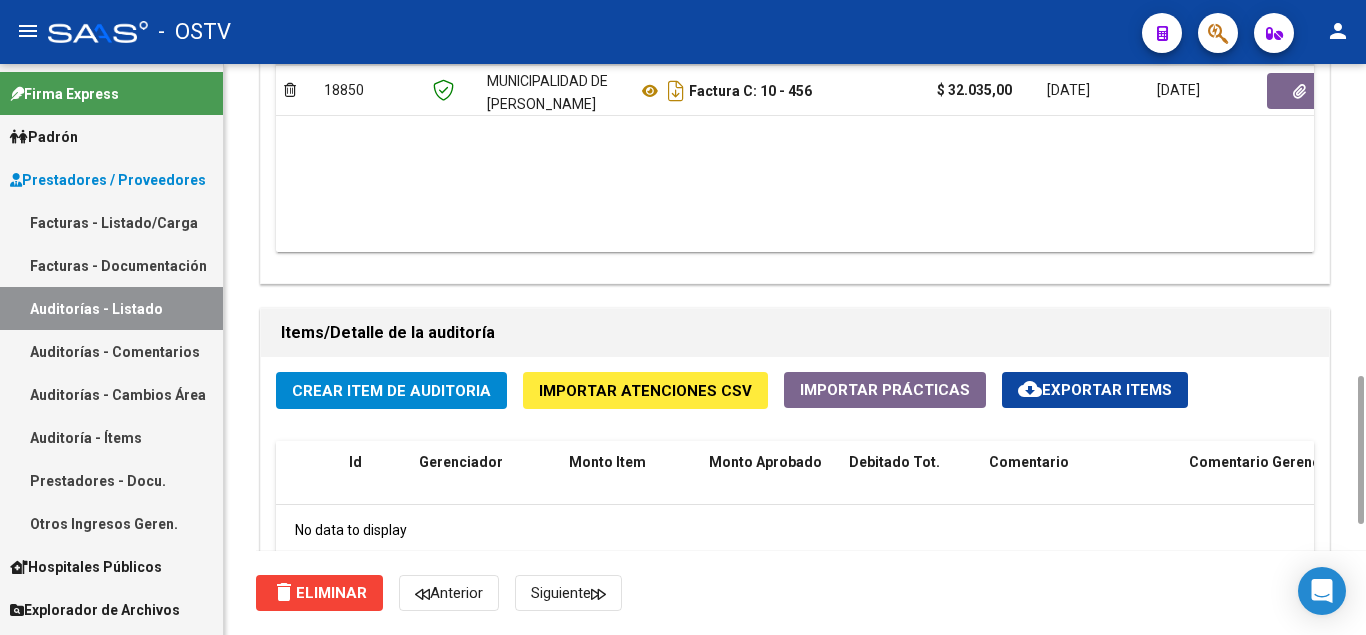 click on "Crear Item de Auditoria" 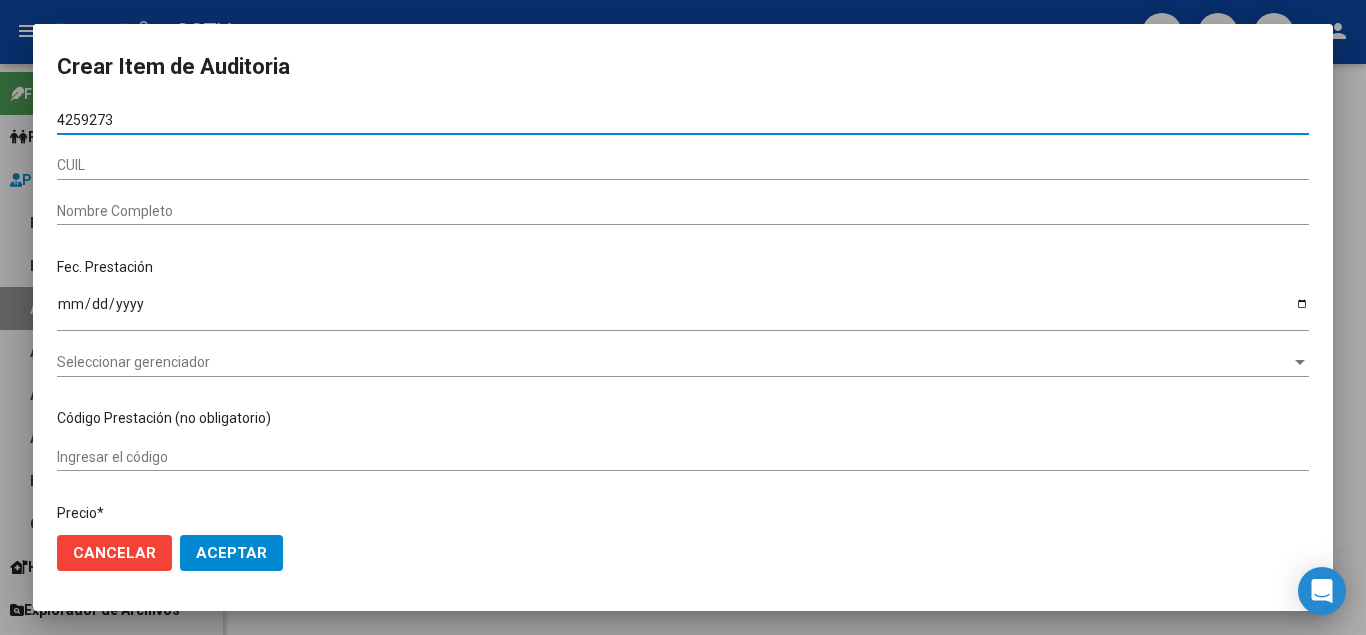 type on "42592738" 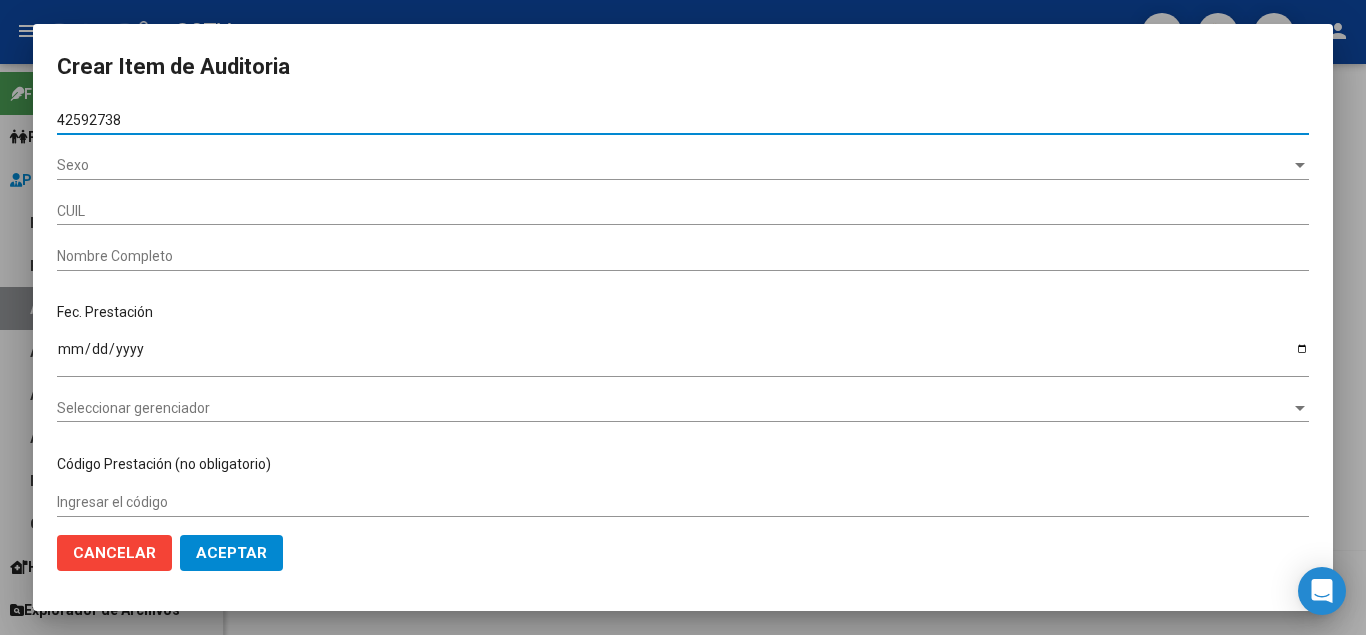 type on "20425927389" 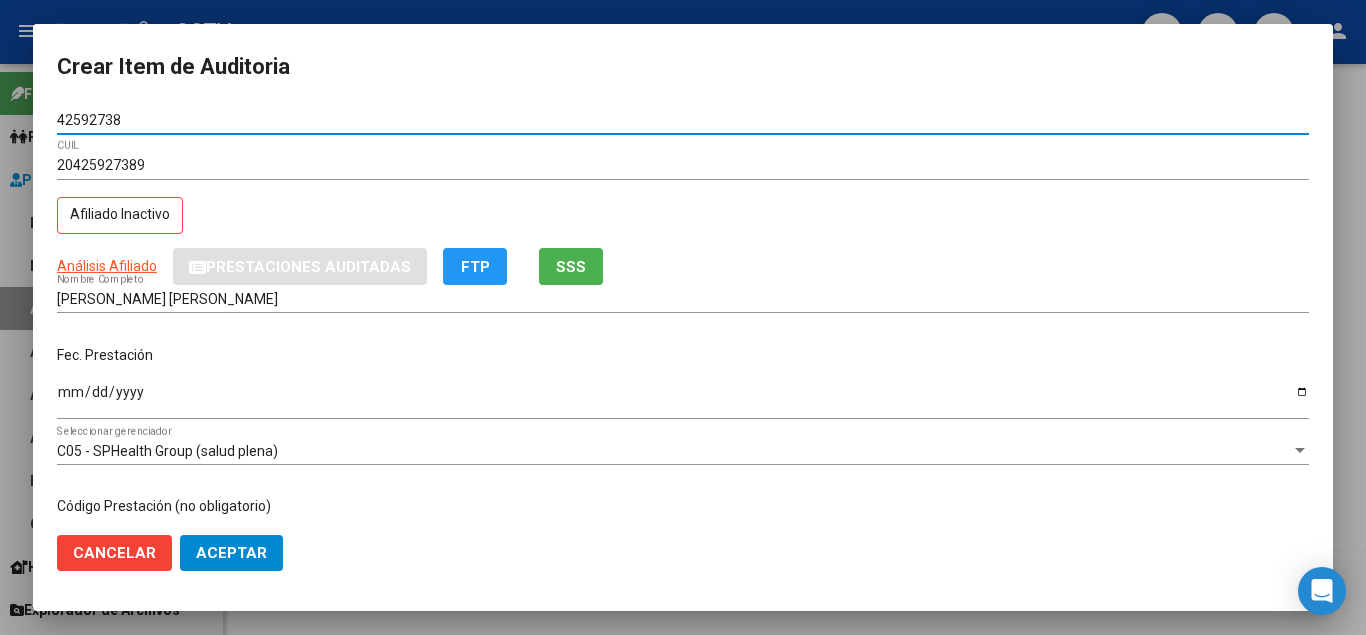 type on "42592738" 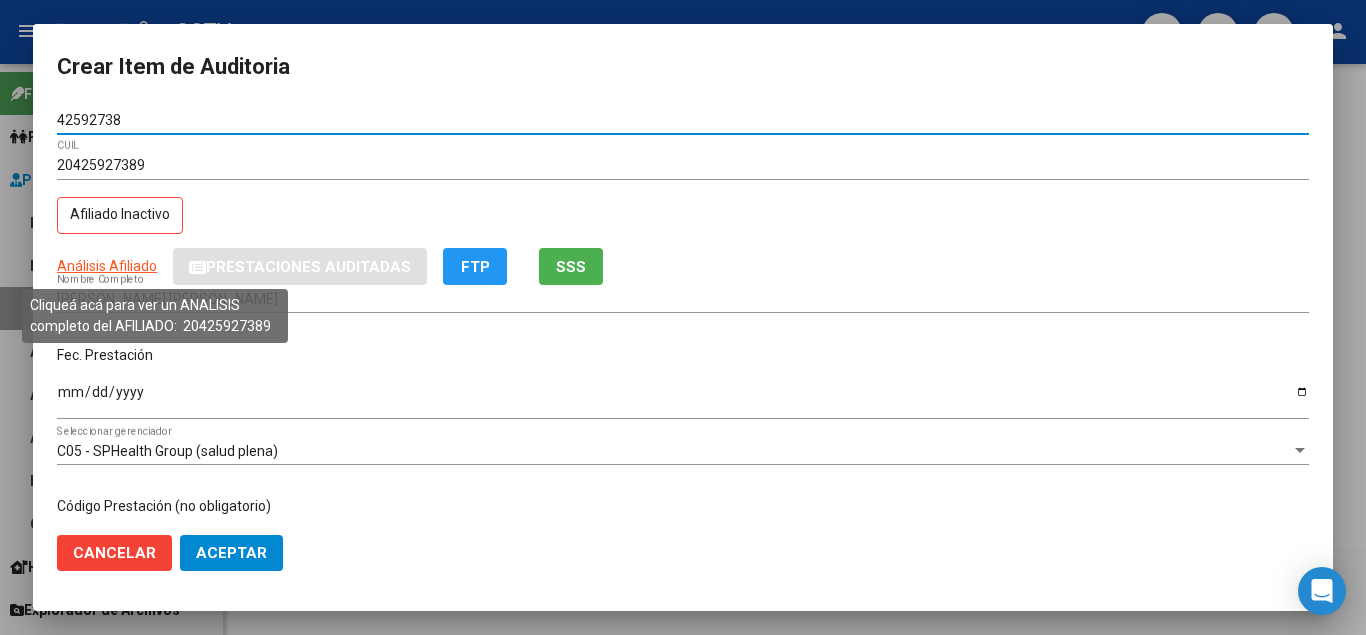 click on "Análisis Afiliado" at bounding box center (107, 266) 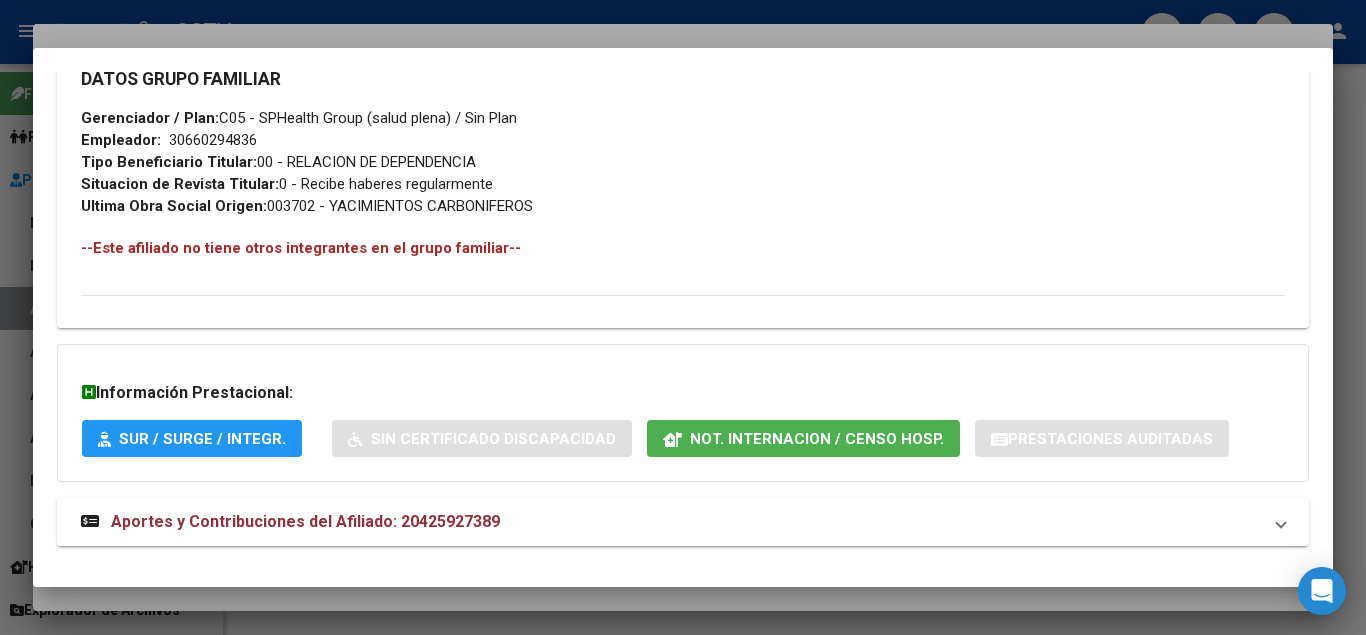 scroll, scrollTop: 1041, scrollLeft: 0, axis: vertical 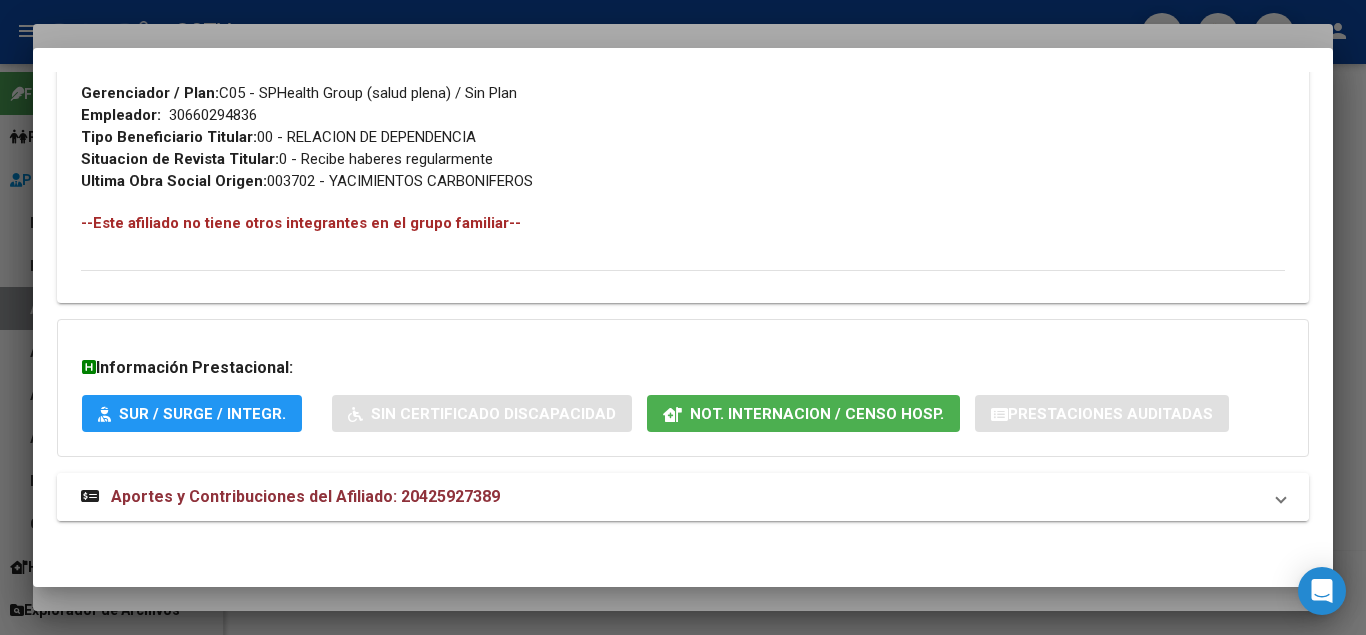 click on "Aportes y Contribuciones del Afiliado: 20425927389" at bounding box center (290, 497) 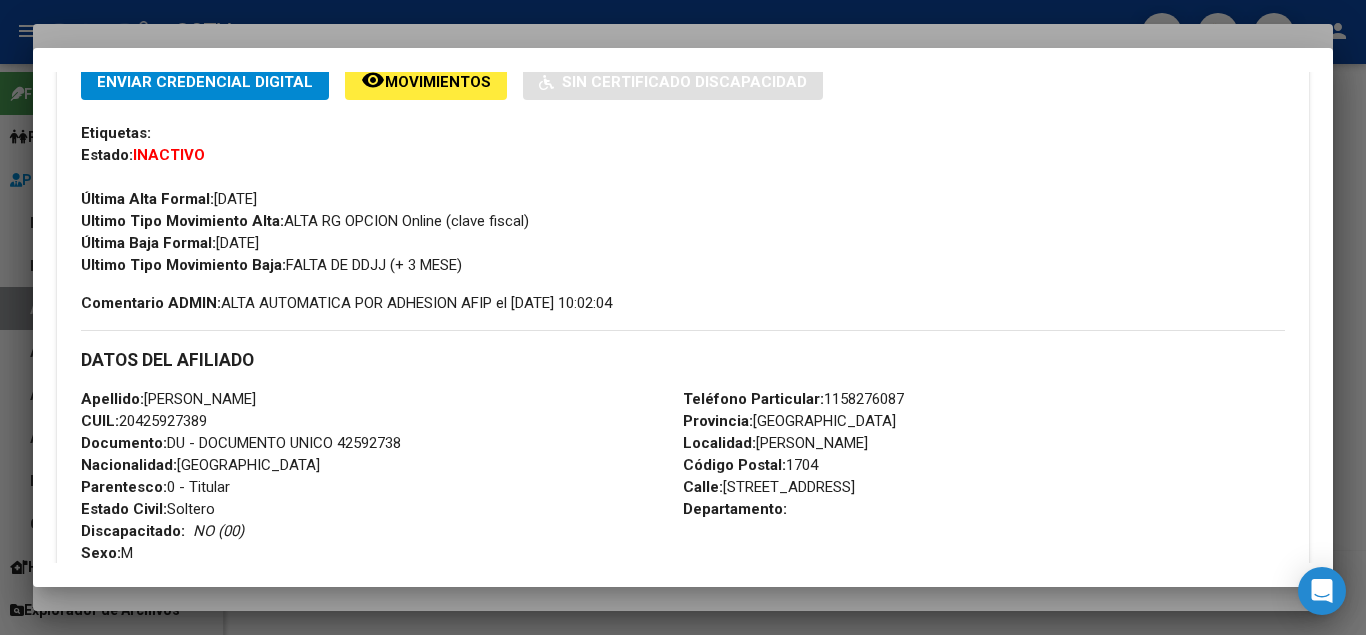 scroll, scrollTop: 0, scrollLeft: 0, axis: both 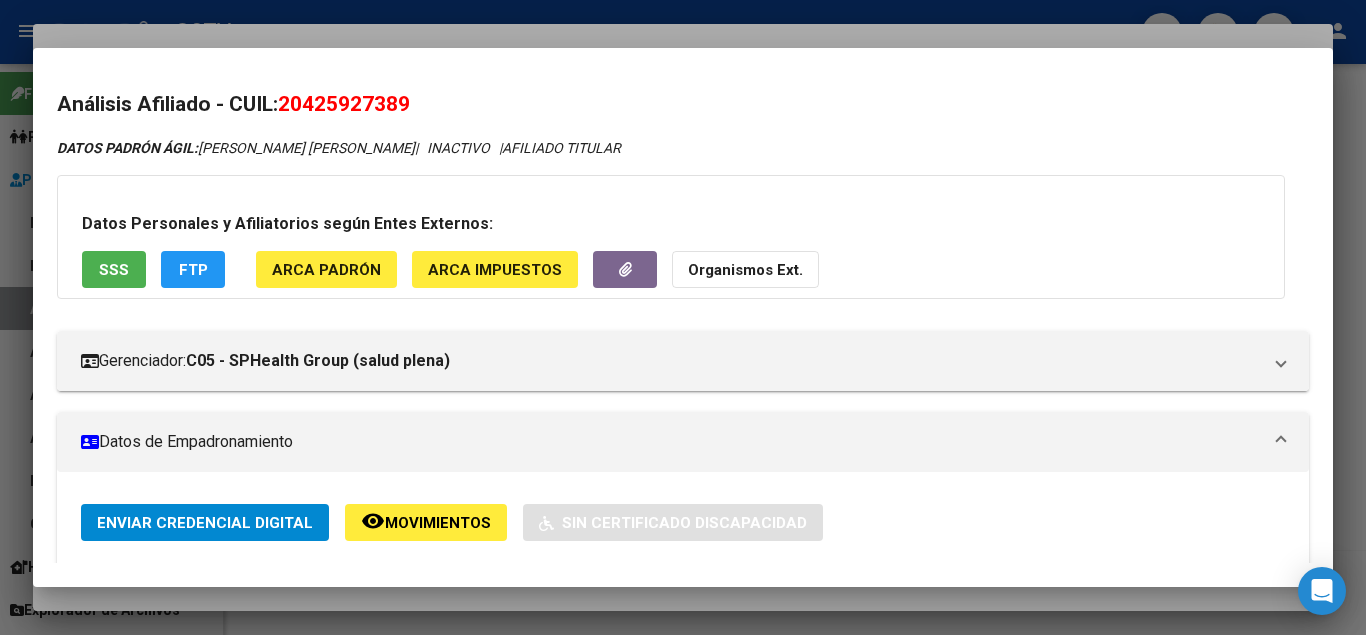 click on "SSS" at bounding box center [114, 270] 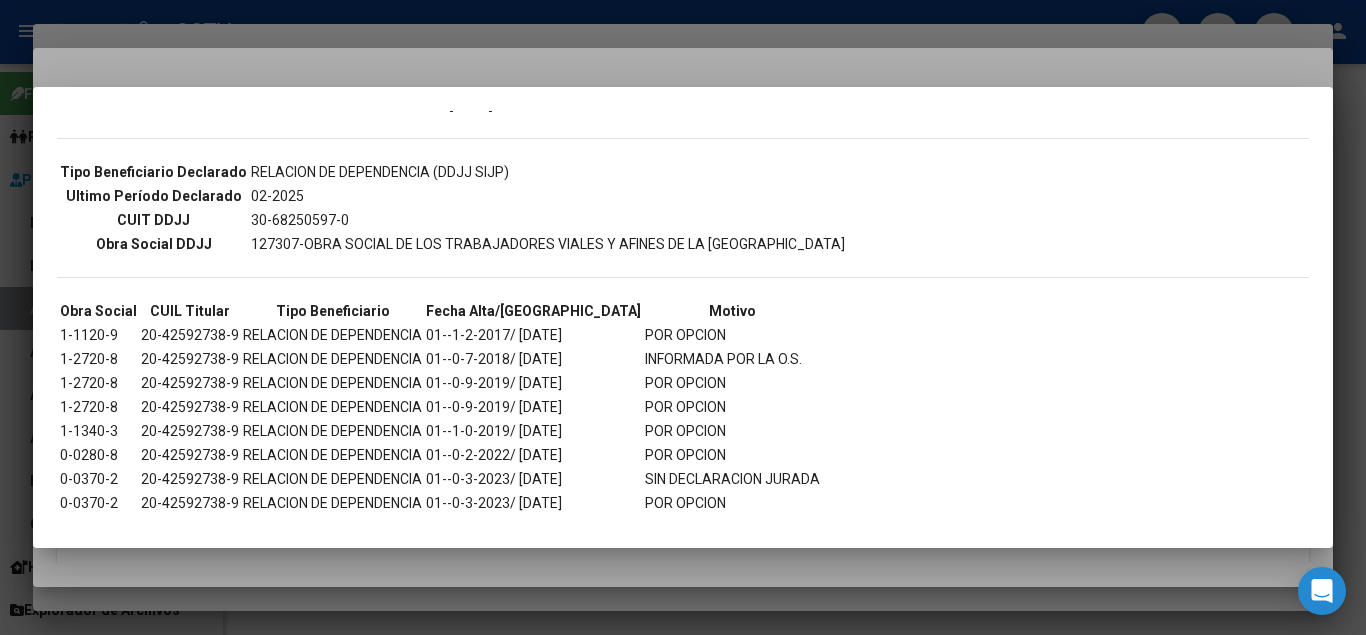 scroll, scrollTop: 532, scrollLeft: 0, axis: vertical 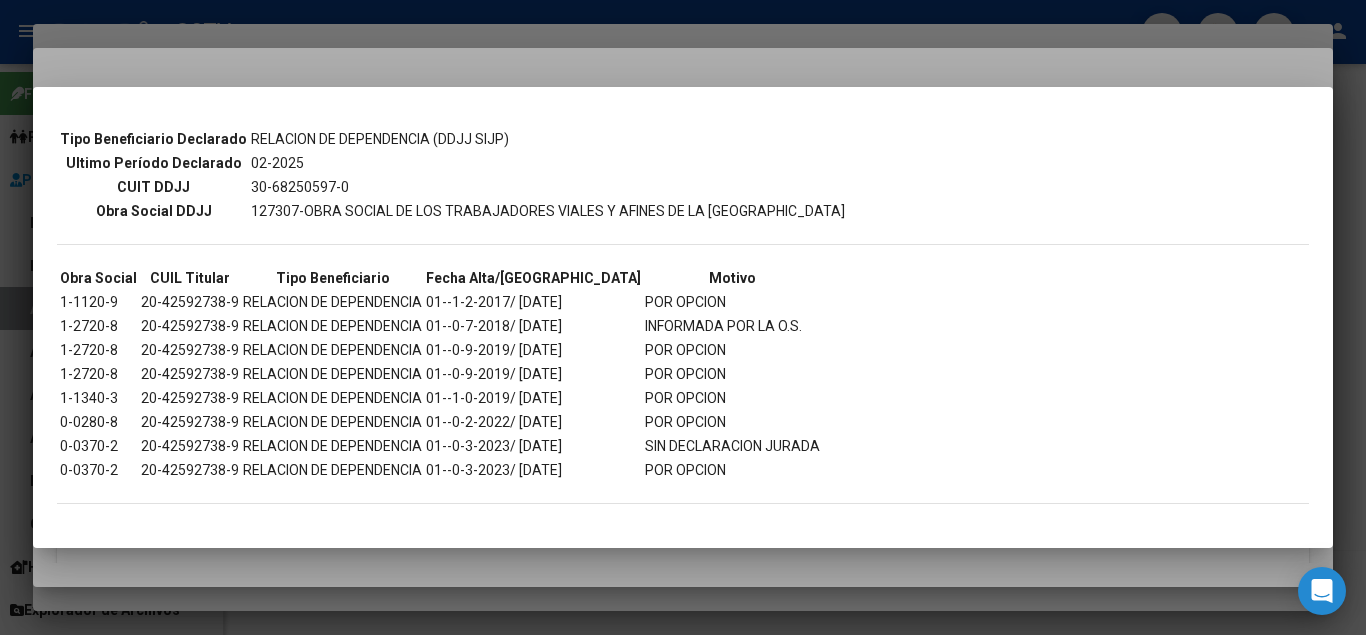 click at bounding box center [683, 317] 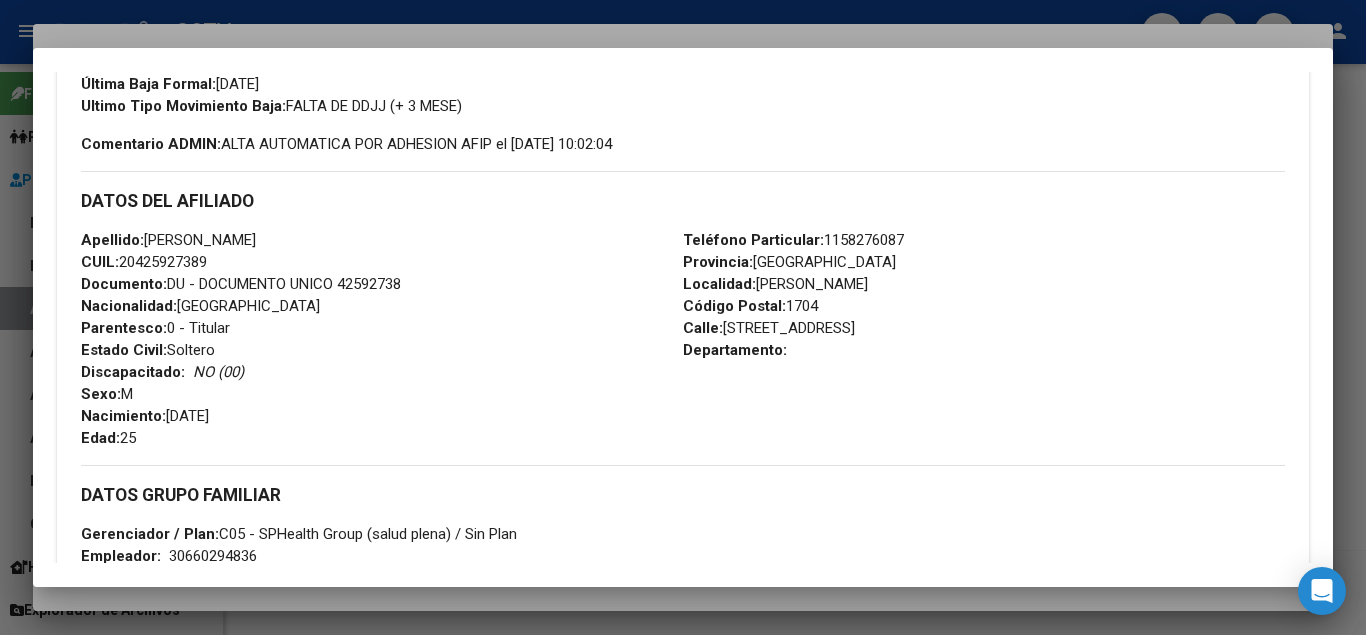 scroll, scrollTop: 900, scrollLeft: 0, axis: vertical 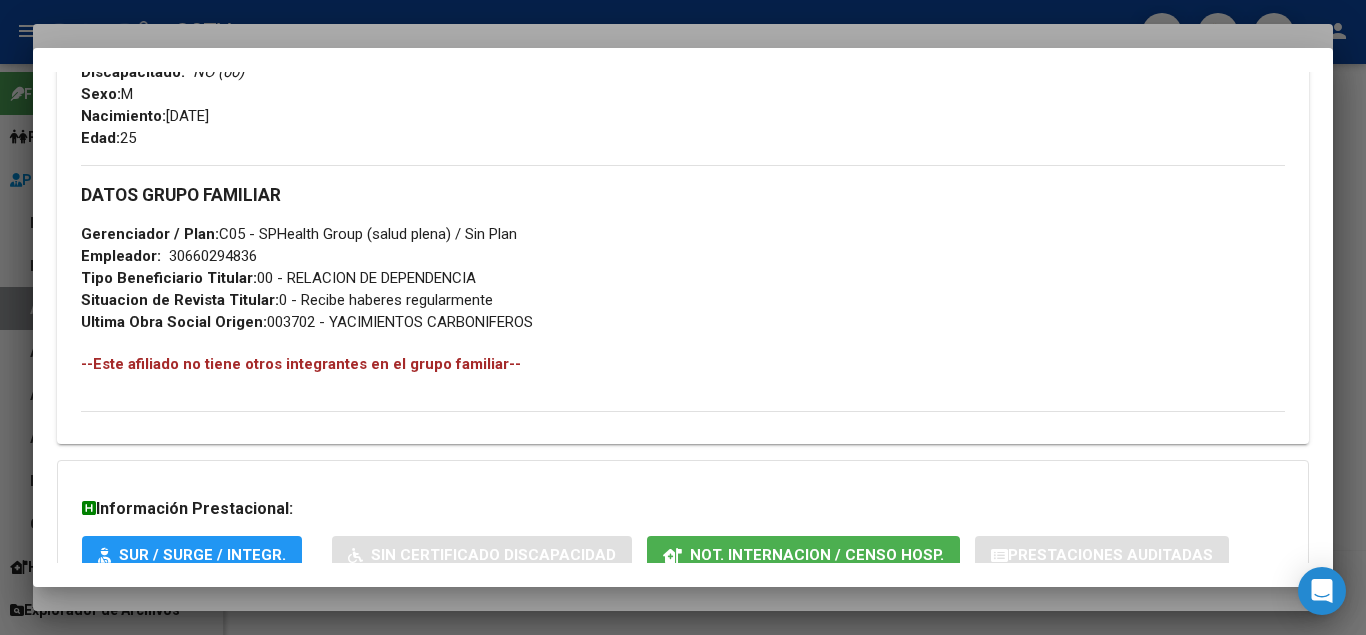 drag, startPoint x: 313, startPoint y: 614, endPoint x: 313, endPoint y: 573, distance: 41 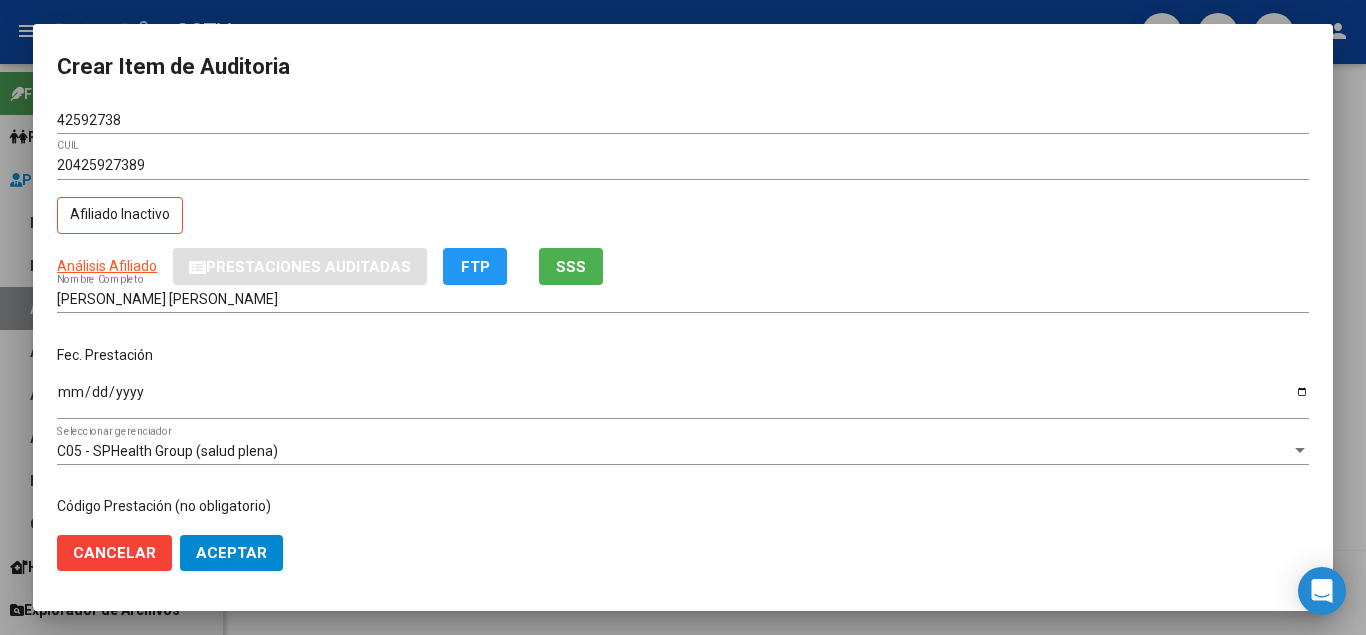 click on "Ingresar la fecha" at bounding box center [683, 399] 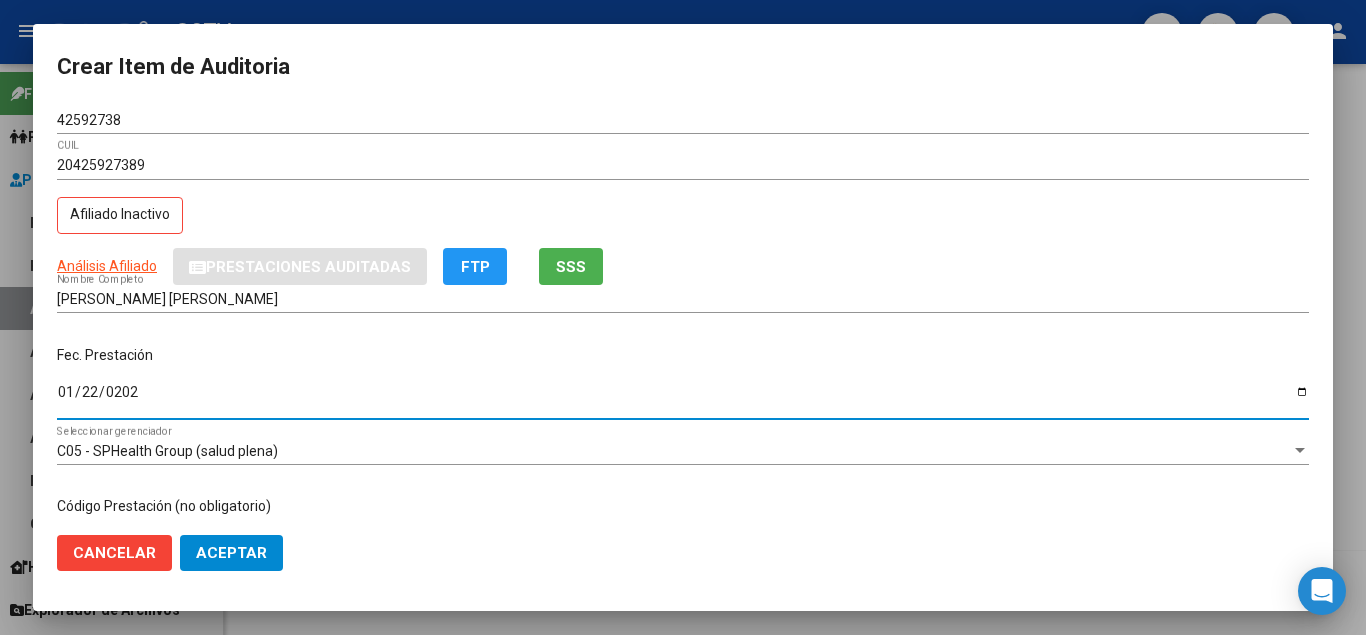 type on "[DATE]" 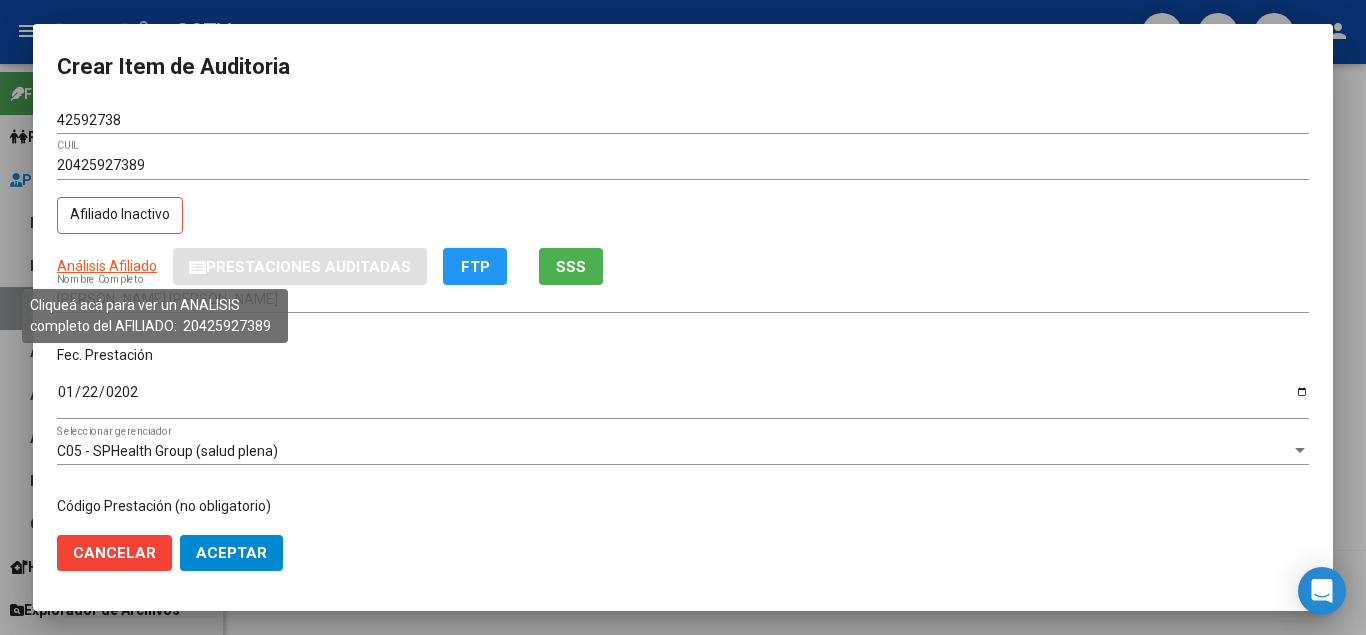 click on "Análisis Afiliado" at bounding box center [107, 266] 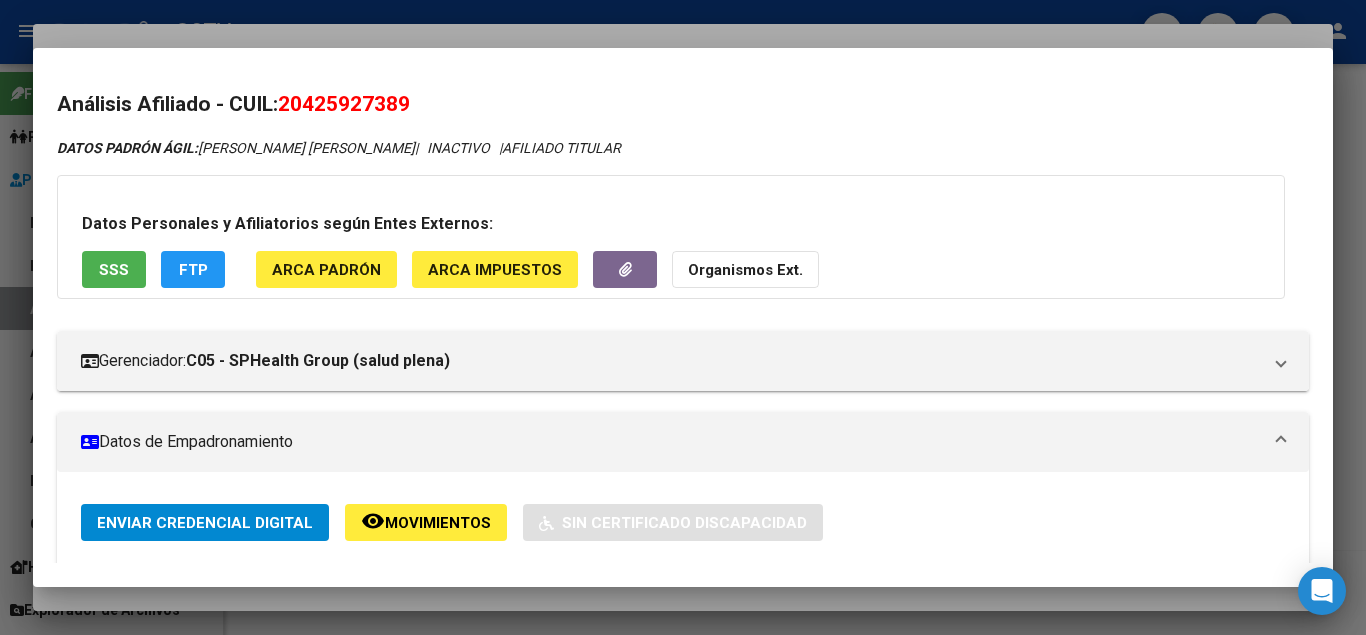 click on "FTP" 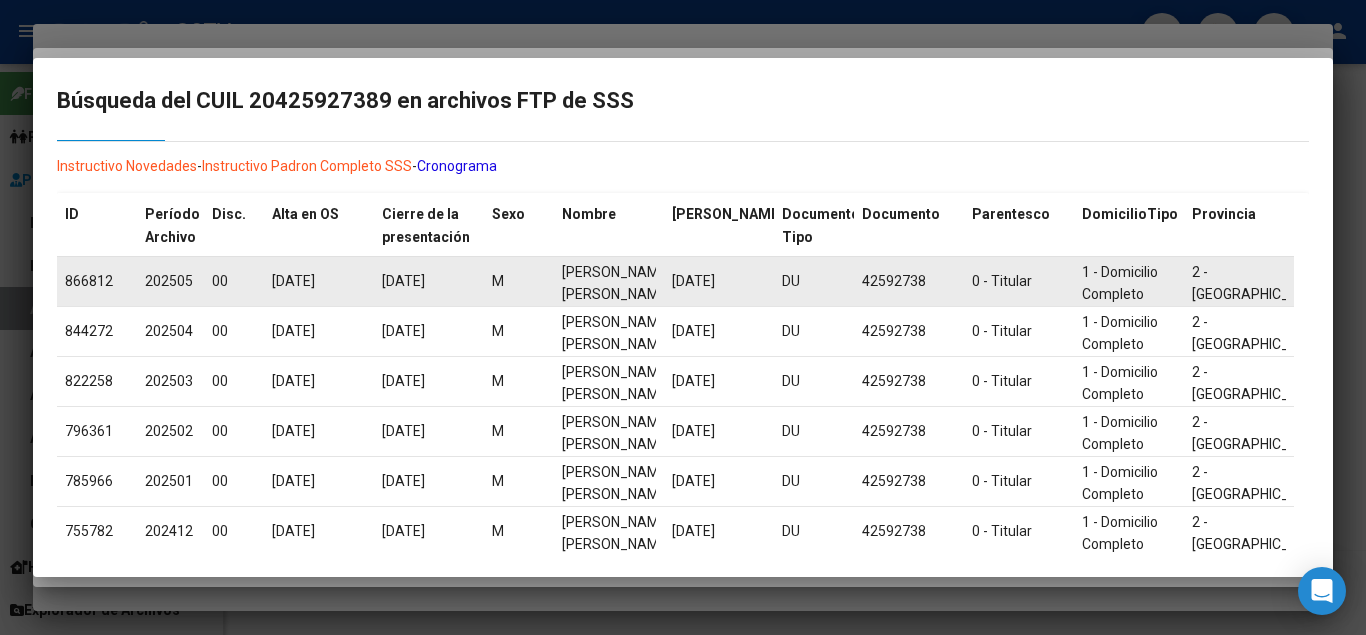 scroll, scrollTop: 0, scrollLeft: 0, axis: both 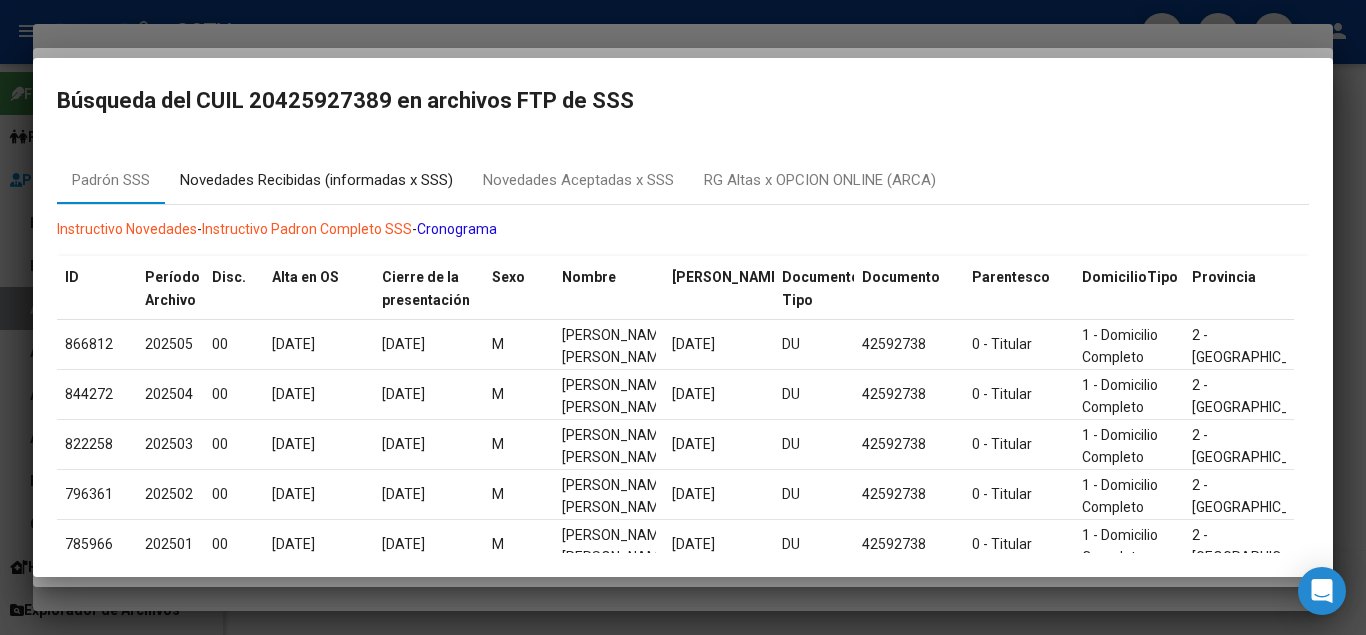 click on "Novedades Recibidas (informadas x SSS)" at bounding box center (316, 180) 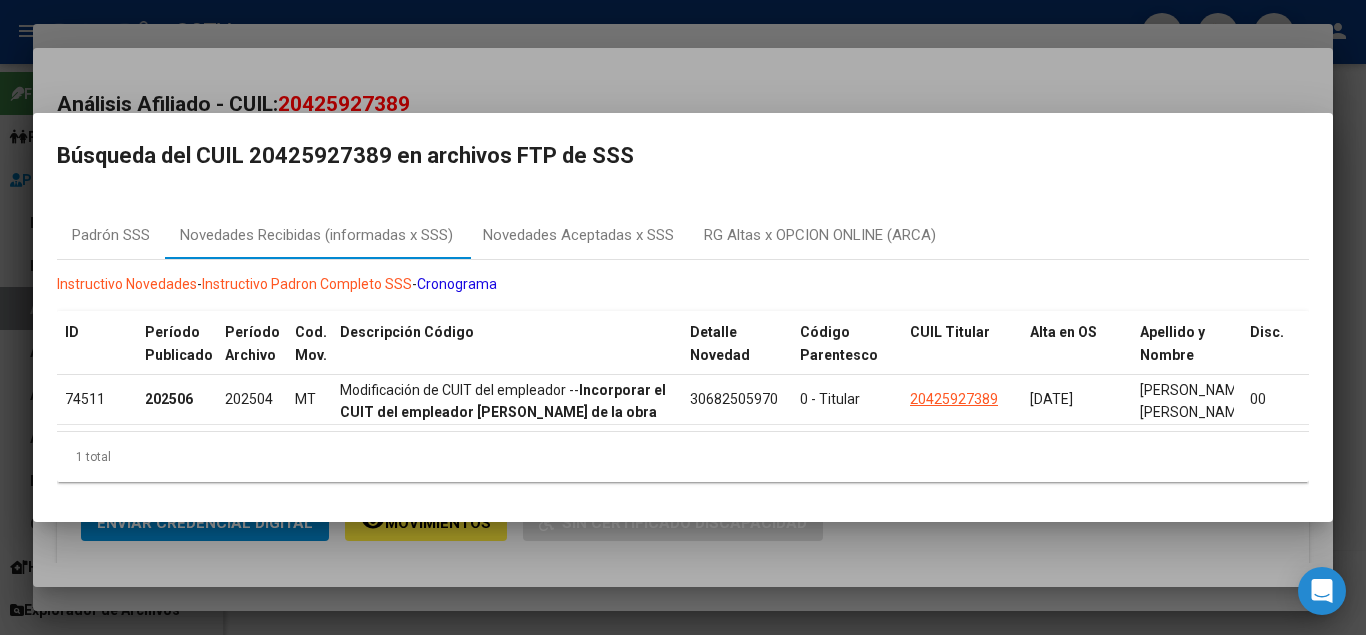 click at bounding box center [683, 317] 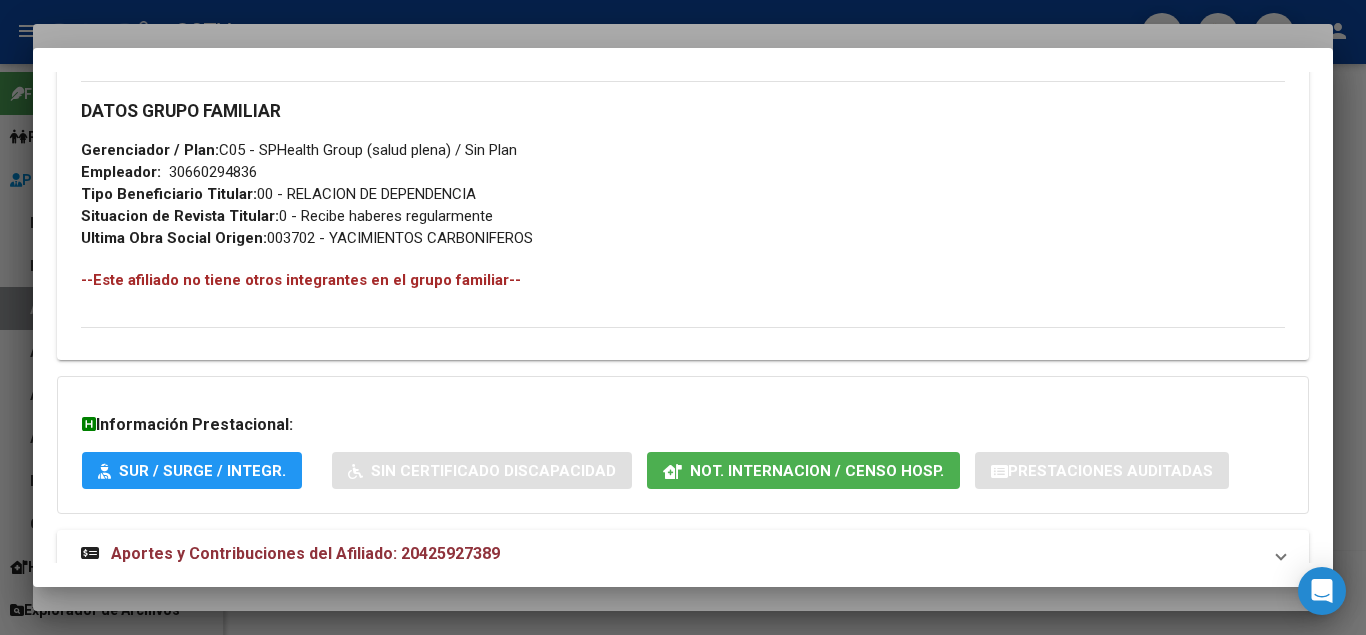 scroll, scrollTop: 1041, scrollLeft: 0, axis: vertical 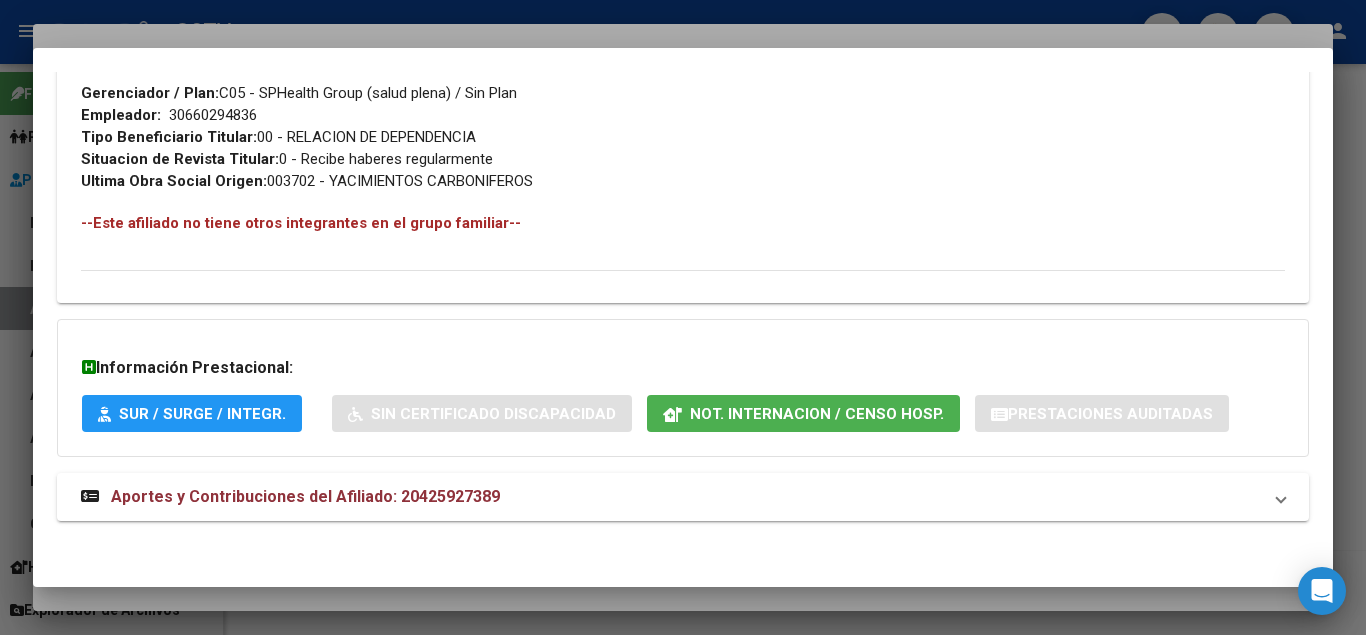 click at bounding box center [683, 317] 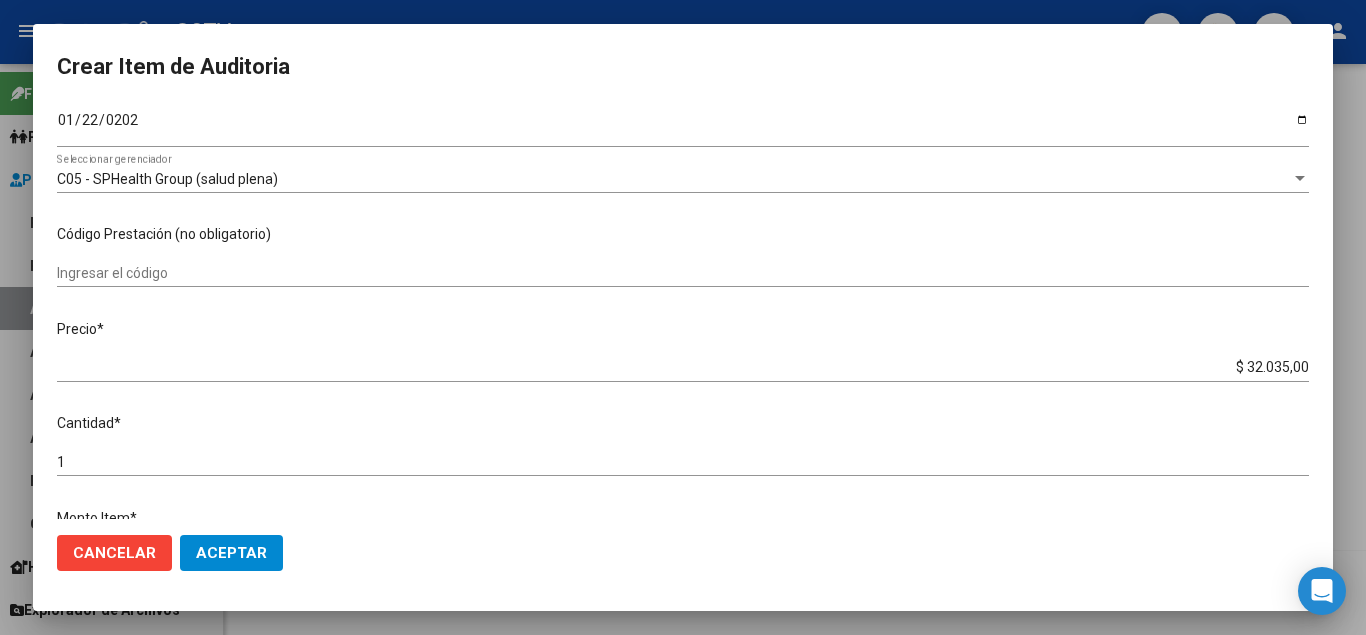 scroll, scrollTop: 300, scrollLeft: 0, axis: vertical 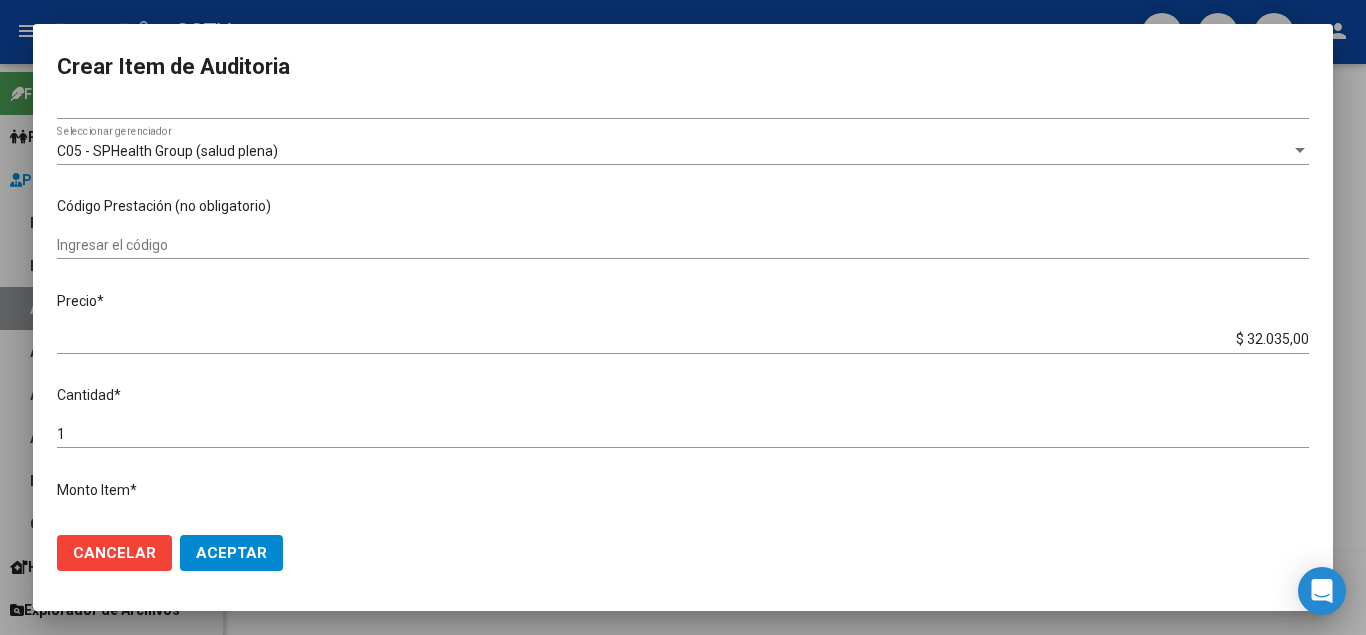 click on "42592738 Nro Documento    20425927389 CUIL   Afiliado Inactivo  Análisis Afiliado  Prestaciones Auditadas FTP SSS   [PERSON_NAME] [PERSON_NAME] Nombre Completo  Fec. Prestación    [DATE] Ingresar la fecha  C05 - SPHealth Group (salud plena)  Seleccionar gerenciador Código Prestación (no obligatorio)    Ingresar el código  Precio  *   $ 32.035,00 Ingresar el precio  Cantidad  *   1 Ingresar la cantidad  Monto Item  *   $ 32.035,00 Ingresar el [PERSON_NAME] Debitado    $ 0,00 Ingresar el monto  Comentario Operador    Ingresar el Comentario  Comentario Gerenciador    Ingresar el Comentario  Descripción    Ingresar el Descripción   Atencion Tipo  Seleccionar tipo Seleccionar tipo  Nomenclador  Seleccionar Nomenclador Seleccionar Nomenclador" at bounding box center (683, 312) 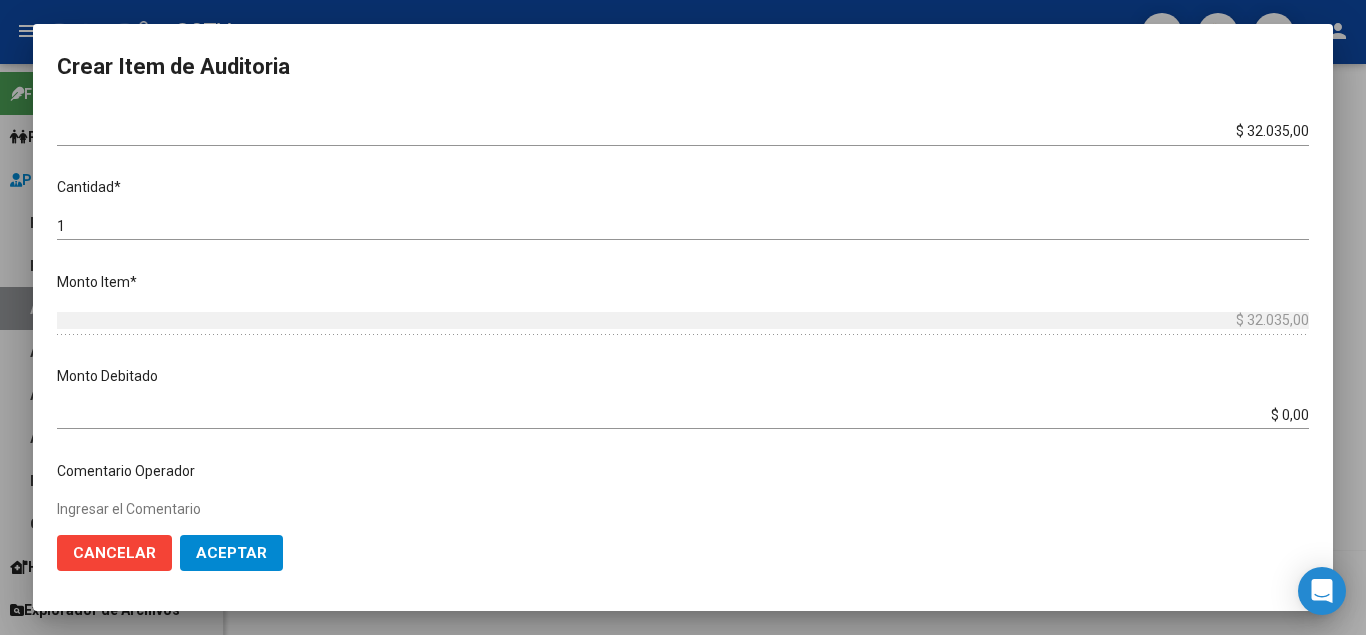 scroll, scrollTop: 600, scrollLeft: 0, axis: vertical 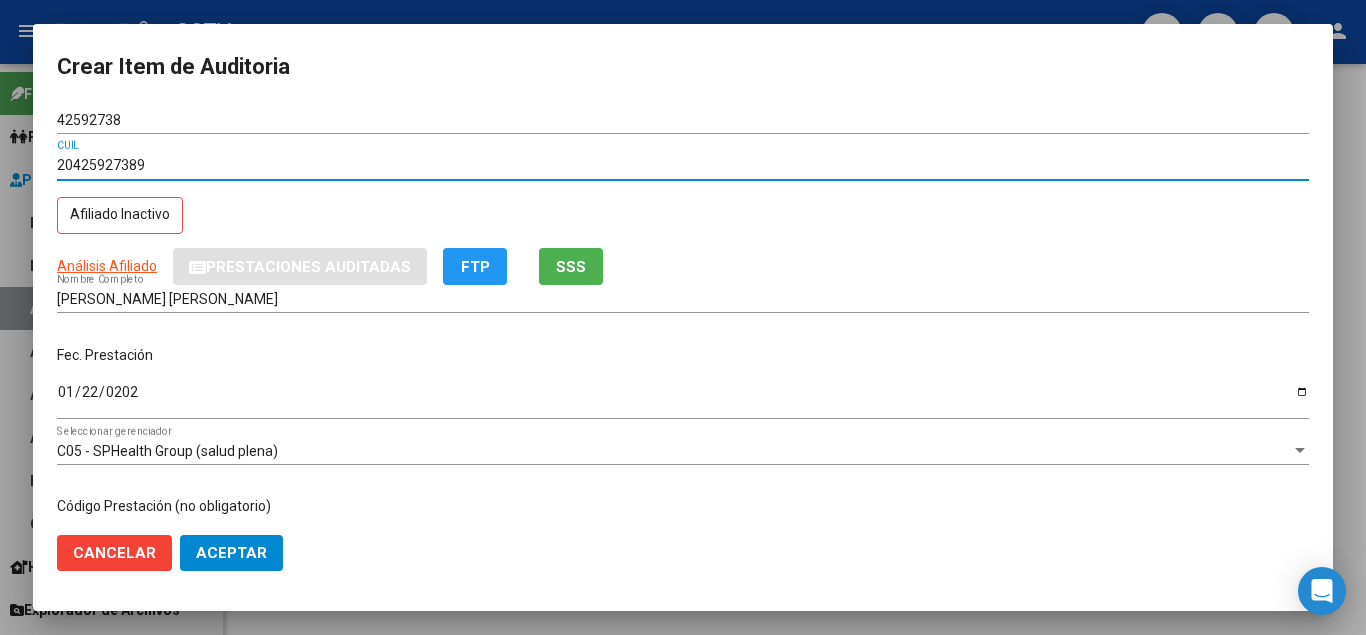 type 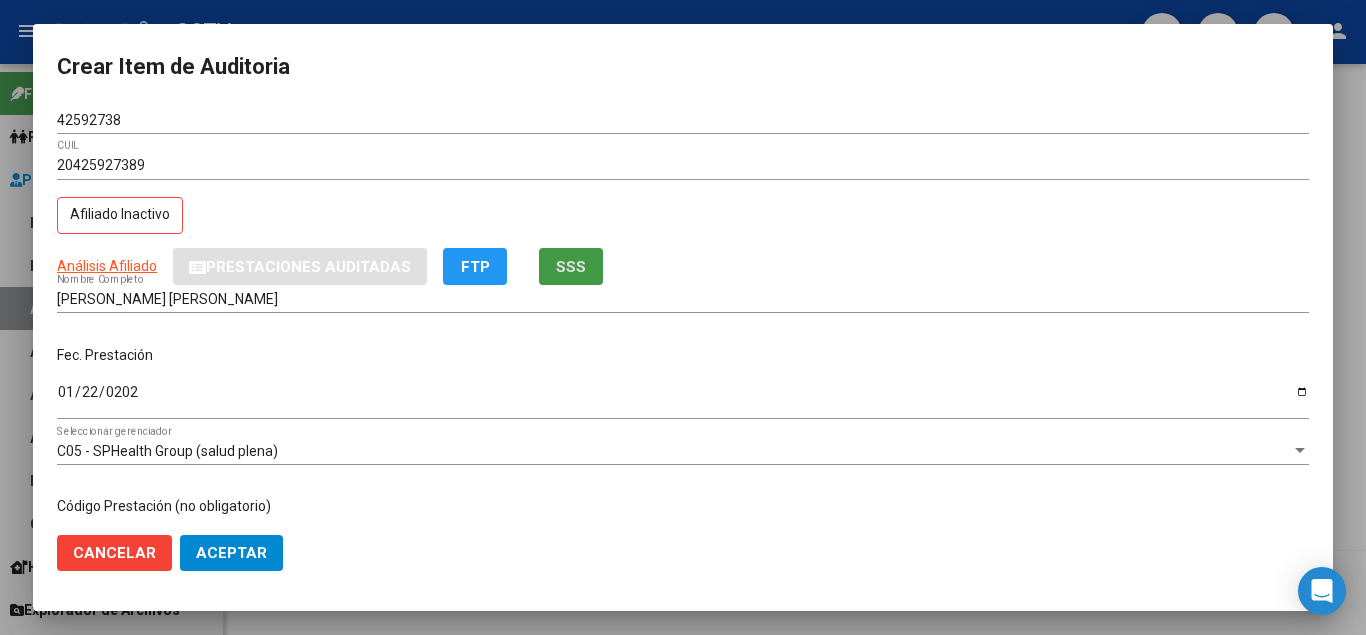 click on "[DATE] Ingresar la fecha" at bounding box center [683, 400] 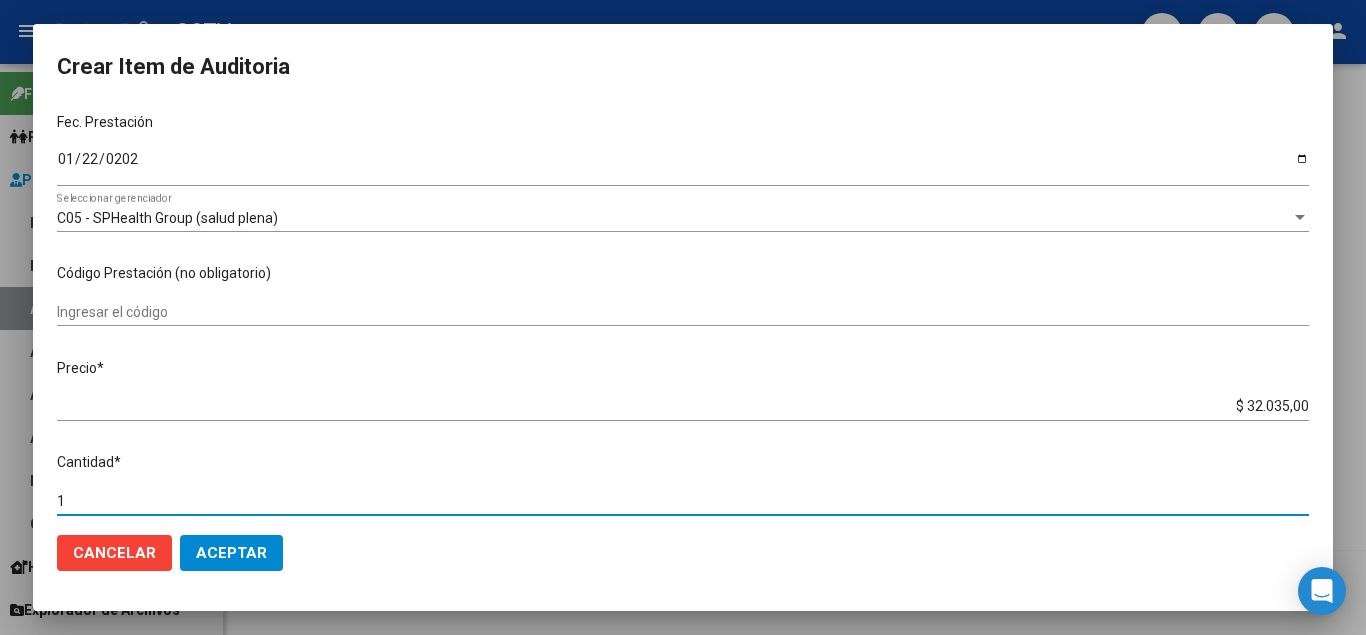 scroll, scrollTop: 611, scrollLeft: 0, axis: vertical 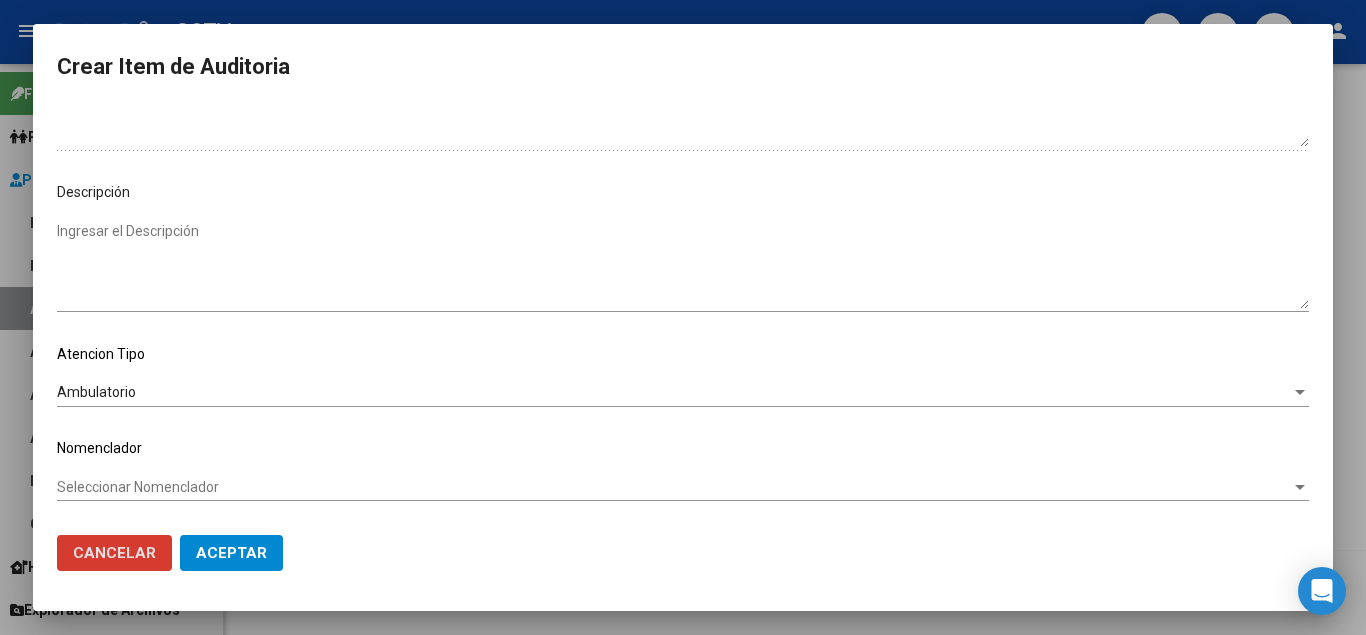 type 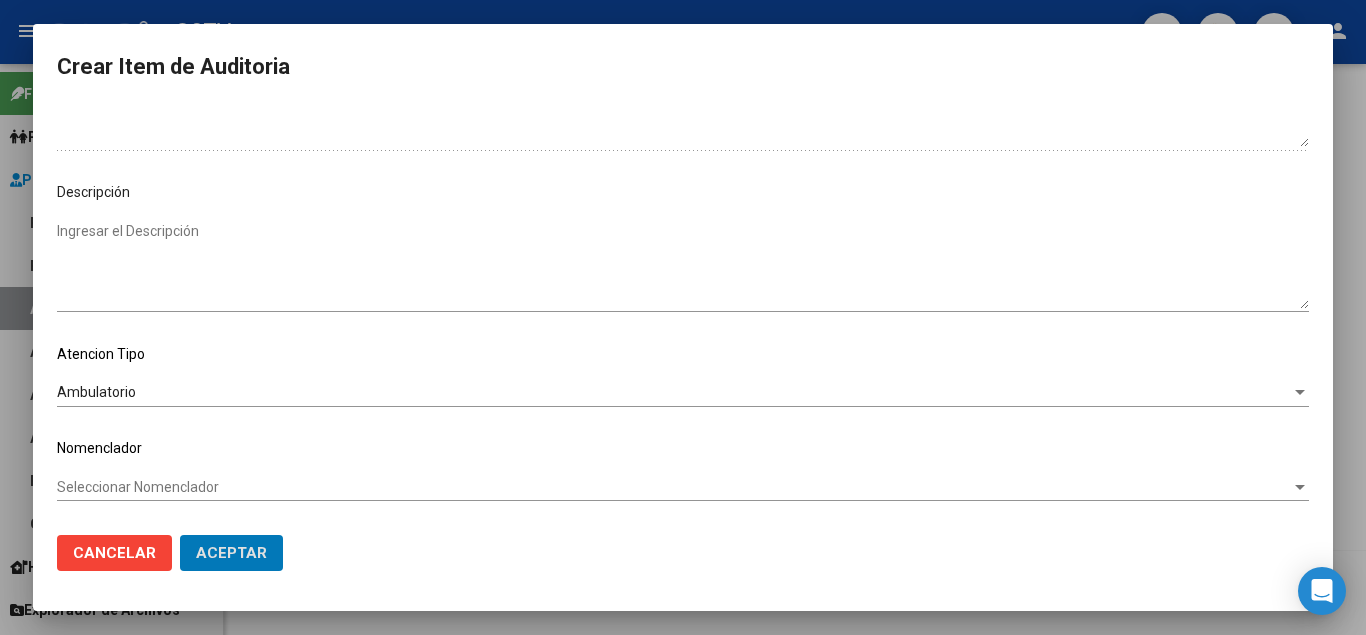 click on "Aceptar" 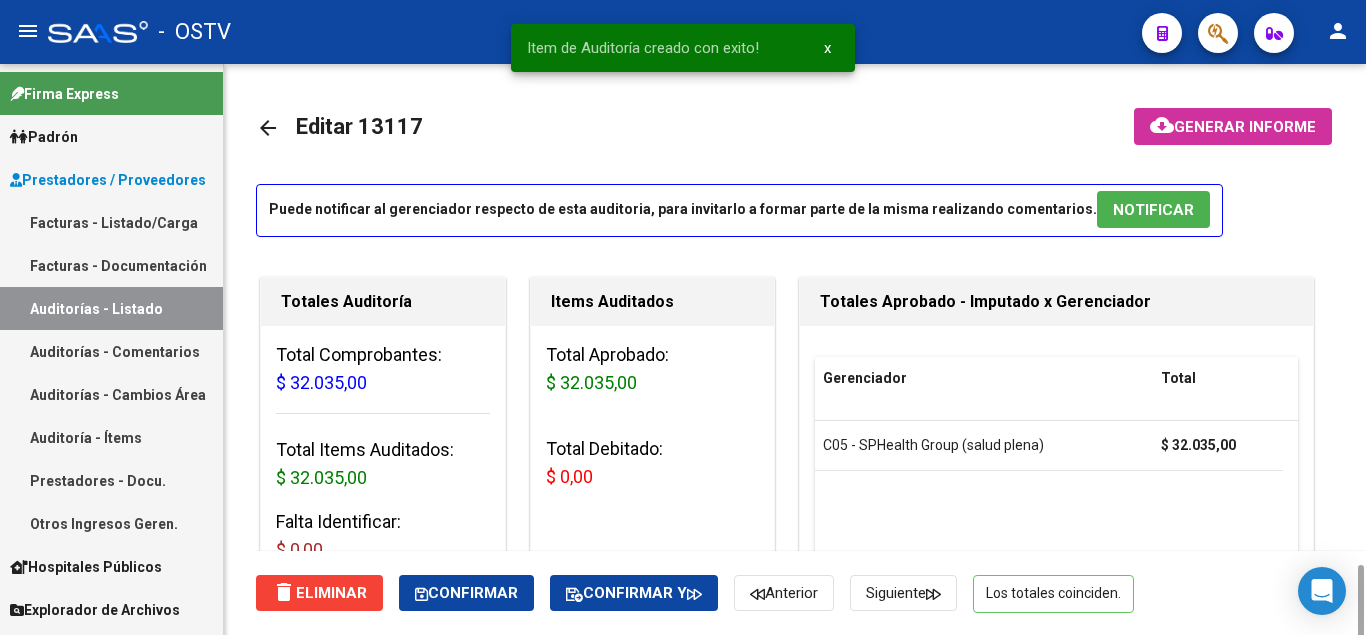 scroll, scrollTop: 400, scrollLeft: 0, axis: vertical 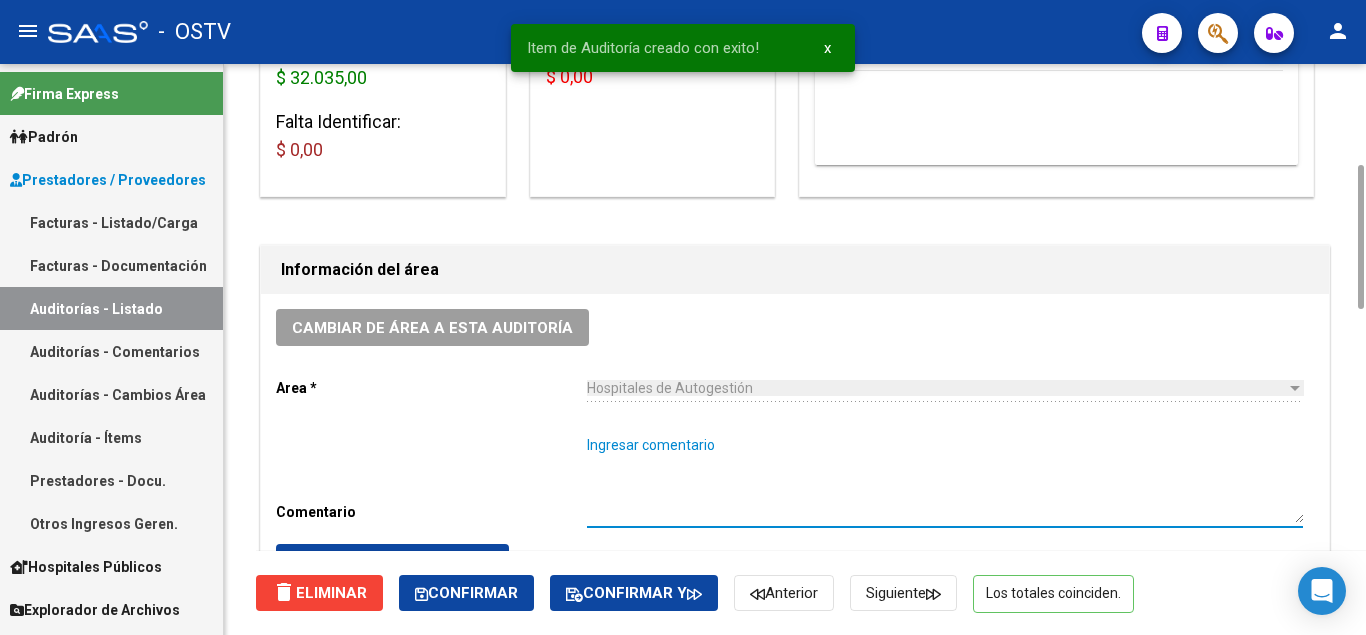 click on "Ingresar comentario" at bounding box center [945, 479] 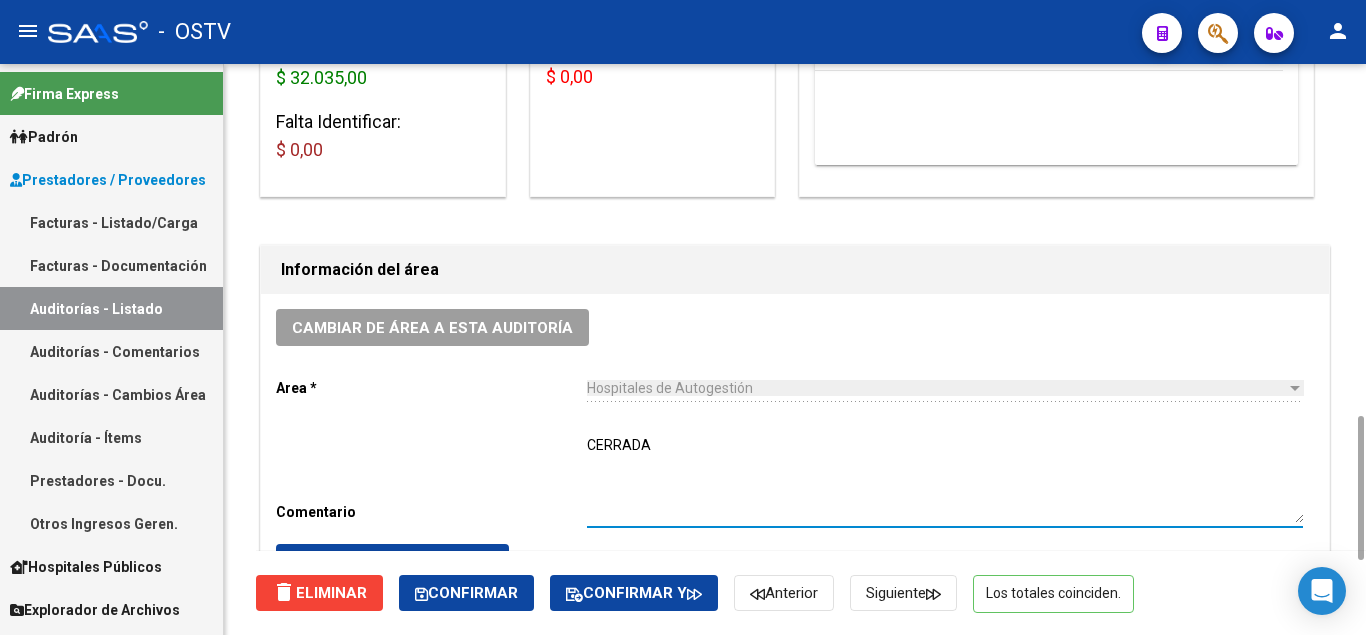 scroll, scrollTop: 600, scrollLeft: 0, axis: vertical 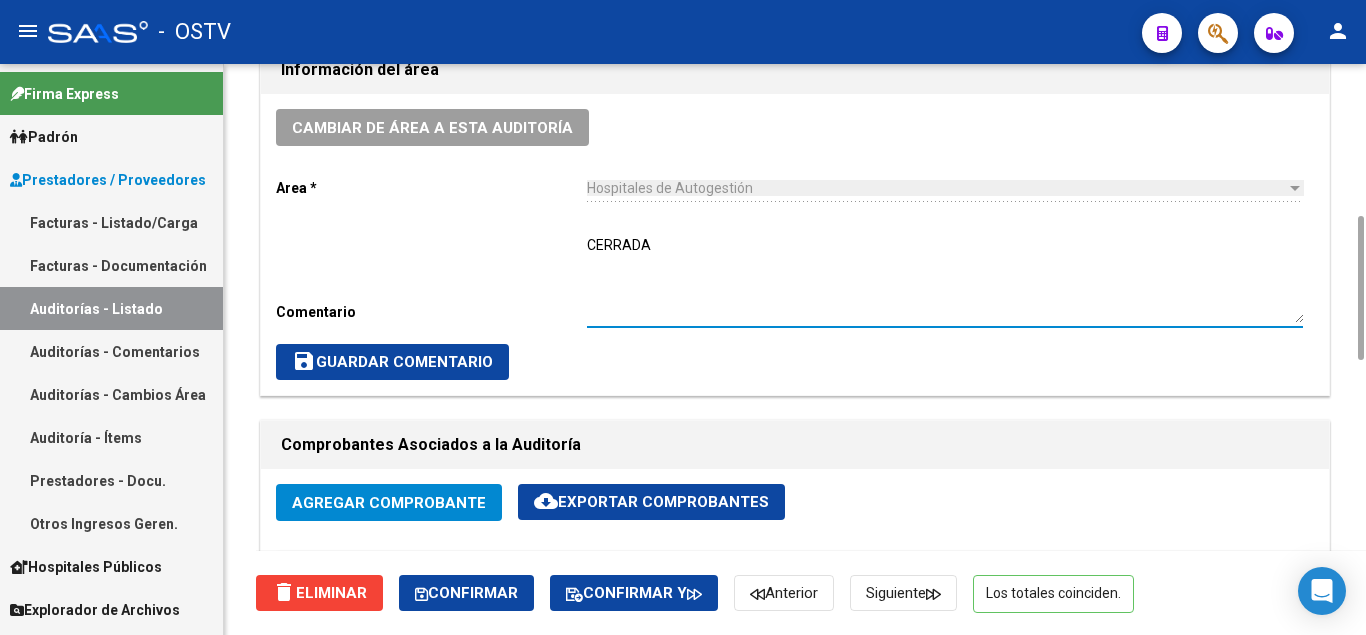 type on "CERRADA" 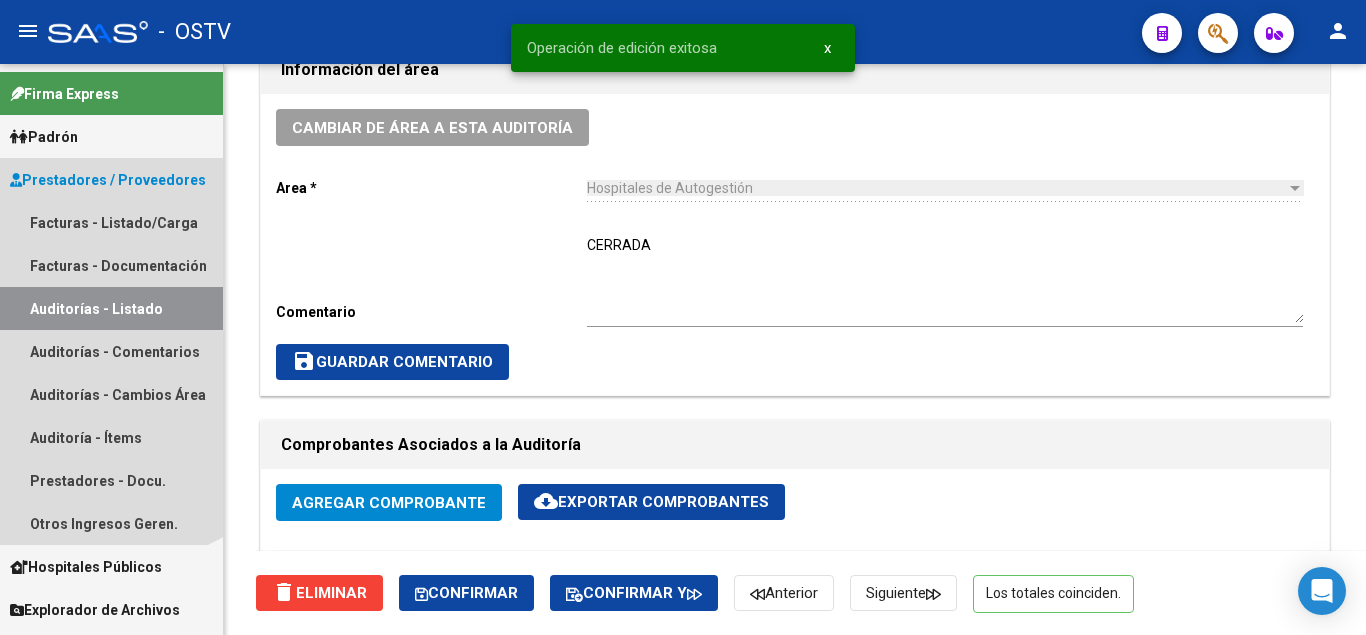 click on "Auditorías - Listado" at bounding box center [111, 308] 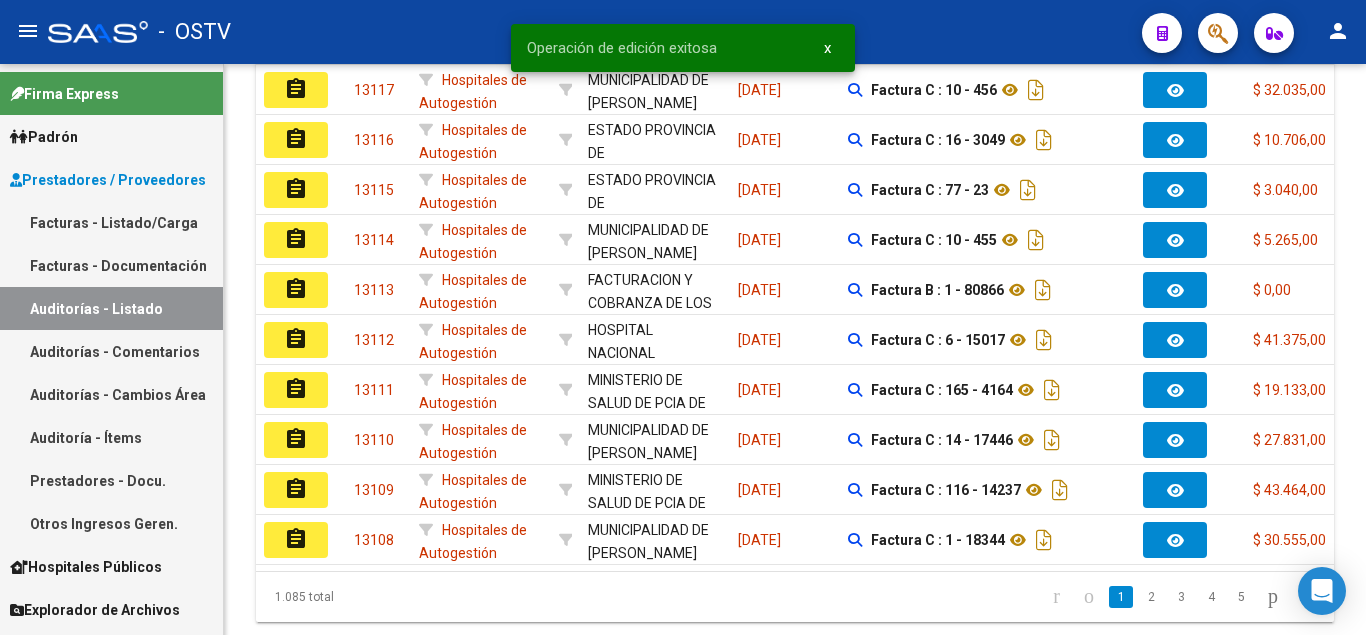 scroll, scrollTop: 0, scrollLeft: 0, axis: both 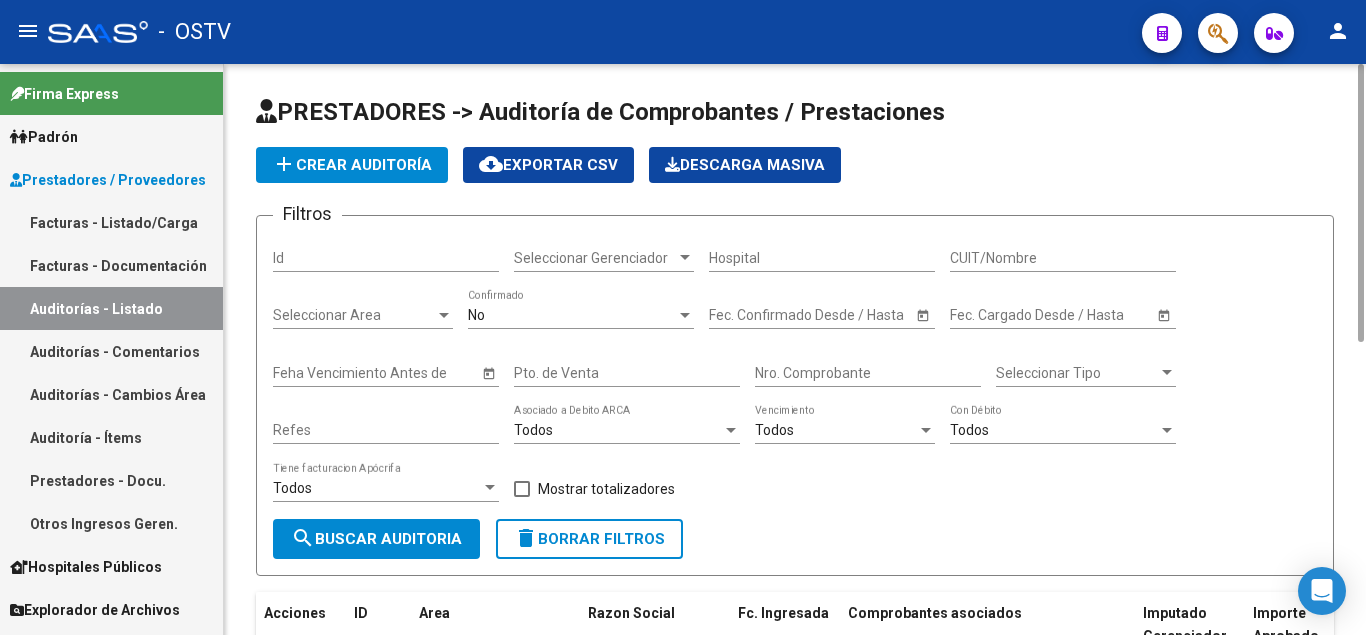 click on "add  Crear Auditoría" 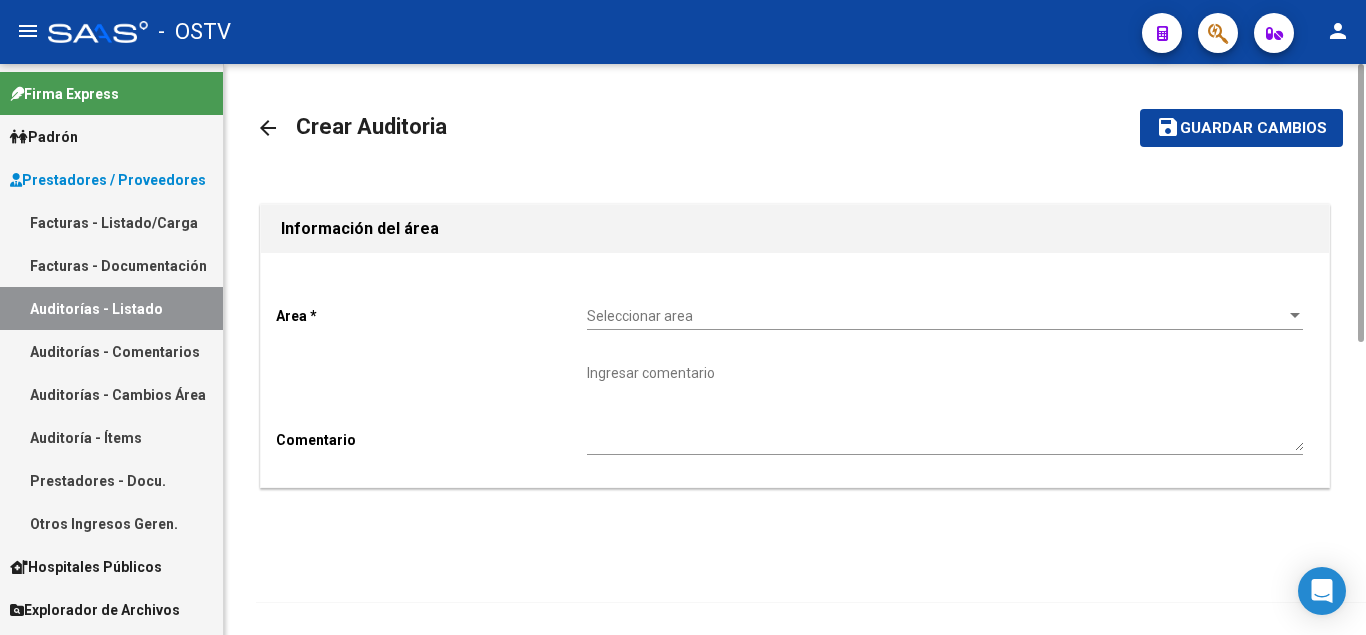click on "Seleccionar area" at bounding box center [936, 316] 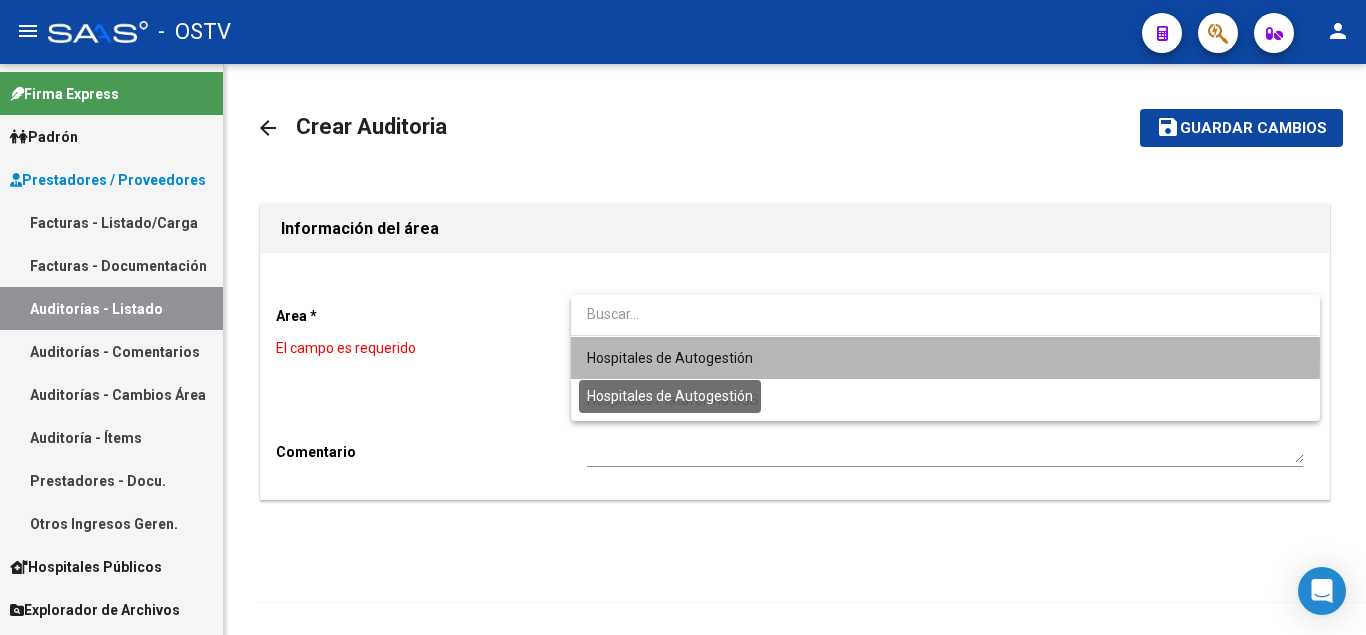 click on "Hospitales de Autogestión" at bounding box center (670, 358) 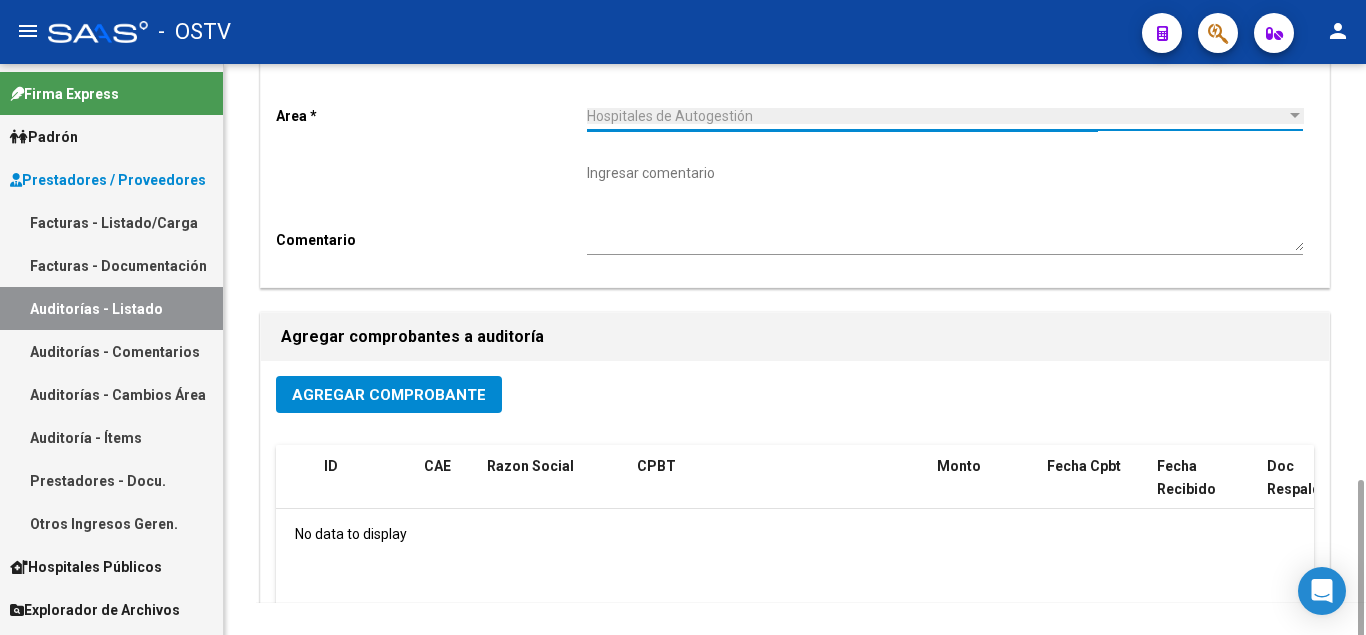 scroll, scrollTop: 400, scrollLeft: 0, axis: vertical 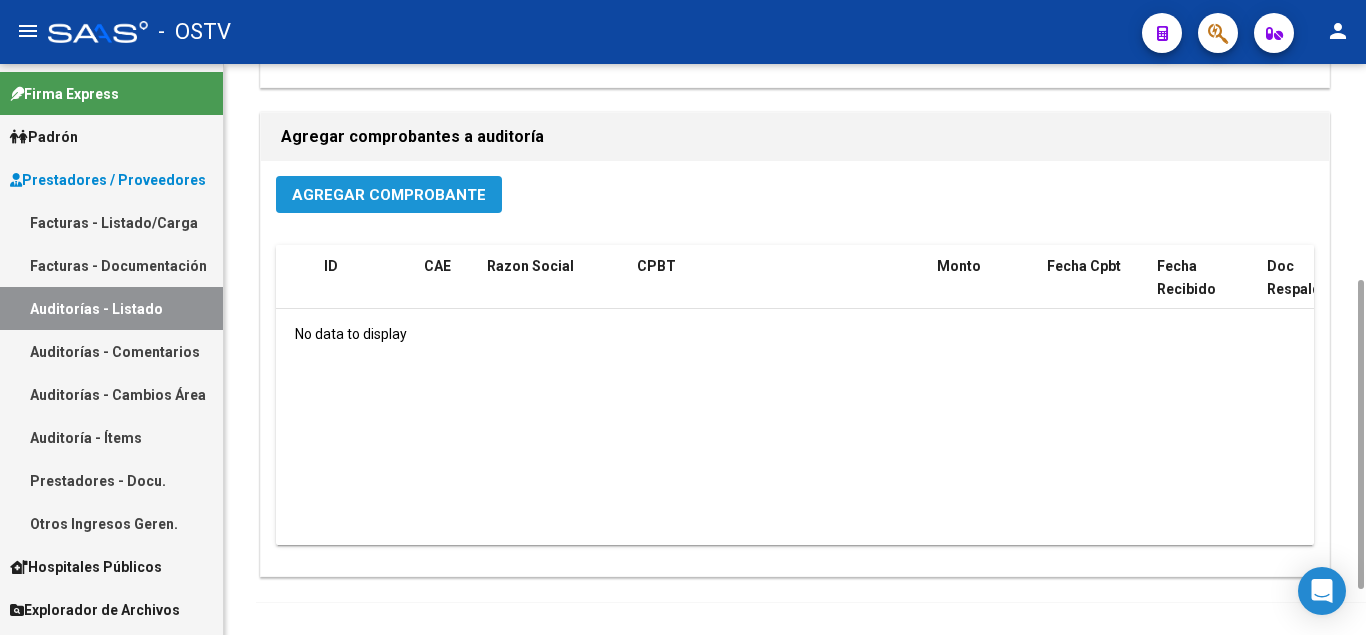 click on "Agregar Comprobante" 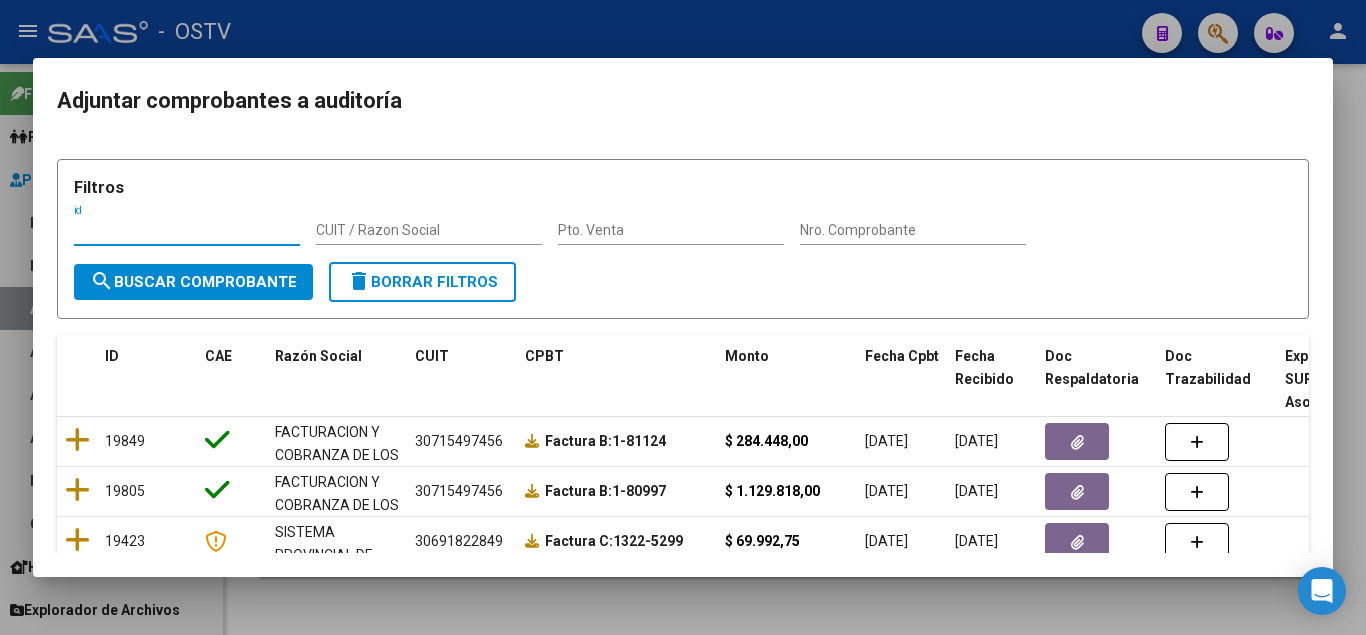 click on "Nro. Comprobante" at bounding box center [913, 230] 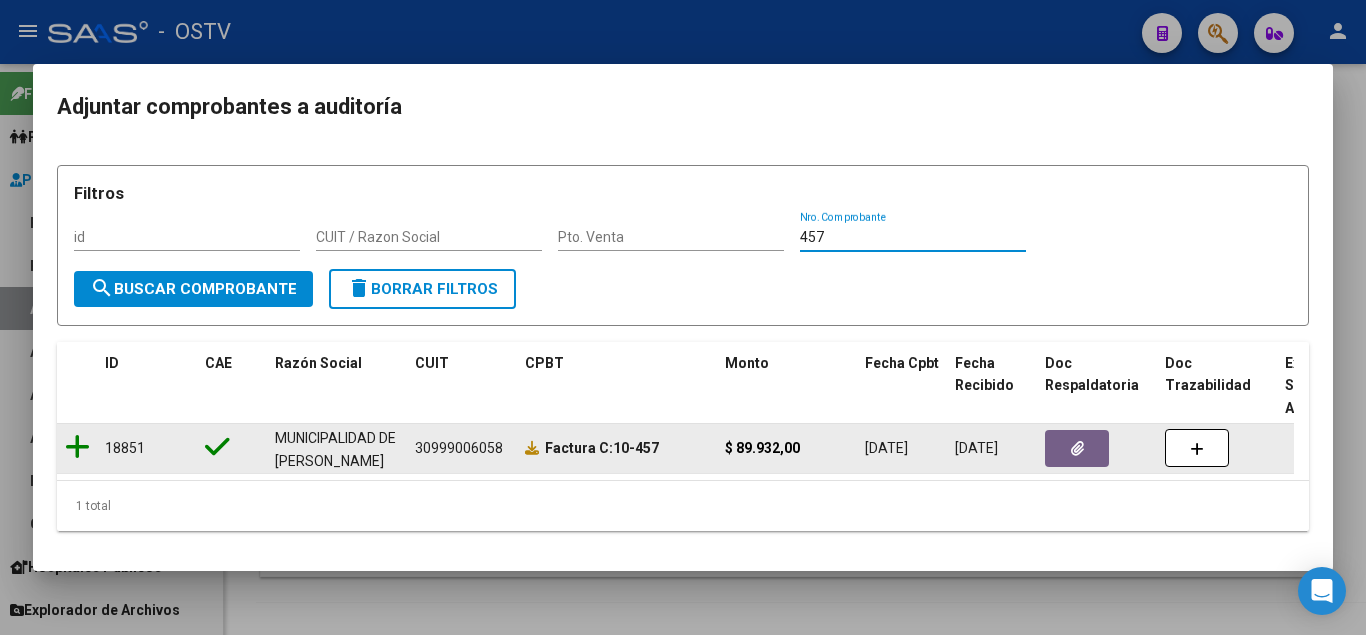 type on "457" 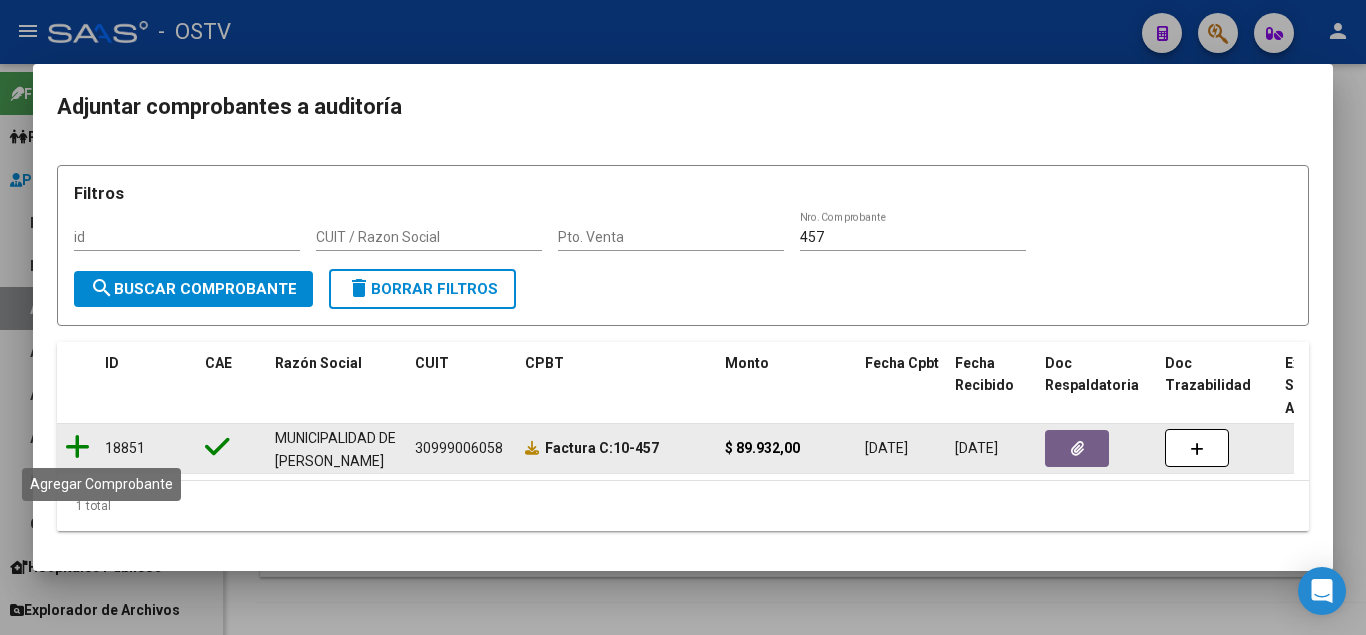 click 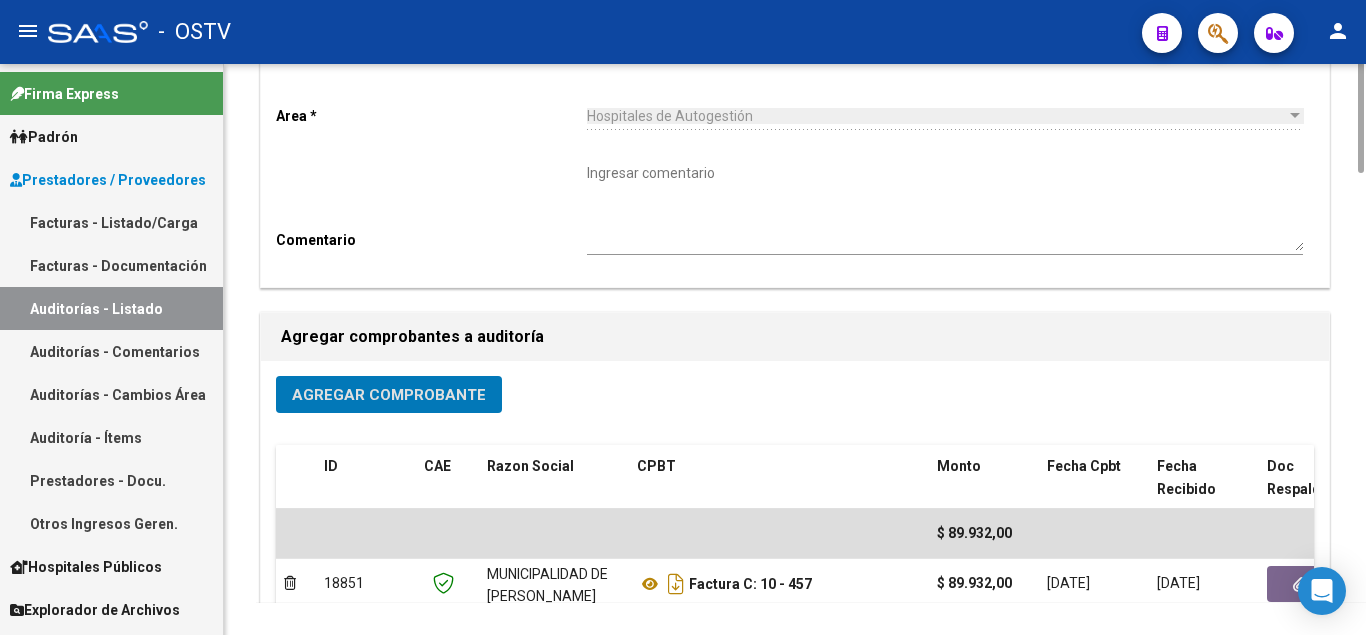 scroll, scrollTop: 0, scrollLeft: 0, axis: both 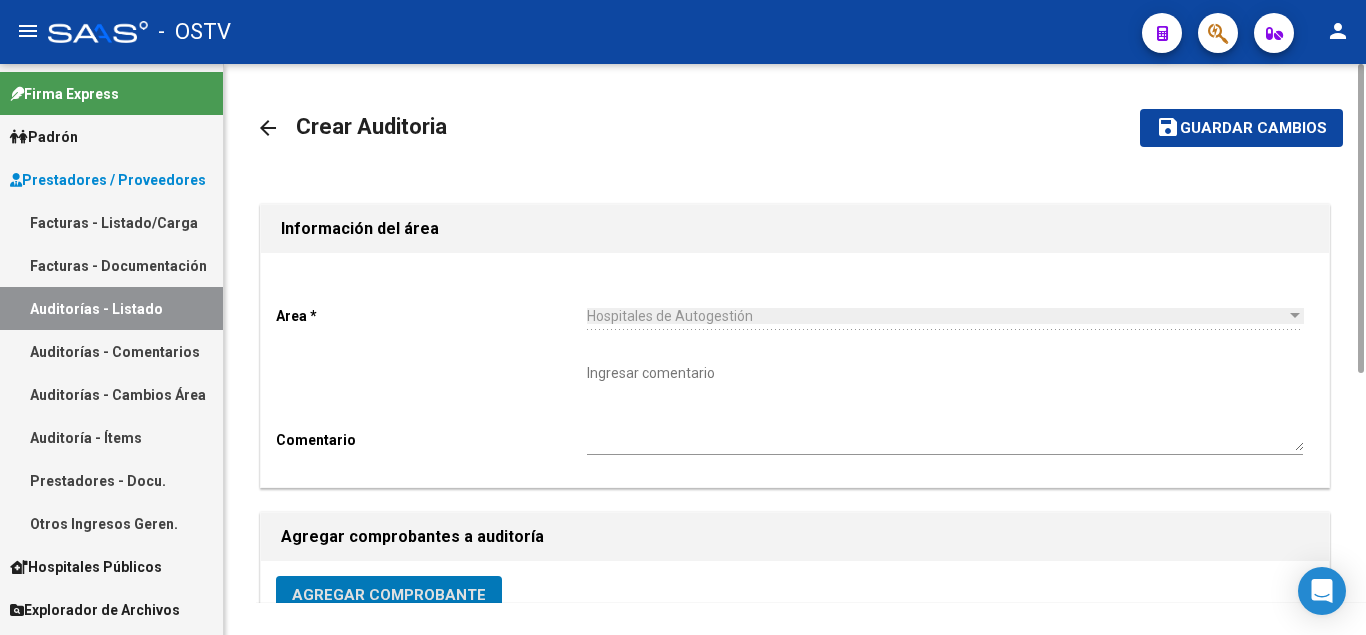 click on "Guardar cambios" 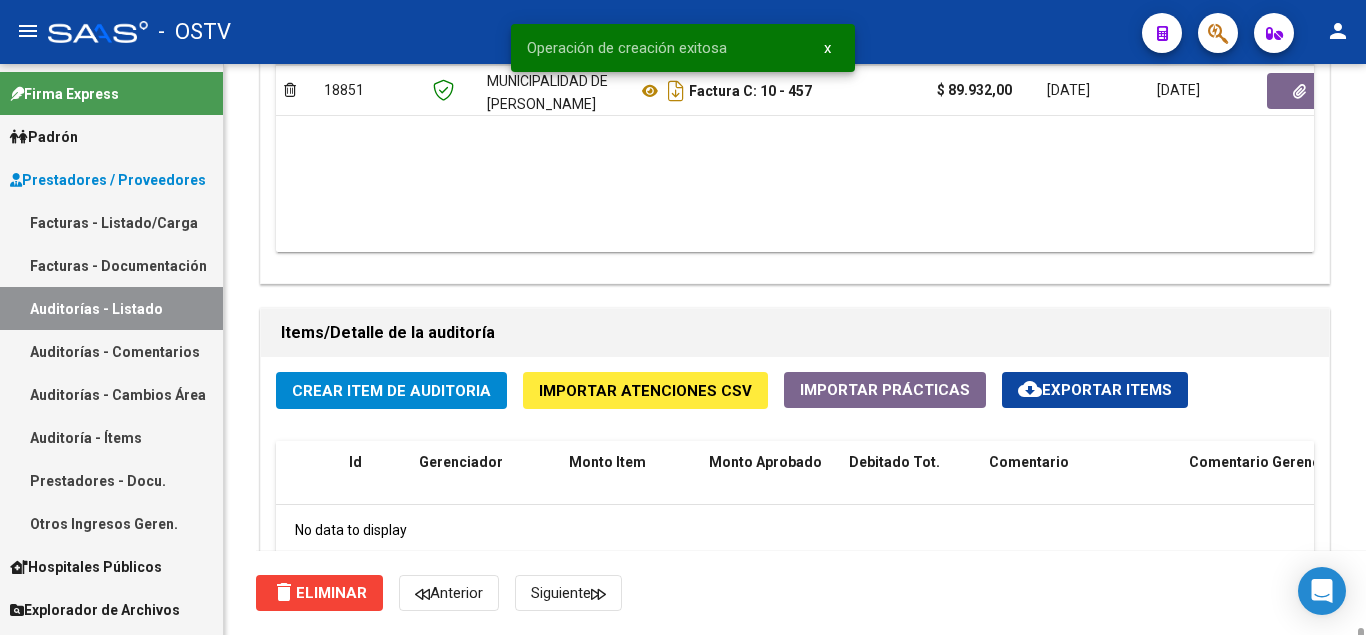 scroll, scrollTop: 1400, scrollLeft: 0, axis: vertical 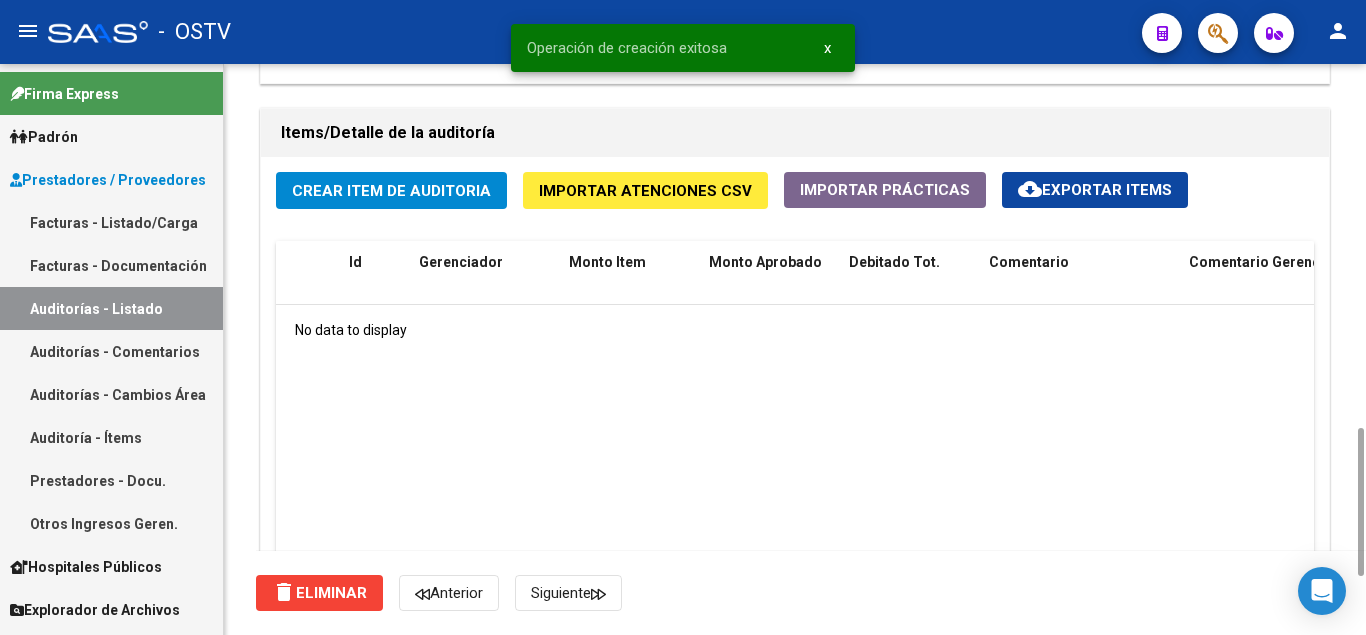 click on "Crear Item de Auditoria" 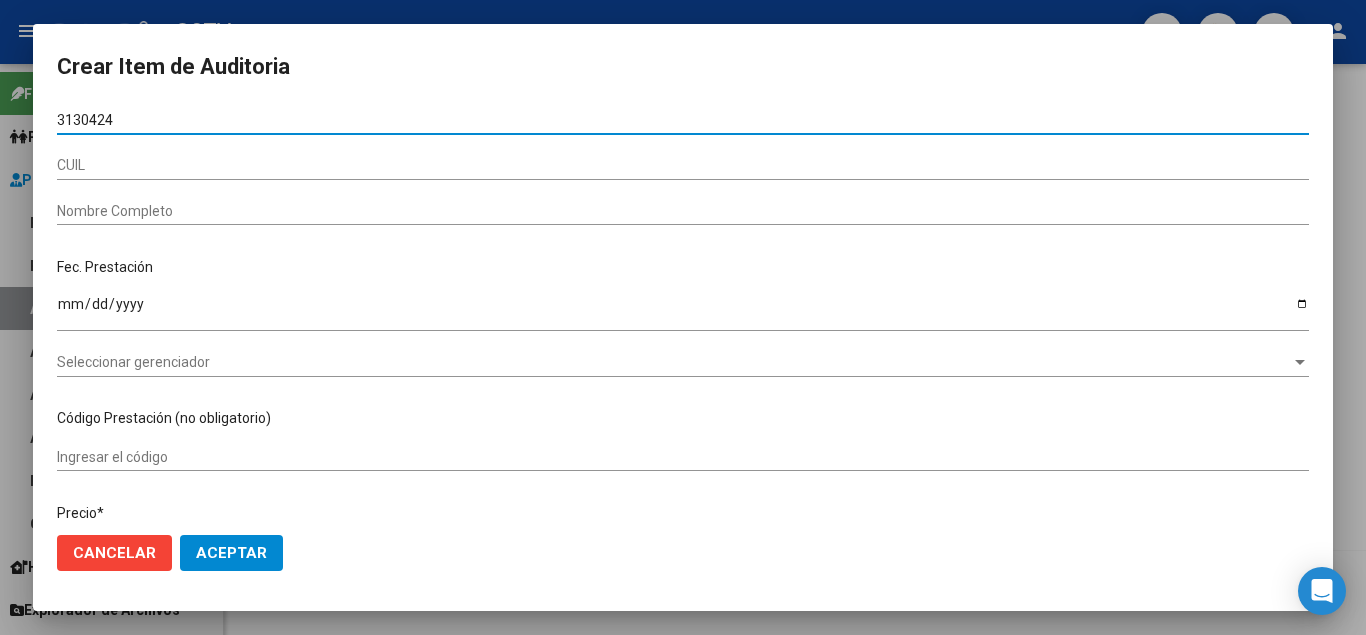 type on "31304248" 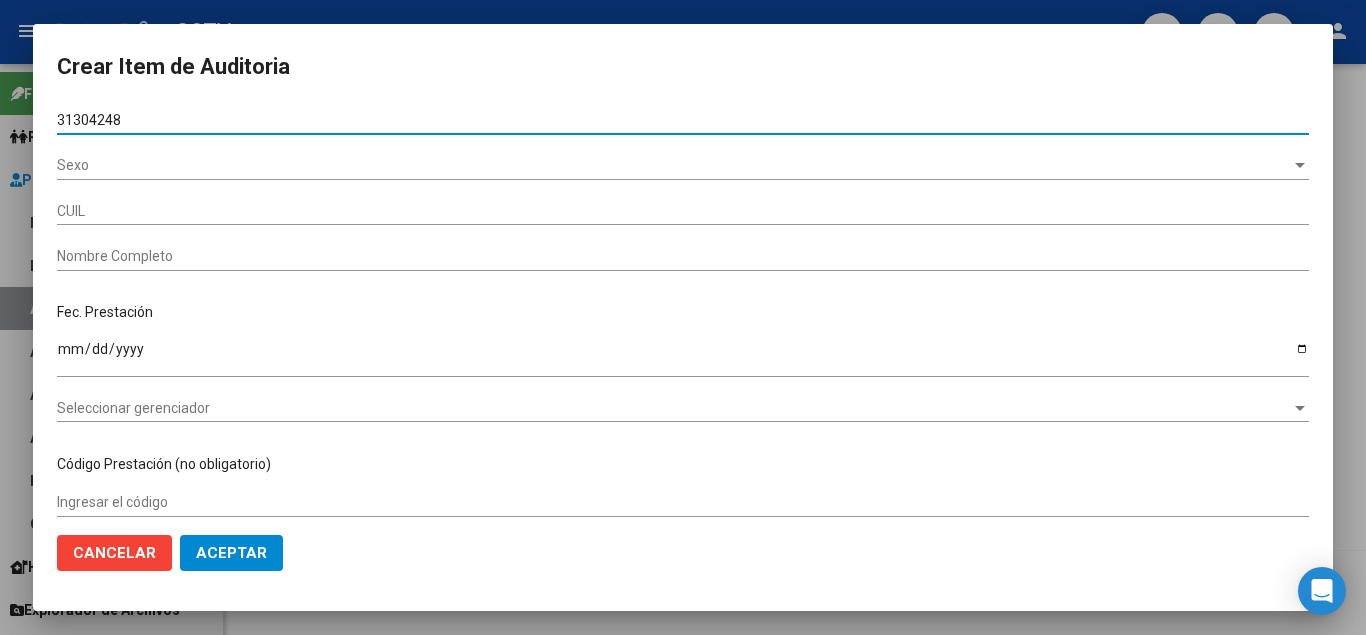 type on "20313042481" 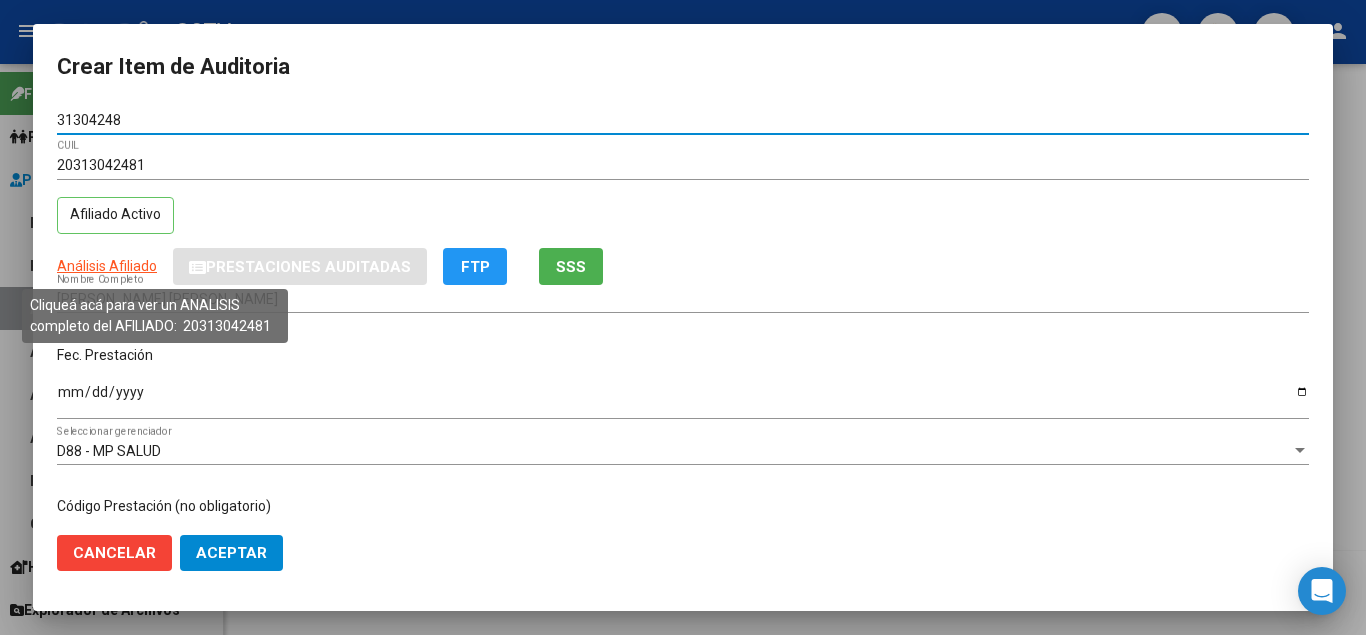 type on "31304248" 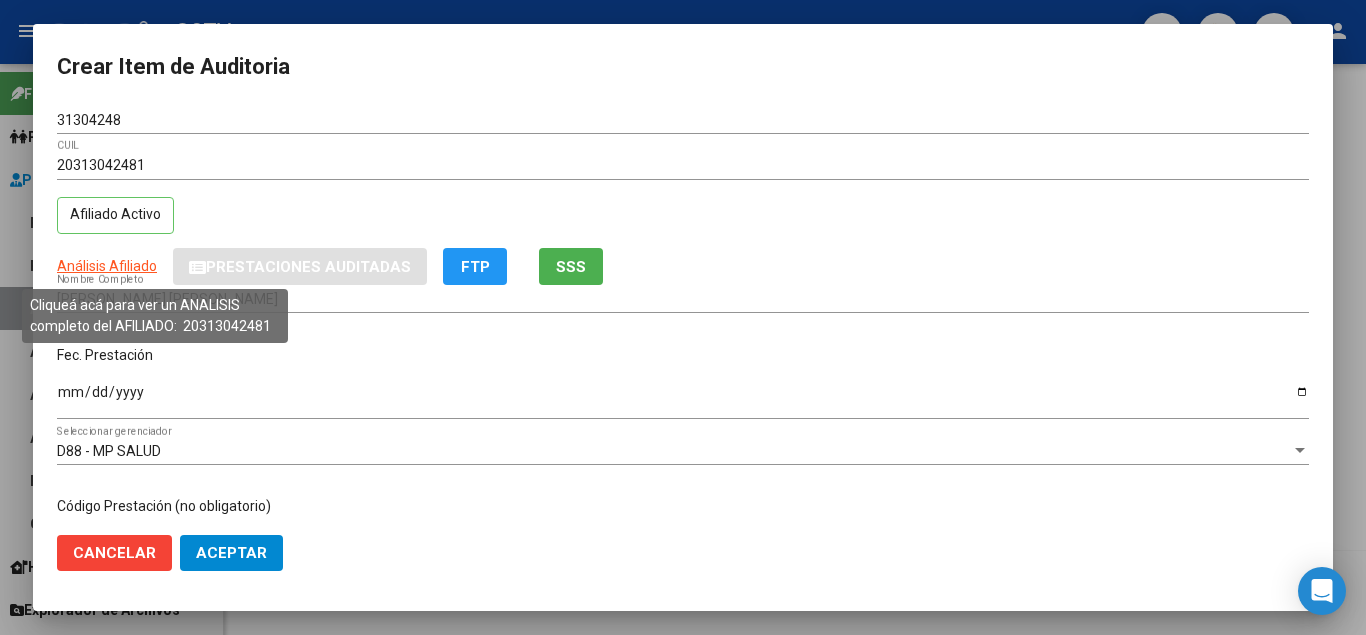 click on "Análisis Afiliado" at bounding box center (107, 266) 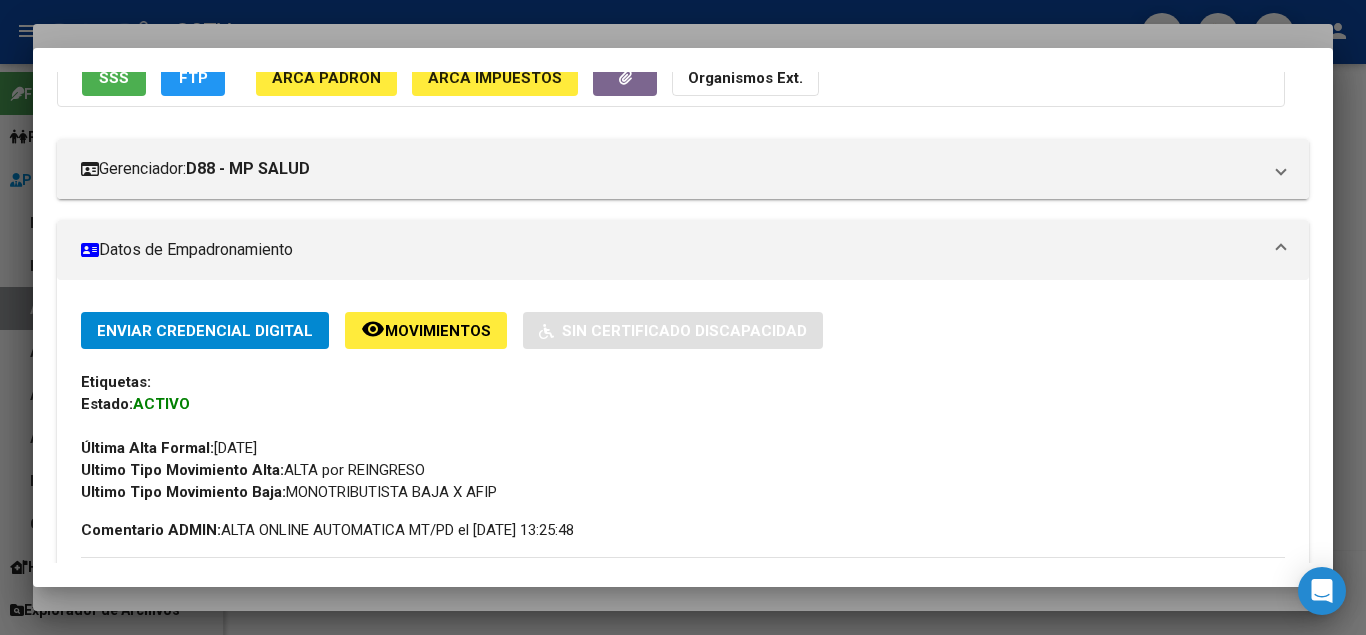 scroll, scrollTop: 200, scrollLeft: 0, axis: vertical 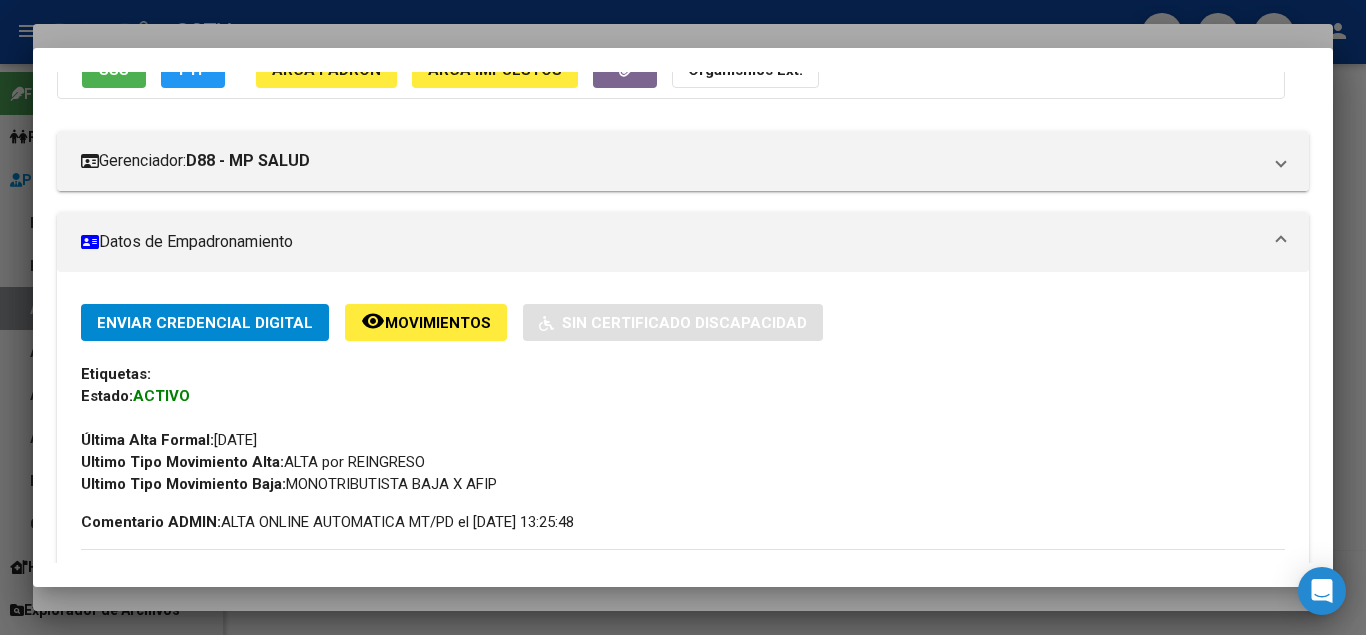 click on "SSS" at bounding box center [114, 69] 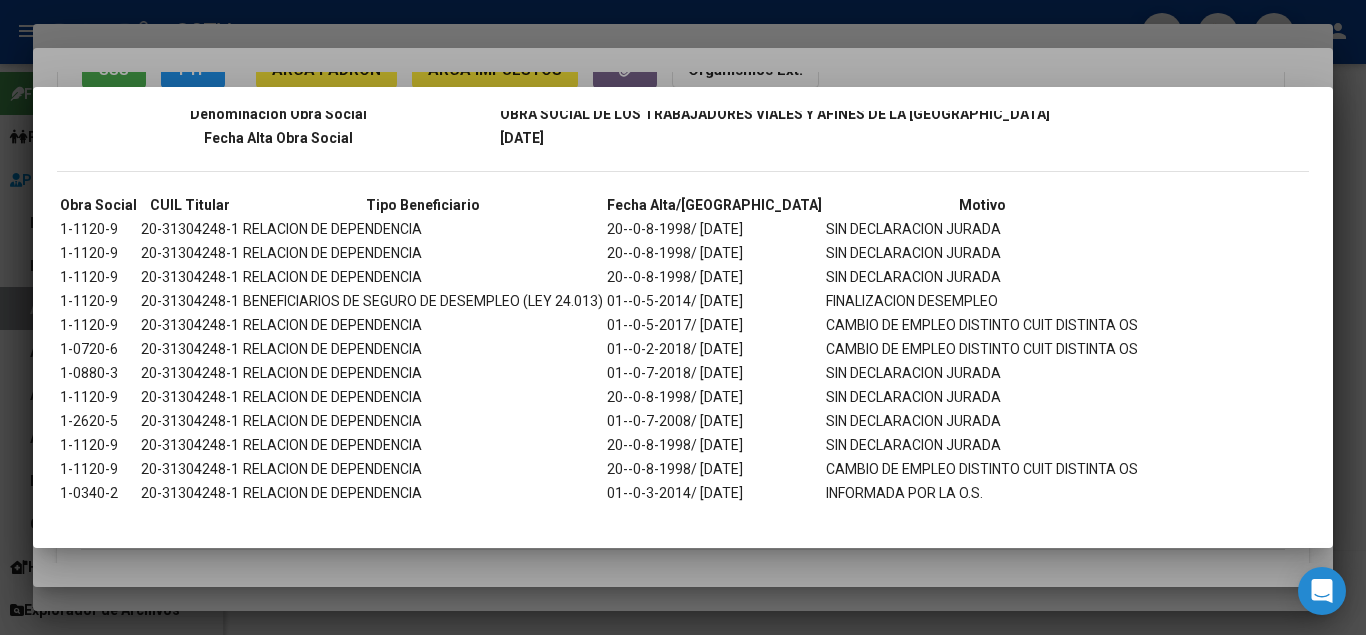 scroll, scrollTop: 489, scrollLeft: 0, axis: vertical 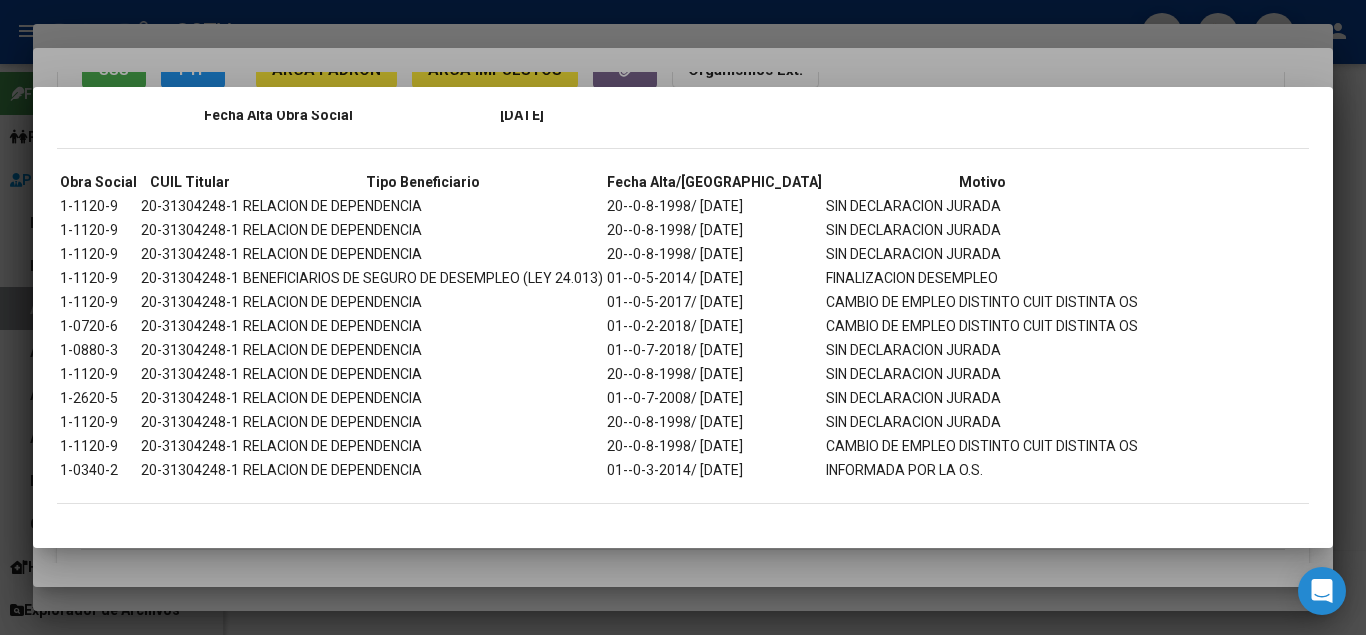 click at bounding box center [683, 317] 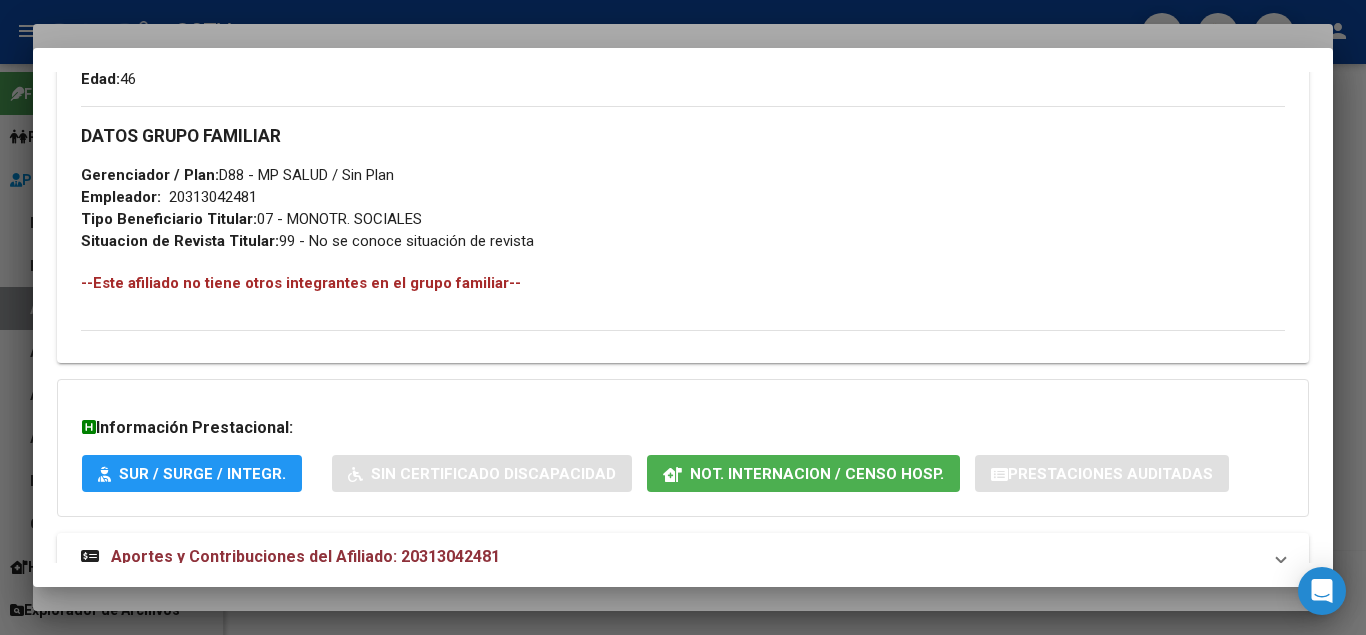 scroll, scrollTop: 997, scrollLeft: 0, axis: vertical 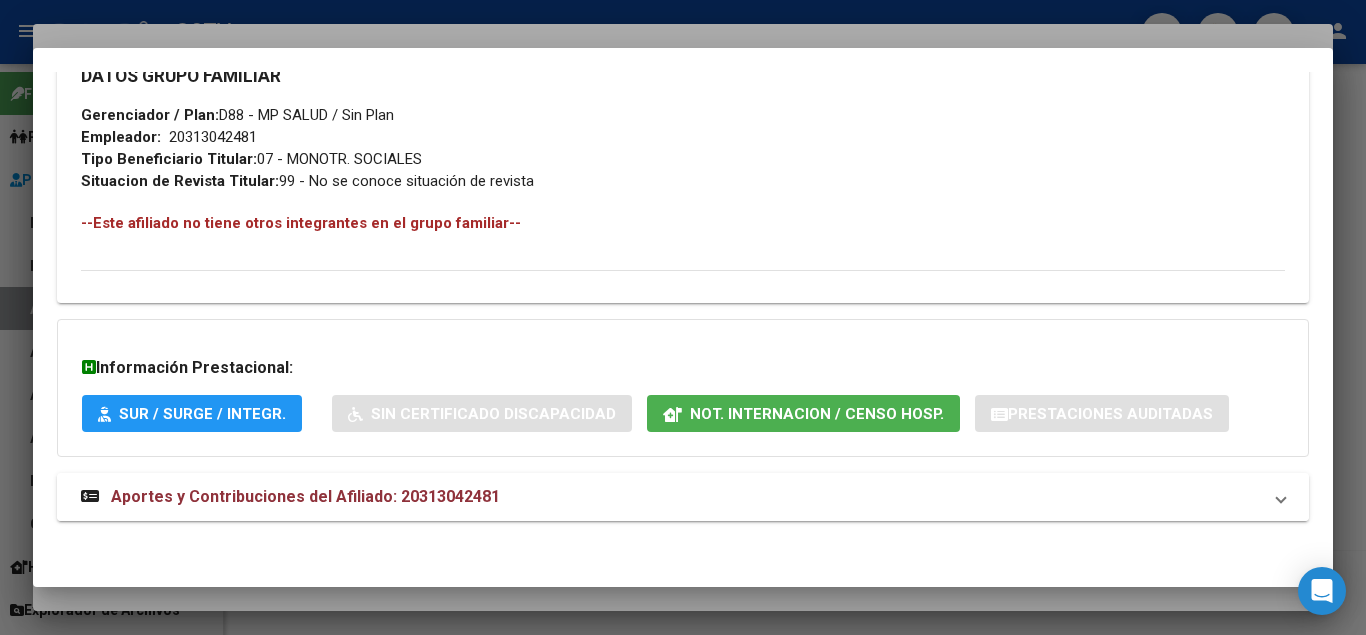 click on "Aportes y Contribuciones del Afiliado: 20313042481" at bounding box center (305, 496) 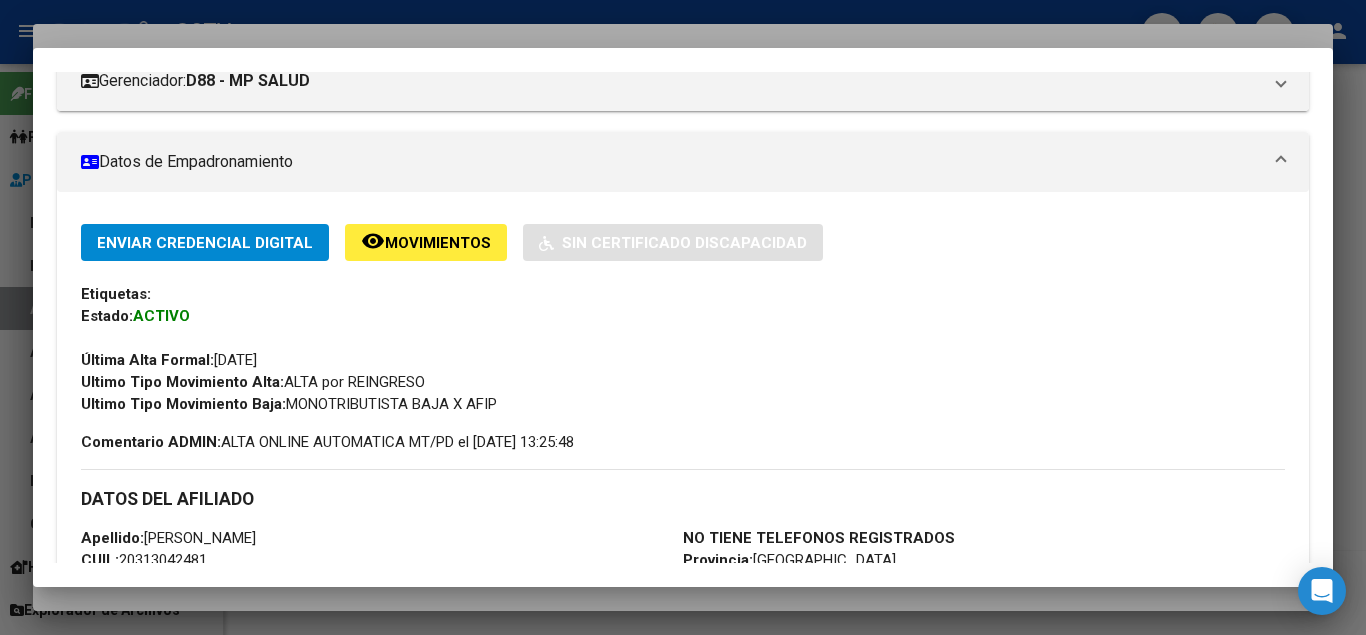 scroll, scrollTop: 0, scrollLeft: 0, axis: both 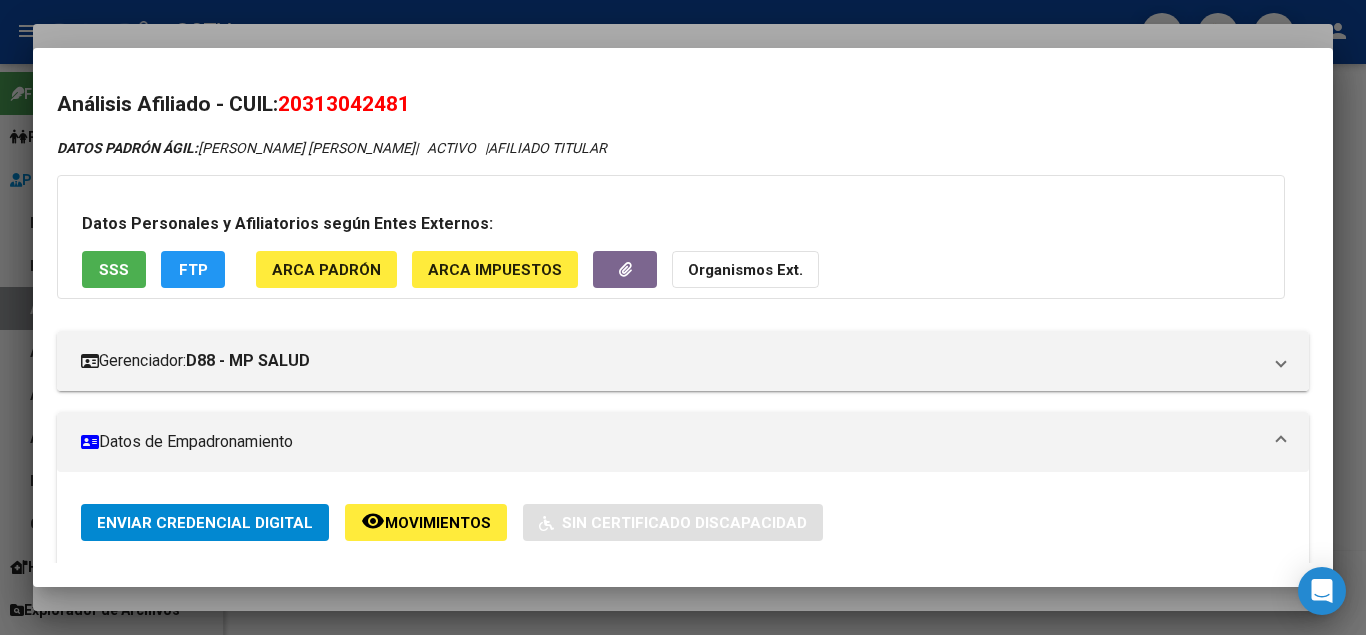 click at bounding box center [683, 317] 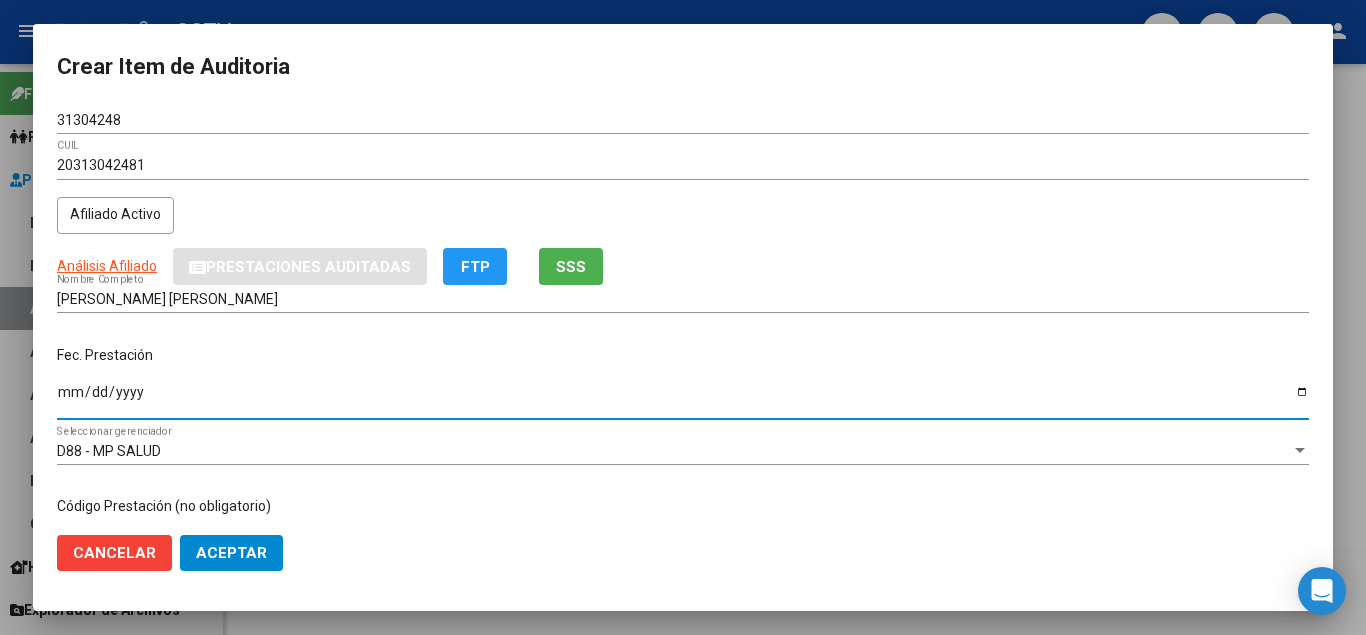click on "Ingresar la fecha" at bounding box center [683, 399] 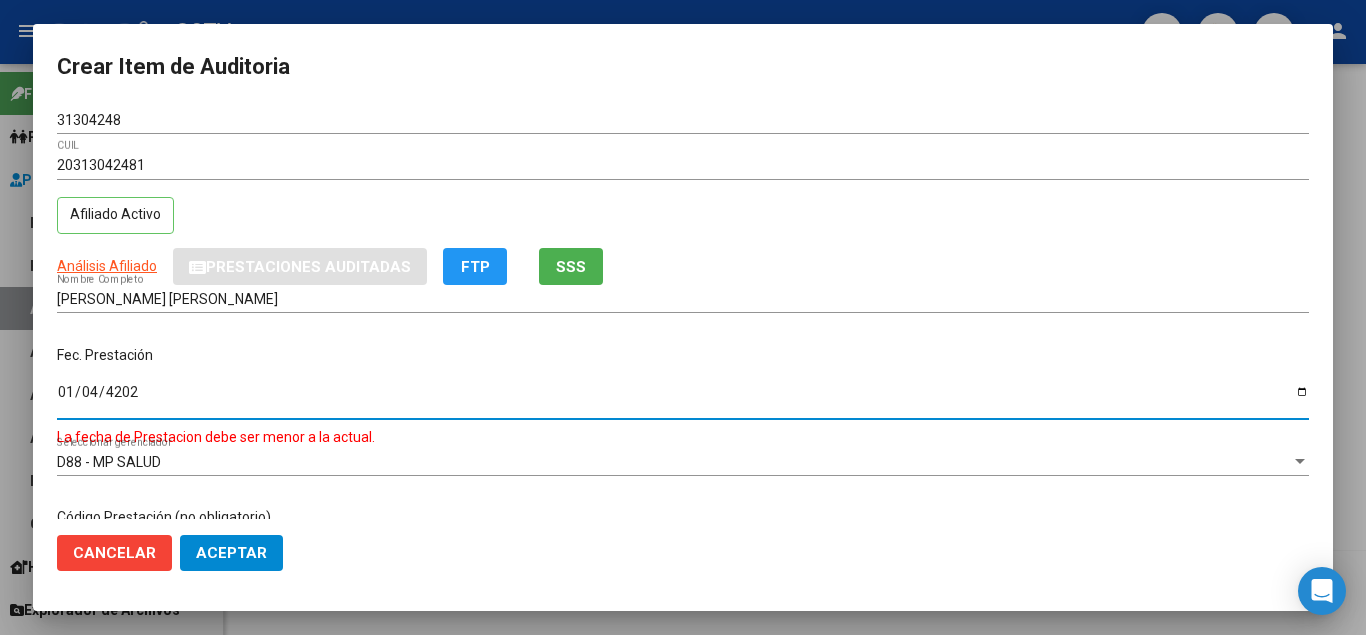 type on "[DATE]" 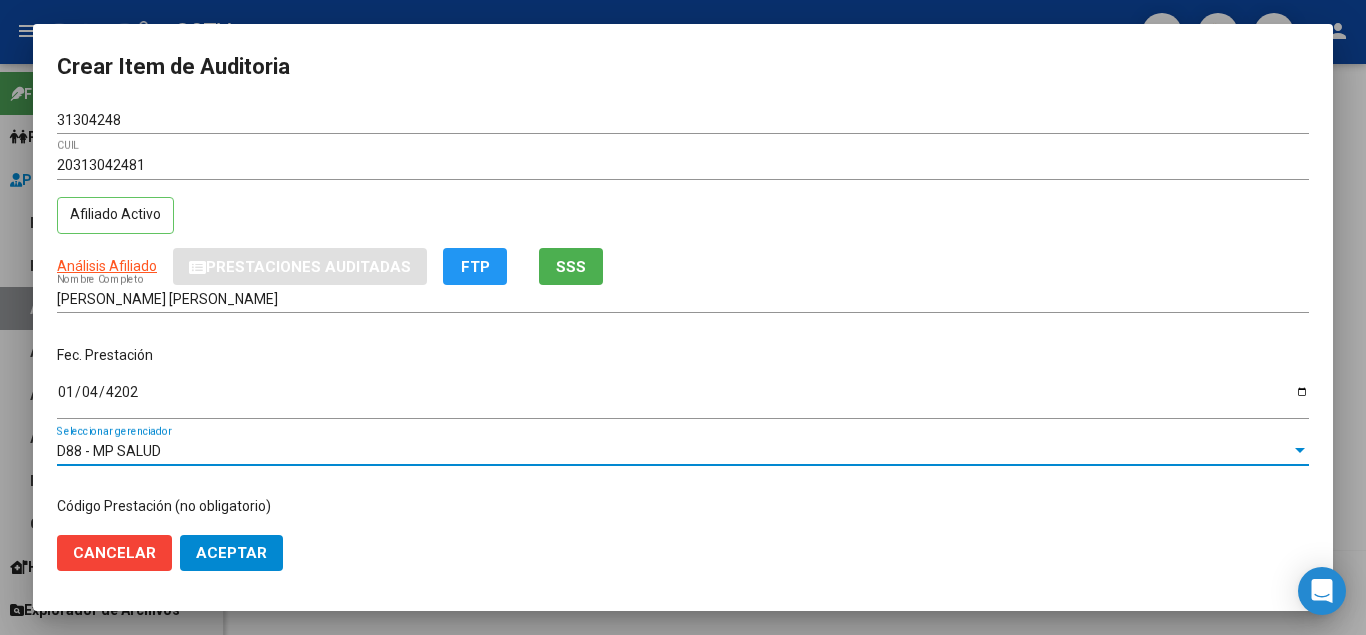 scroll, scrollTop: 233, scrollLeft: 0, axis: vertical 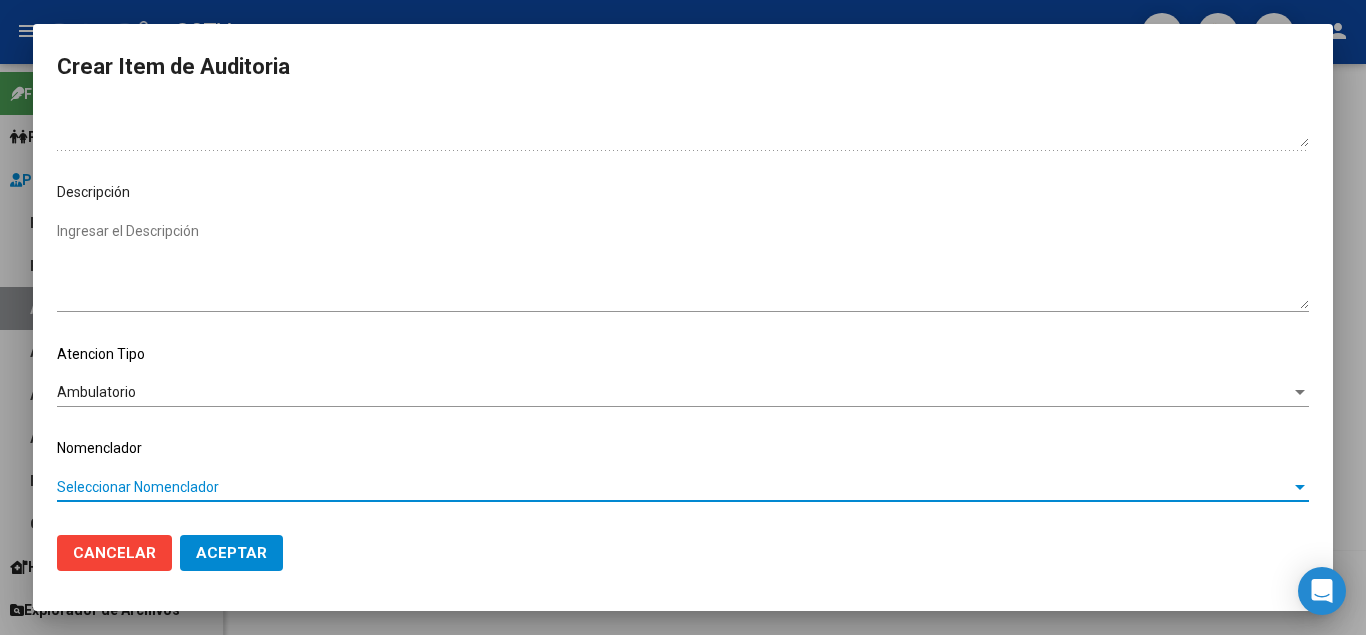 type 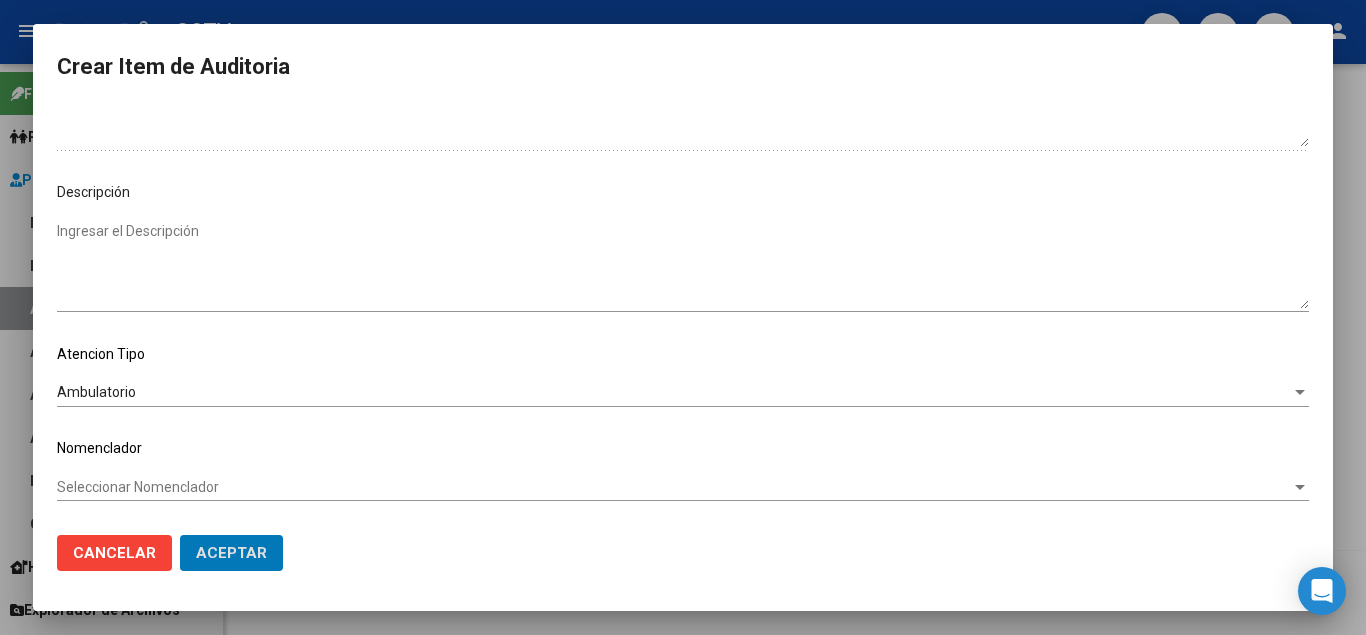type 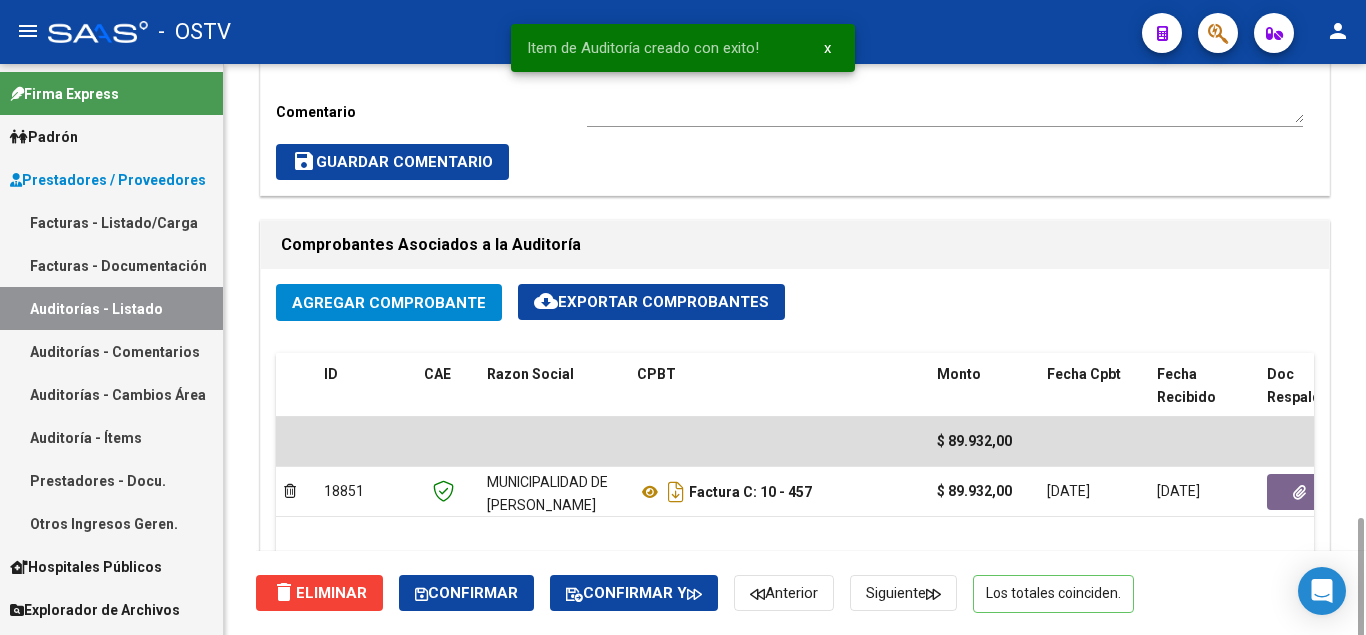 scroll, scrollTop: 600, scrollLeft: 0, axis: vertical 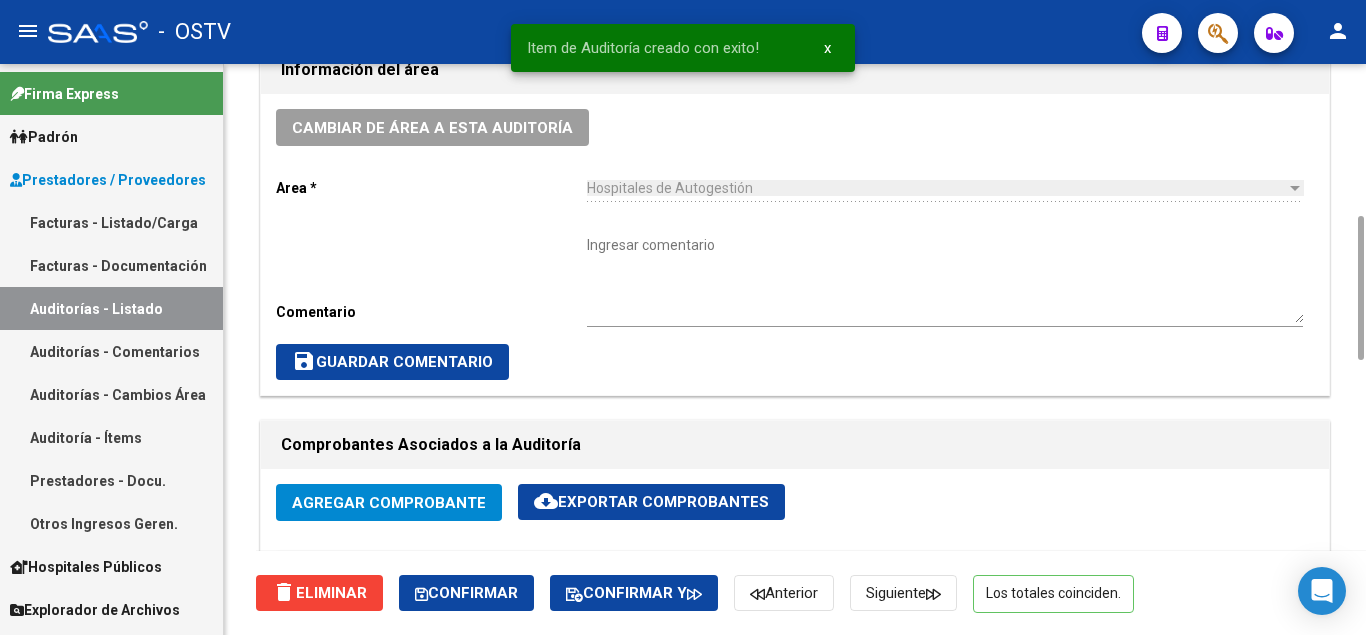 click on "Ingresar comentario" at bounding box center [945, 279] 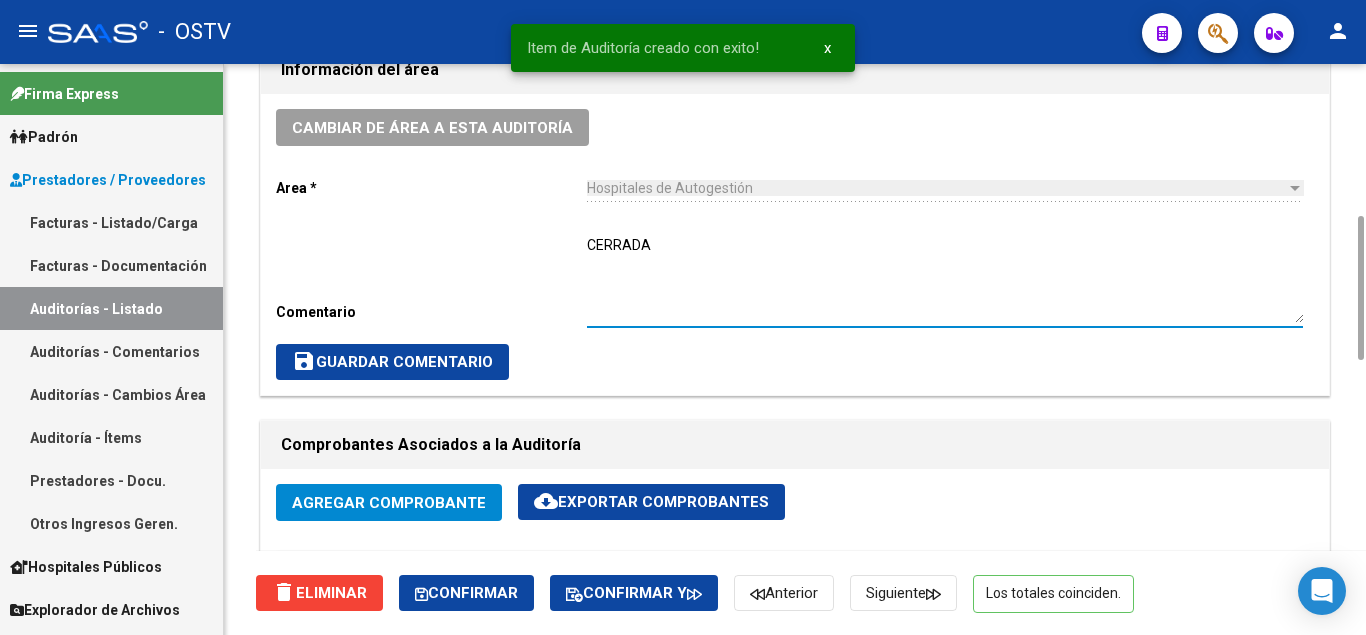 type on "CERRADA" 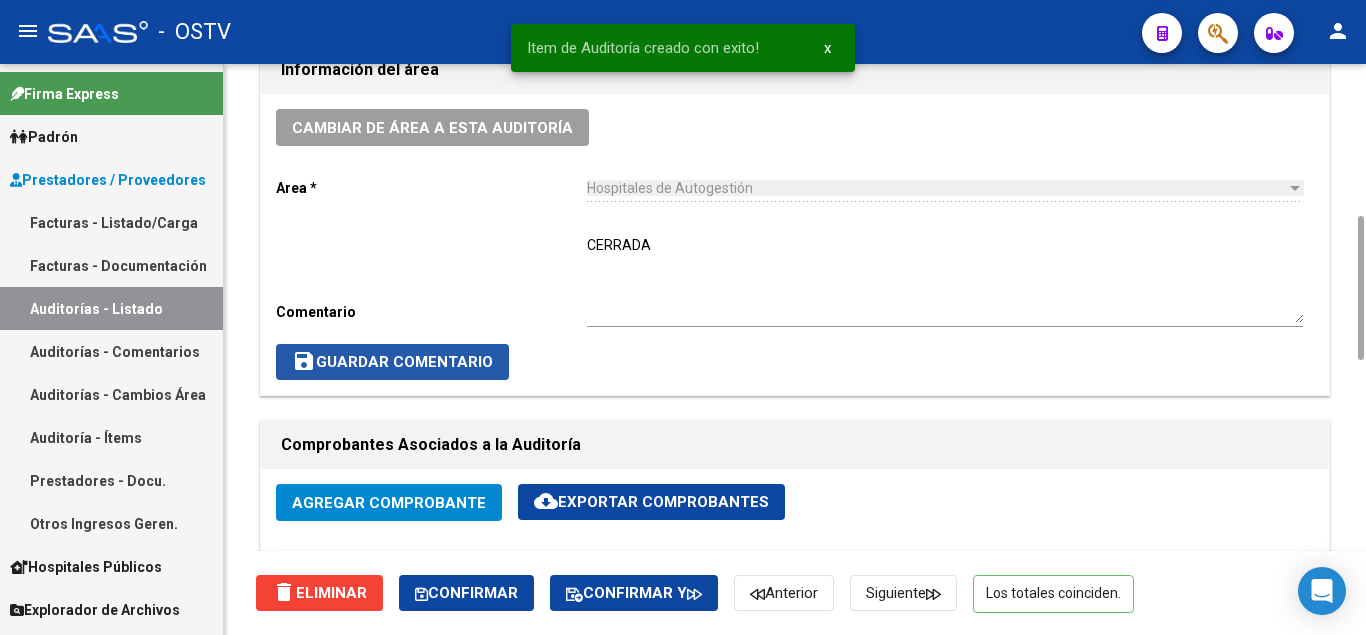 click on "save  Guardar Comentario" 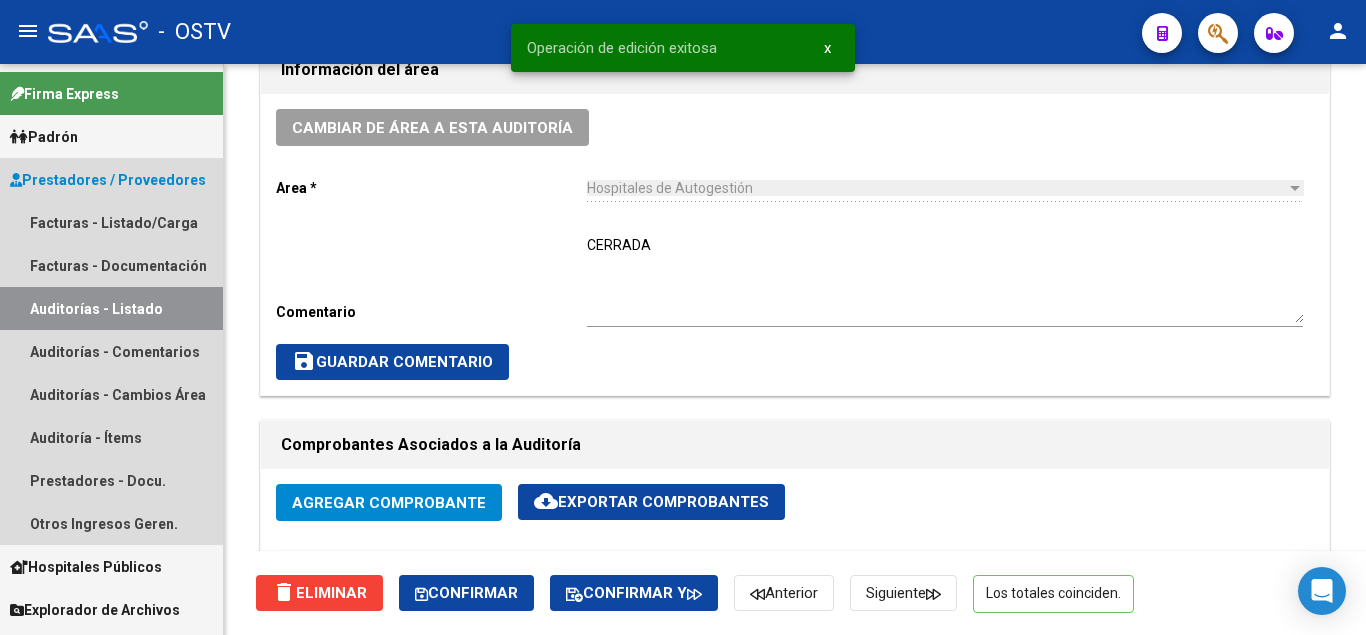 click on "Auditorías - Listado" at bounding box center (111, 308) 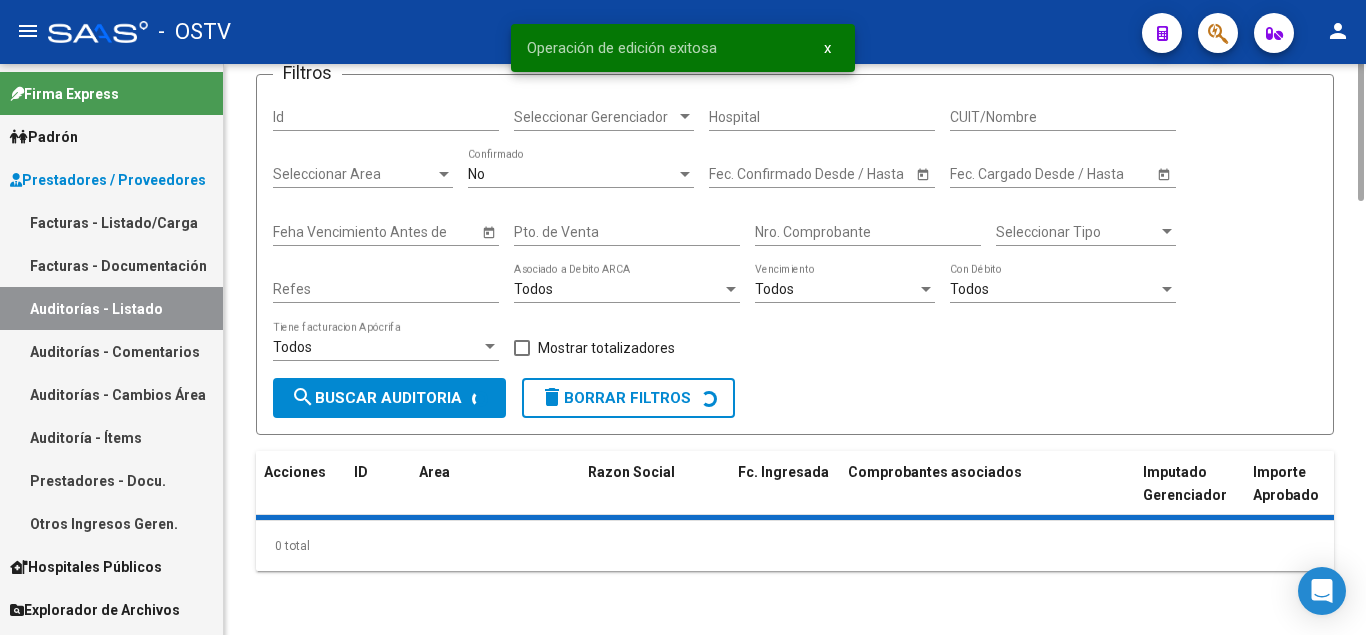 scroll, scrollTop: 0, scrollLeft: 0, axis: both 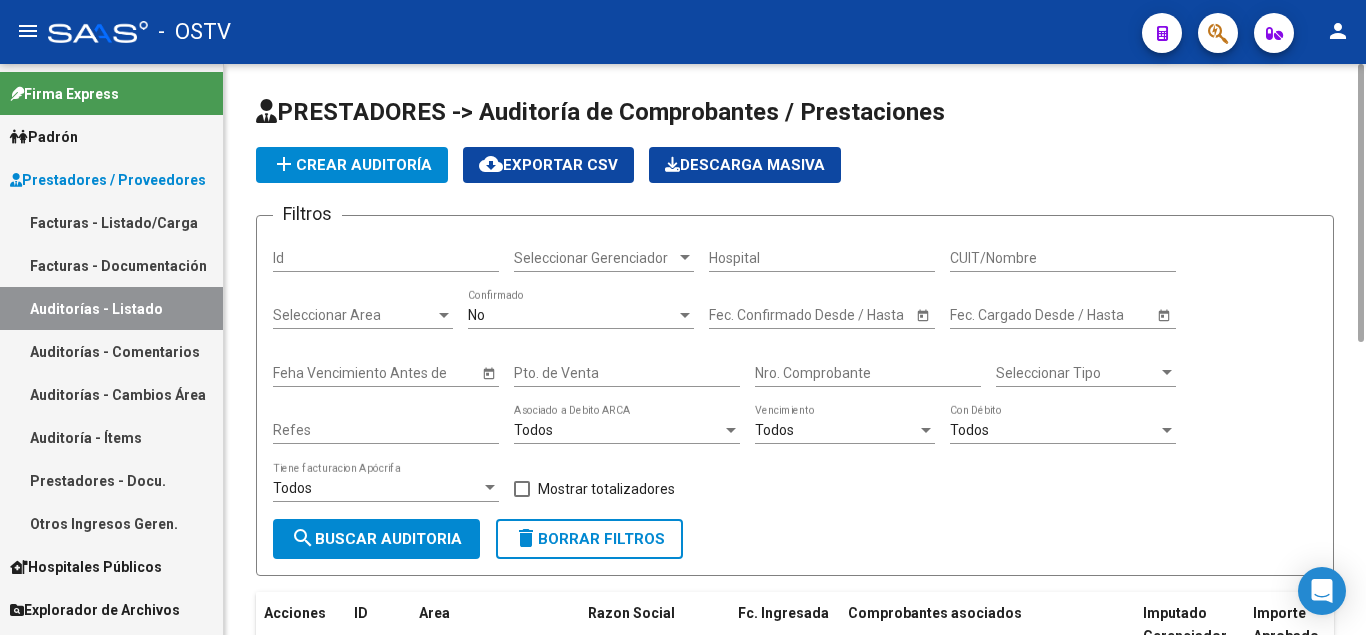 click on "add  Crear Auditoría" 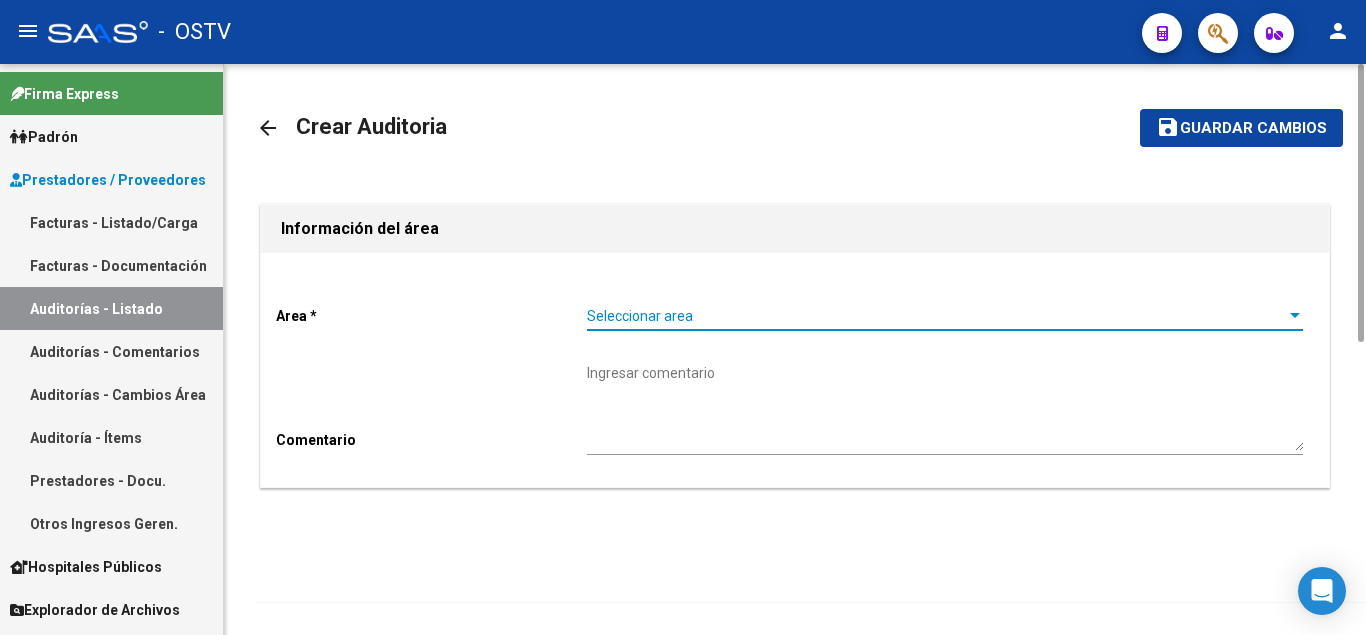 click on "Seleccionar area" at bounding box center [936, 316] 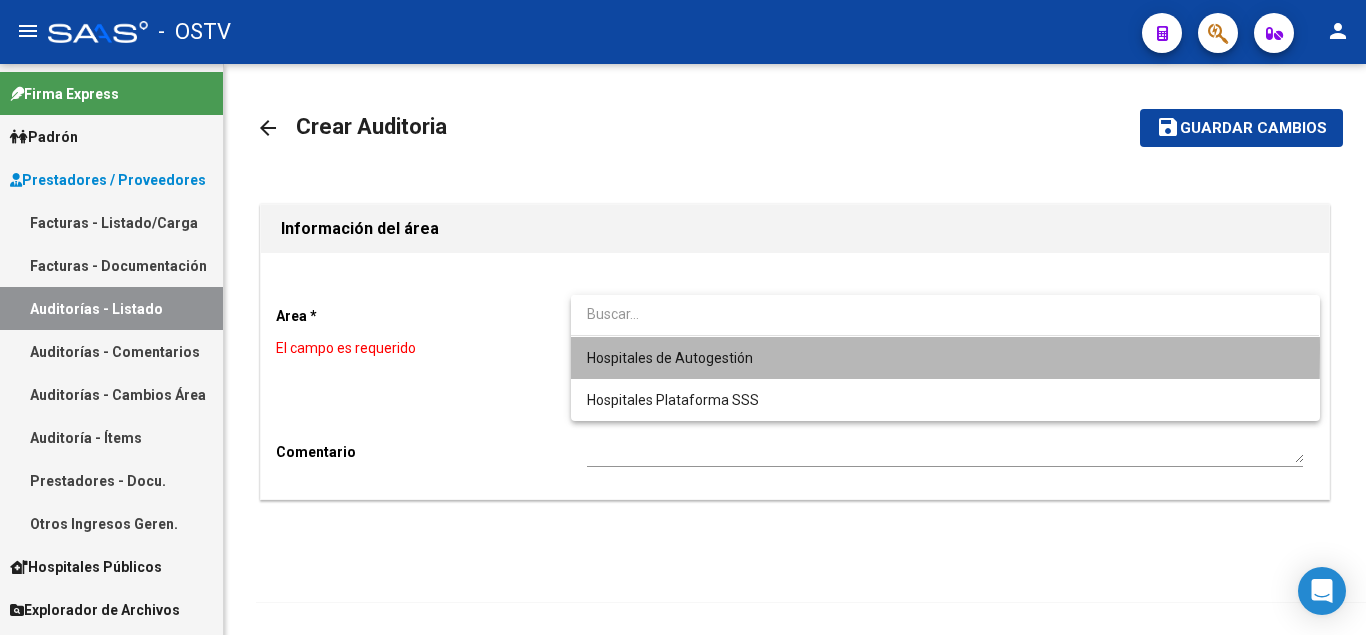 click on "Hospitales de Autogestión" at bounding box center [945, 358] 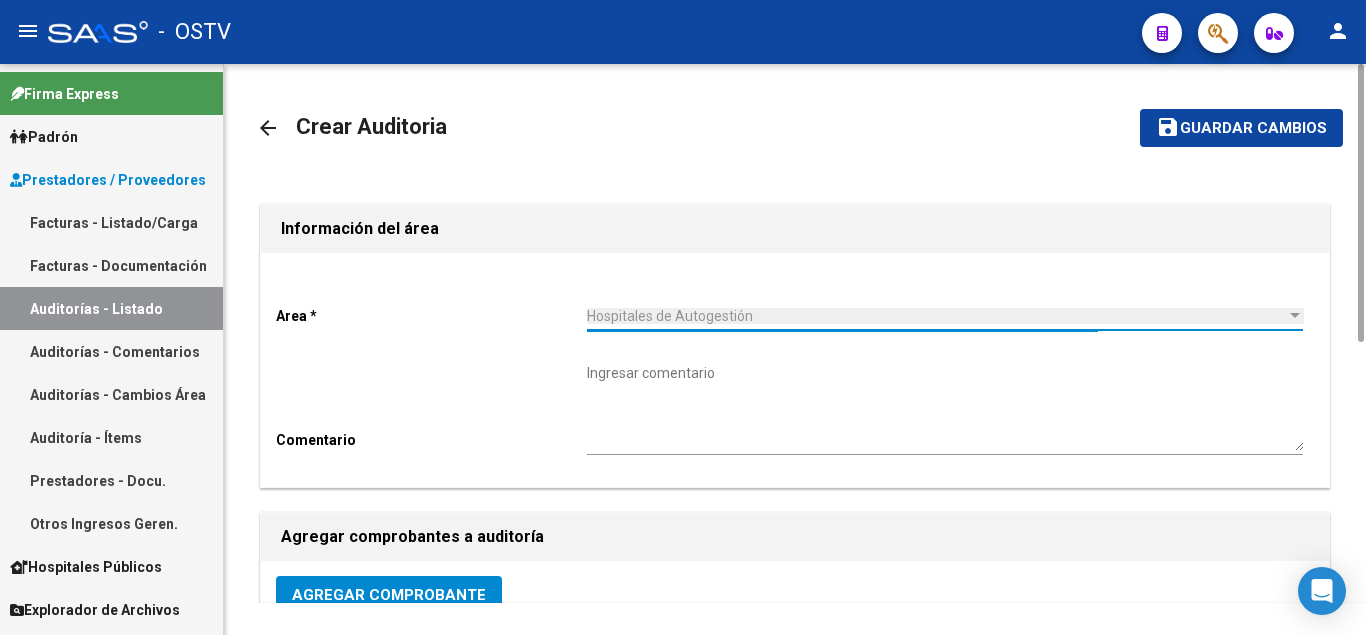 scroll, scrollTop: 200, scrollLeft: 0, axis: vertical 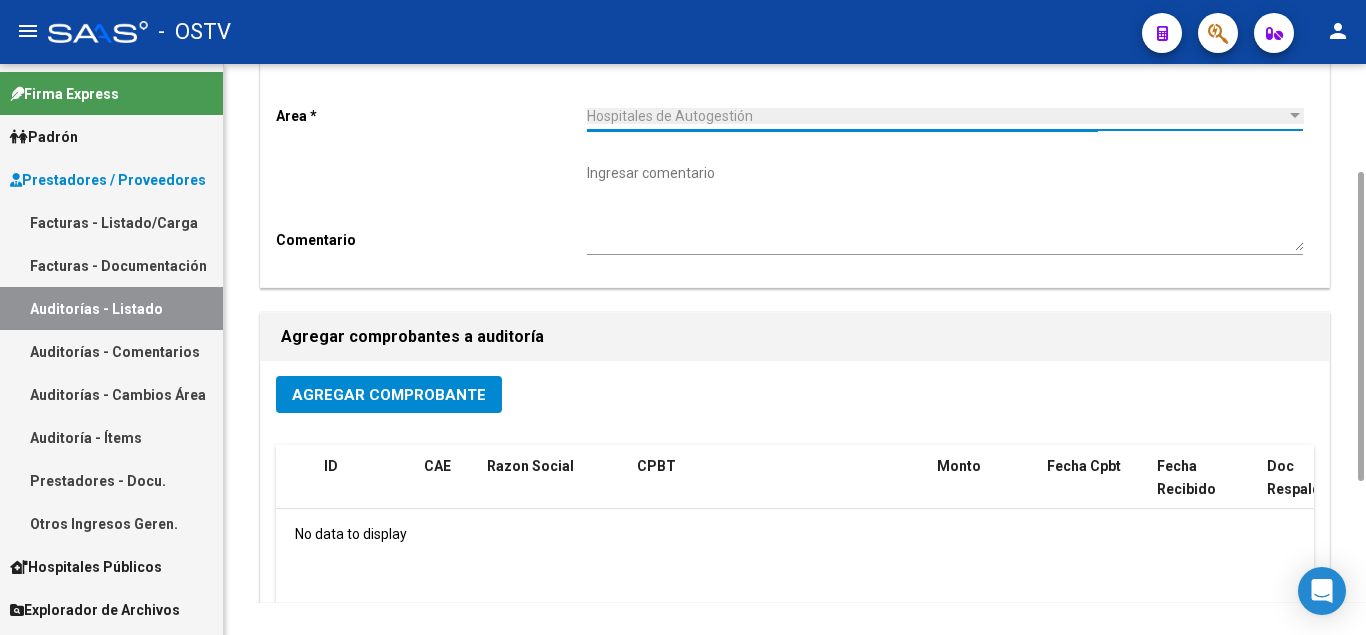 click on "Agregar Comprobante" 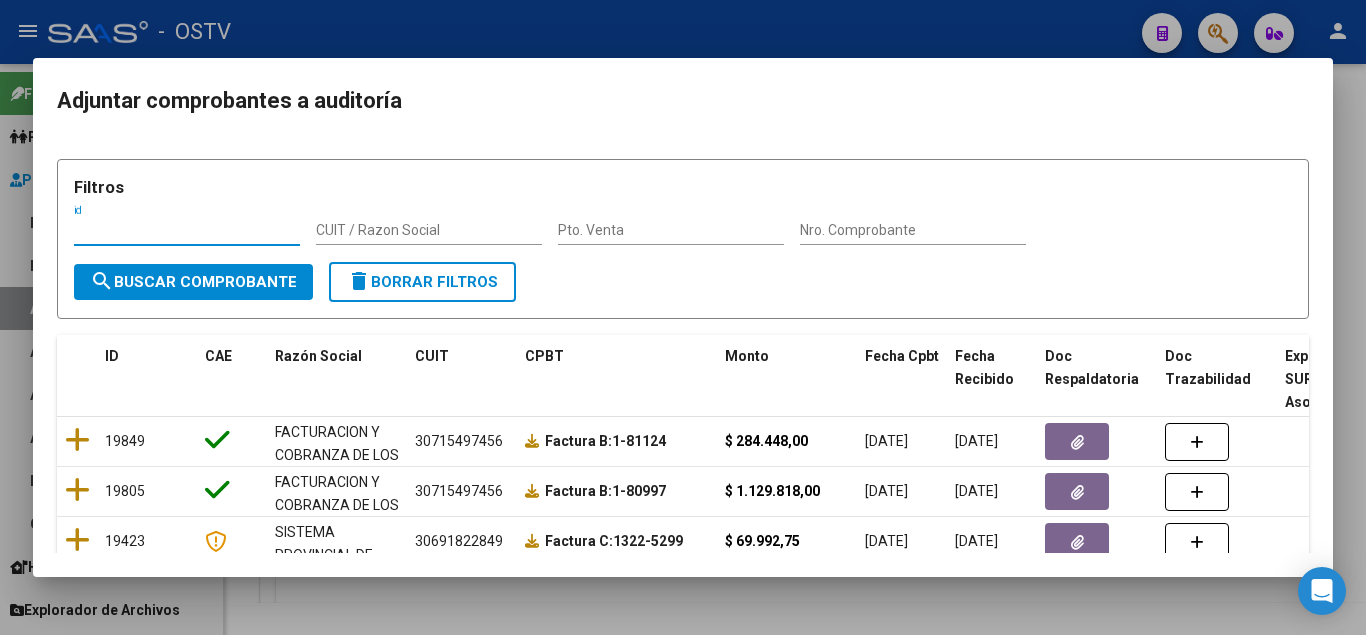 click on "Pto. Venta" at bounding box center (671, 230) 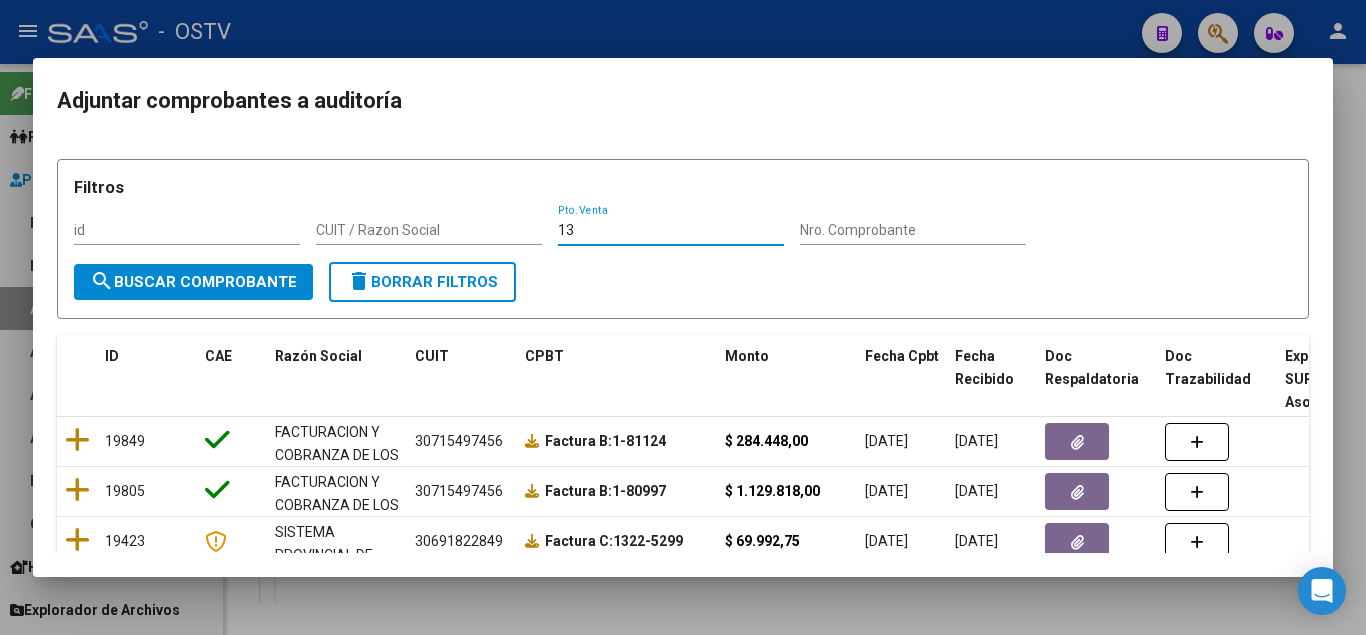 type on "13" 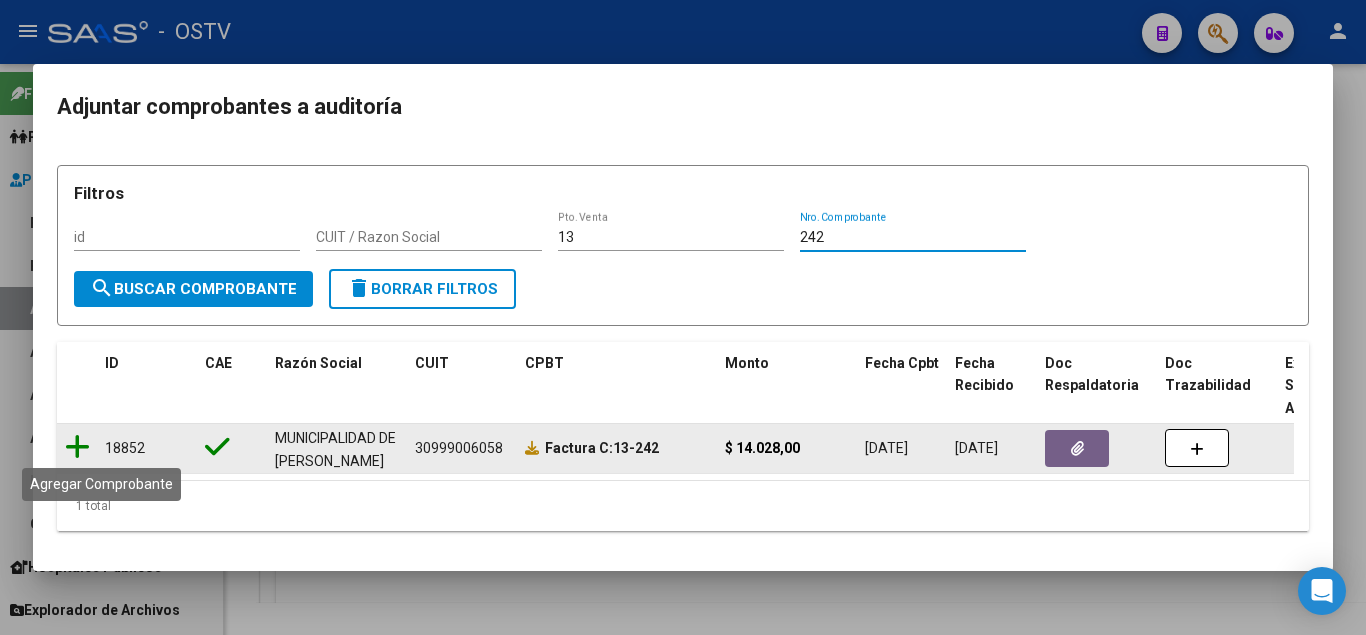 type on "242" 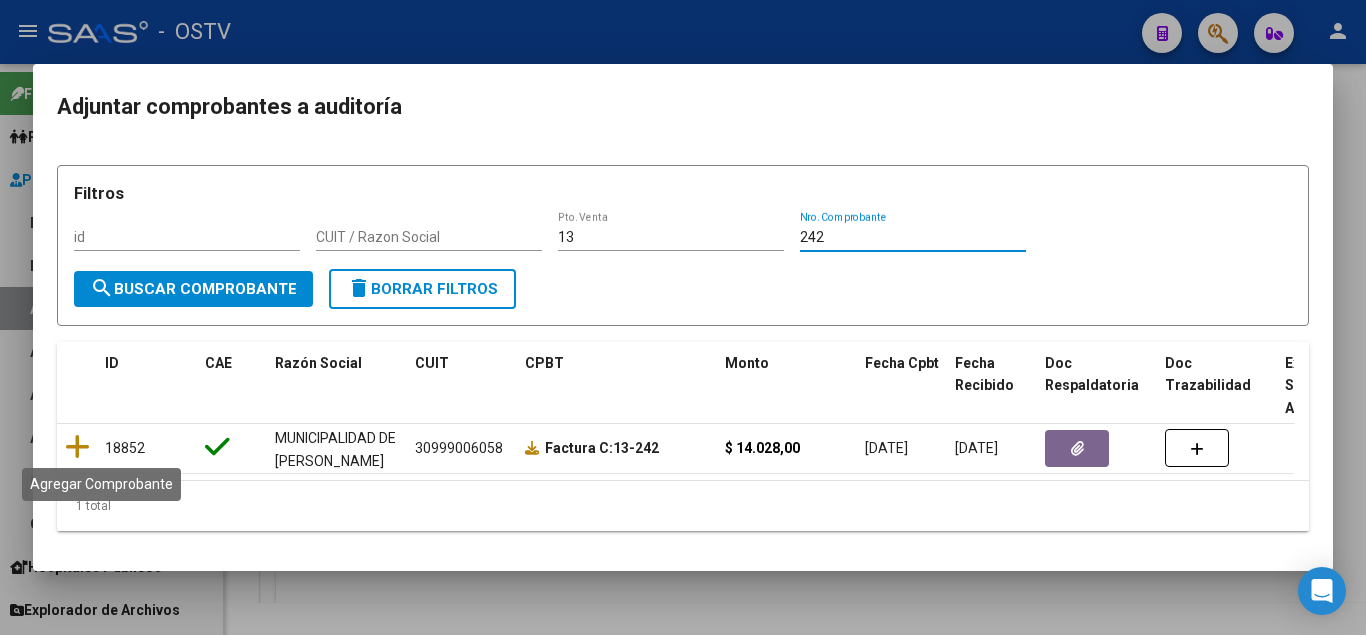 drag, startPoint x: 76, startPoint y: 439, endPoint x: 128, endPoint y: 417, distance: 56.462376 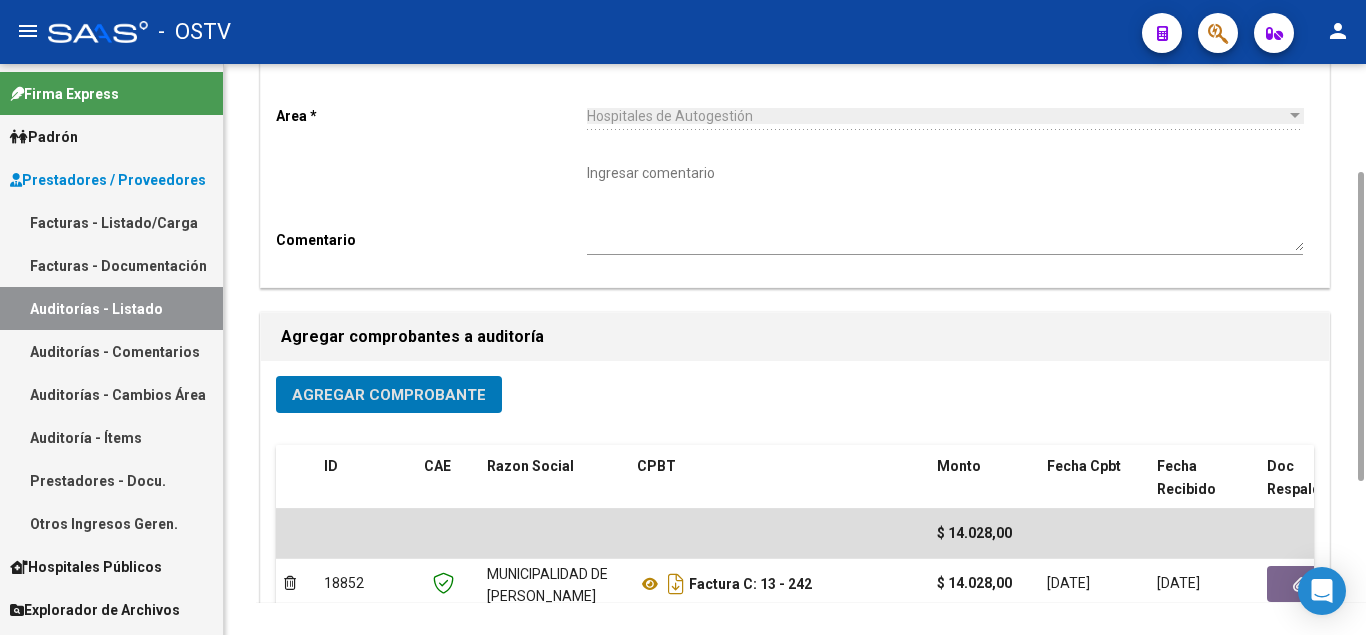 scroll, scrollTop: 0, scrollLeft: 0, axis: both 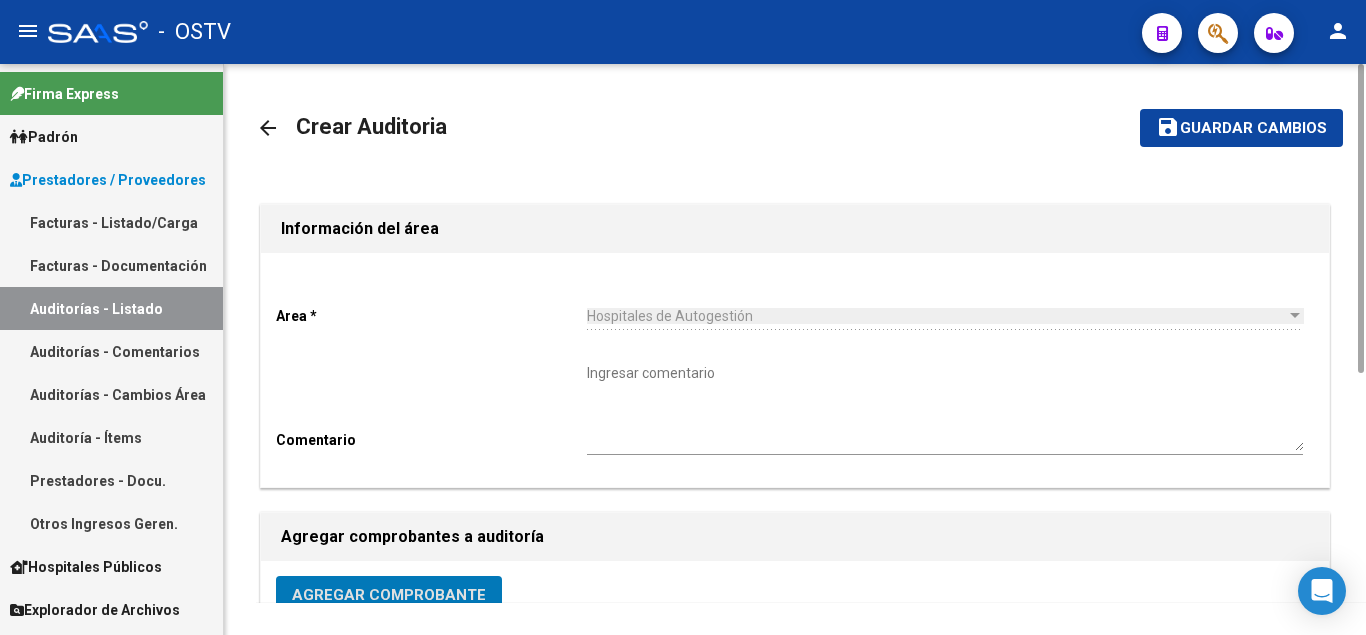 click on "Guardar cambios" 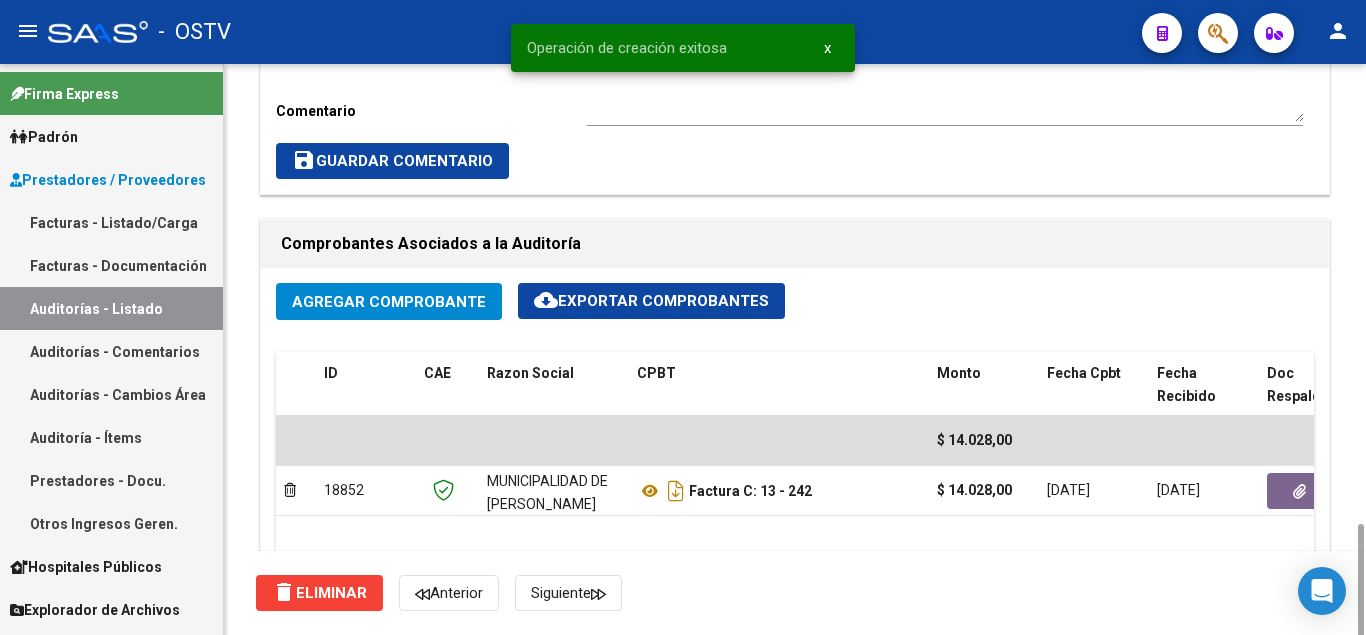 scroll, scrollTop: 1000, scrollLeft: 0, axis: vertical 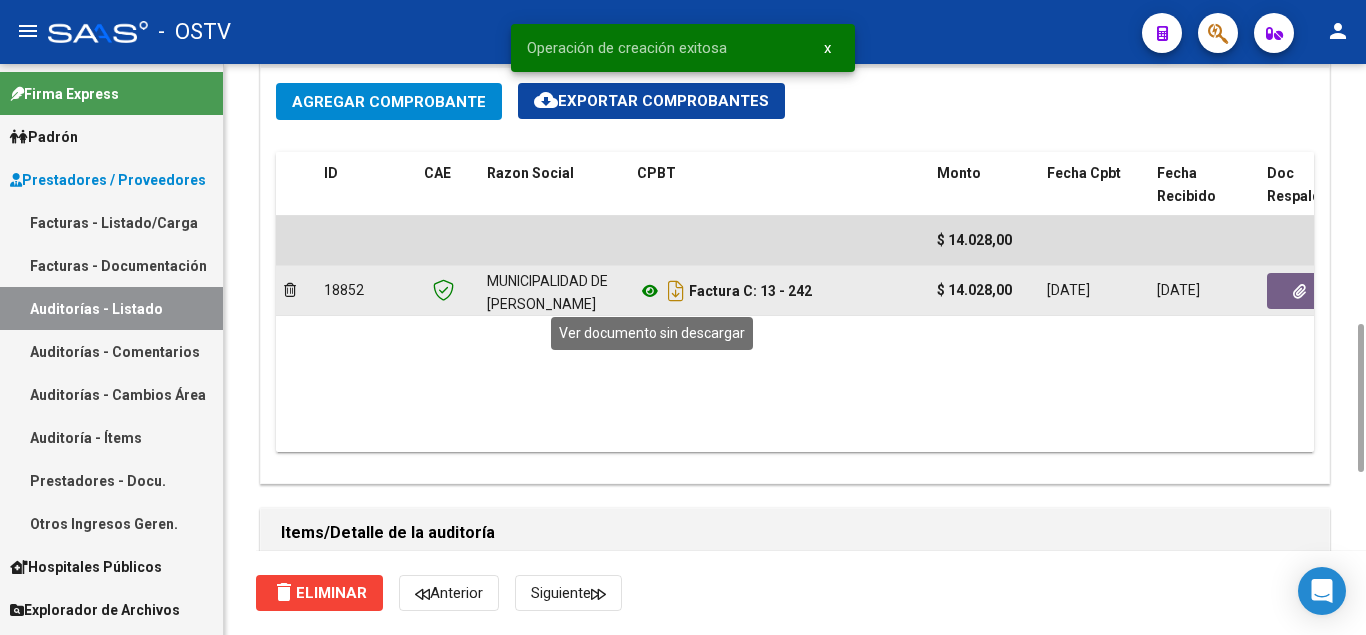 click 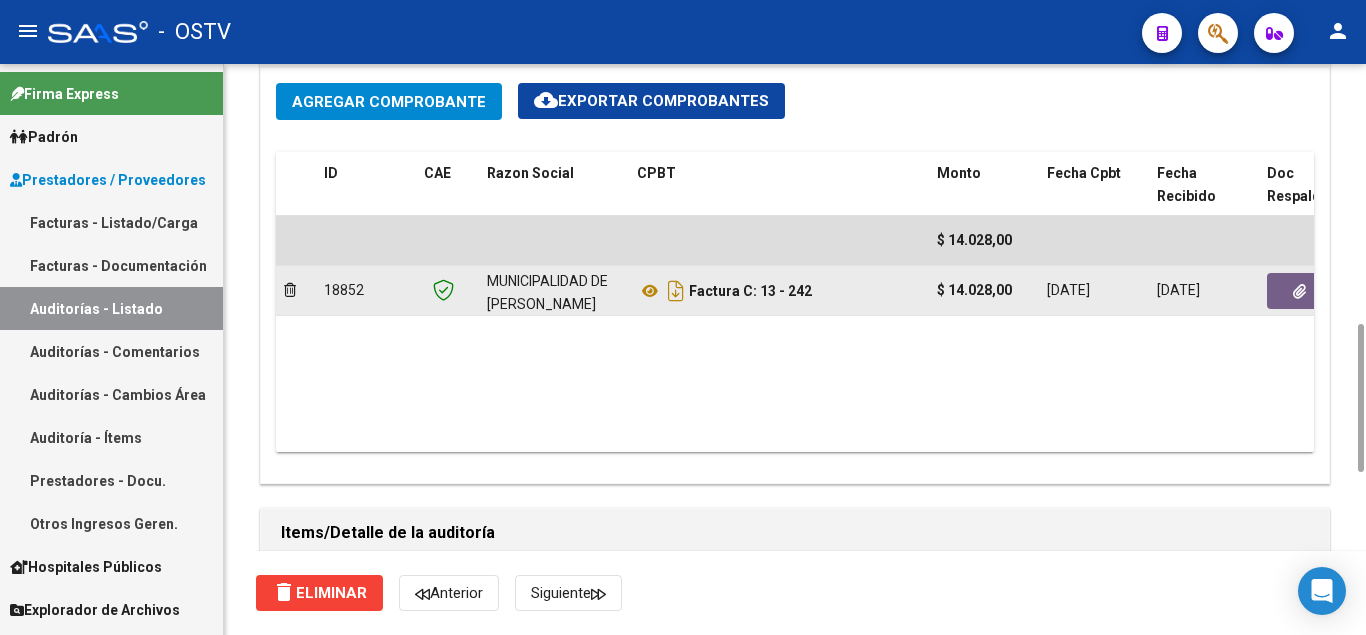 click 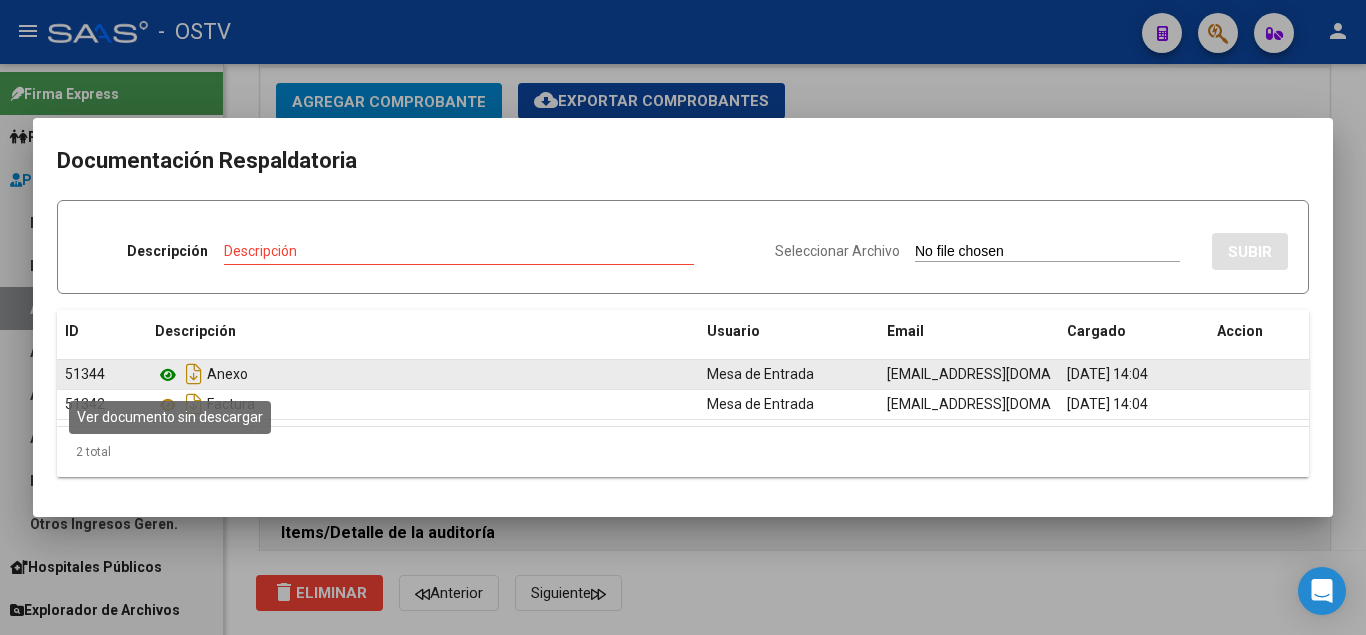 click 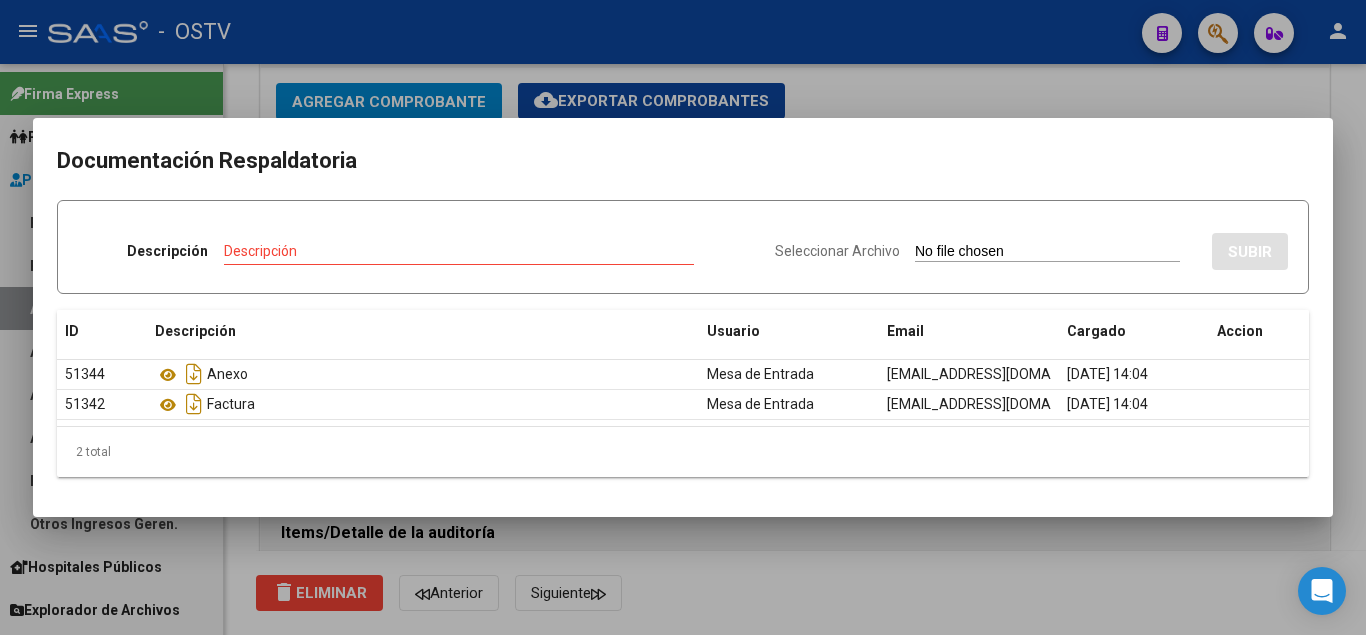click at bounding box center (683, 317) 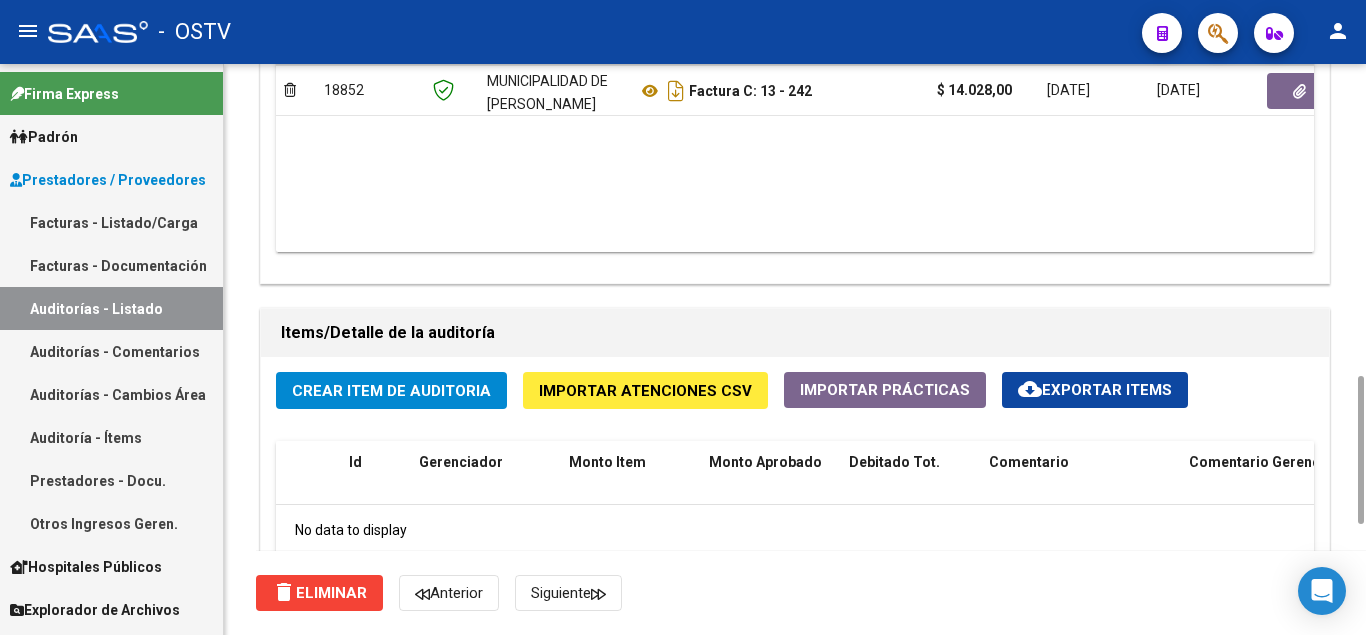 scroll, scrollTop: 1400, scrollLeft: 0, axis: vertical 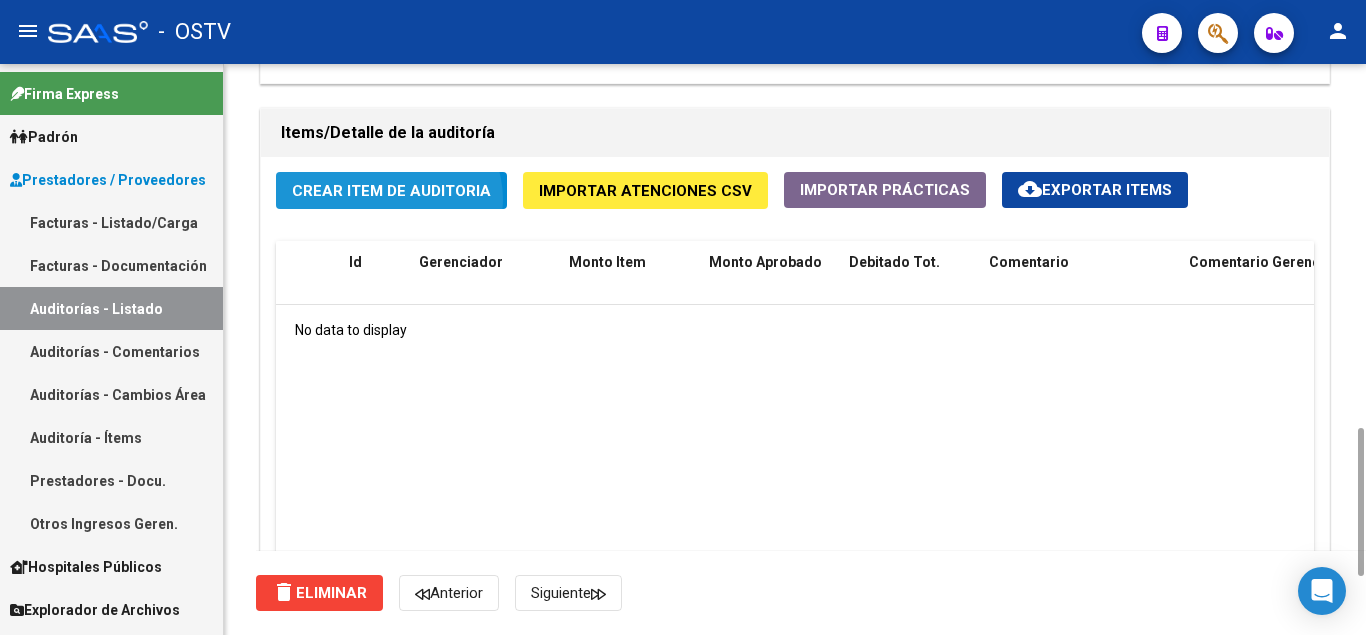 click on "Crear Item de Auditoria" 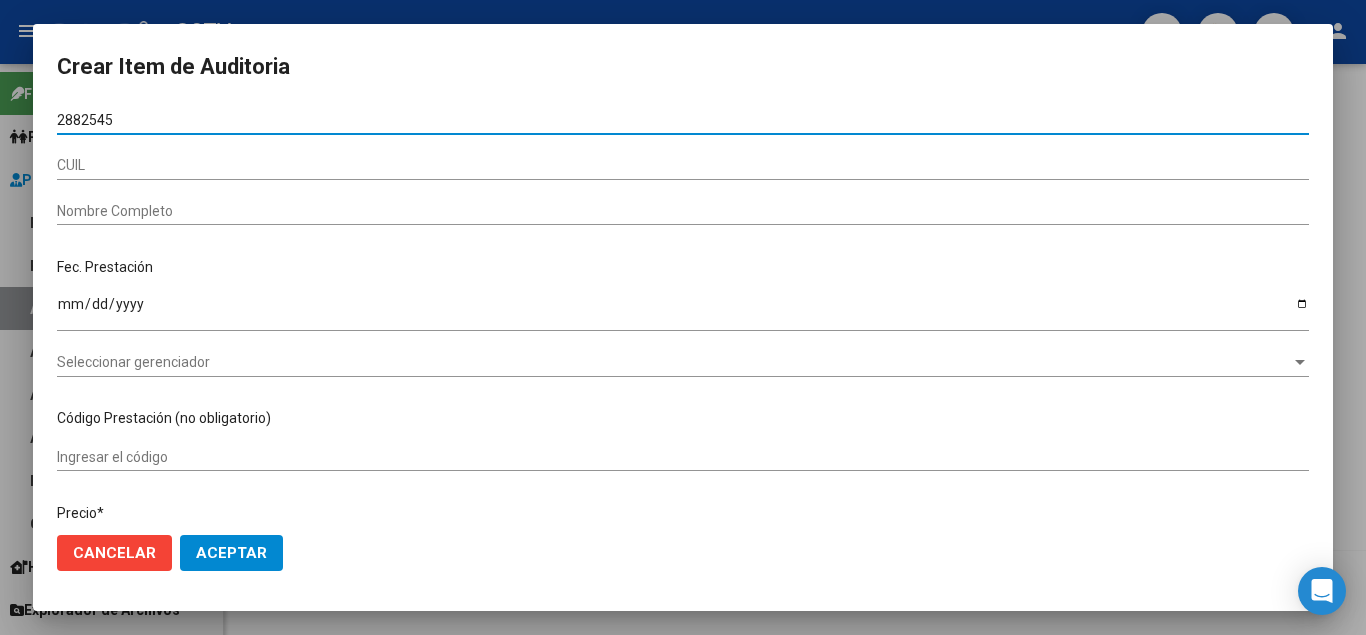 type on "28825457" 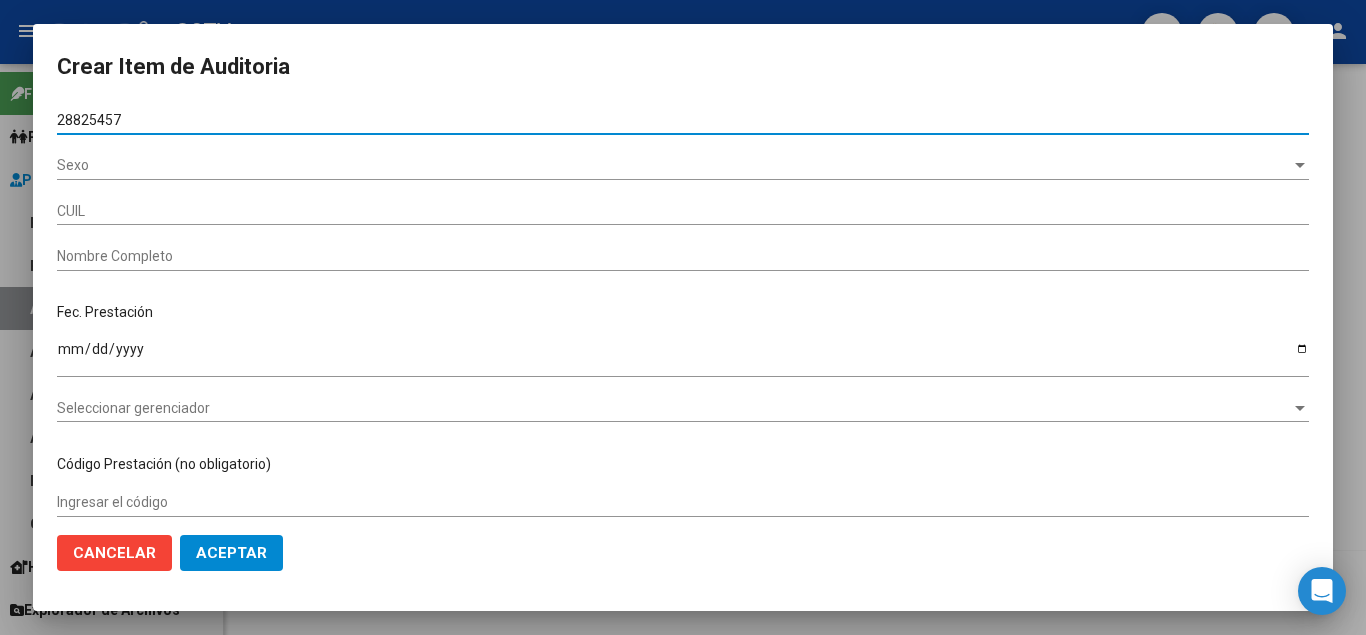 type on "27288254570" 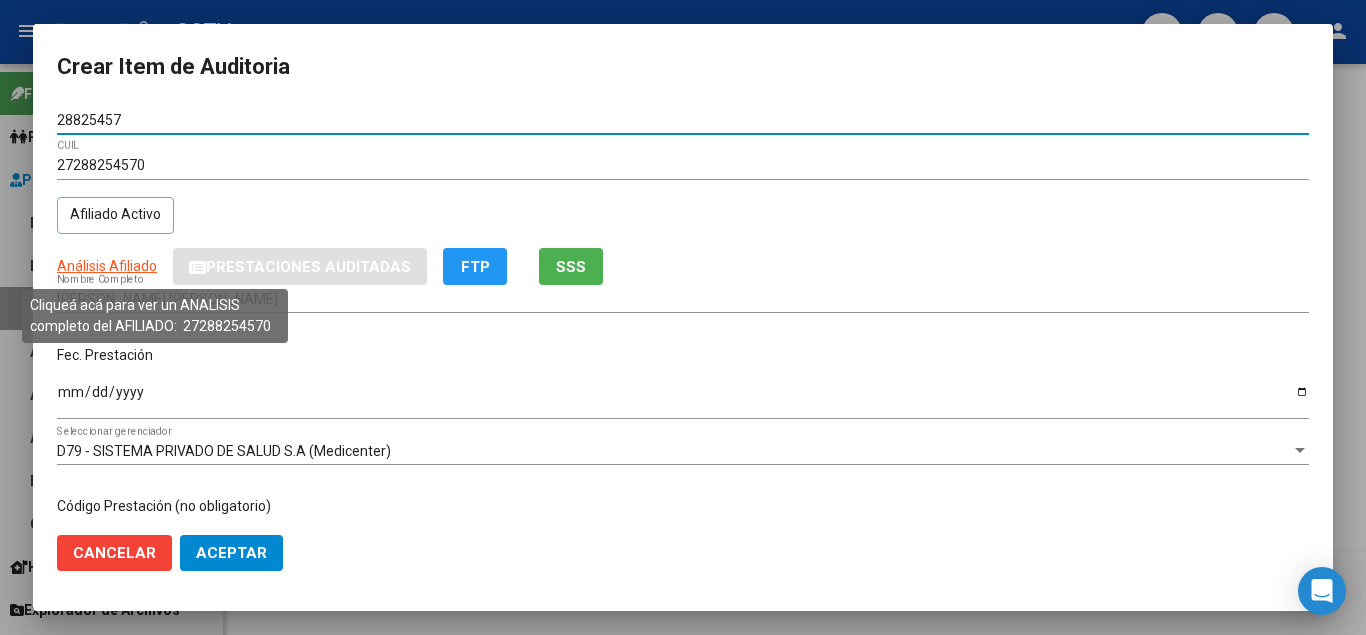 type on "28825457" 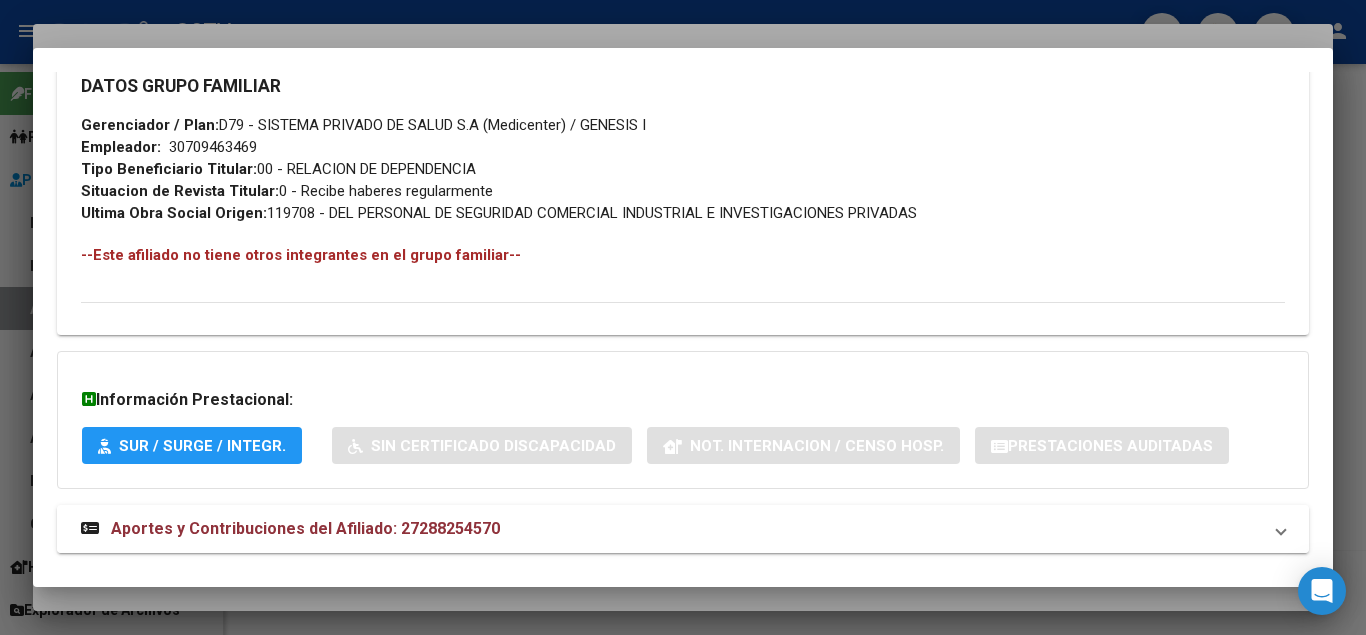scroll, scrollTop: 997, scrollLeft: 0, axis: vertical 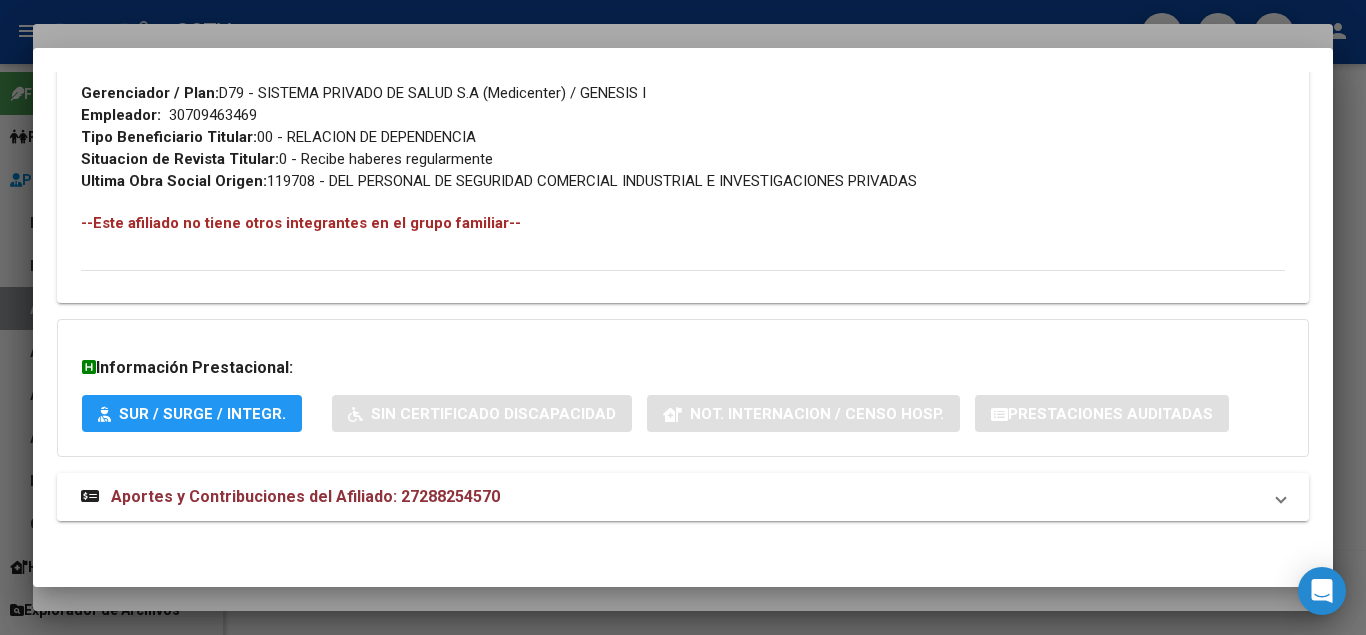 click on "Aportes y Contribuciones del Afiliado: 27288254570" at bounding box center [305, 496] 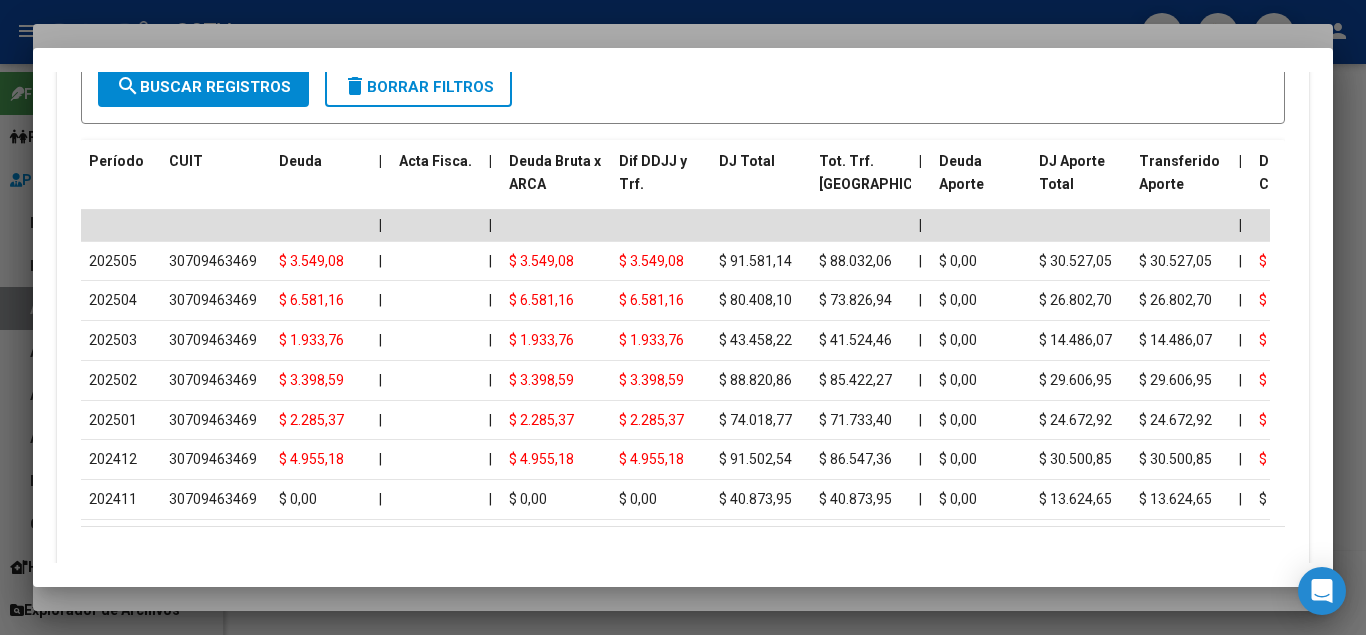 scroll, scrollTop: 1814, scrollLeft: 0, axis: vertical 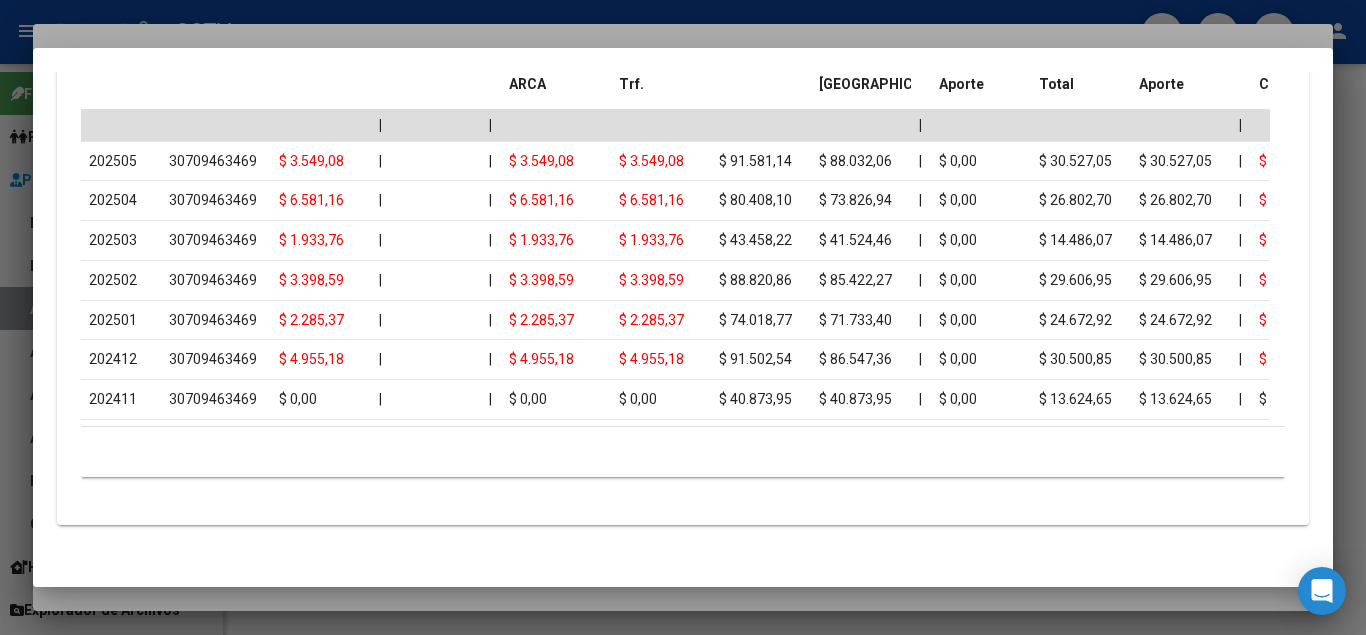 click at bounding box center [683, 317] 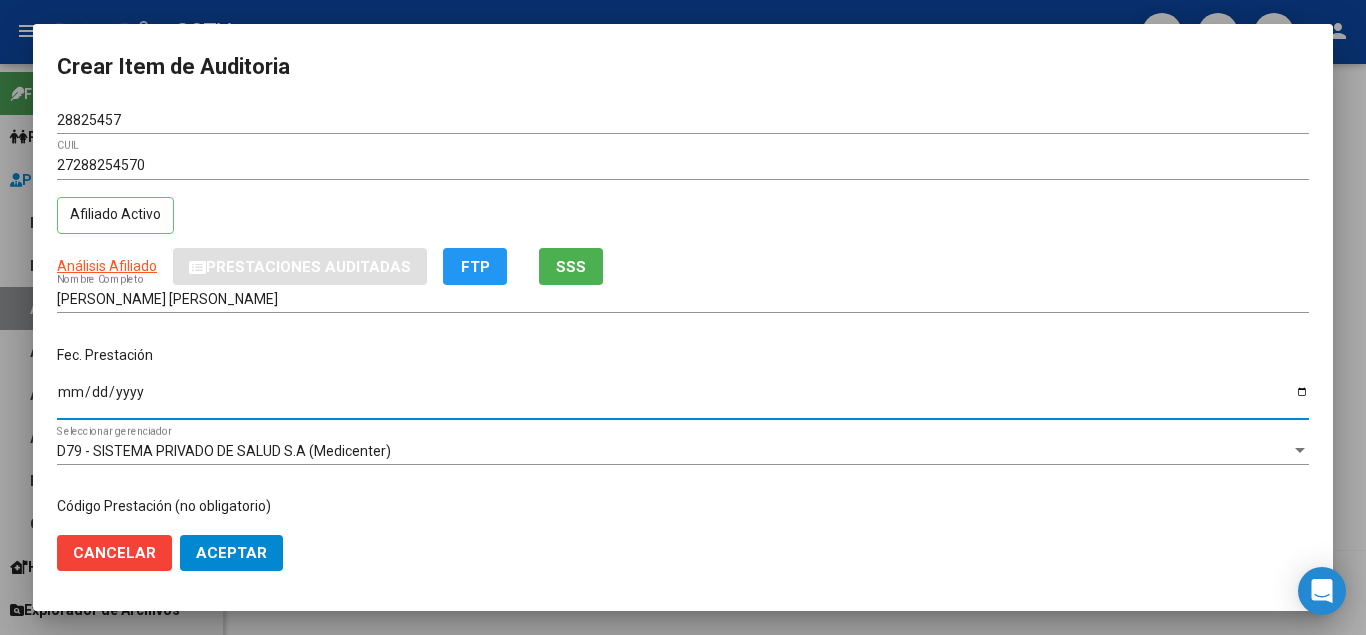 click on "Ingresar la fecha" at bounding box center [683, 399] 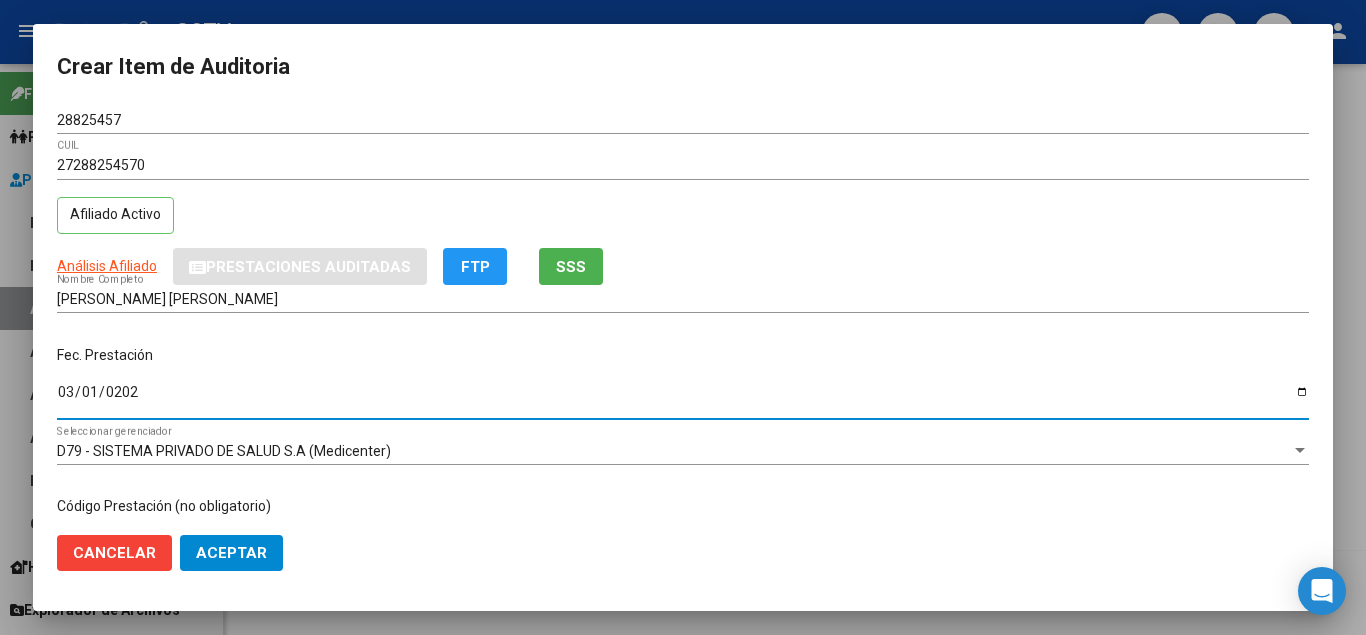 type on "[DATE]" 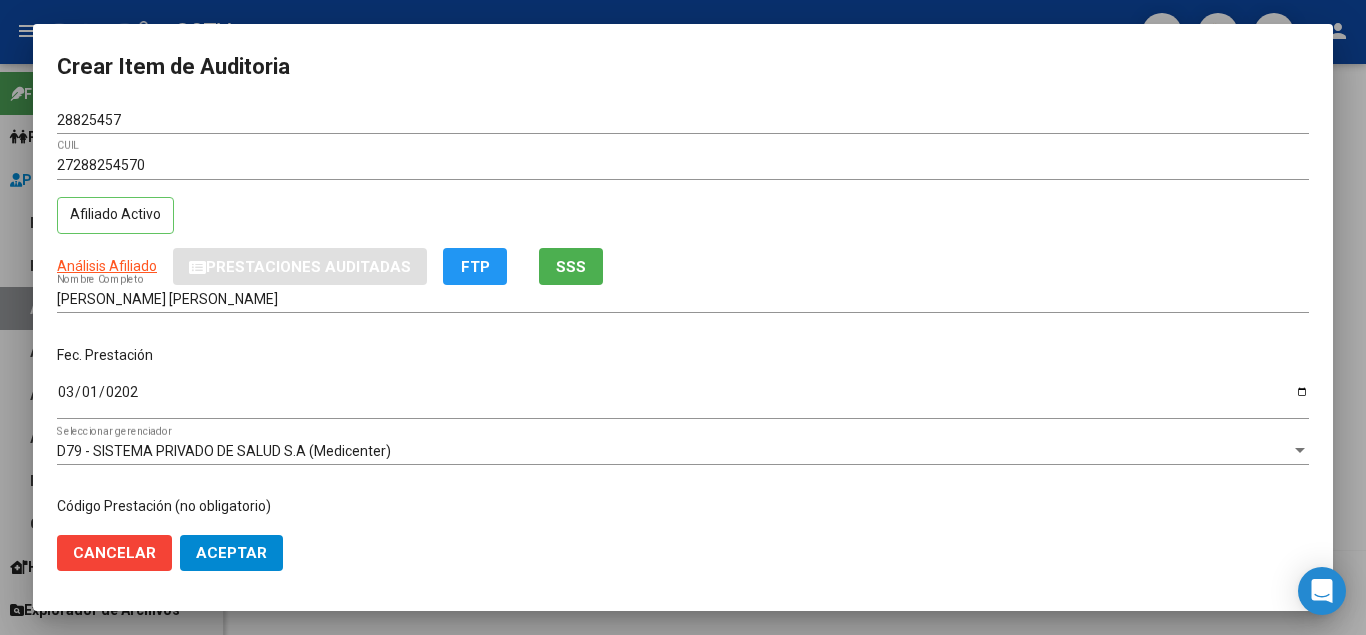 scroll, scrollTop: 233, scrollLeft: 0, axis: vertical 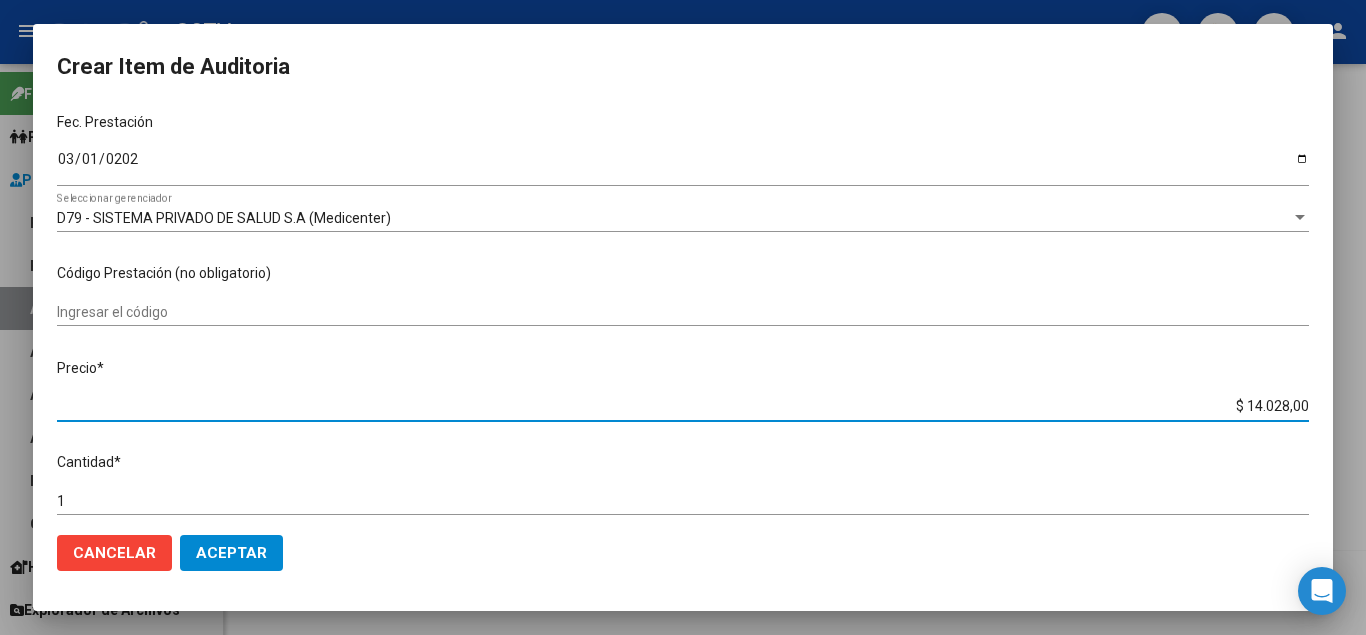type on "$ 0,07" 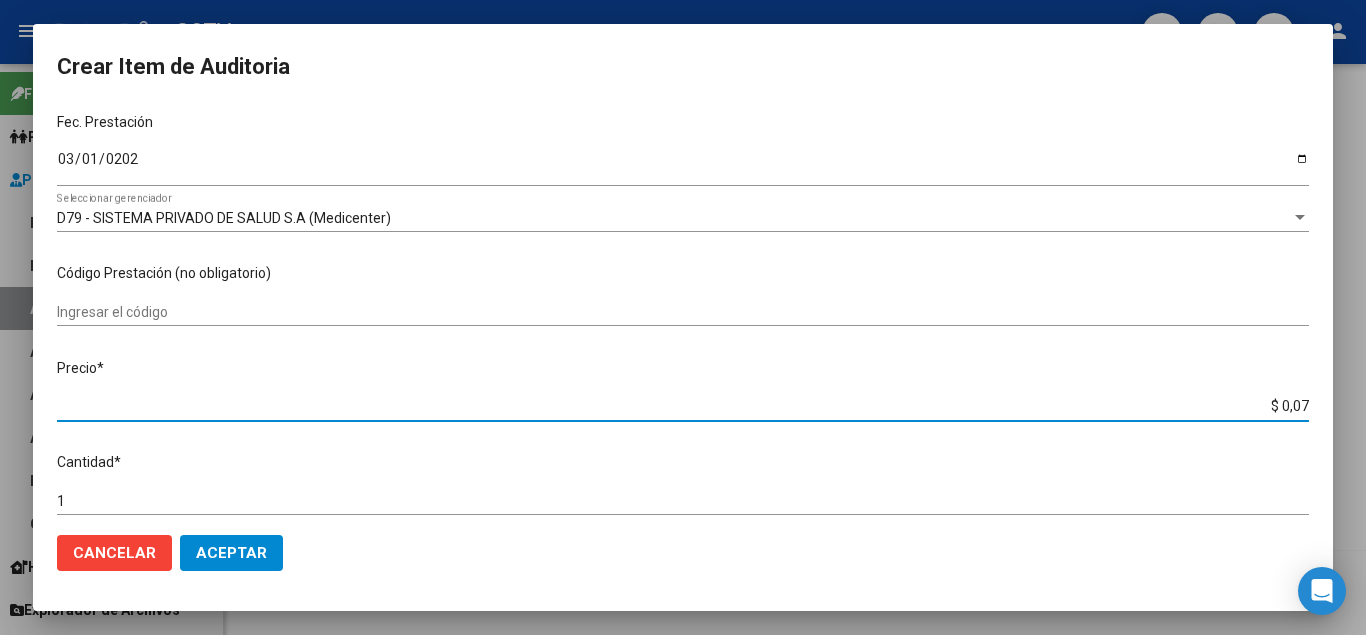 type on "$ 0,76" 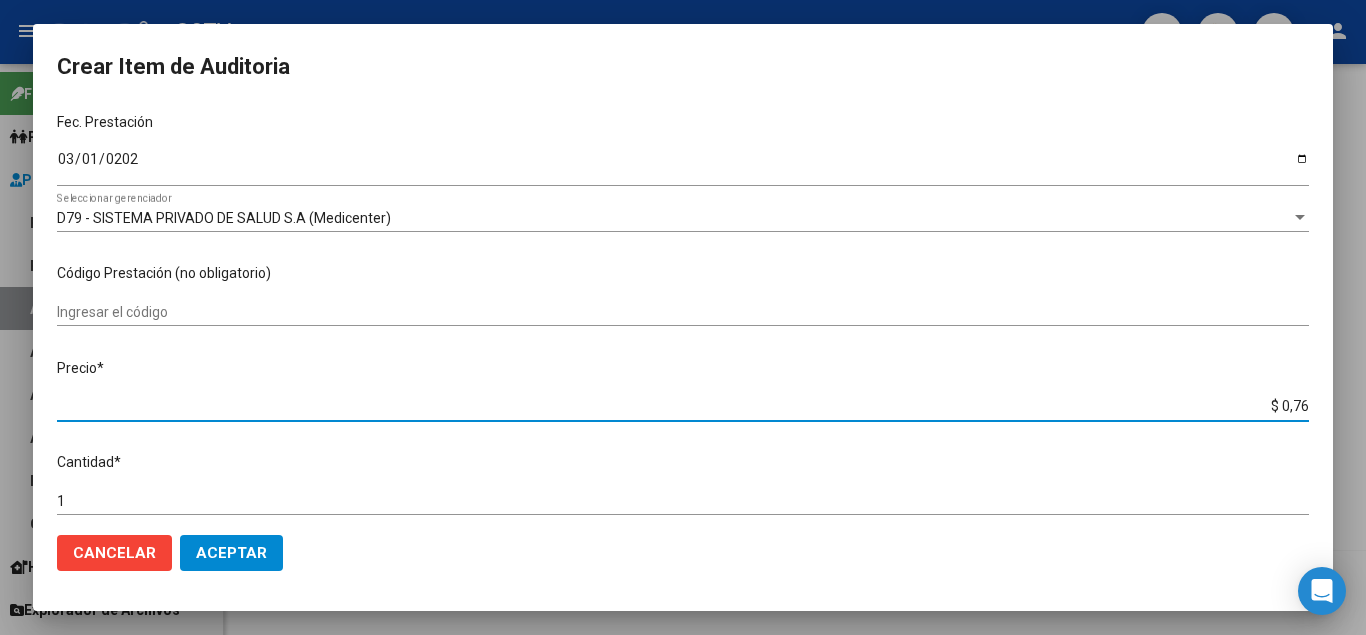 type on "$ 7,60" 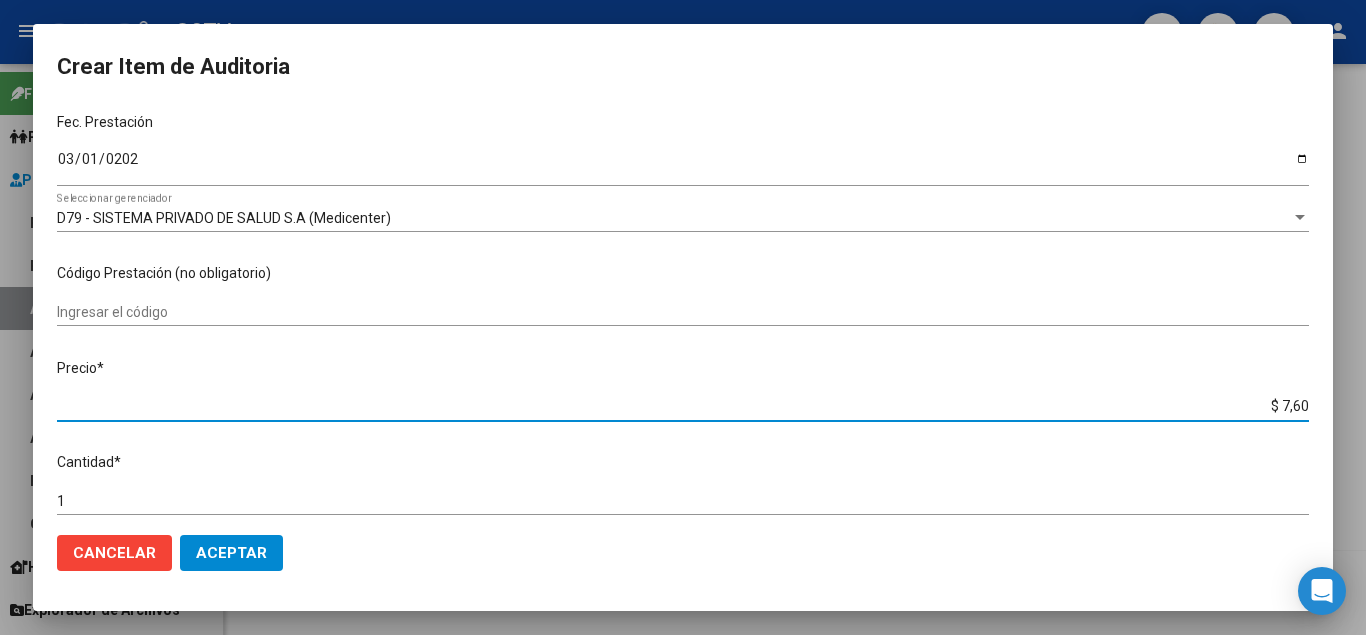 type on "$ 76,09" 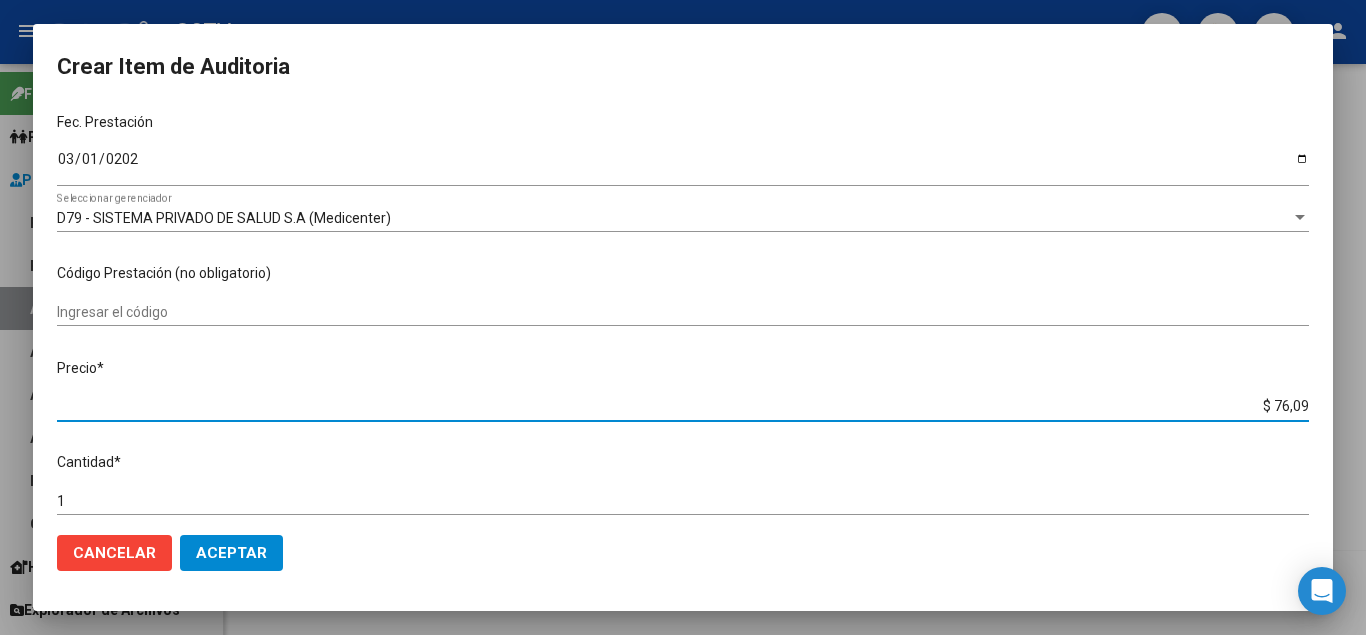 type on "$ 760,90" 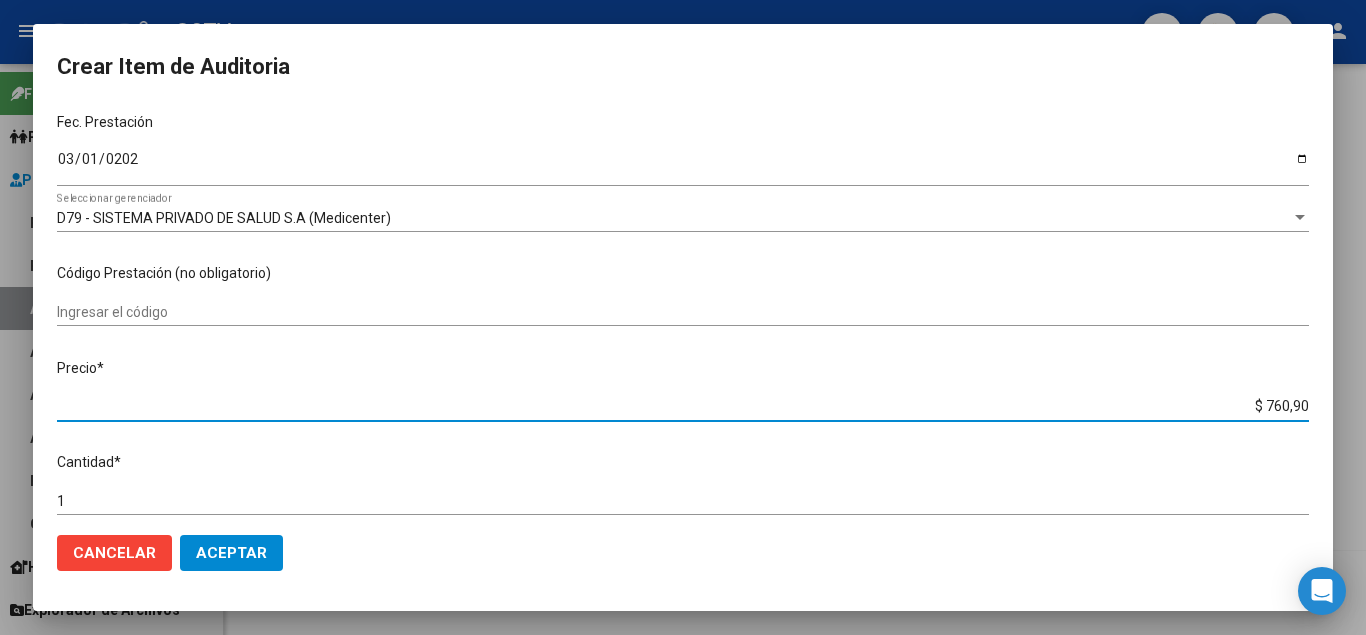 type on "$ 7.609,00" 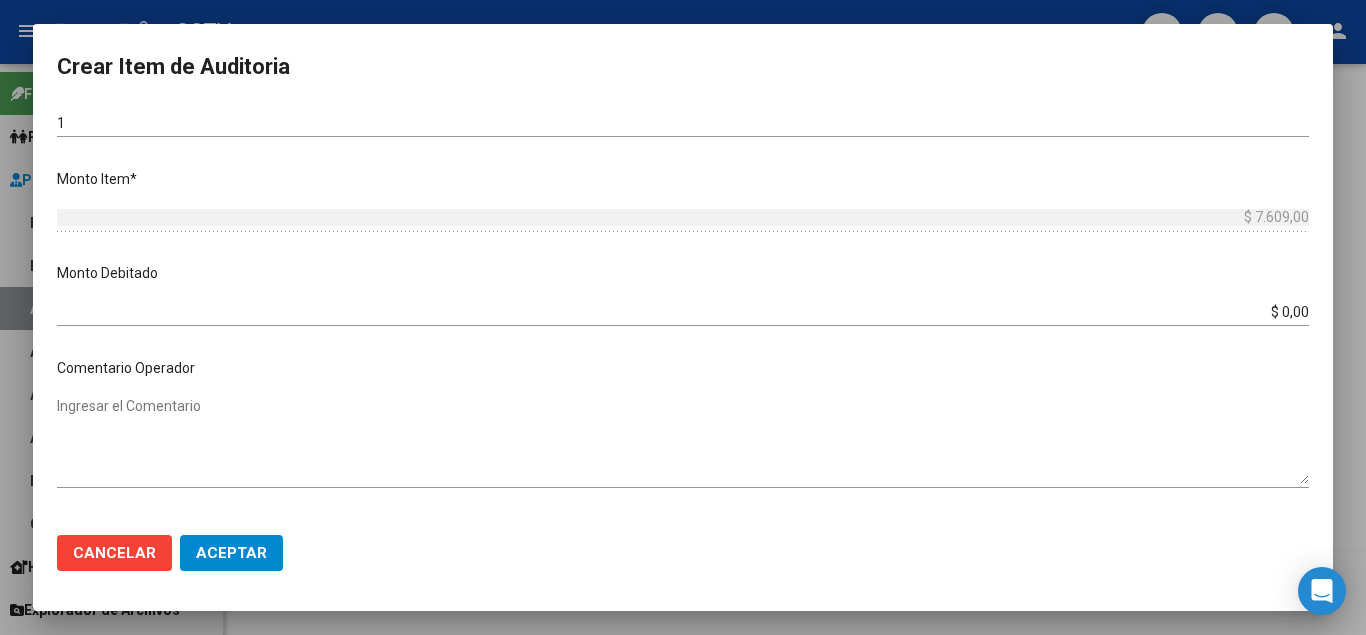 scroll, scrollTop: 1029, scrollLeft: 0, axis: vertical 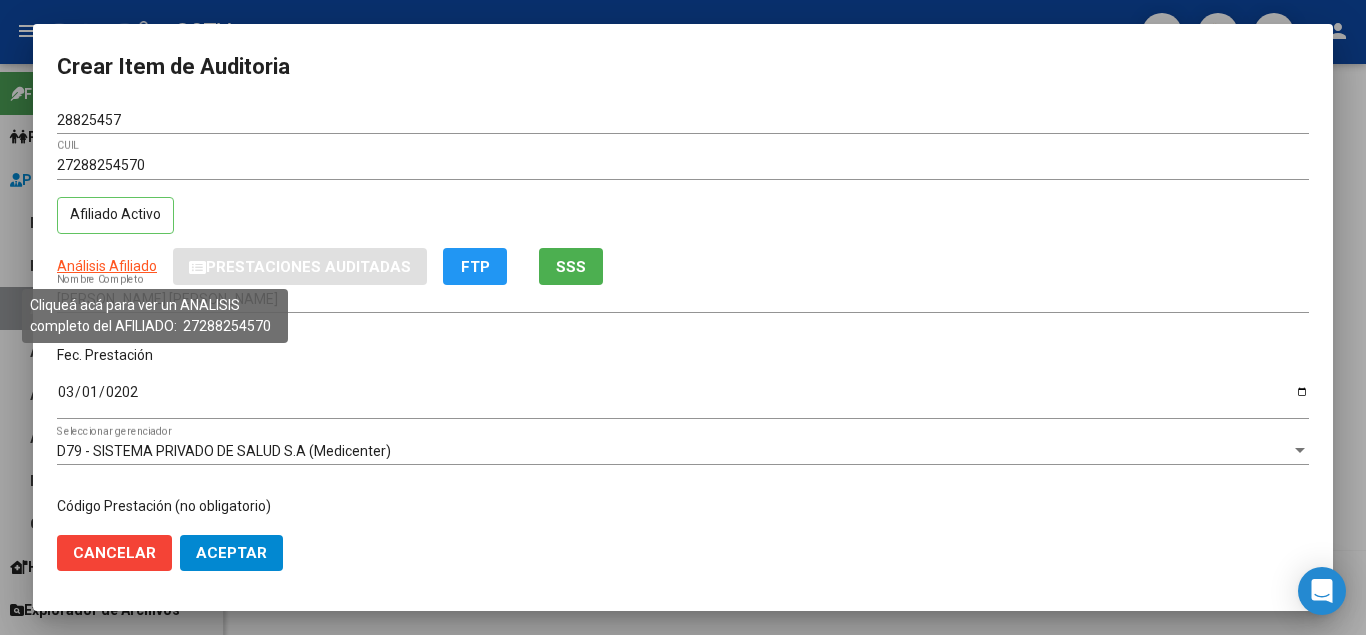 click on "Análisis Afiliado" at bounding box center (107, 266) 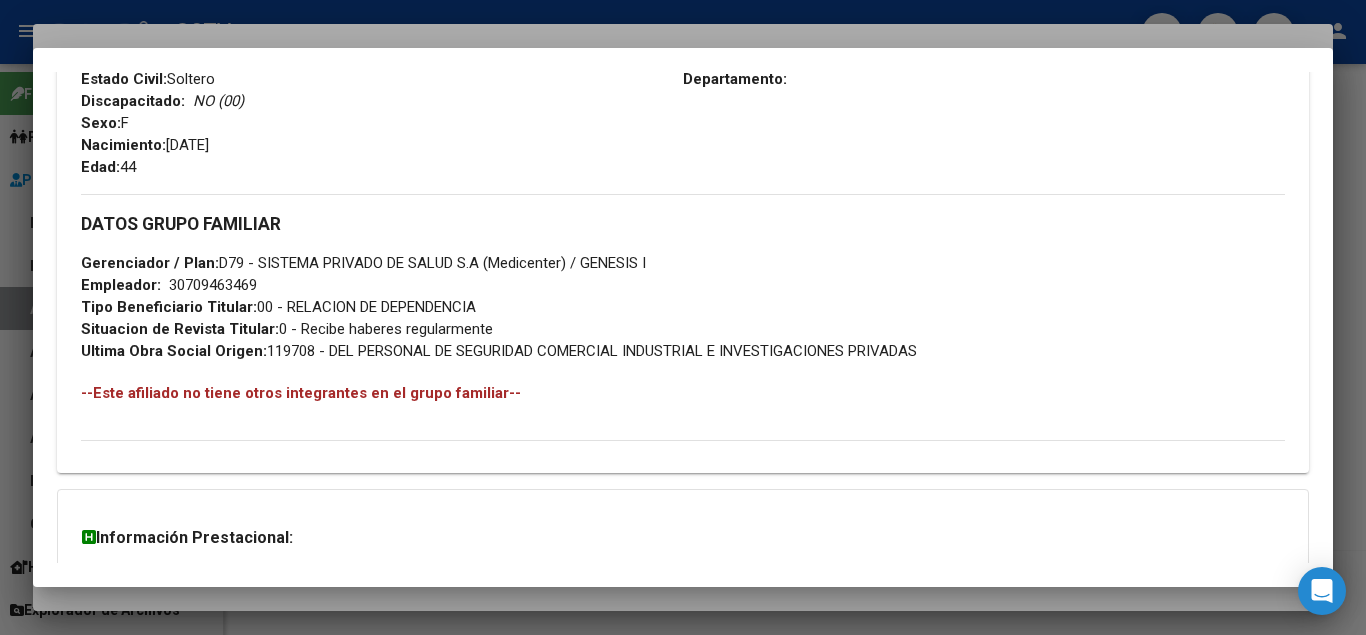 scroll, scrollTop: 997, scrollLeft: 0, axis: vertical 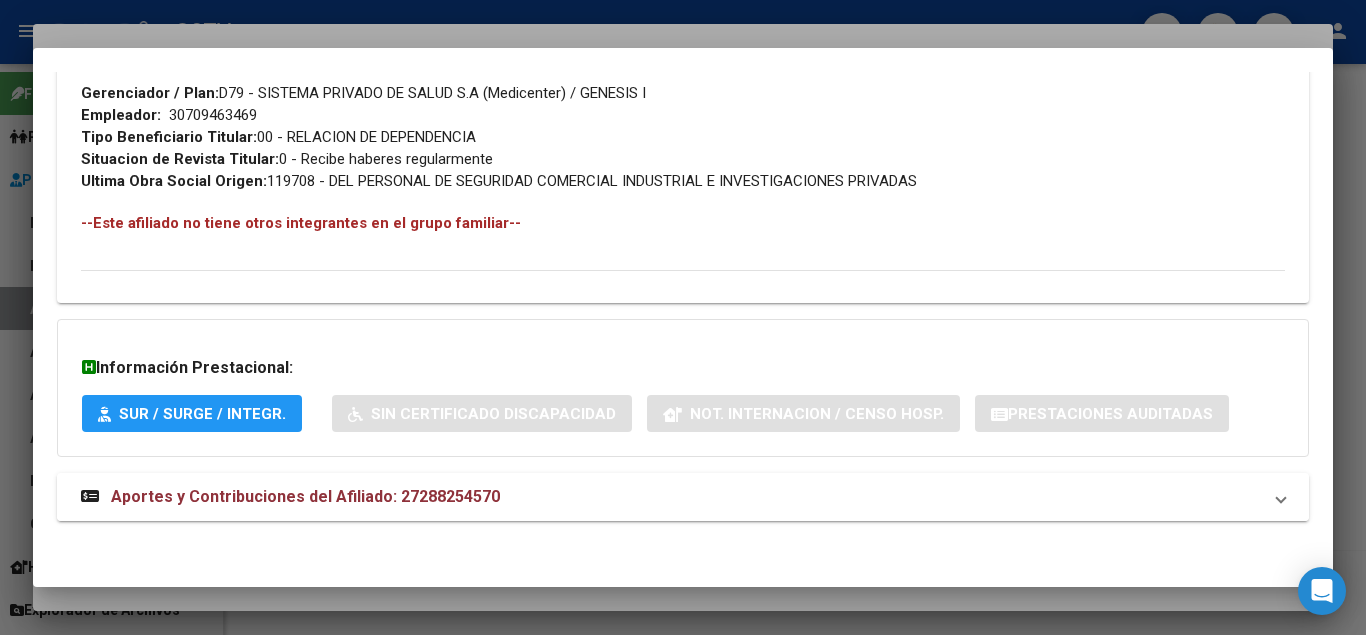 click on "Aportes y Contribuciones del Afiliado: 27288254570" at bounding box center (305, 496) 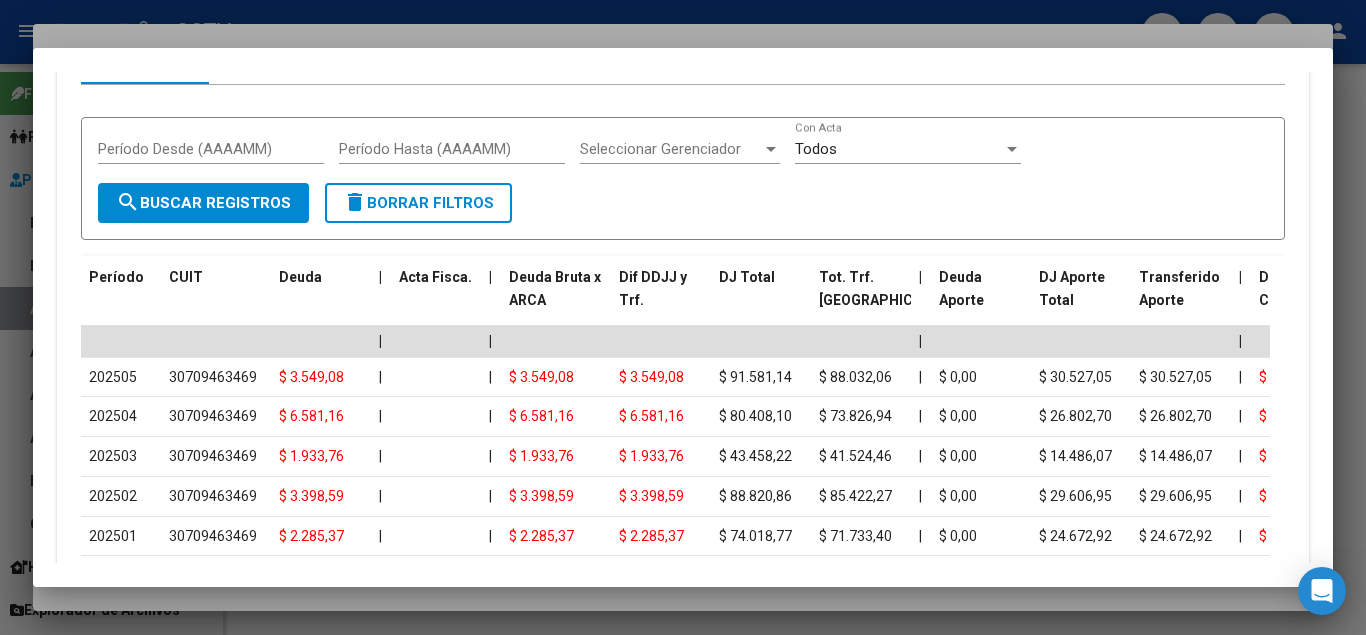 scroll, scrollTop: 1675, scrollLeft: 0, axis: vertical 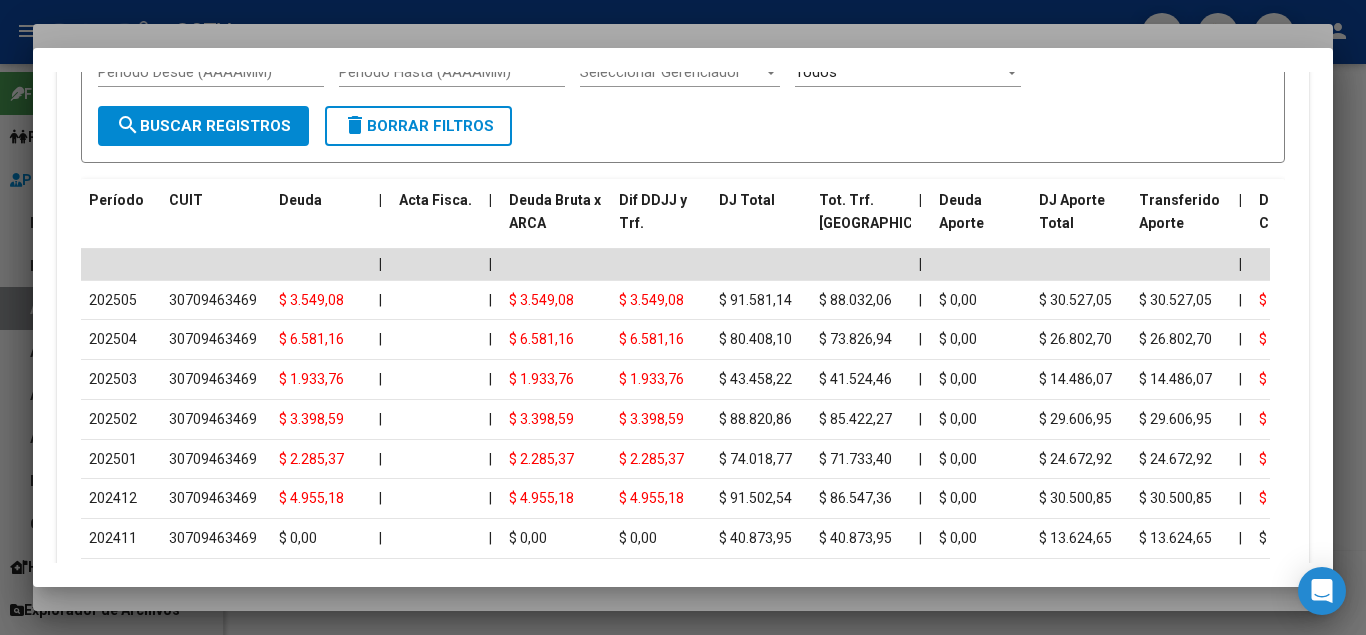 click at bounding box center (683, 317) 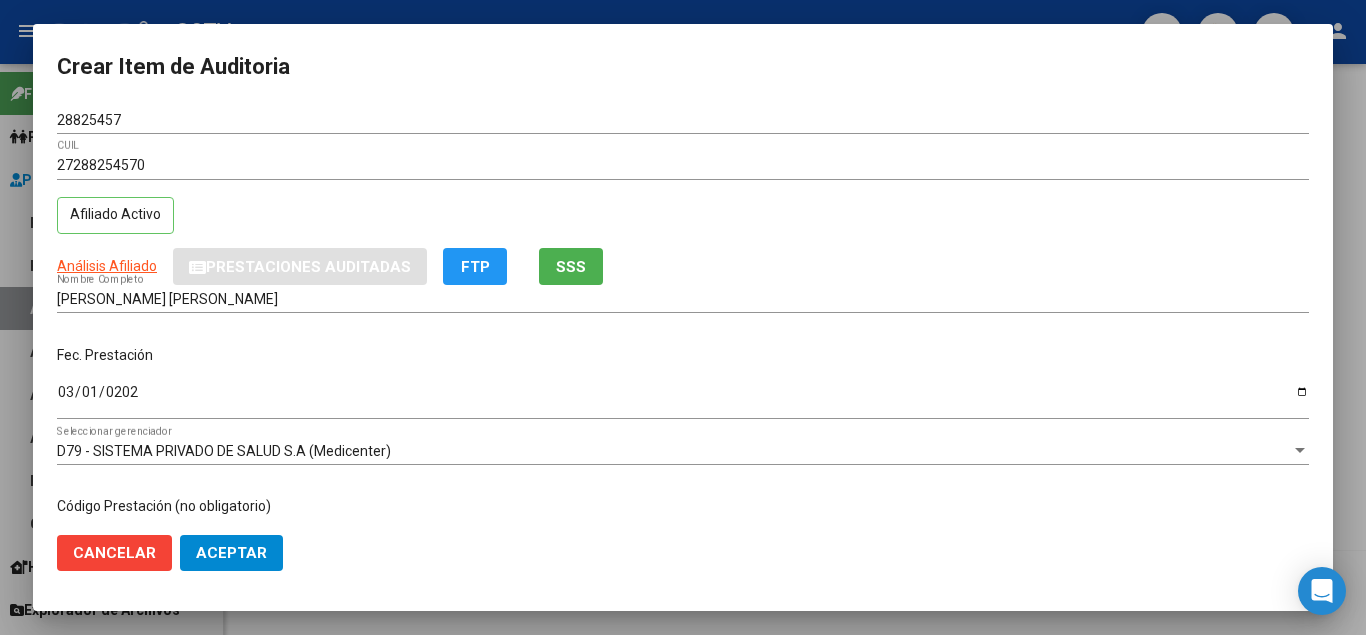 scroll, scrollTop: 800, scrollLeft: 0, axis: vertical 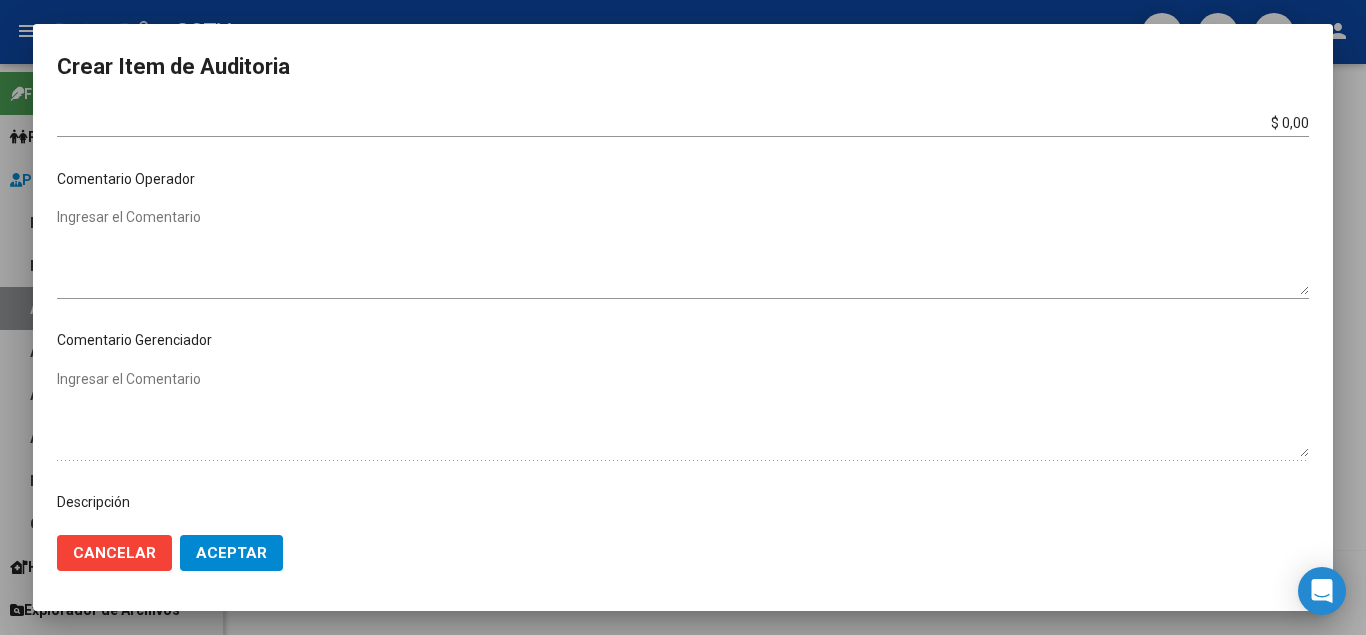 click on "Aceptar" 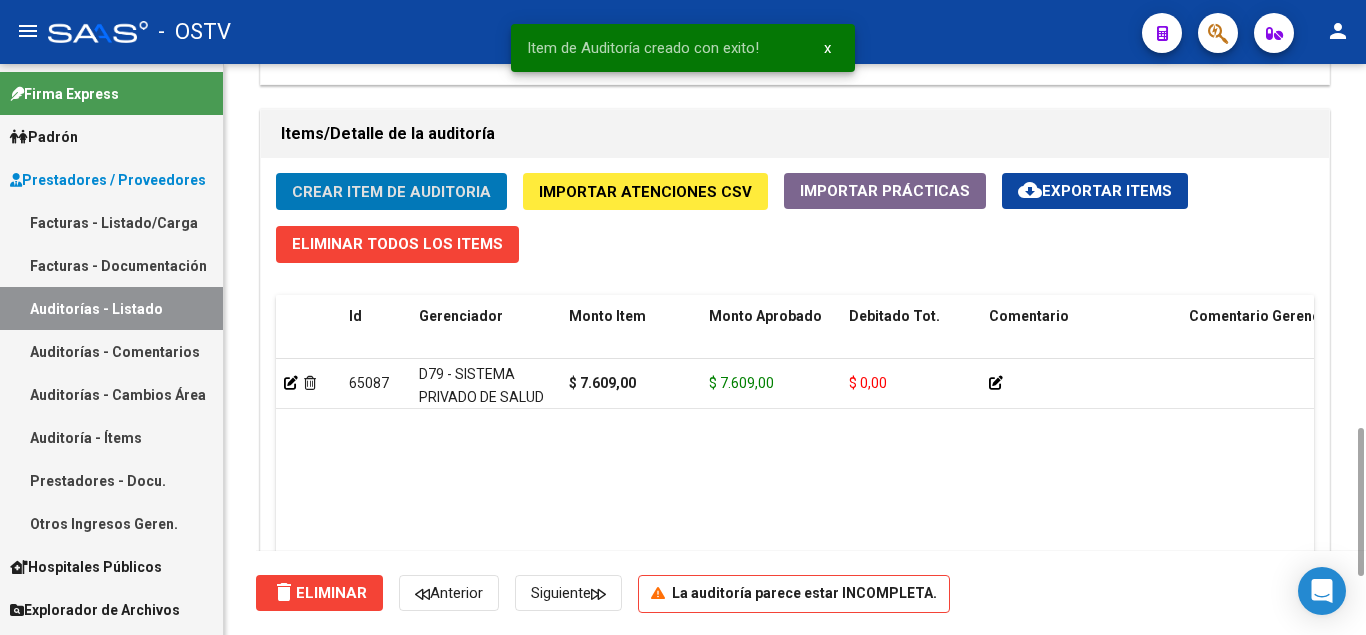 click on "Crear Item de Auditoria" 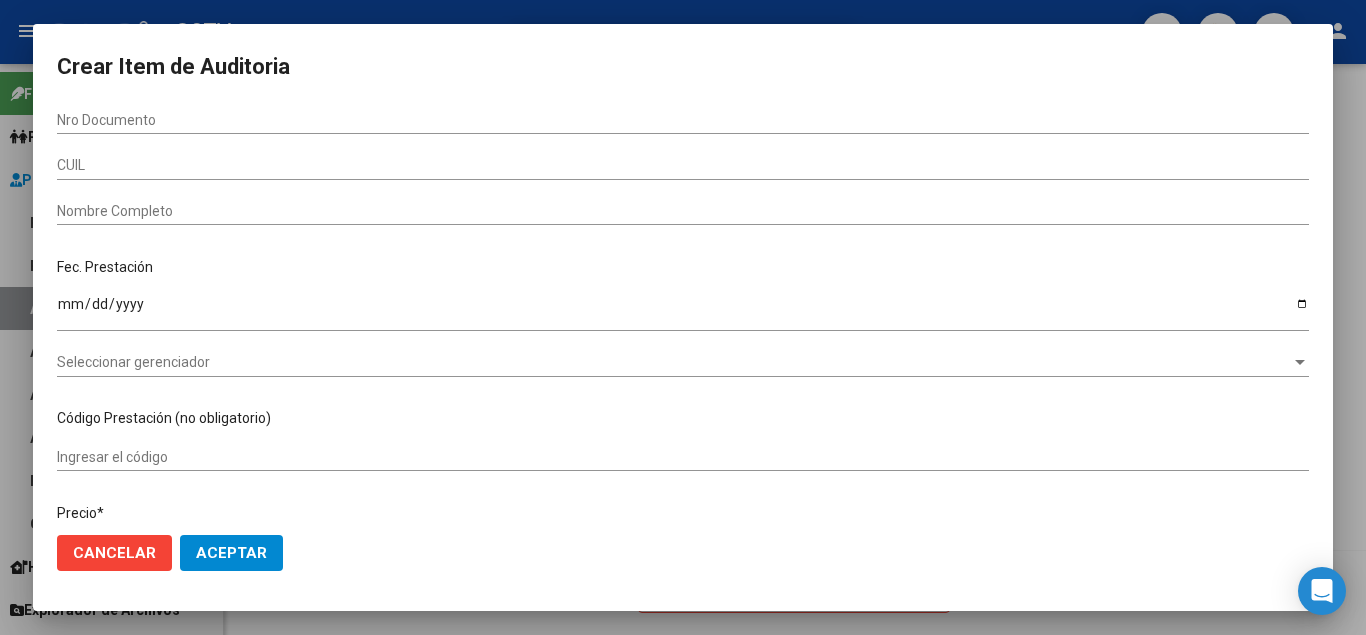 type 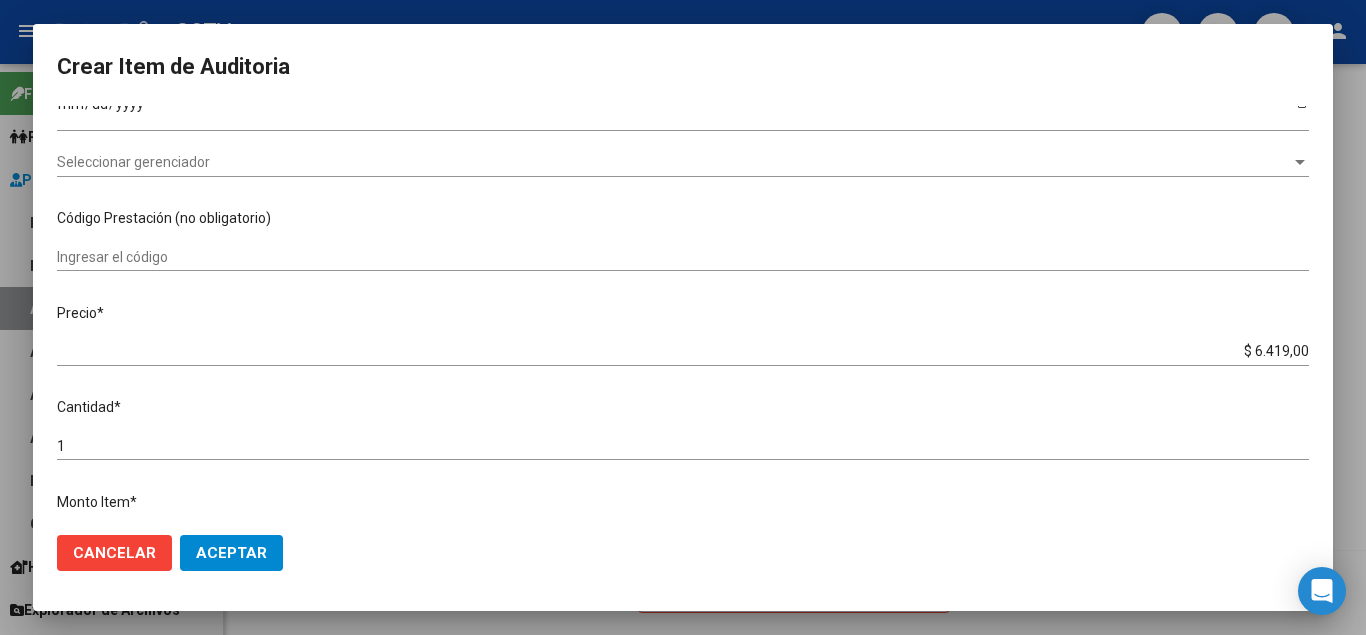 scroll, scrollTop: 0, scrollLeft: 0, axis: both 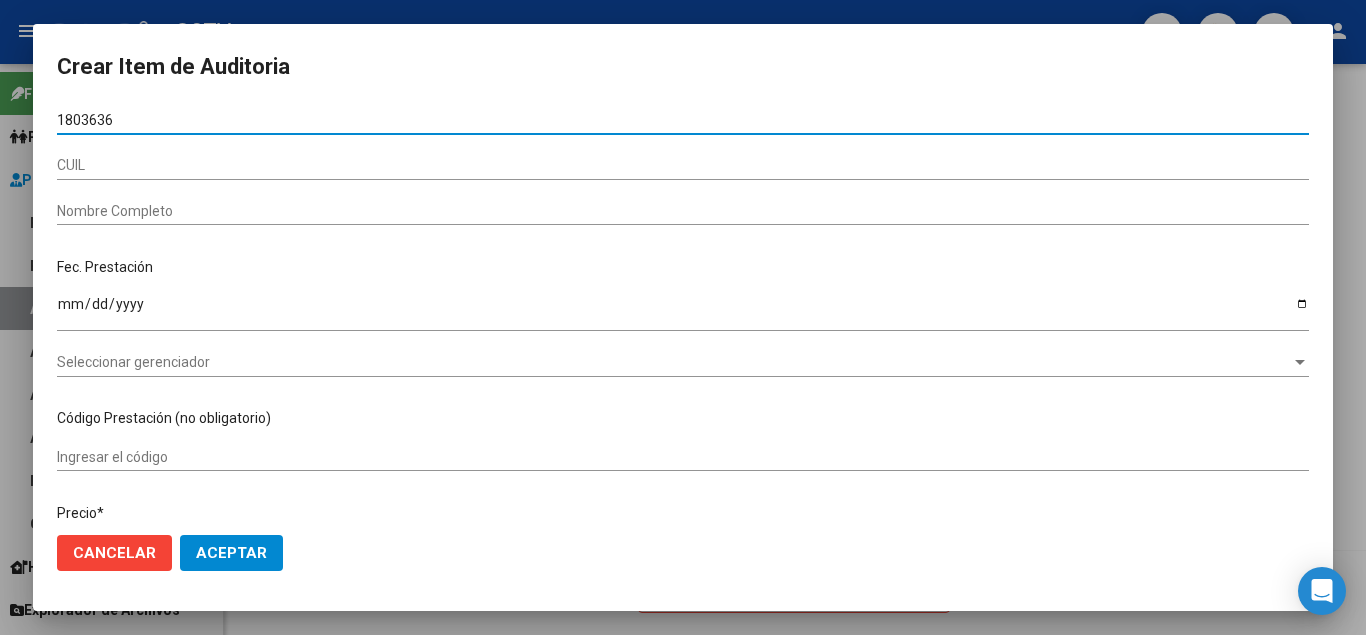 type on "18036364" 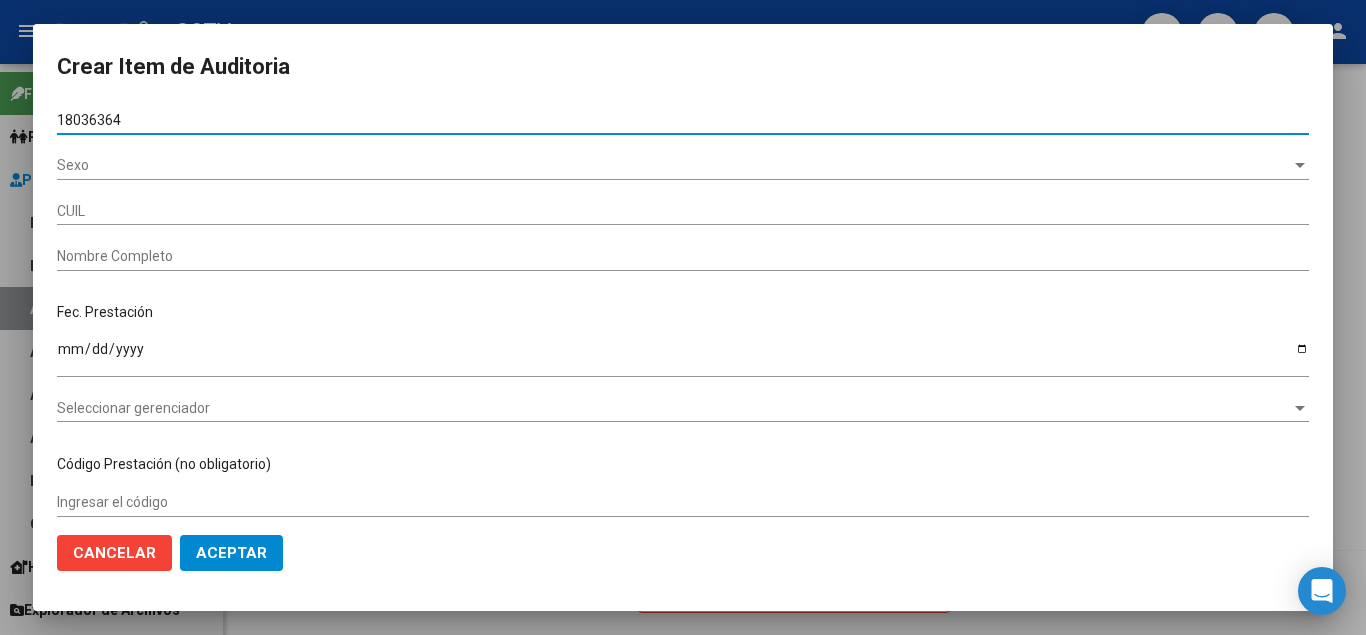 type on "27180363640" 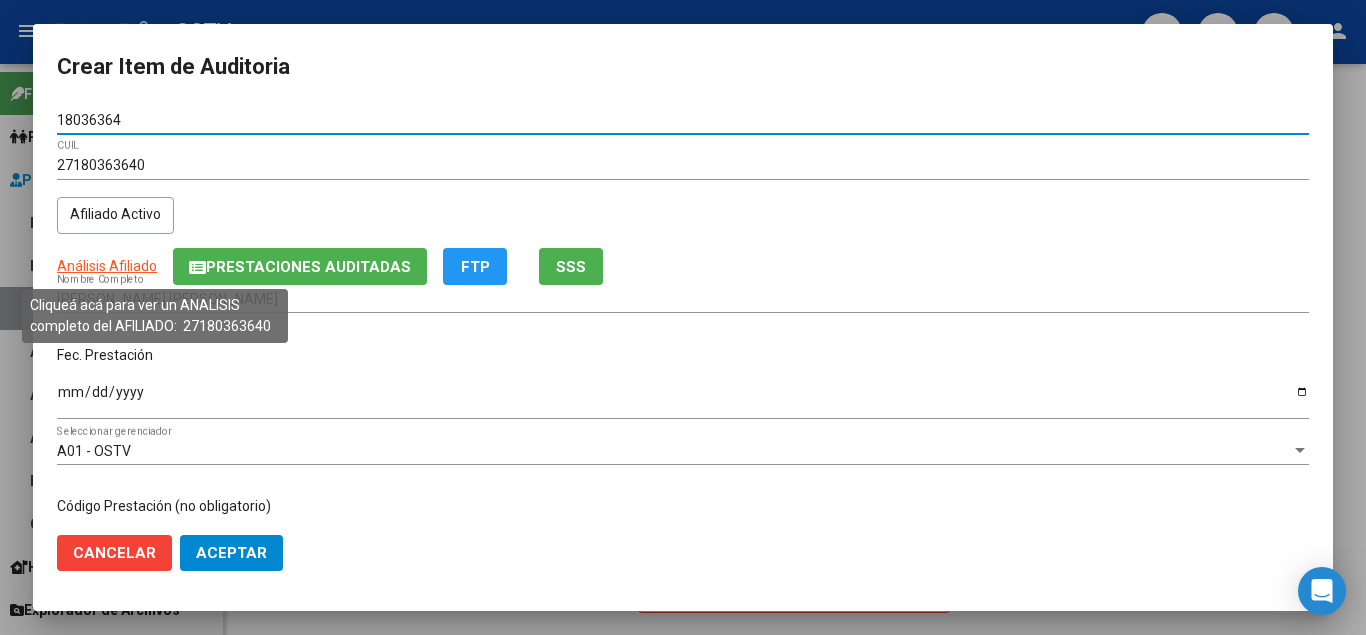 type on "18036364" 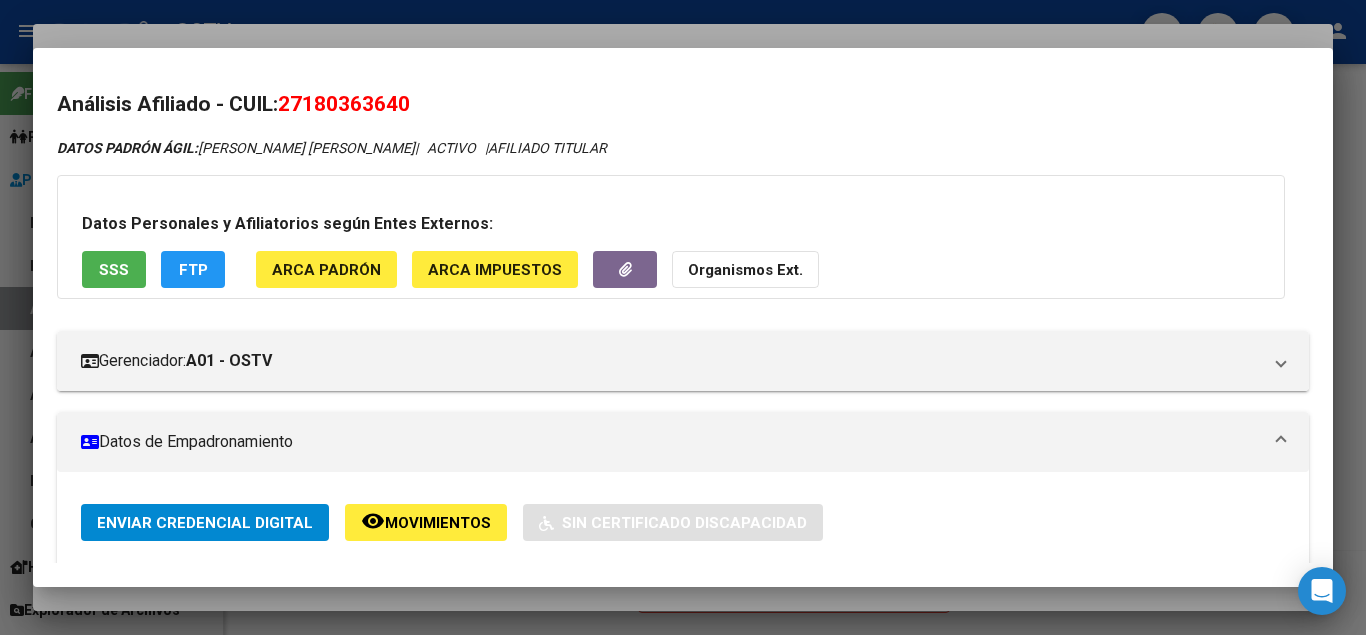 click on "SSS" at bounding box center (114, 270) 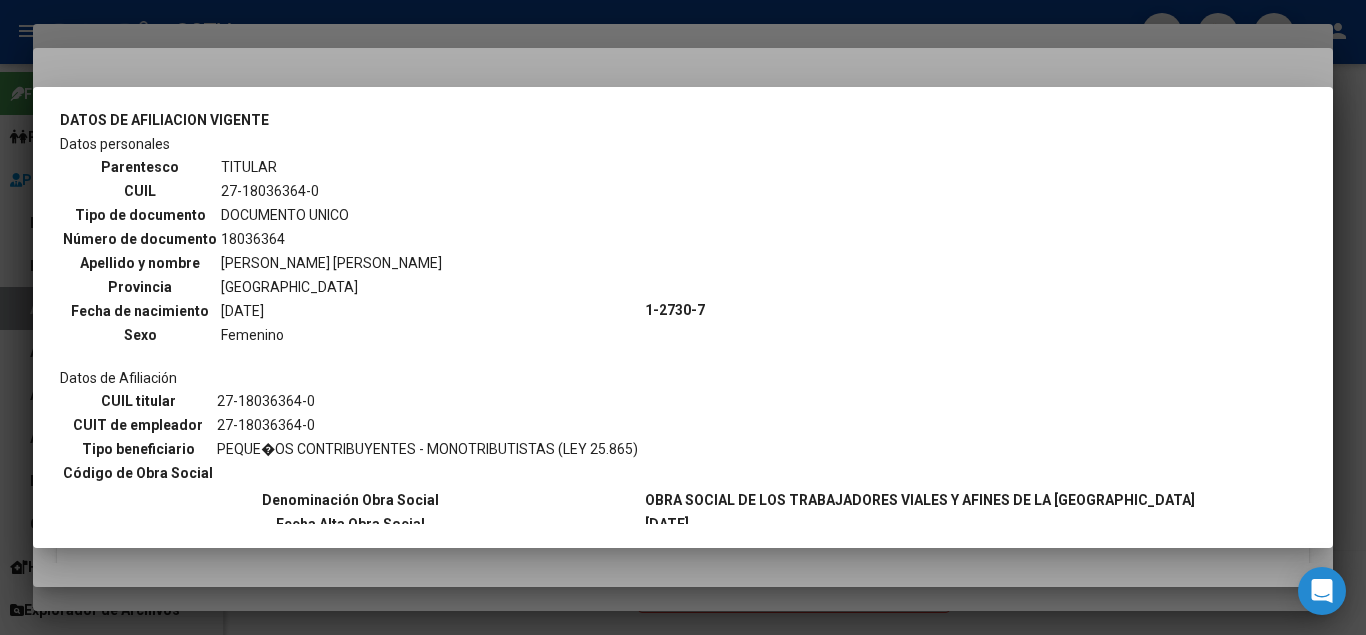 scroll, scrollTop: 273, scrollLeft: 0, axis: vertical 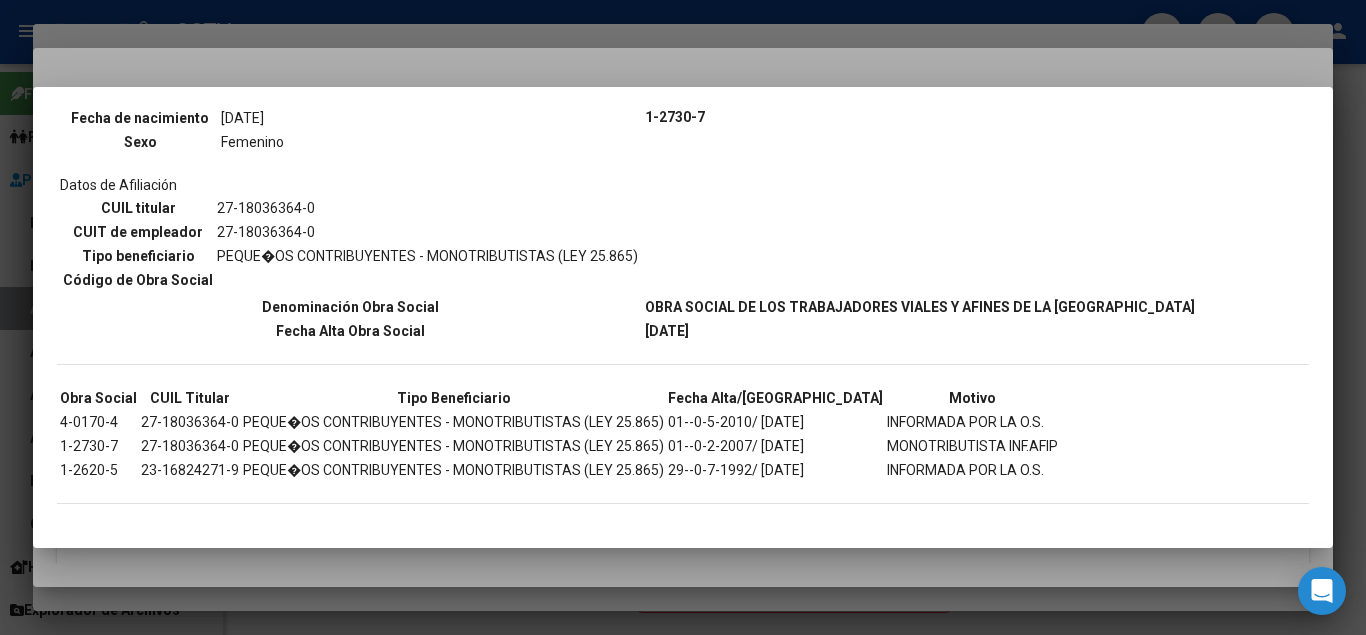 click at bounding box center (683, 317) 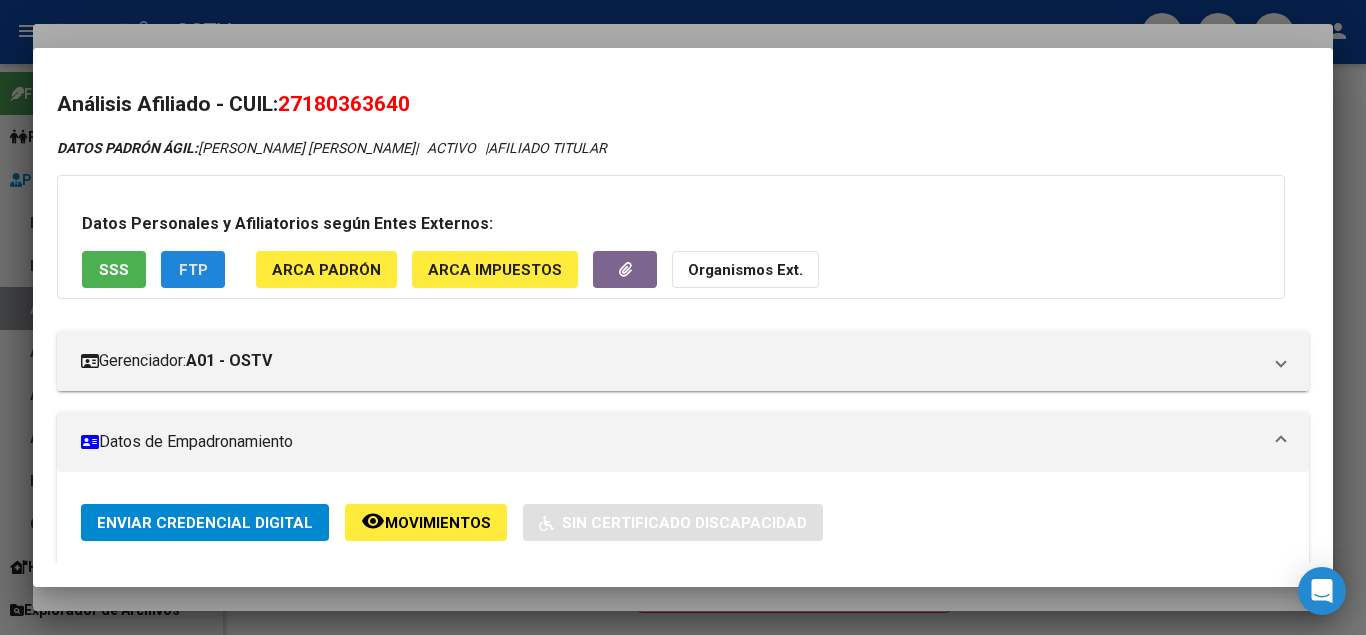 click on "FTP" 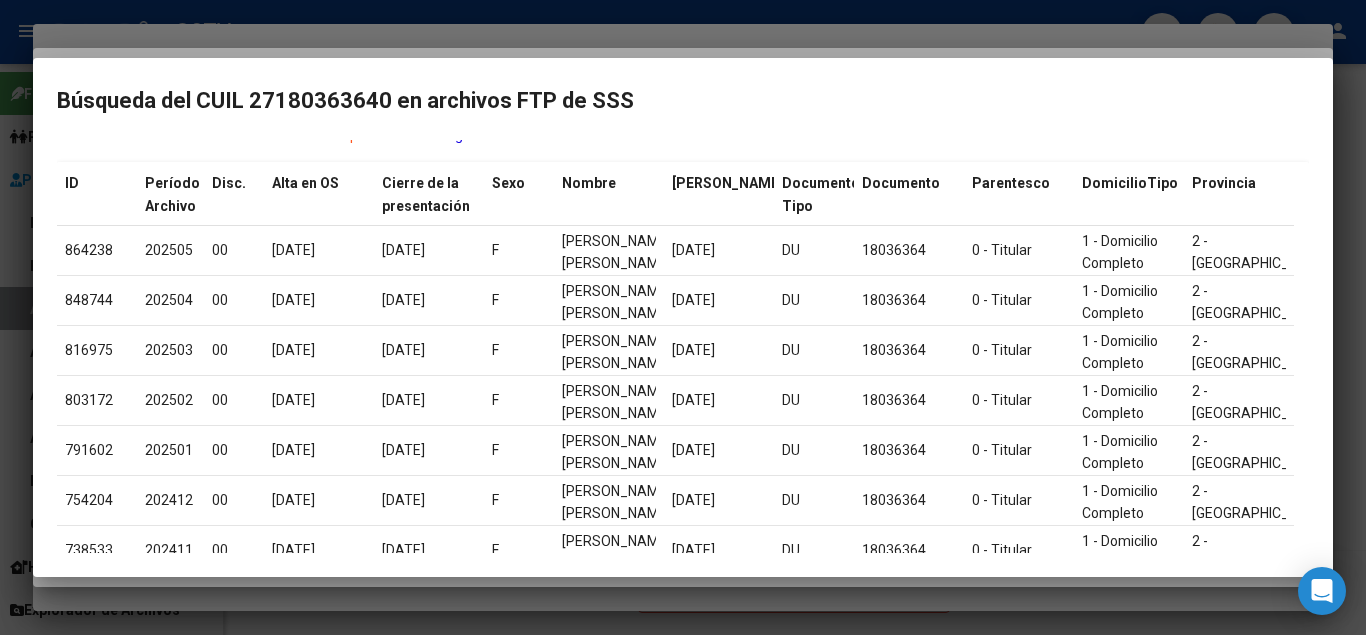 scroll, scrollTop: 0, scrollLeft: 0, axis: both 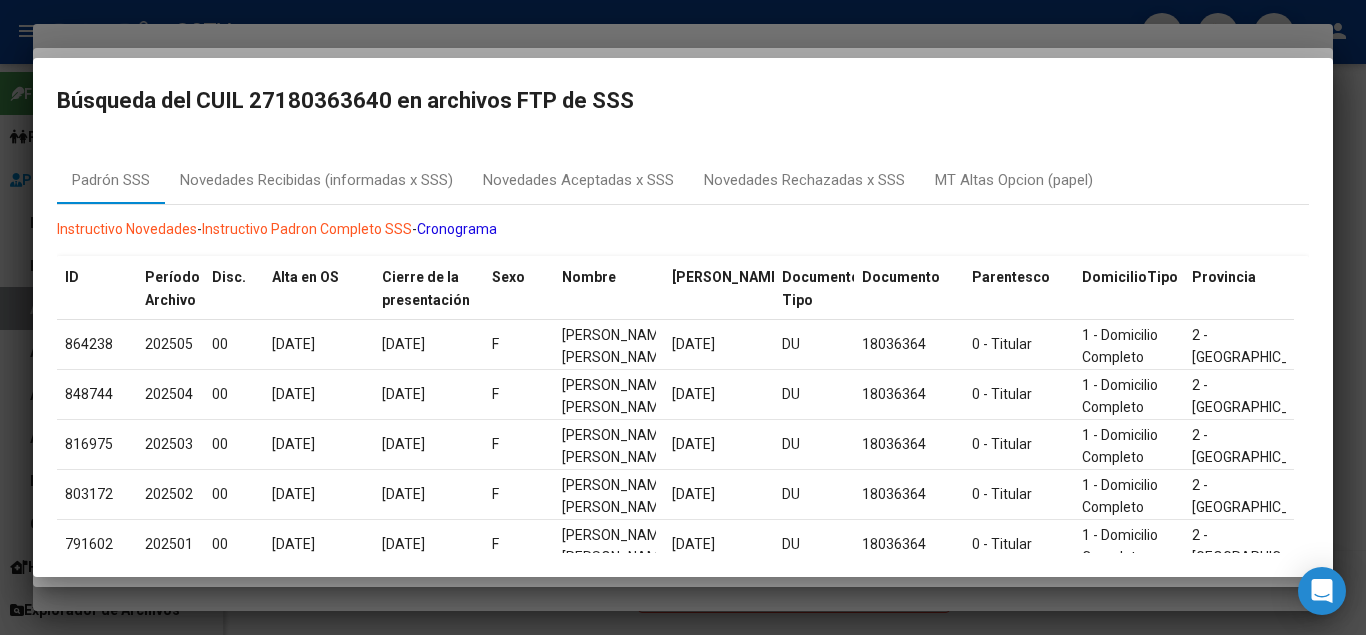 click at bounding box center [683, 317] 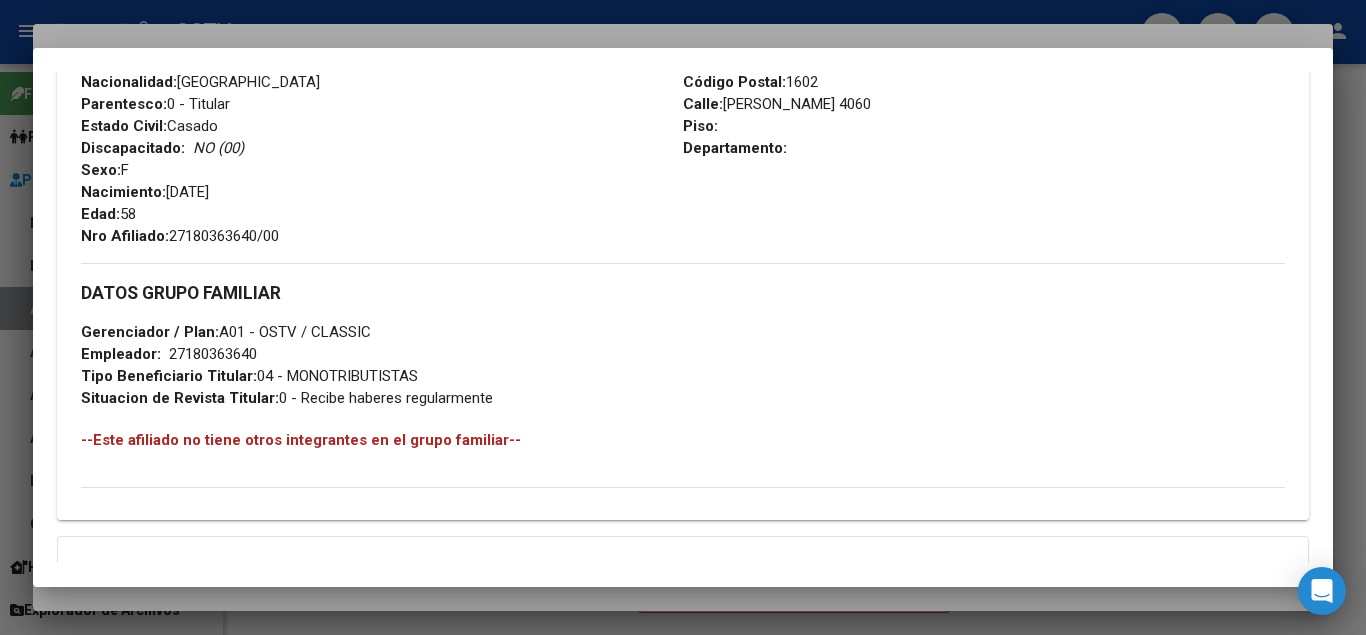 scroll, scrollTop: 975, scrollLeft: 0, axis: vertical 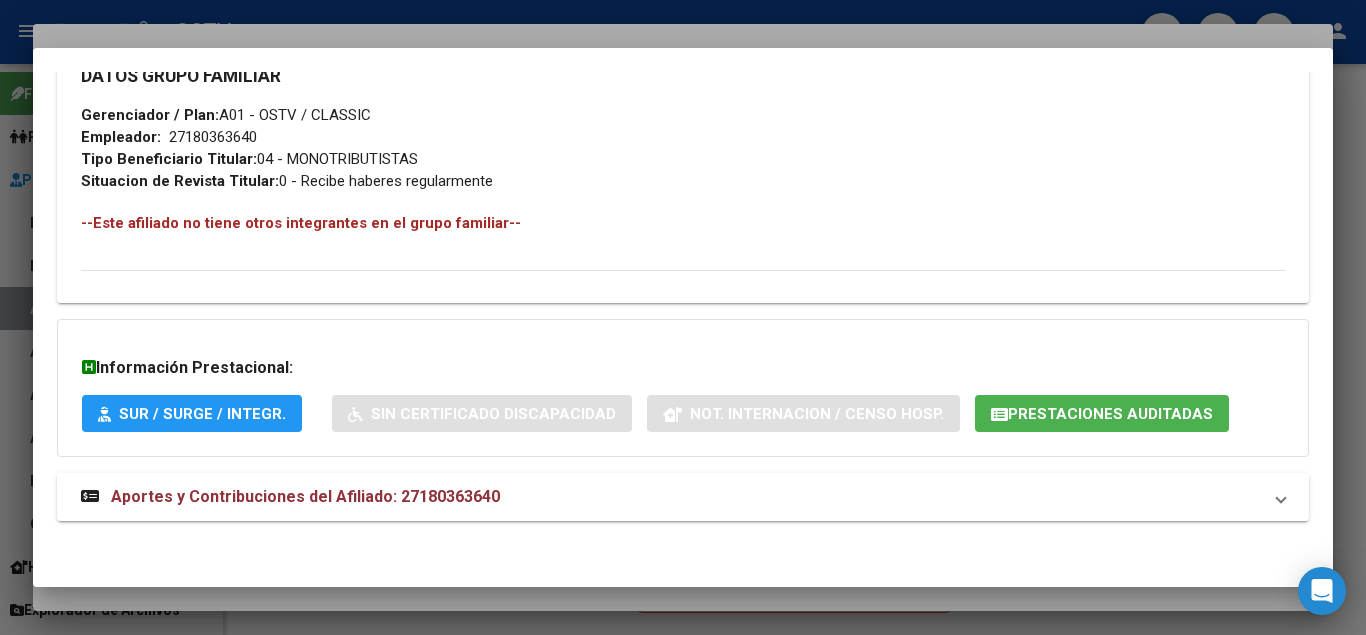 click on "Aportes y Contribuciones del Afiliado: 27180363640" at bounding box center [305, 496] 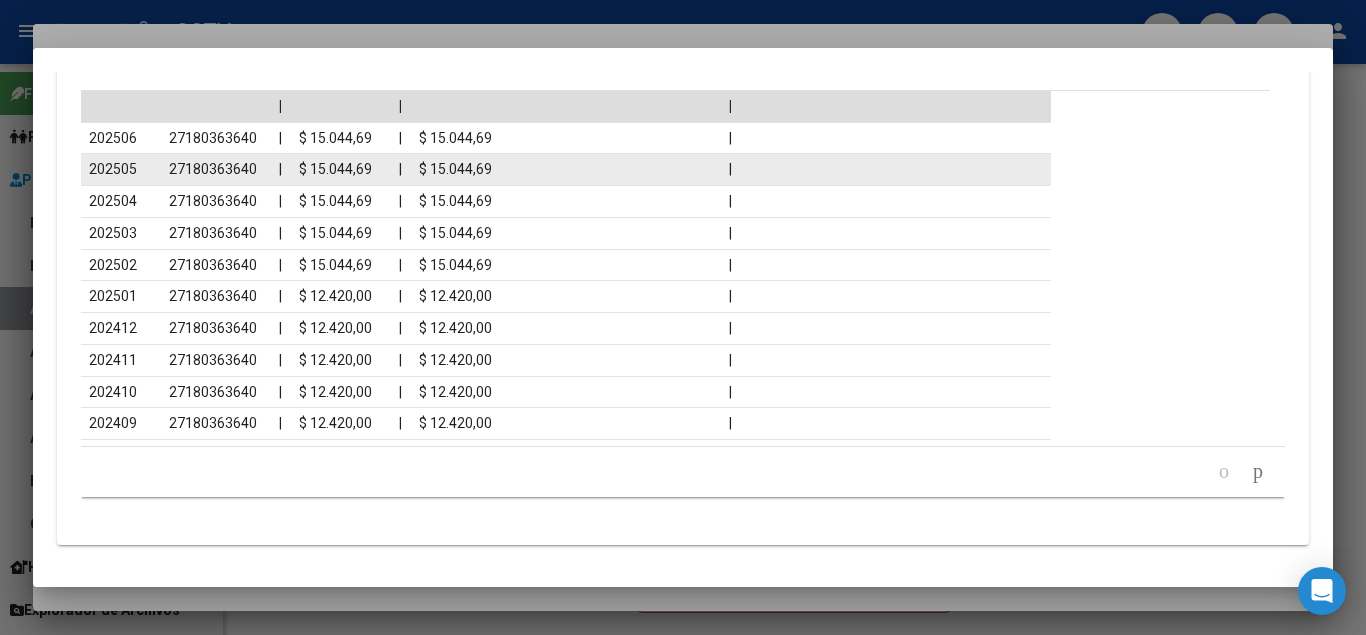 scroll, scrollTop: 1849, scrollLeft: 0, axis: vertical 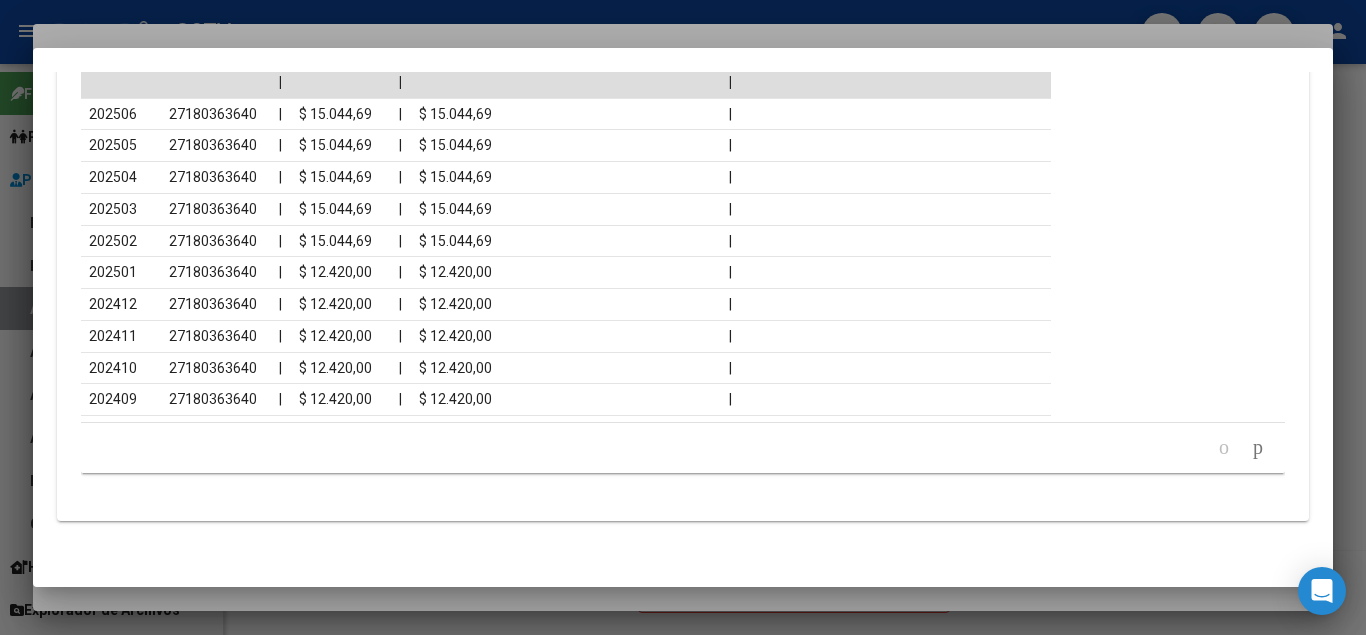 click at bounding box center (683, 317) 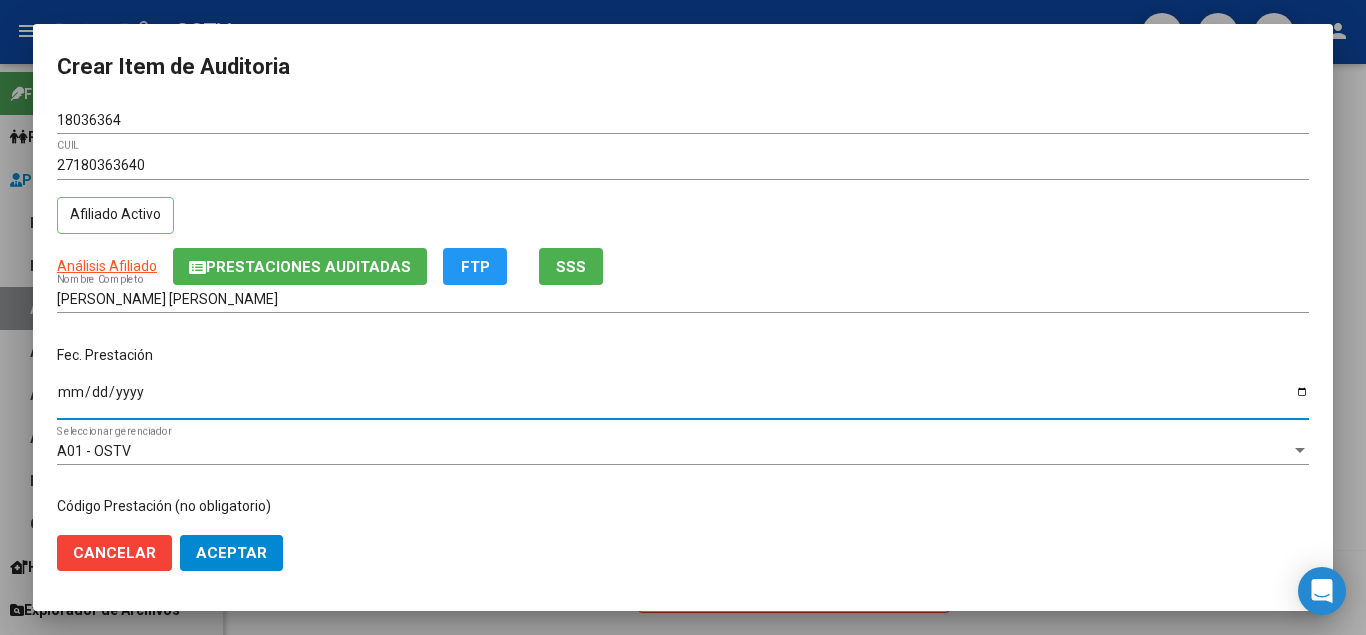 click on "Ingresar la fecha" at bounding box center [683, 399] 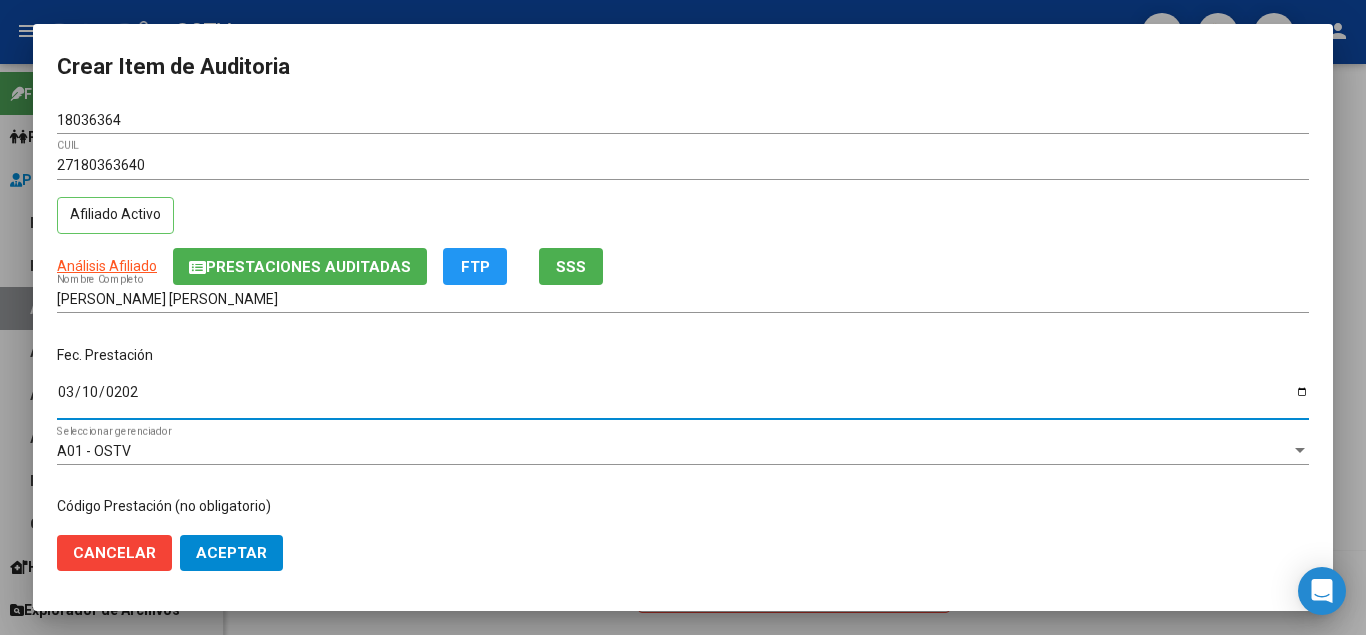 type on "[DATE]" 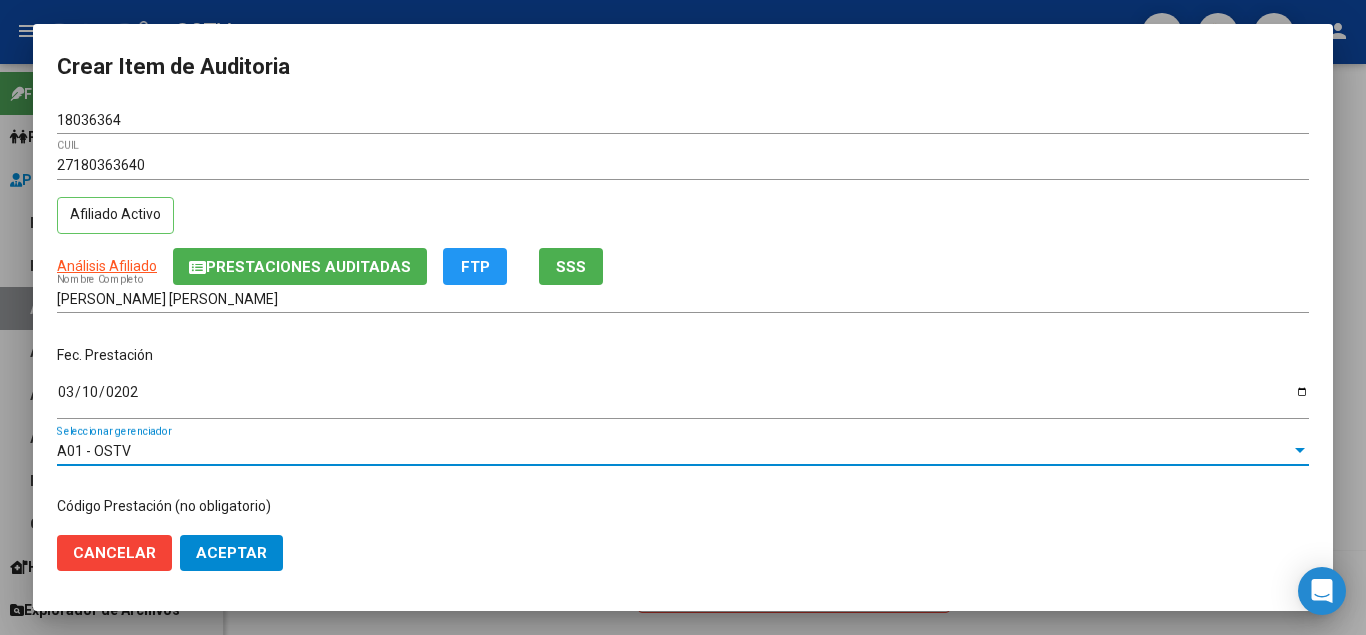 scroll, scrollTop: 233, scrollLeft: 0, axis: vertical 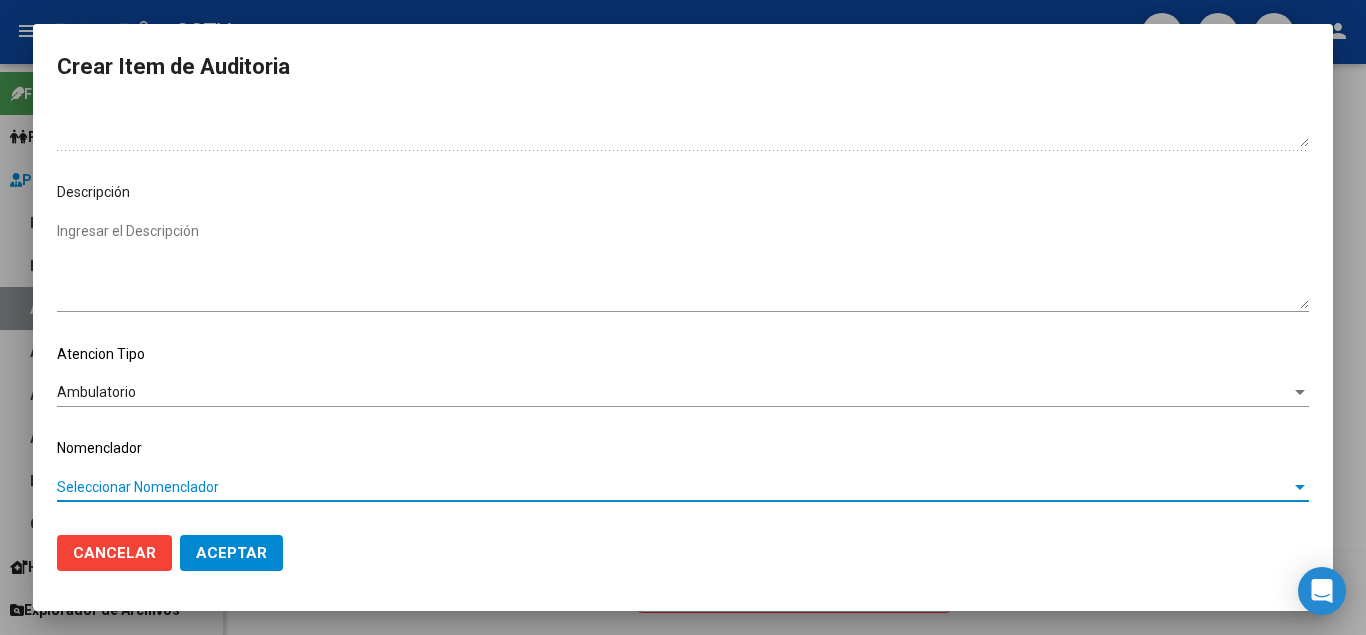 type 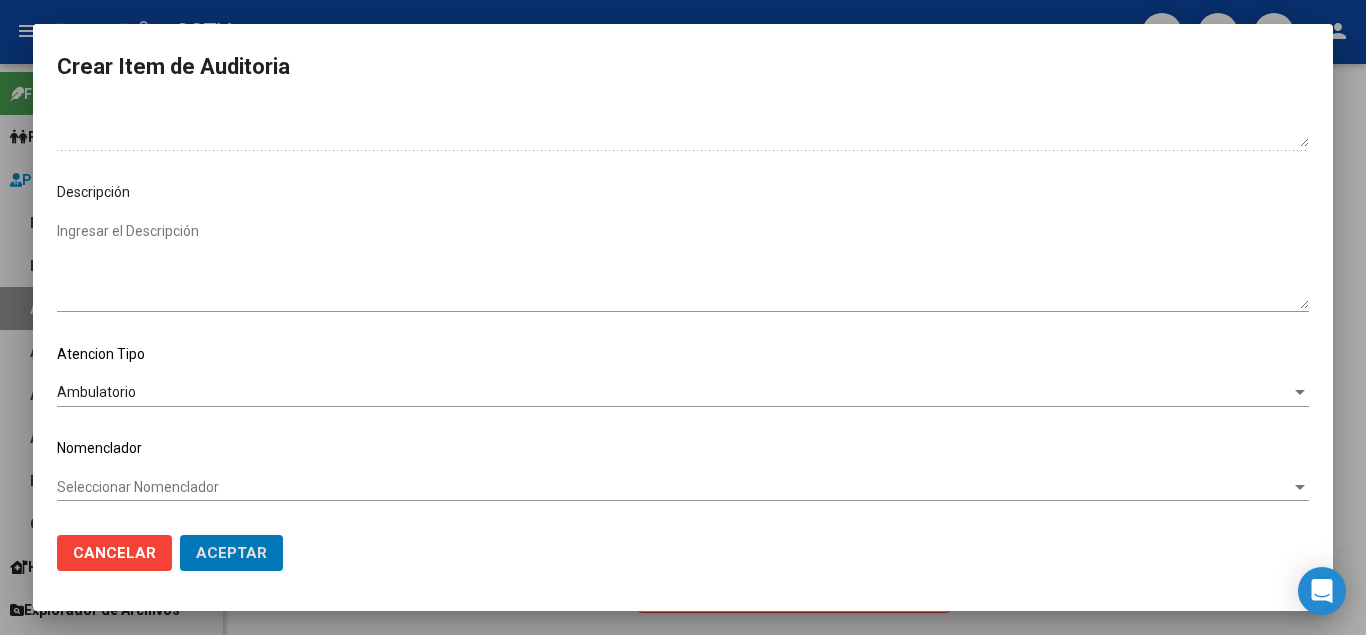 type 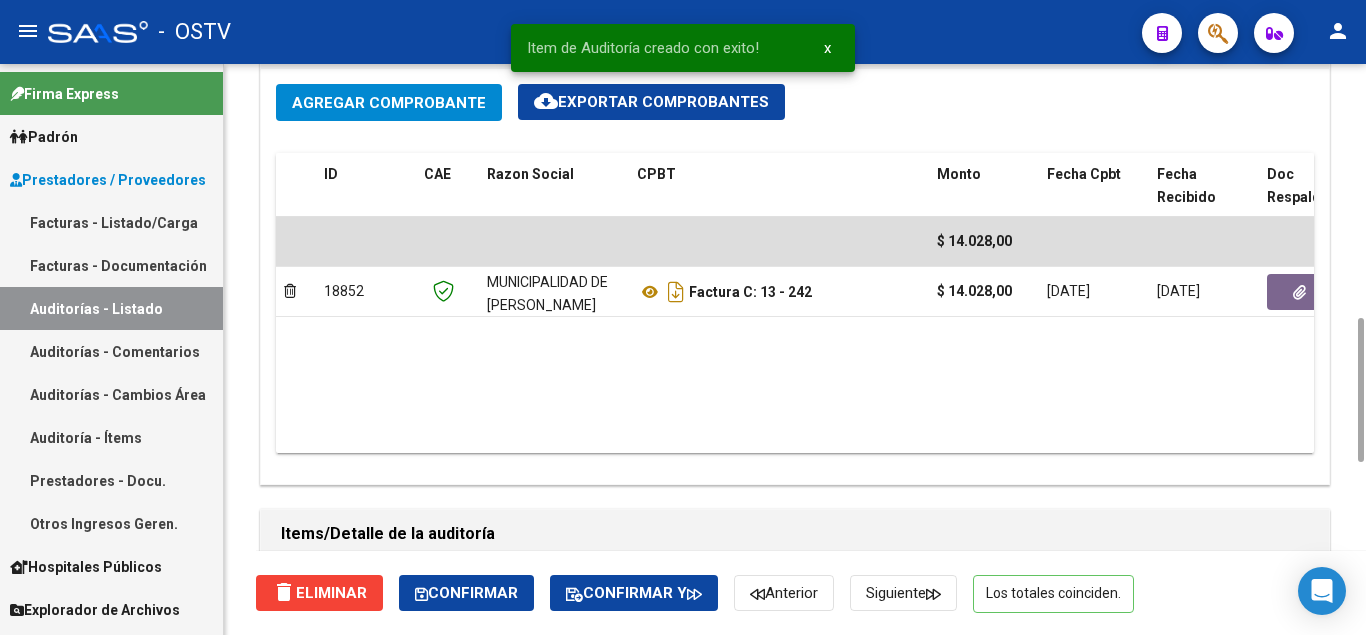 scroll, scrollTop: 600, scrollLeft: 0, axis: vertical 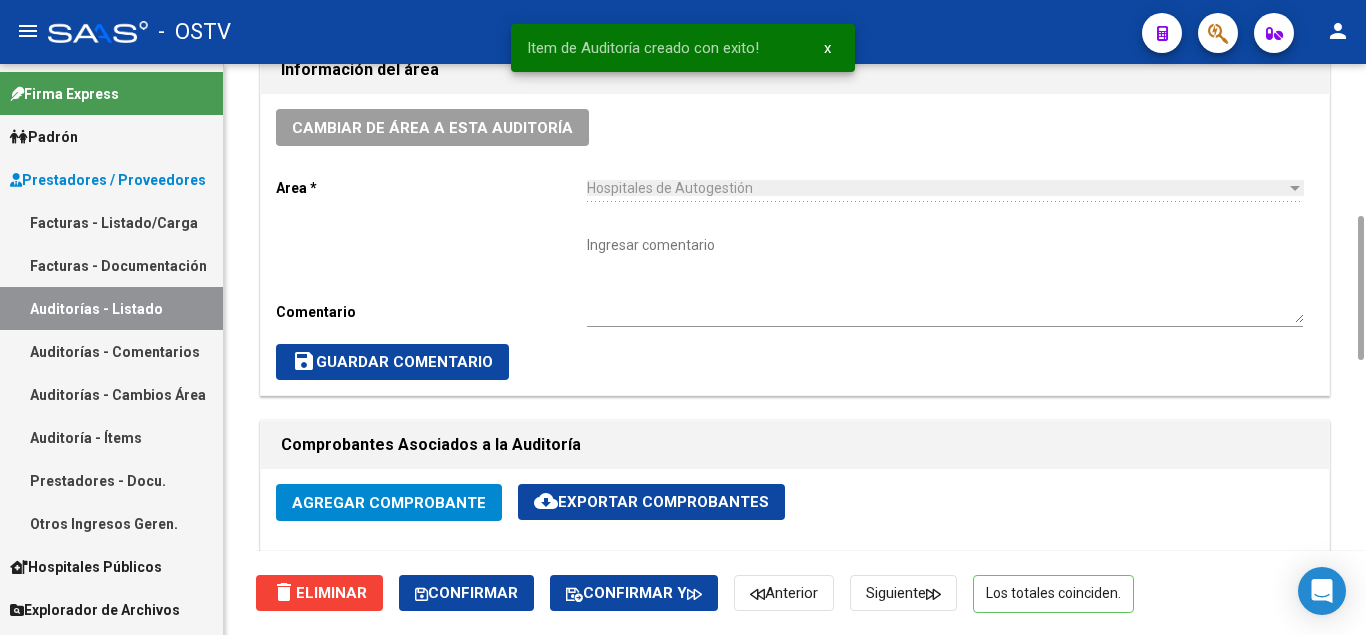 click on "Ingresar comentario" at bounding box center [945, 279] 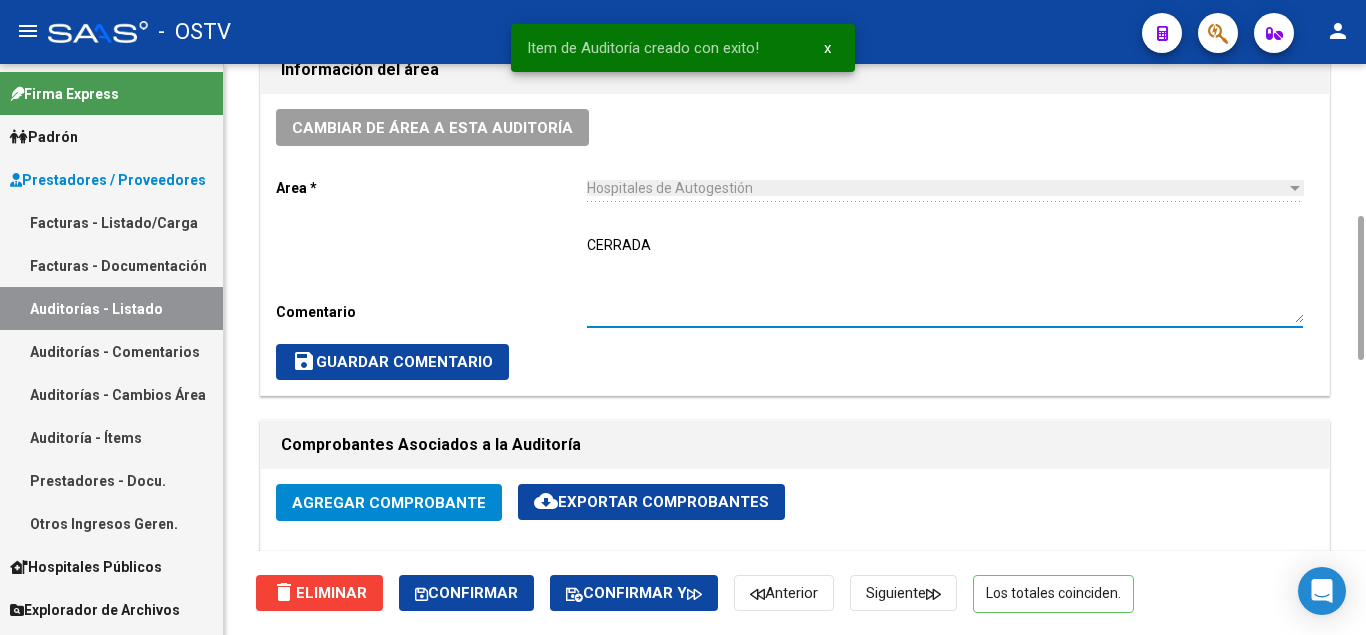 type on "CERRADA" 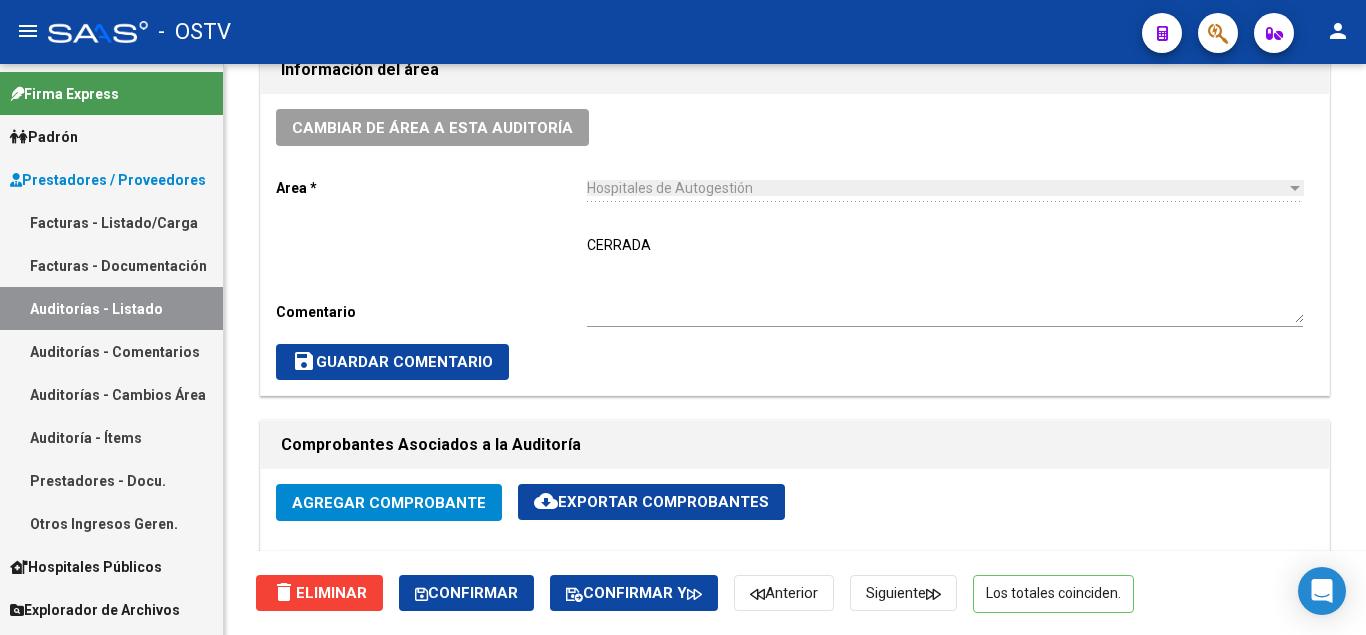 click on "Auditorías - Listado" at bounding box center [111, 308] 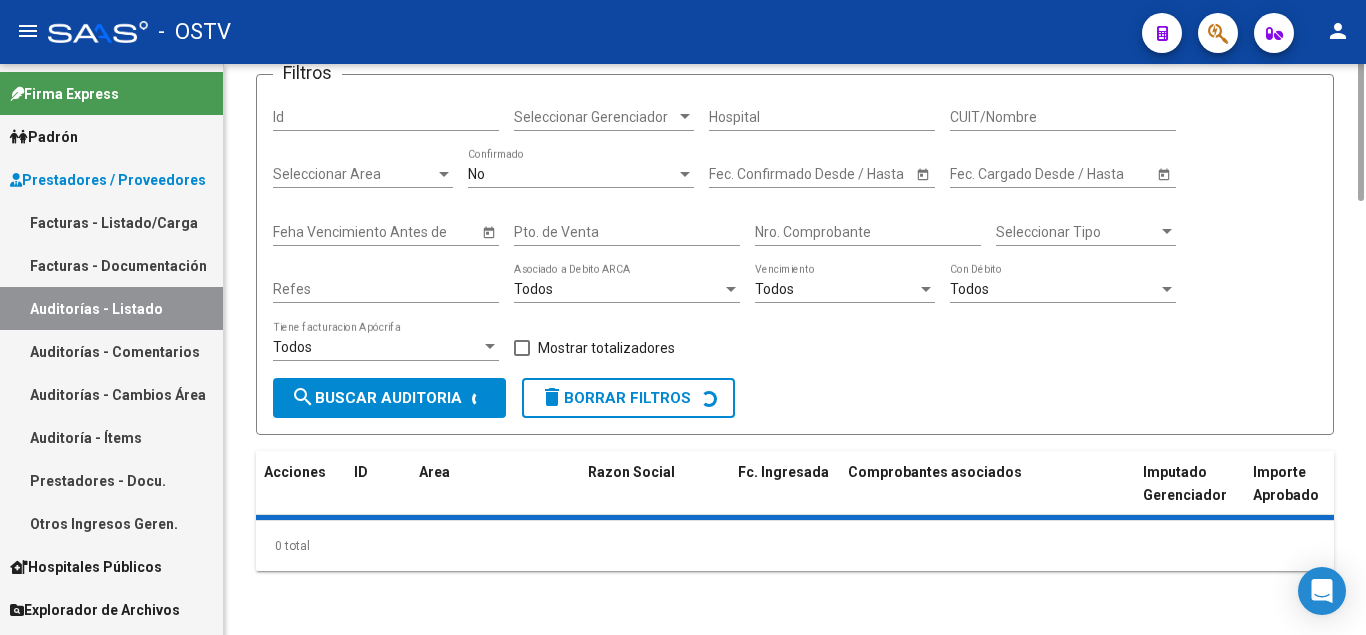 scroll, scrollTop: 0, scrollLeft: 0, axis: both 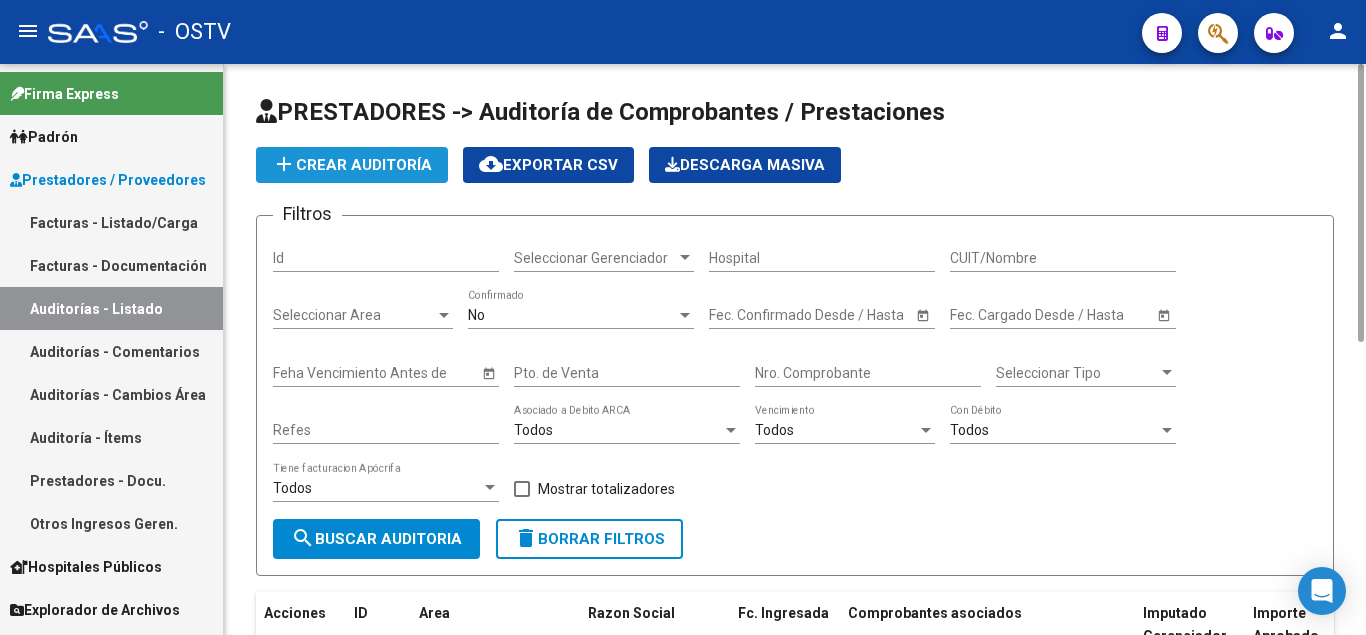 click on "add  Crear Auditoría" 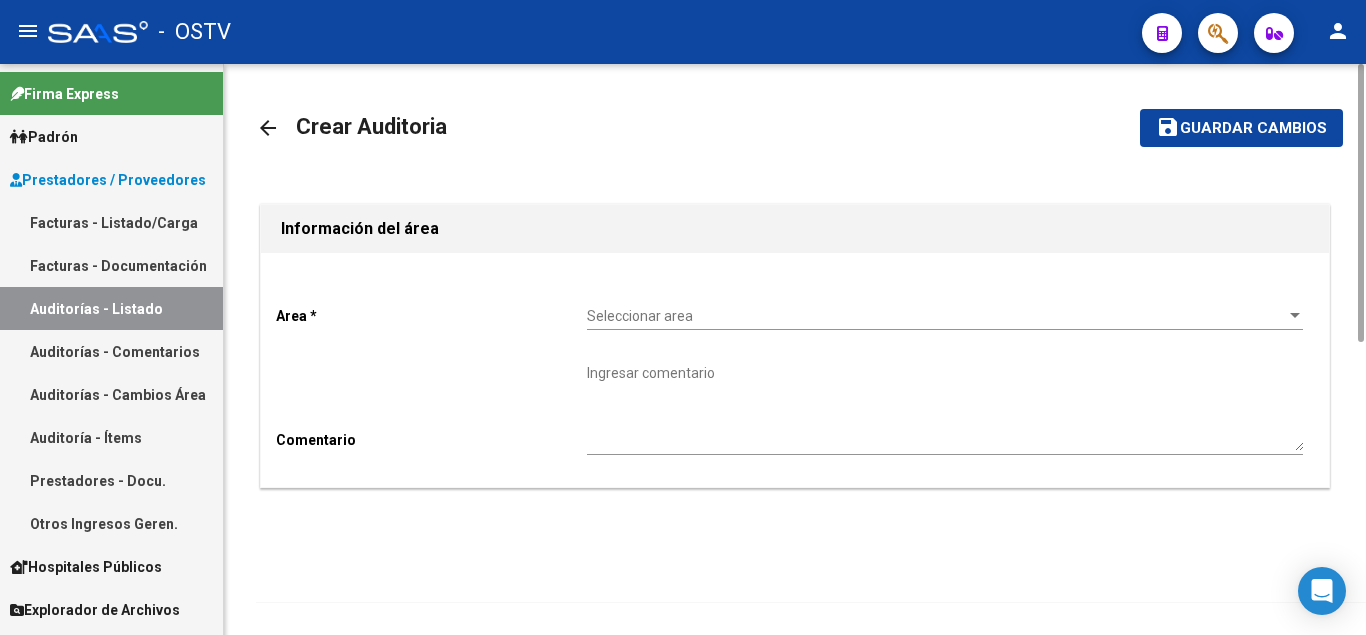 click on "Seleccionar area" at bounding box center (936, 316) 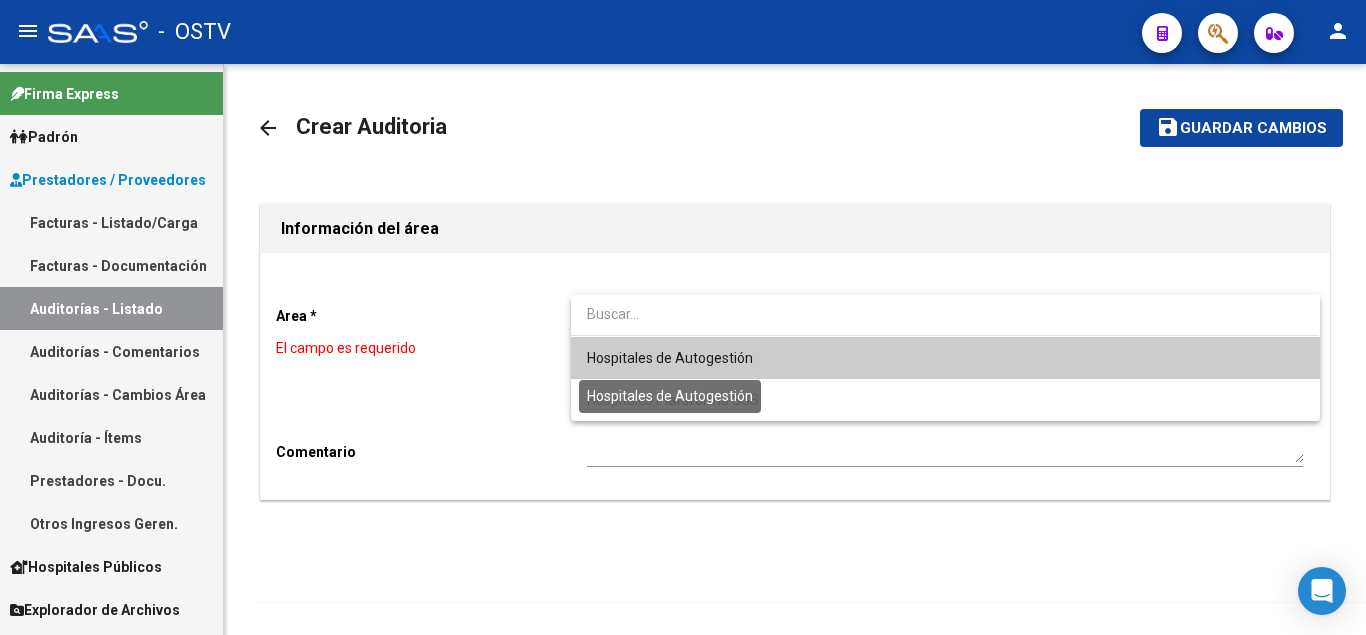 click on "Hospitales de Autogestión" at bounding box center (670, 358) 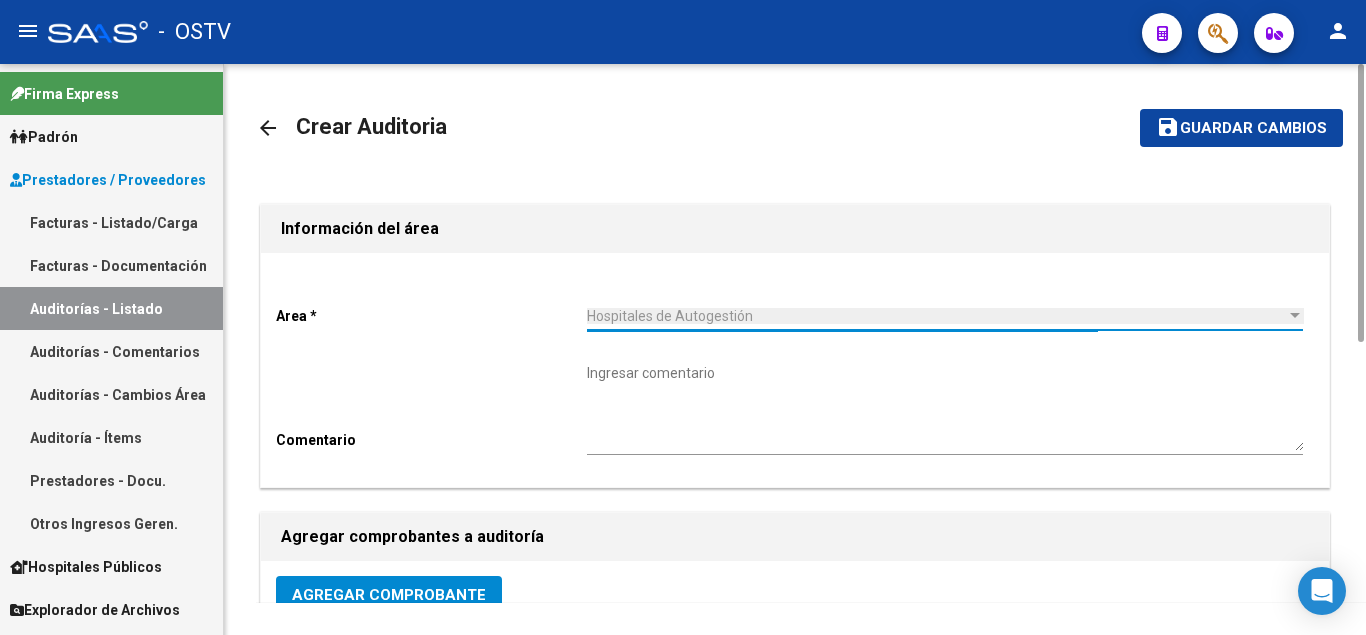 scroll, scrollTop: 400, scrollLeft: 0, axis: vertical 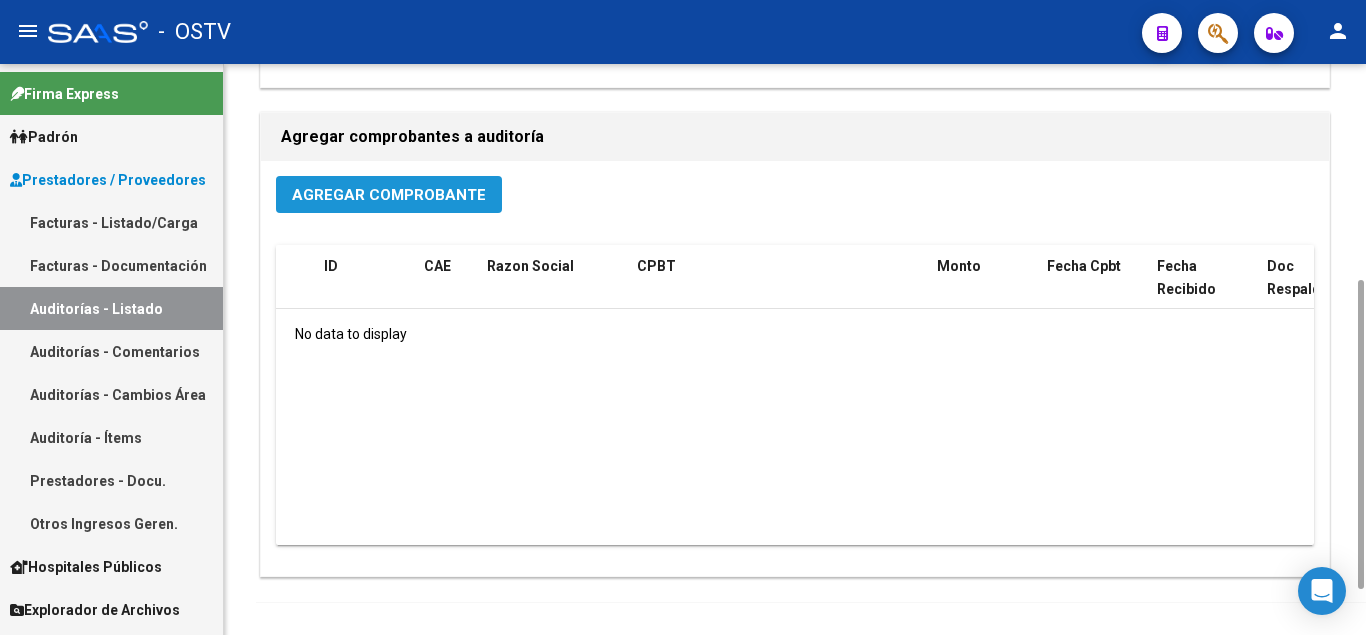 click on "Agregar Comprobante" 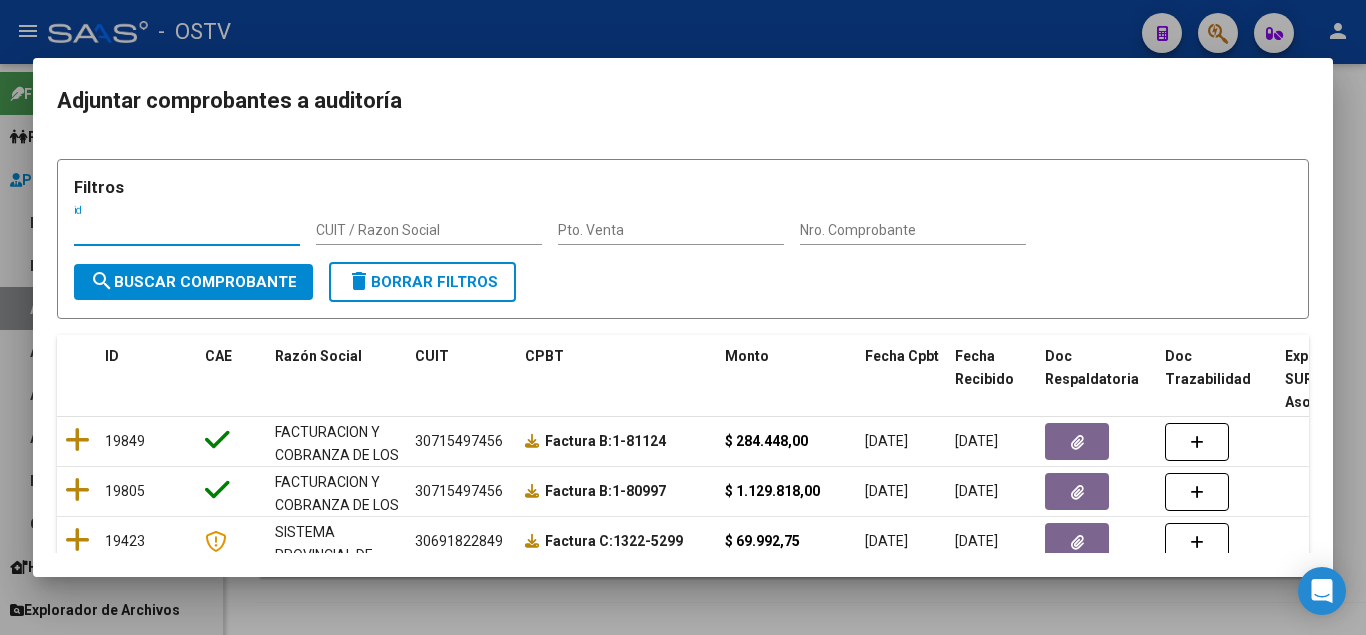 click on "Pto. Venta" at bounding box center (671, 230) 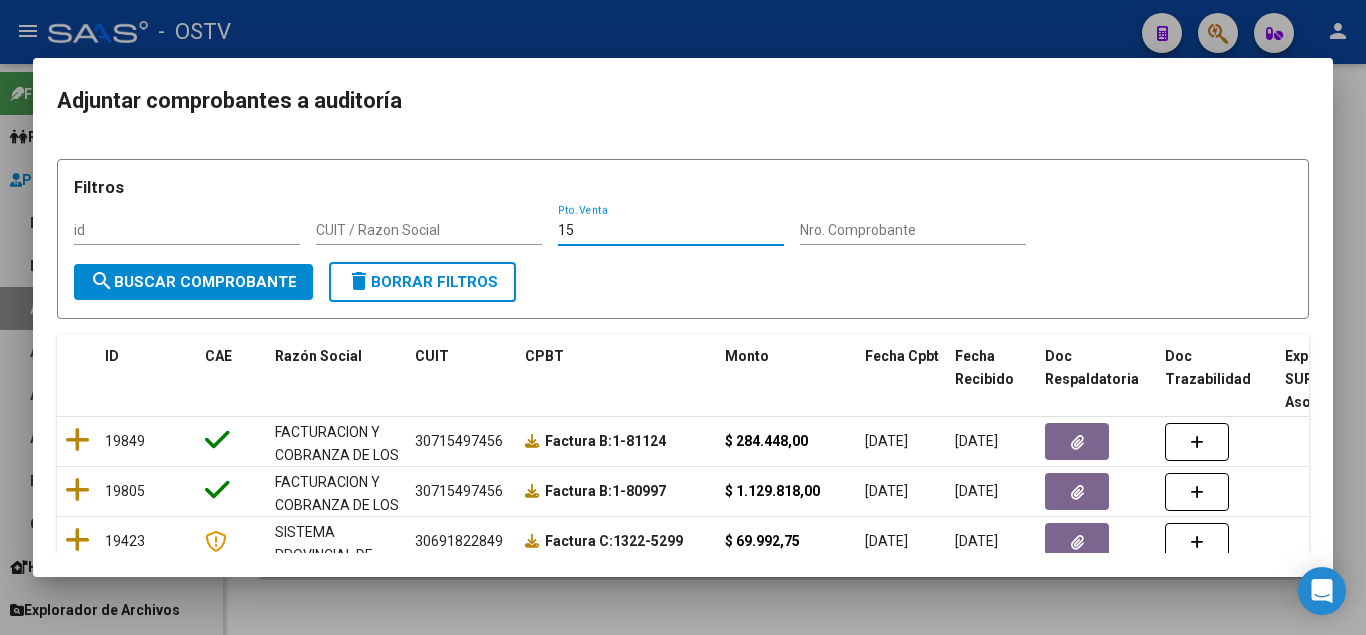 type on "15" 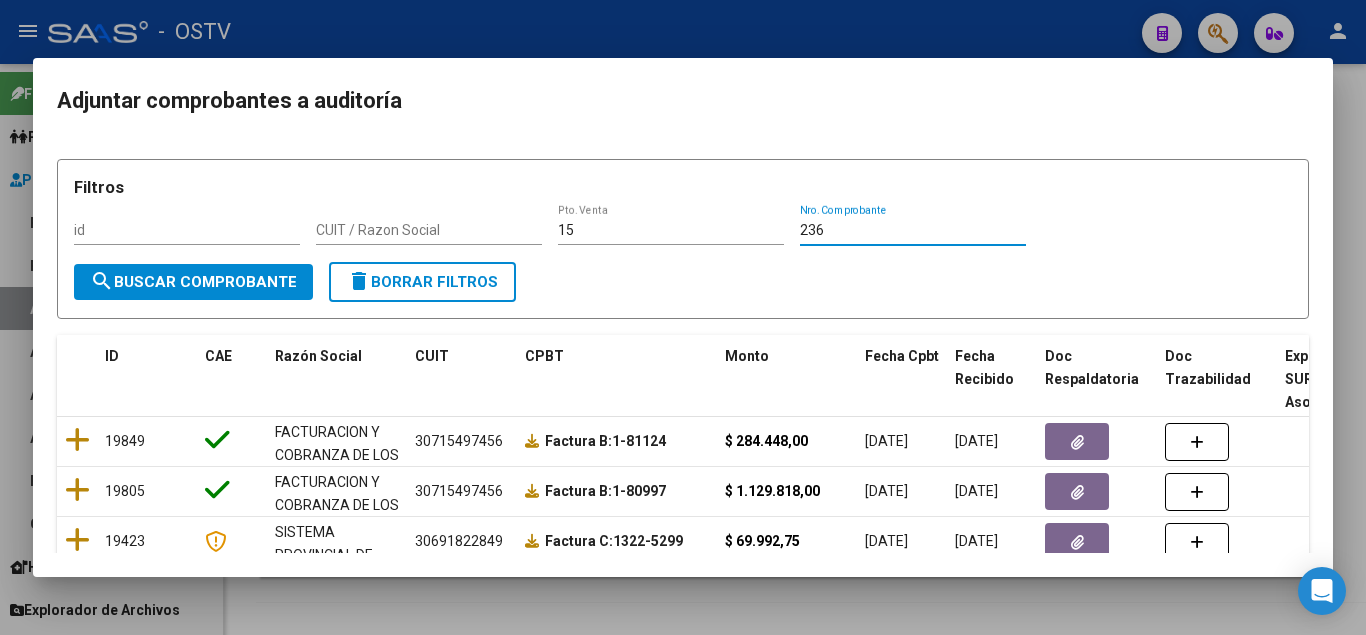 type on "236" 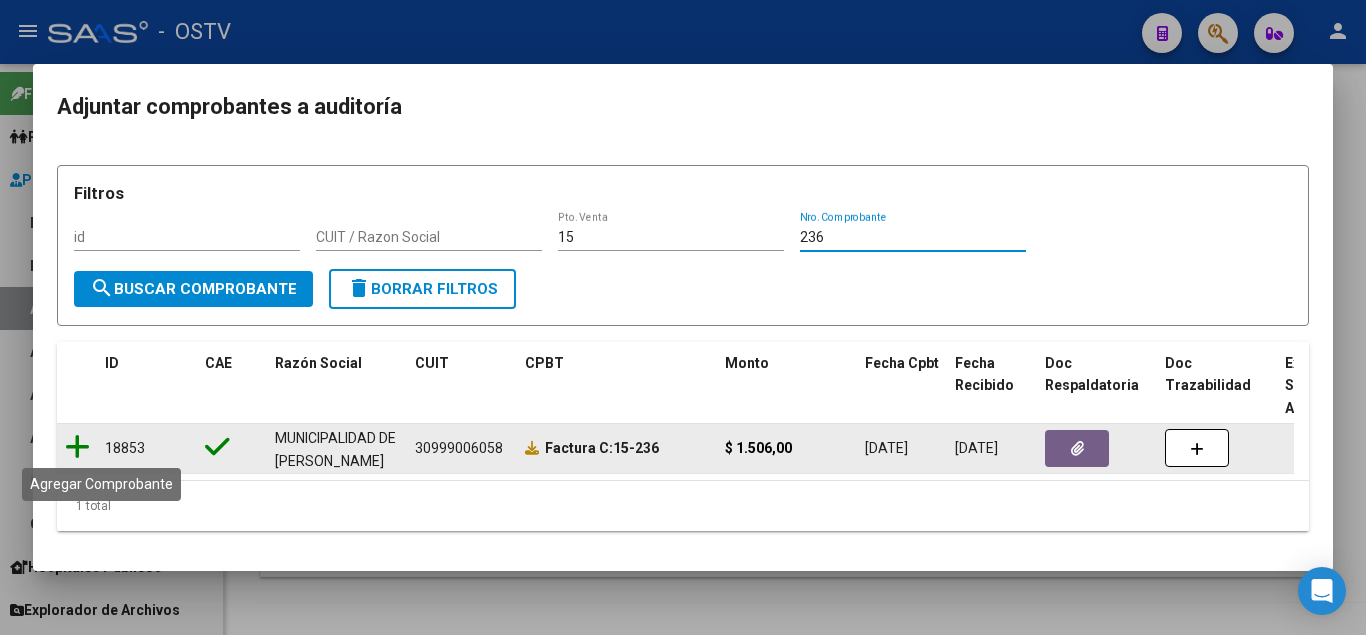 click 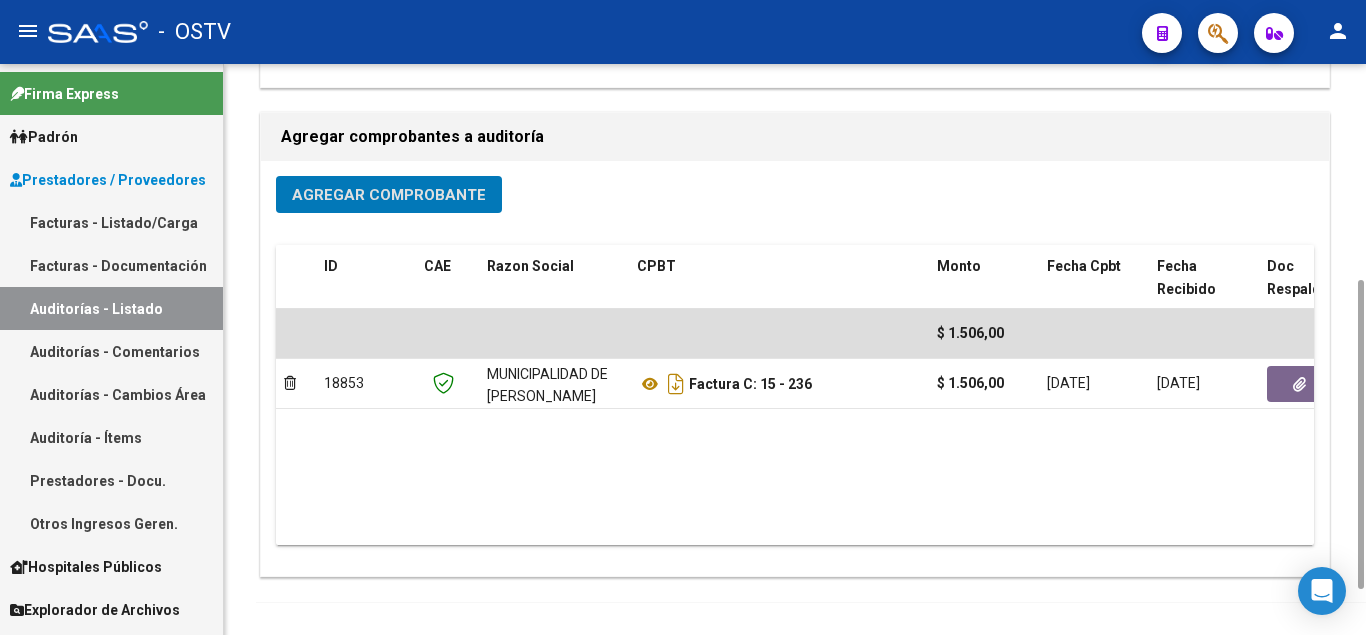 scroll, scrollTop: 0, scrollLeft: 0, axis: both 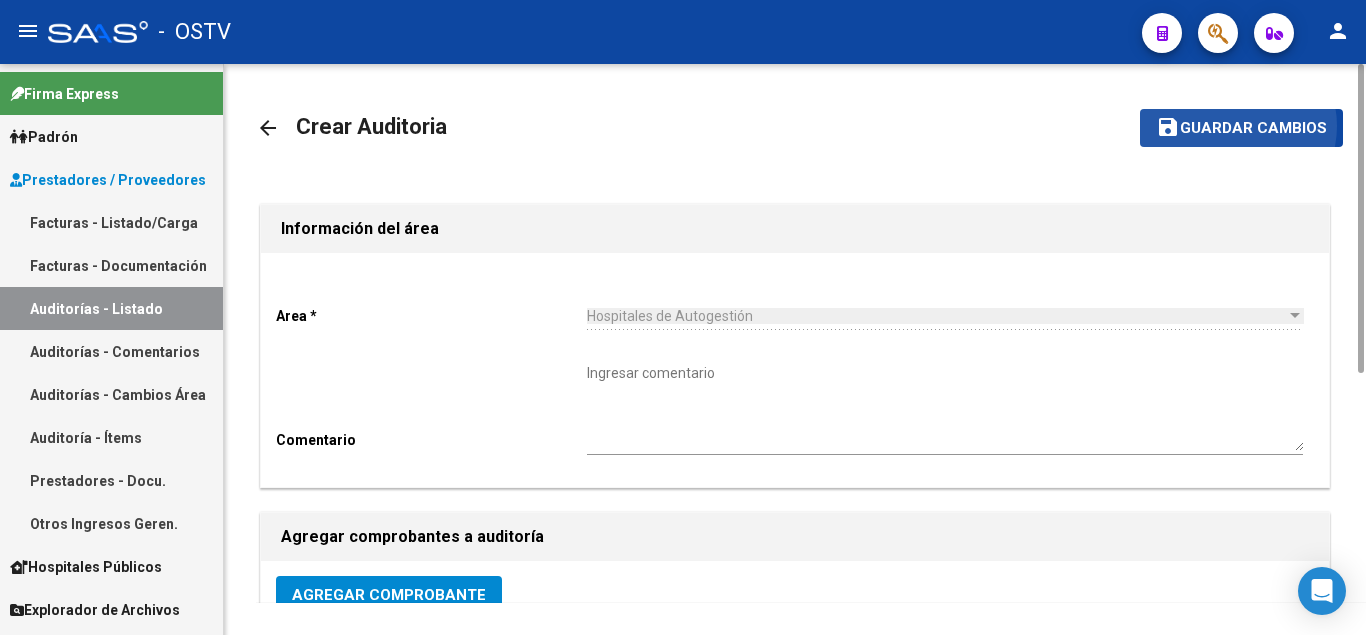 click on "Guardar cambios" 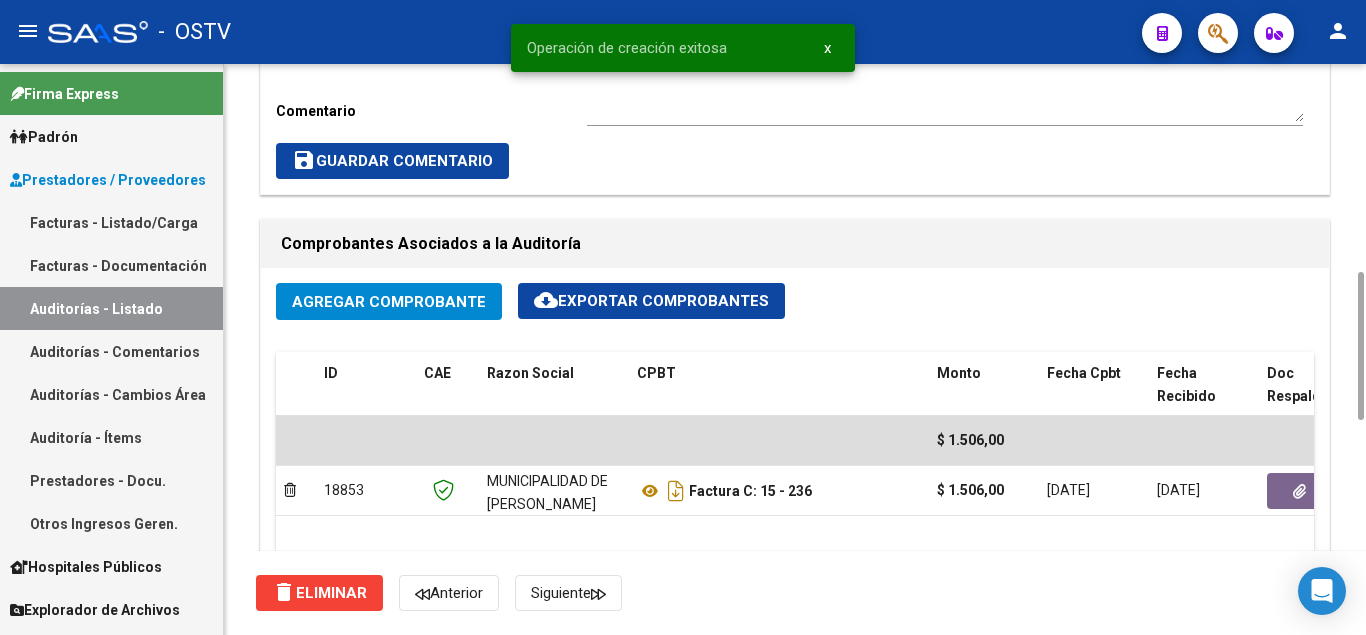 scroll, scrollTop: 1000, scrollLeft: 0, axis: vertical 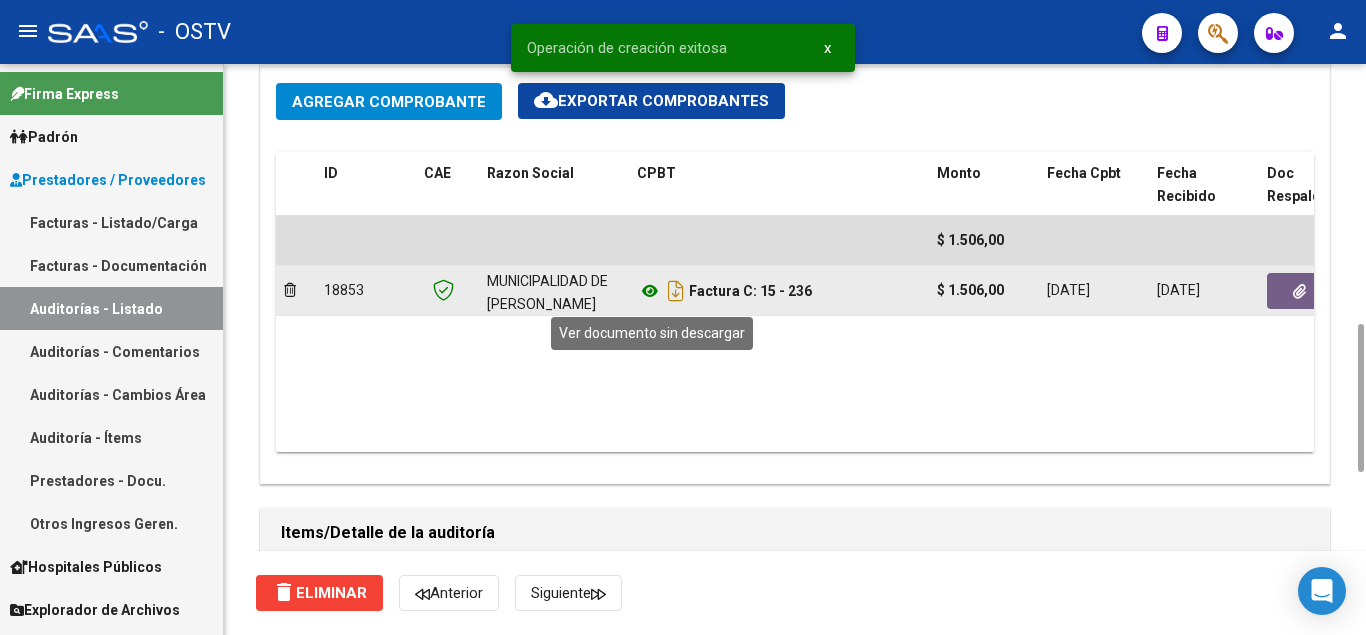 click 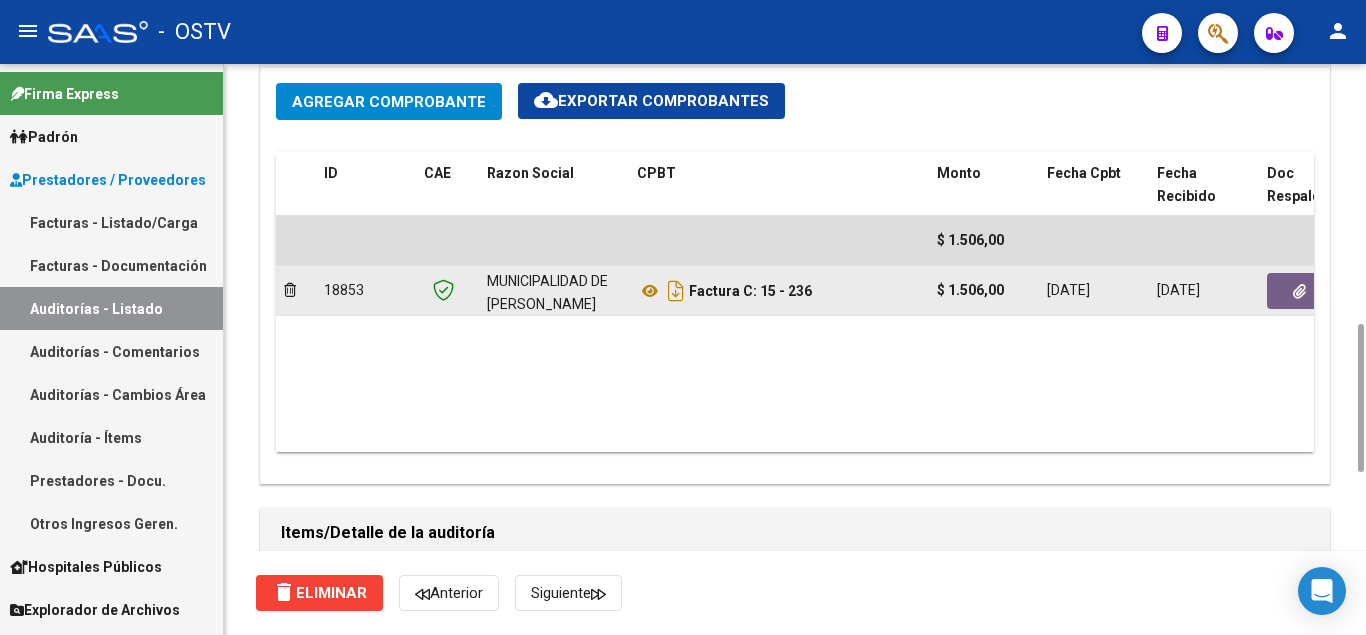 click 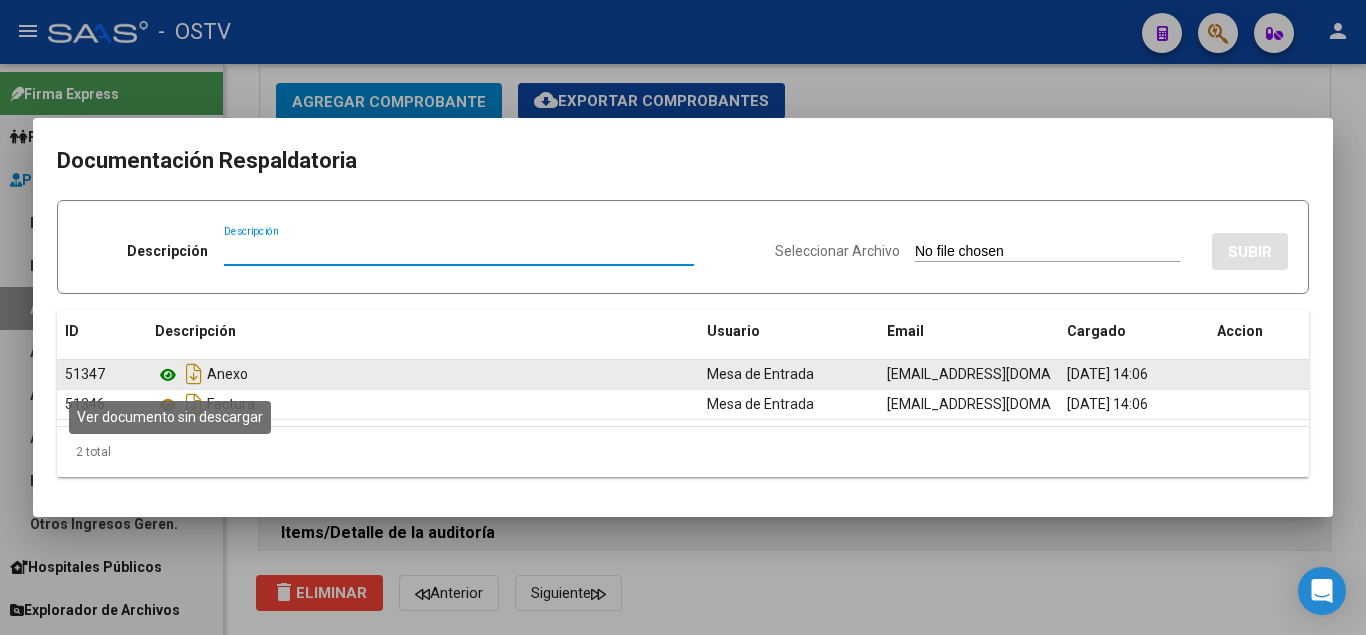 click 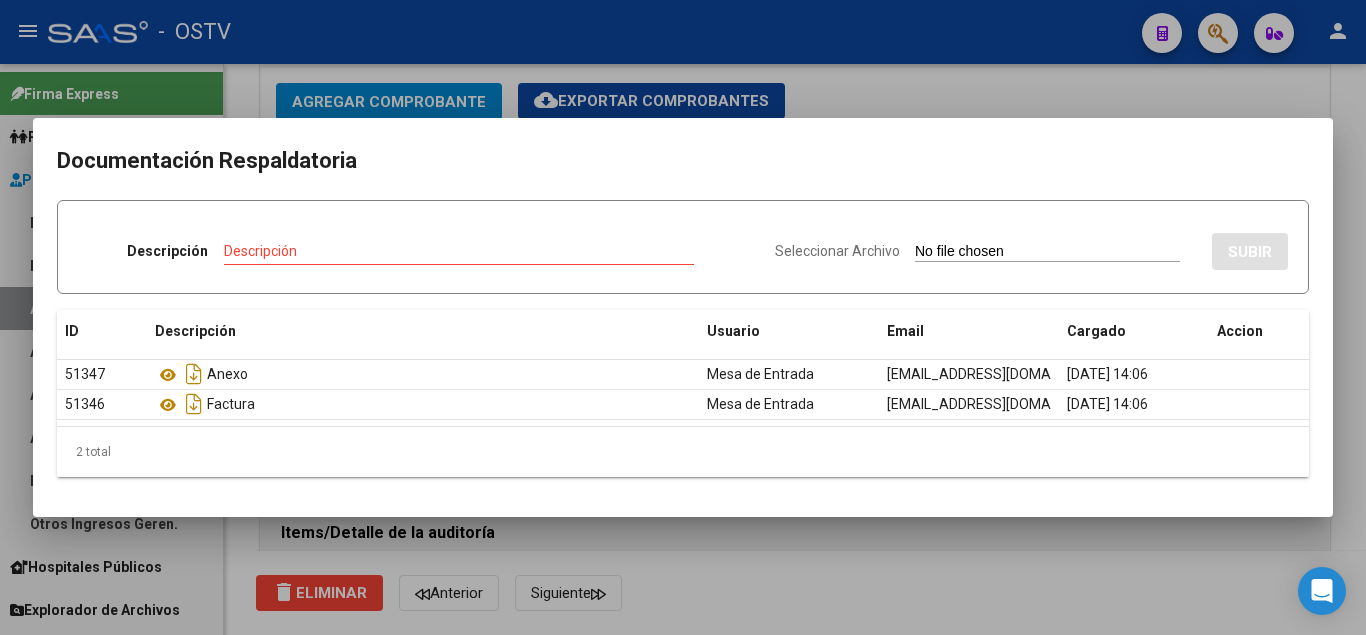 click at bounding box center (683, 317) 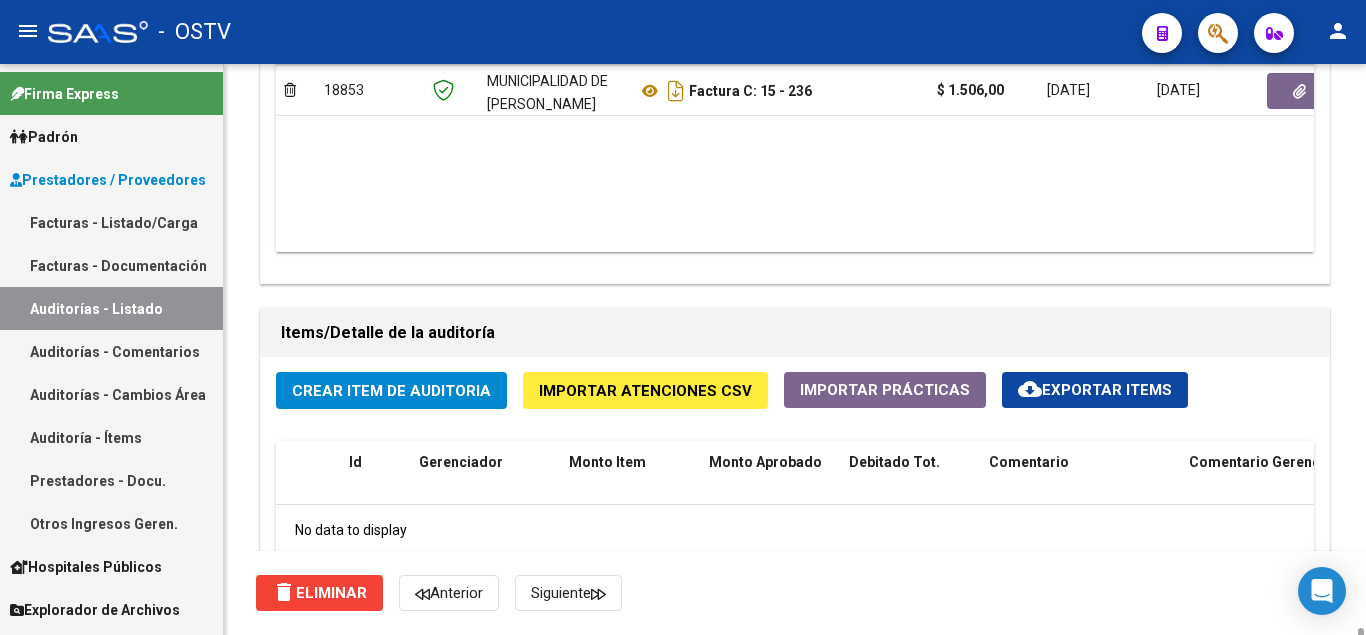 scroll, scrollTop: 1400, scrollLeft: 0, axis: vertical 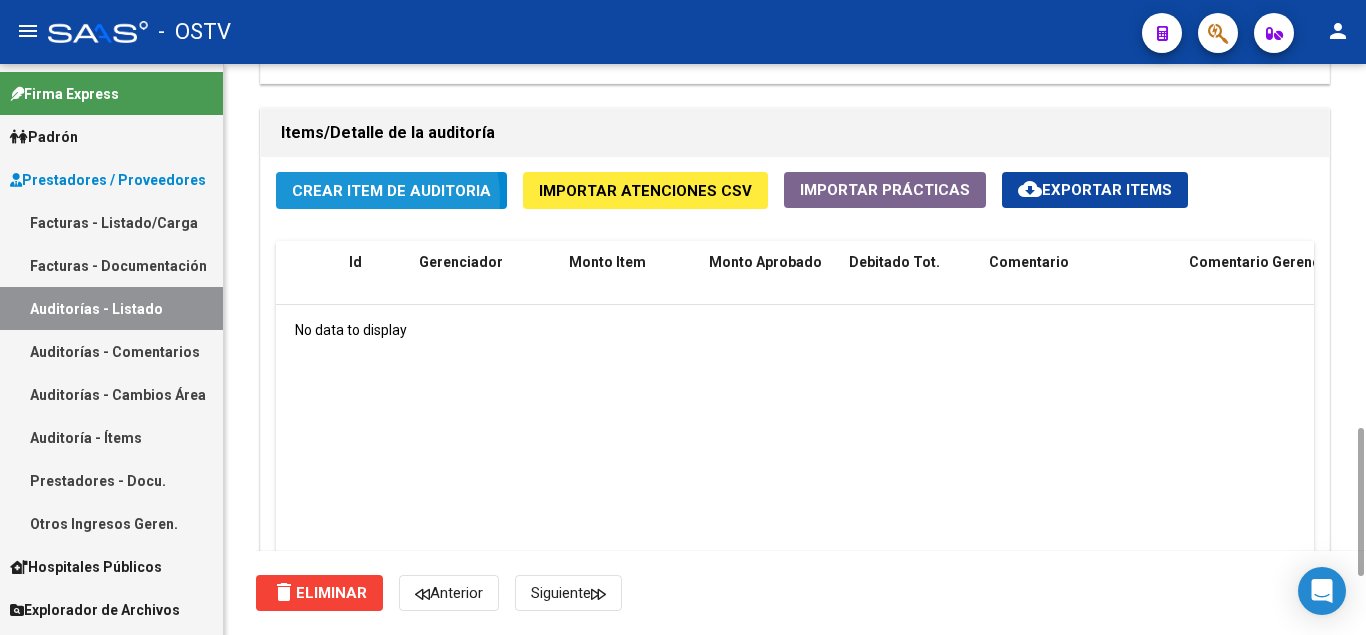 click on "Crear Item de Auditoria" 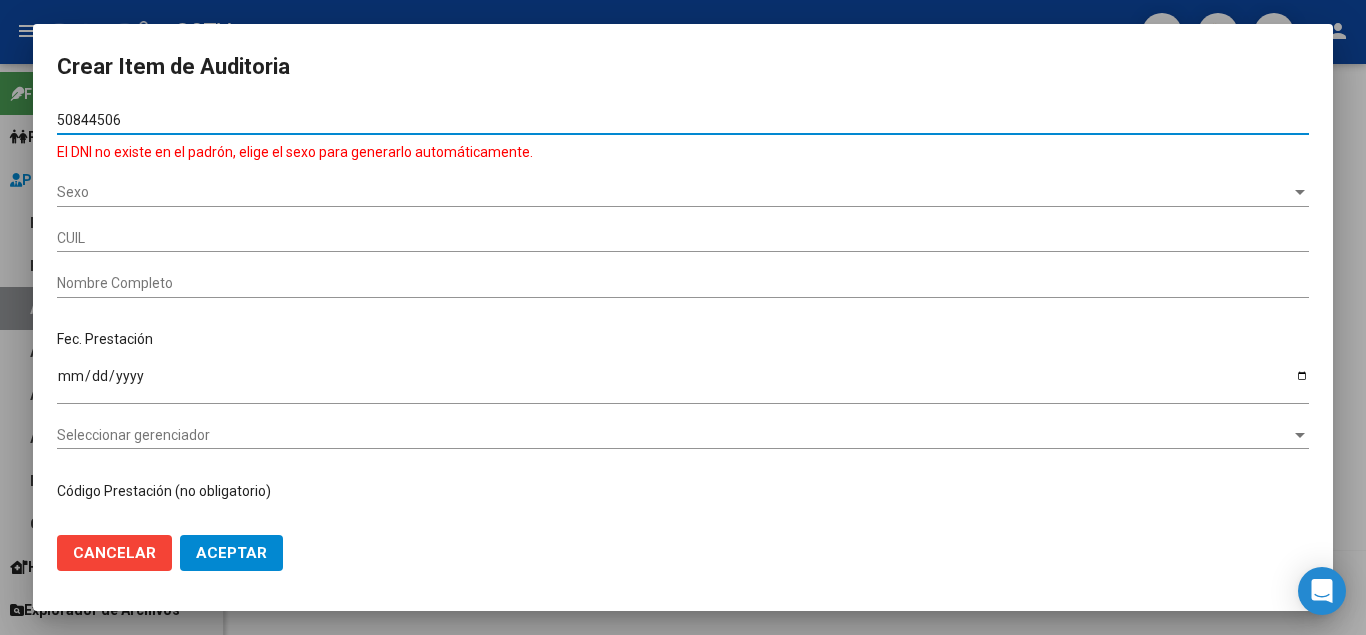 type on "50844506" 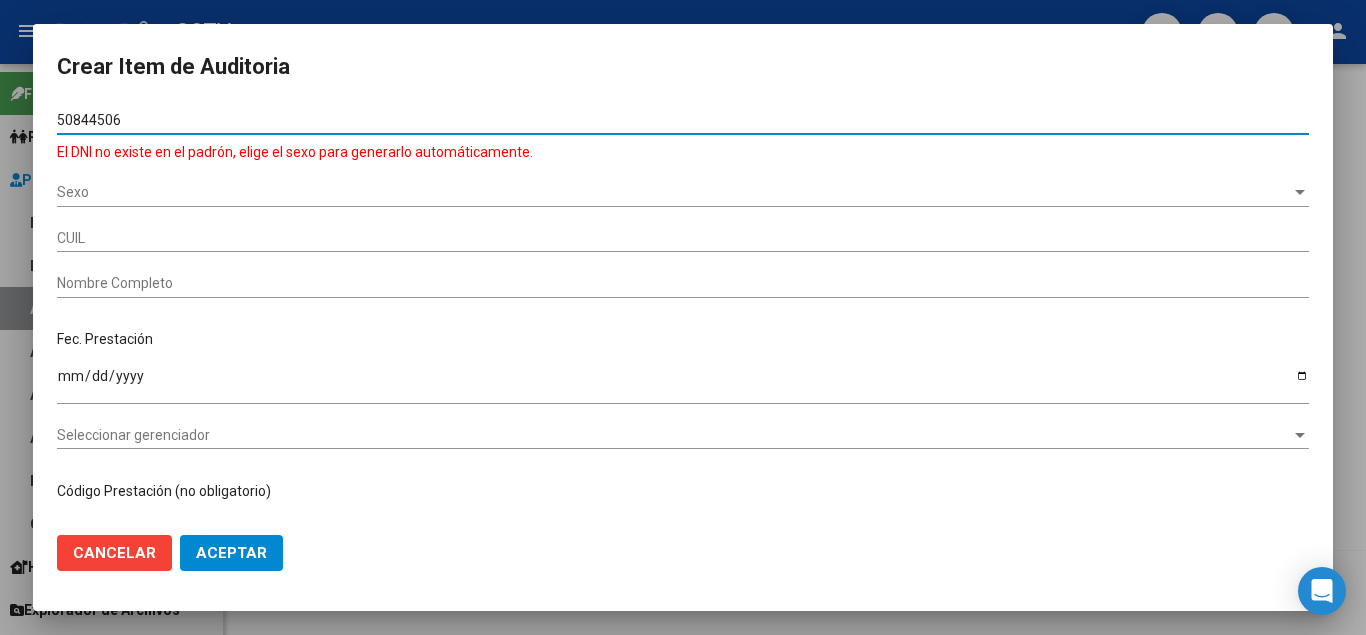 click on "Sexo" at bounding box center (674, 192) 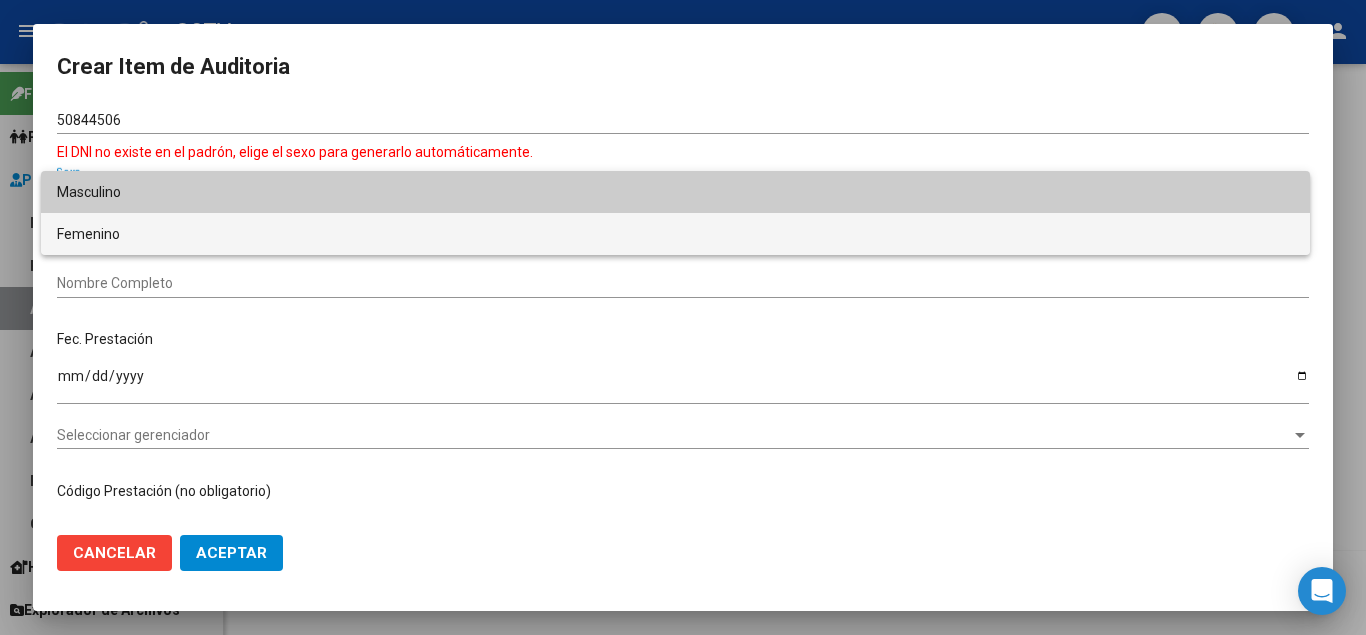click on "Femenino" at bounding box center [675, 234] 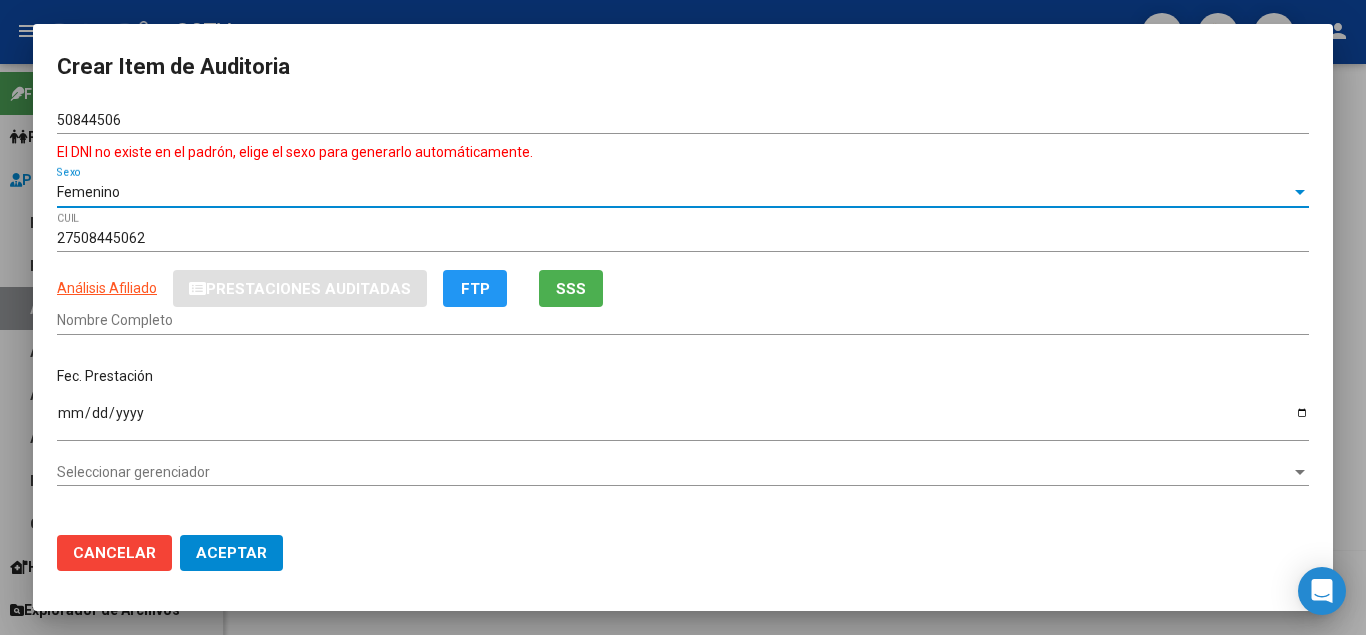 click on "50844506" at bounding box center [683, 120] 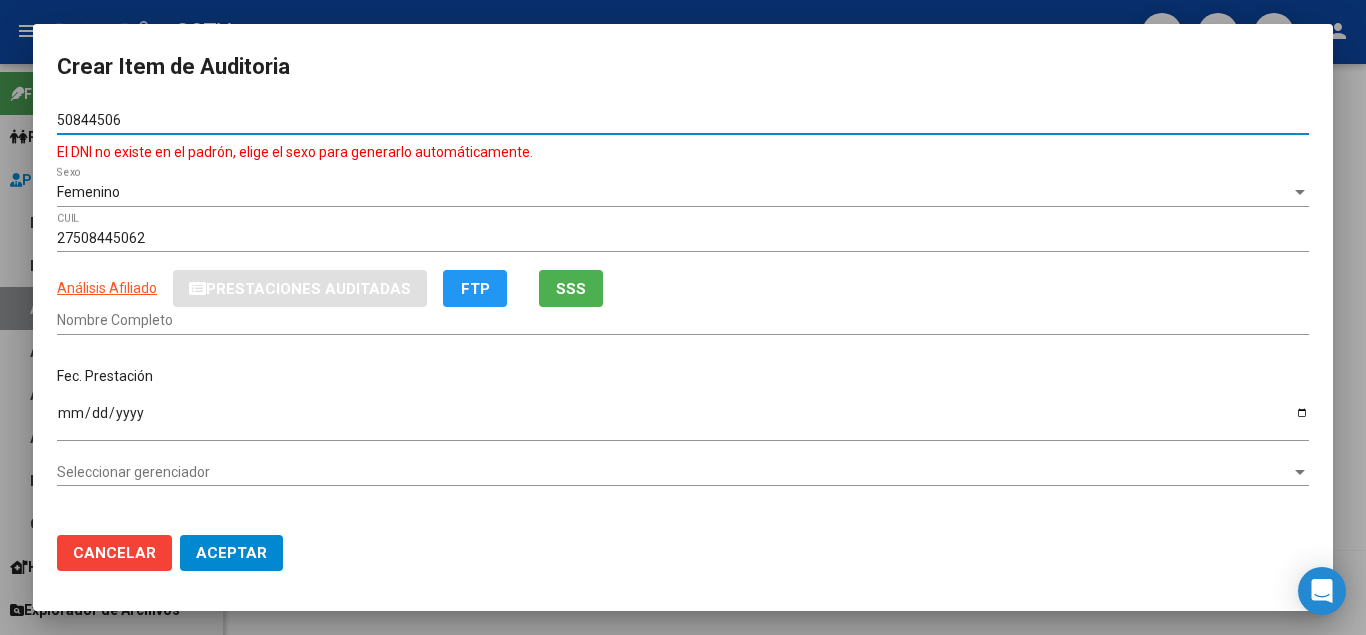 click on "50844506" at bounding box center (683, 120) 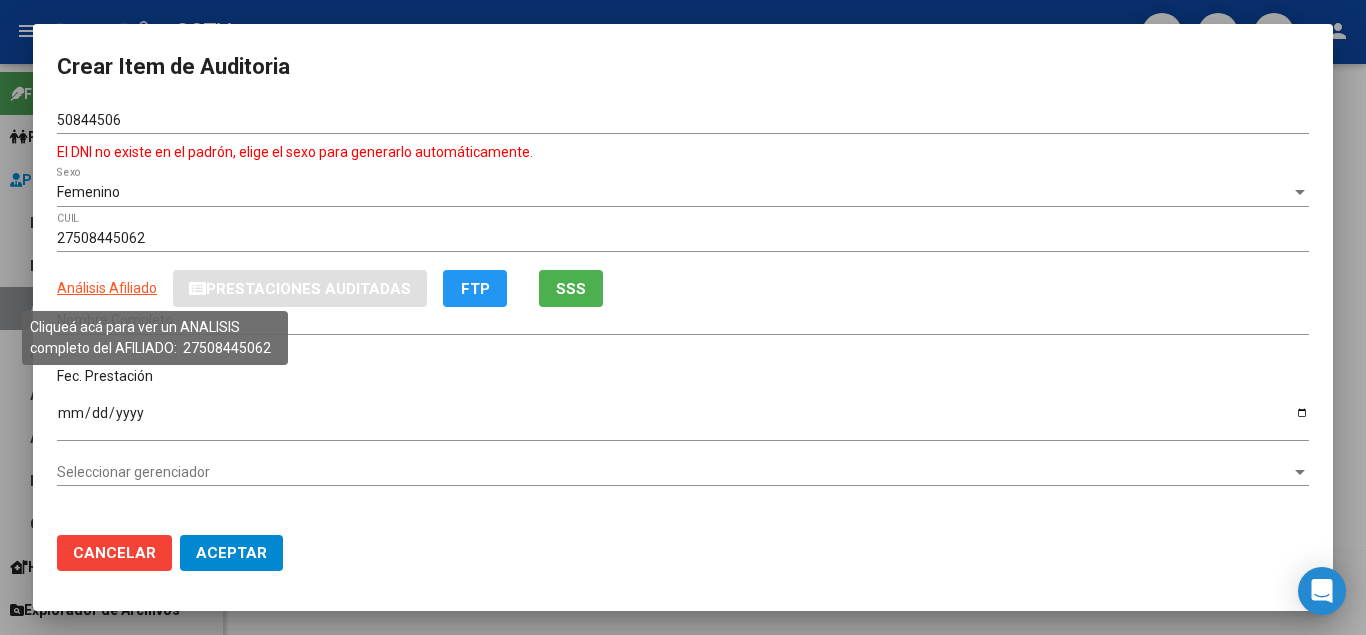 click on "Análisis Afiliado" 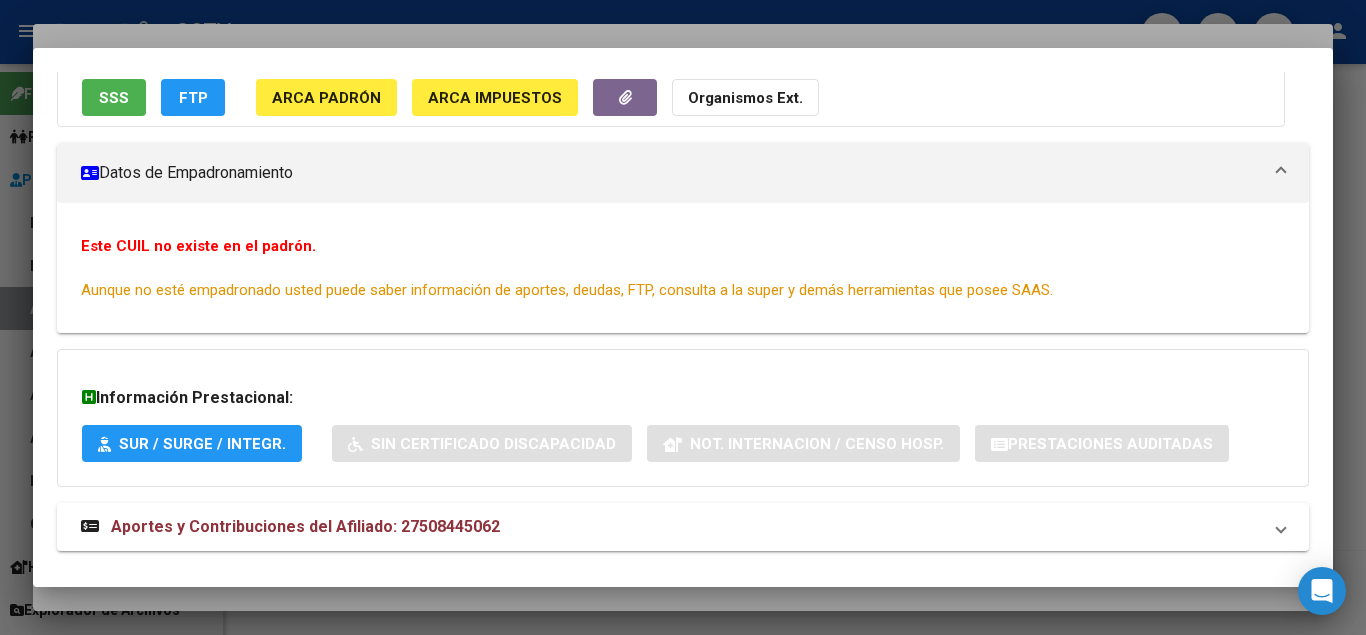 scroll, scrollTop: 201, scrollLeft: 0, axis: vertical 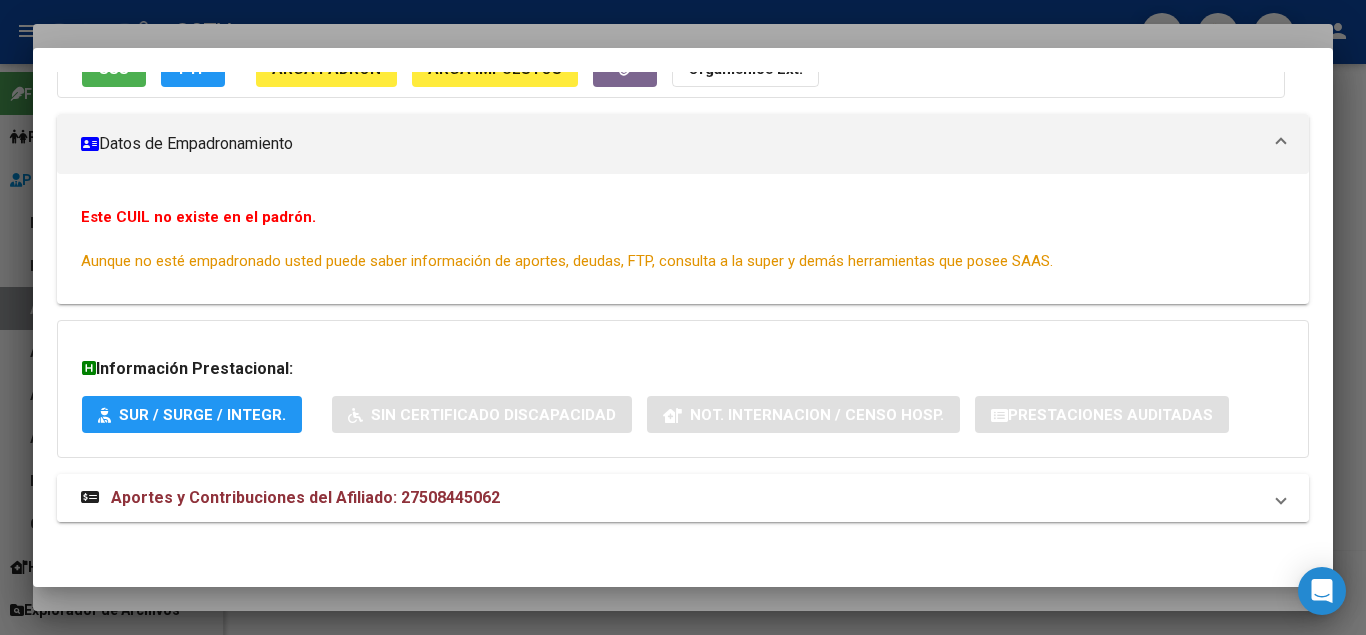 click on "Aportes y Contribuciones del Afiliado: 27508445062" at bounding box center [305, 497] 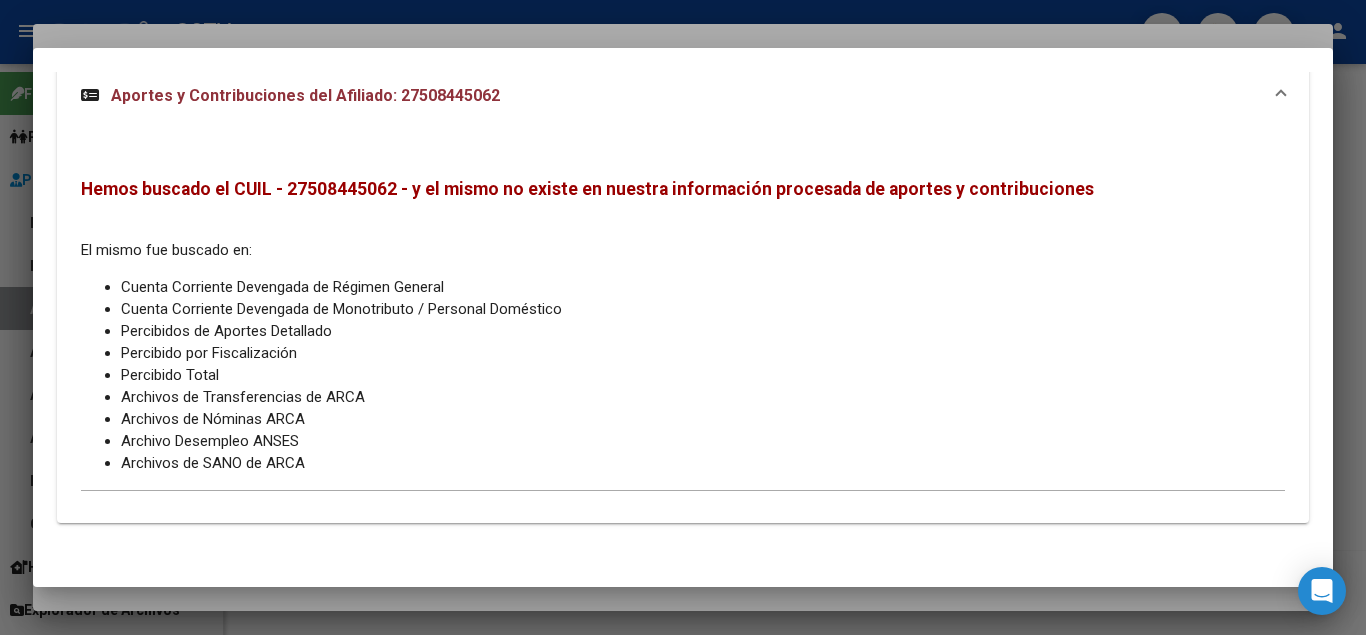 scroll, scrollTop: 613, scrollLeft: 0, axis: vertical 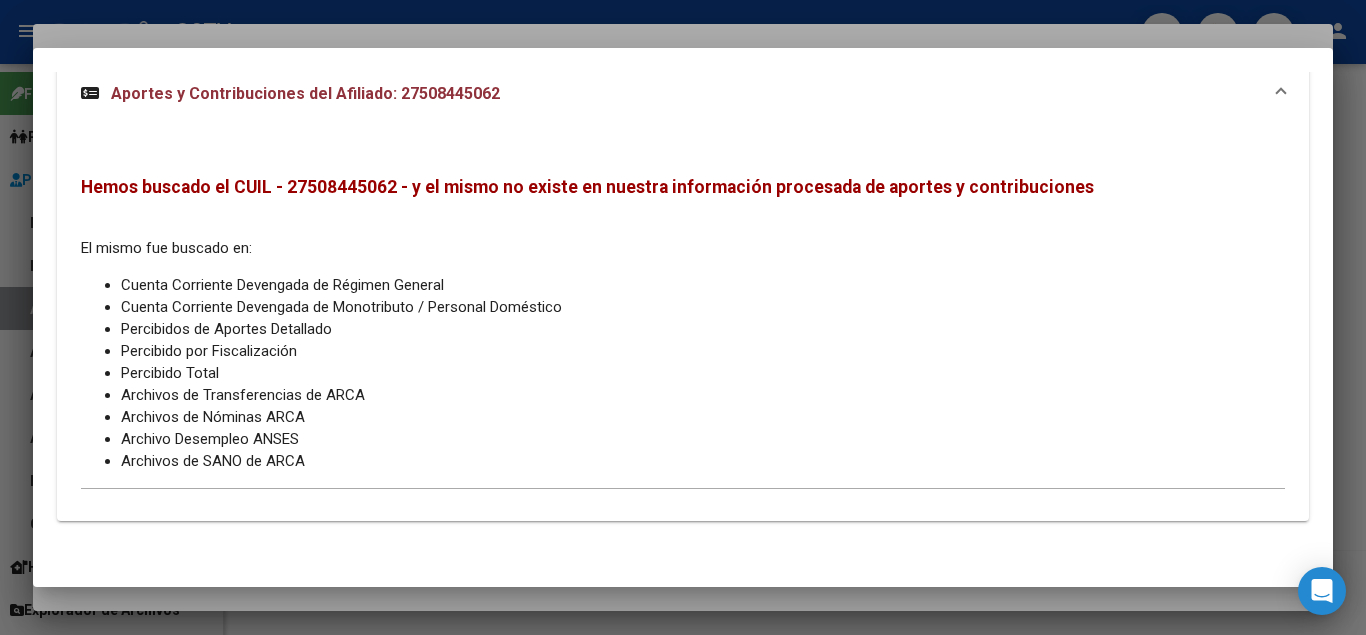 click at bounding box center (683, 317) 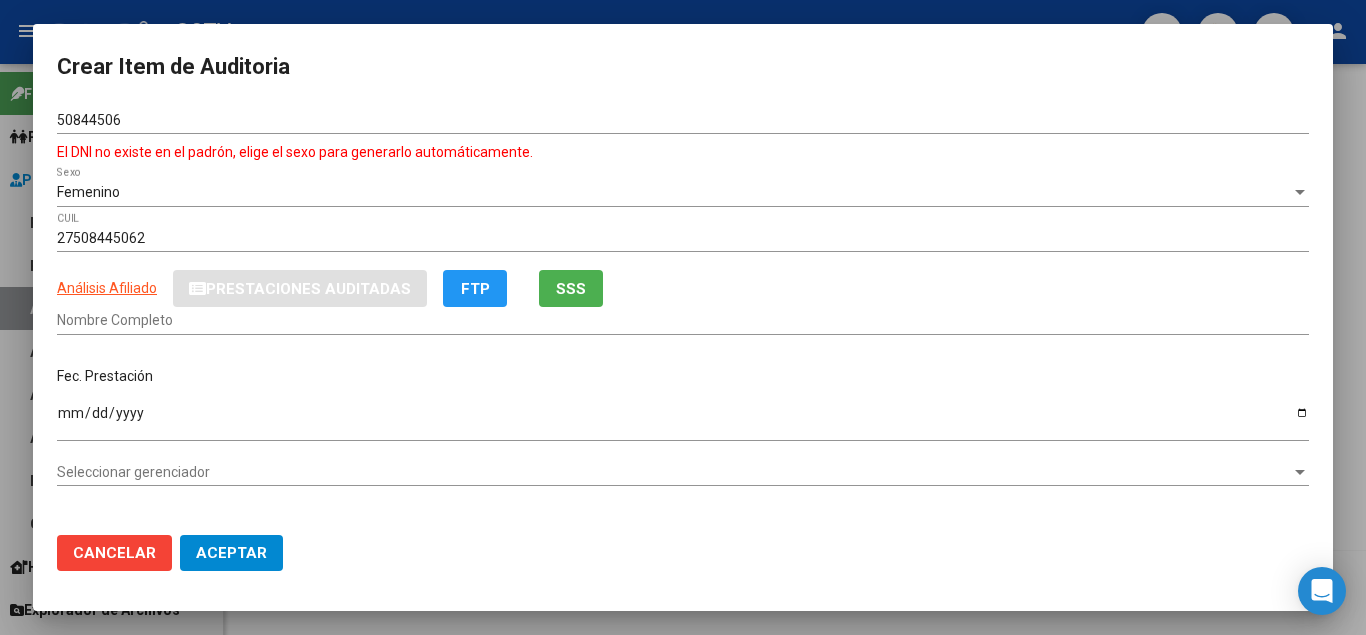 click on "SSS" 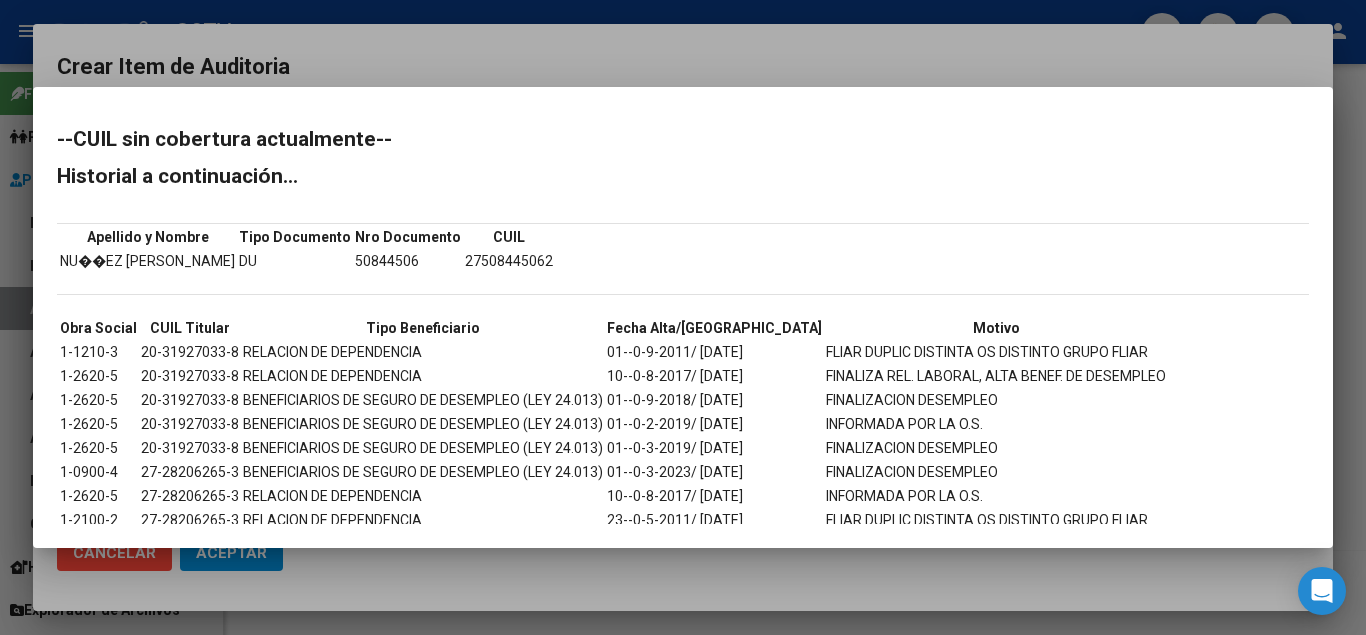 scroll, scrollTop: 50, scrollLeft: 0, axis: vertical 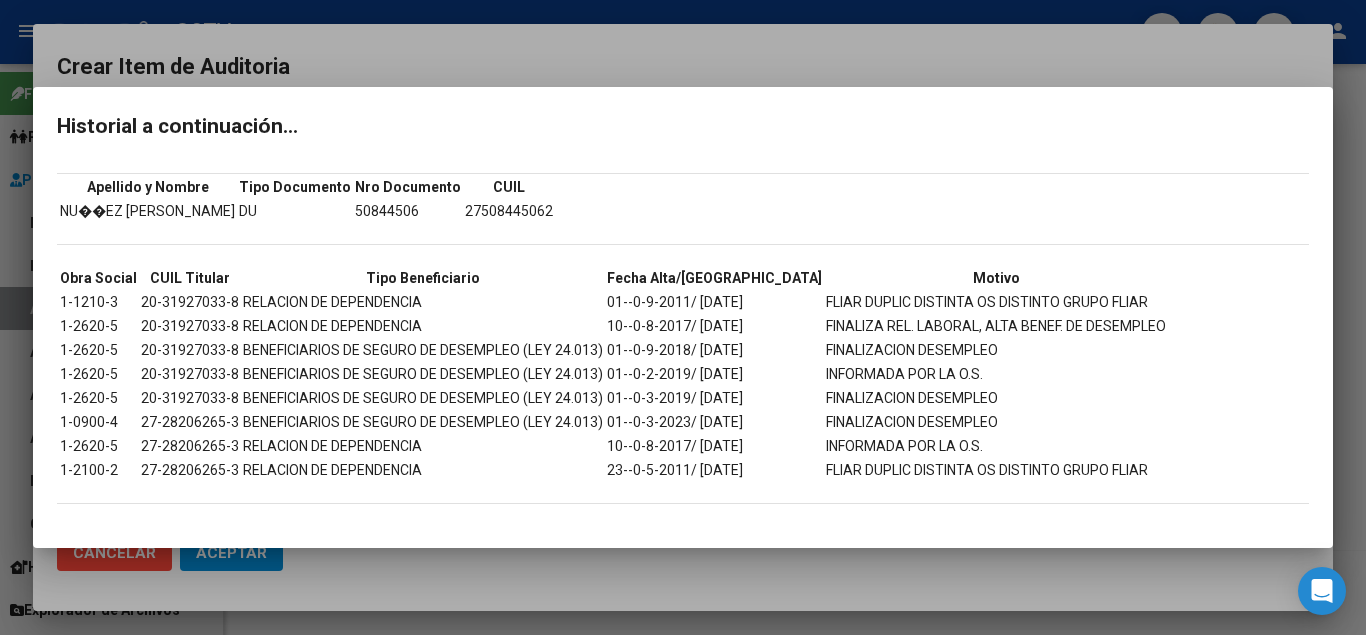 click on "27-28206265-3" at bounding box center (190, 446) 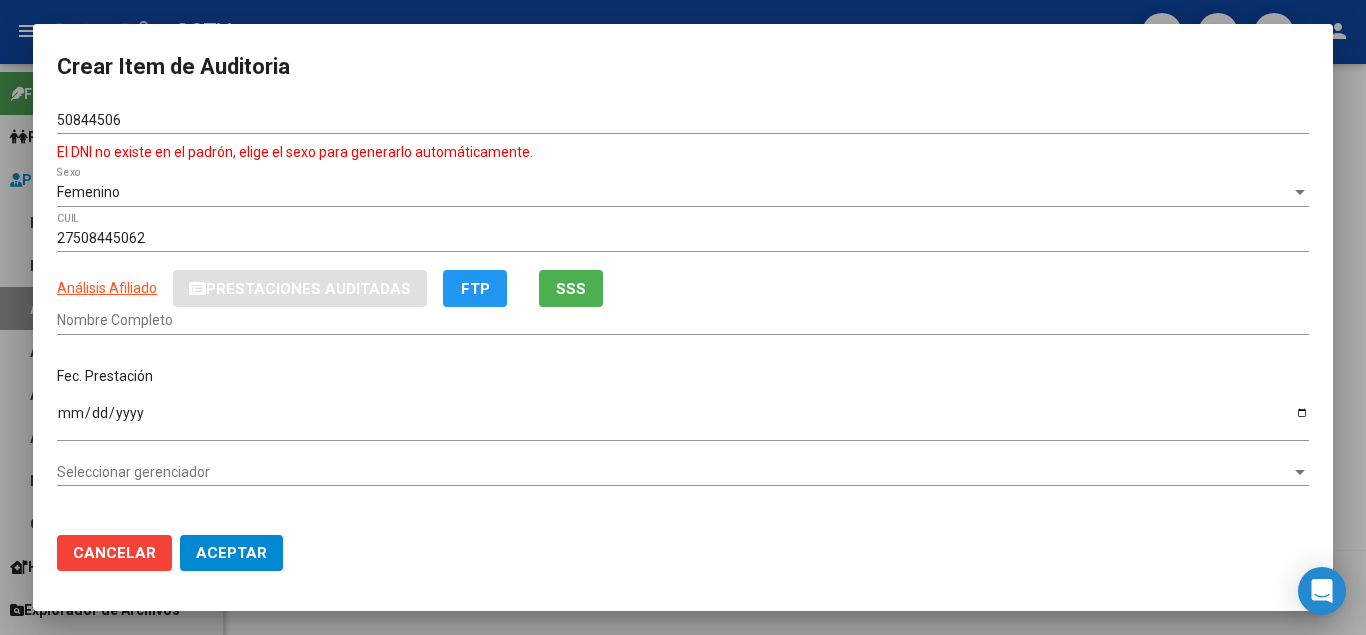 type 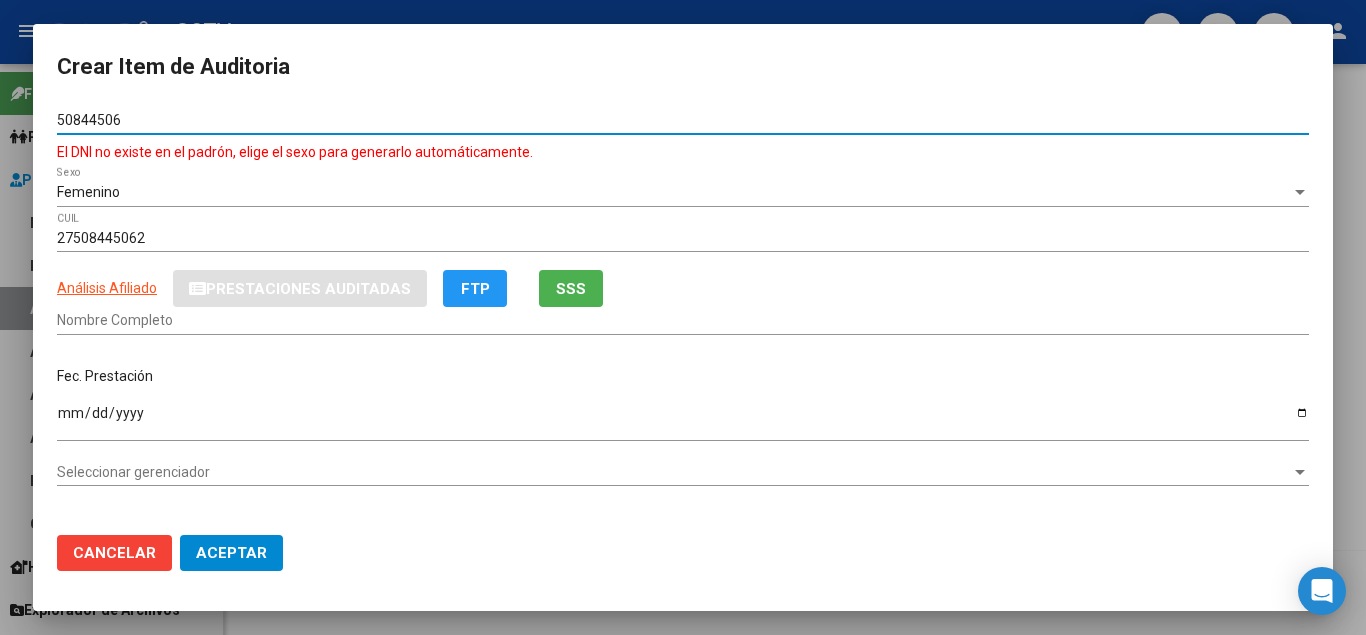 click on "50844506" at bounding box center [683, 120] 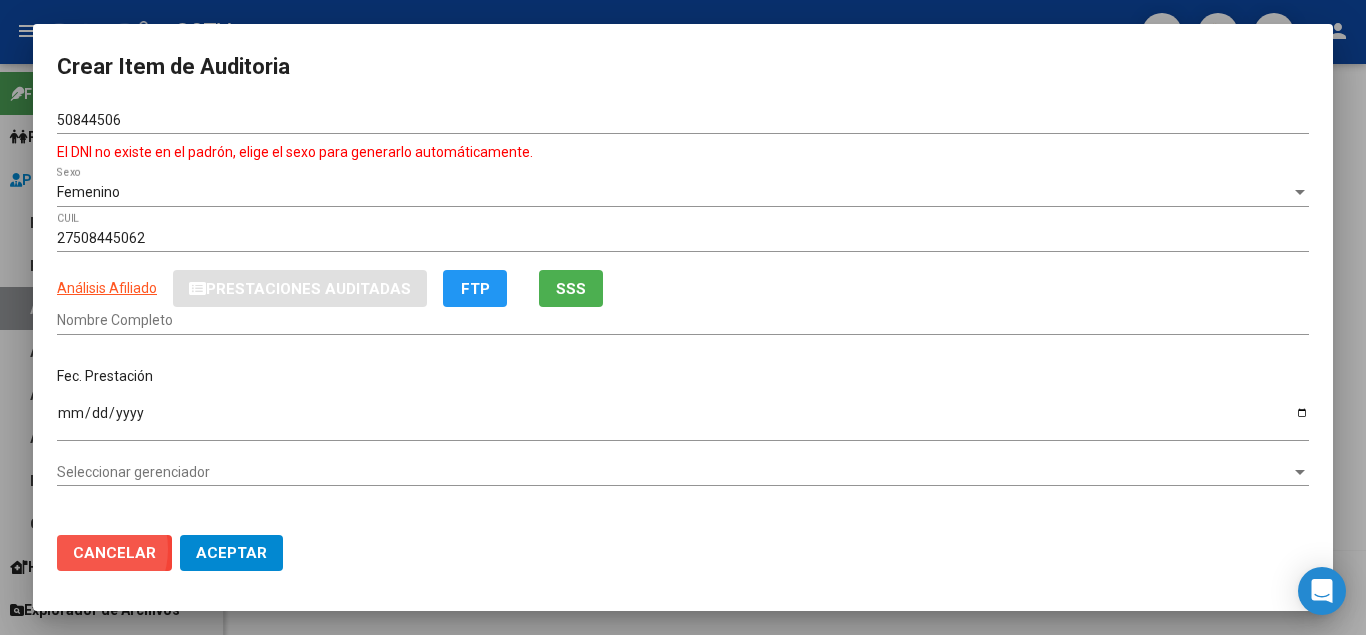 click on "Cancelar" 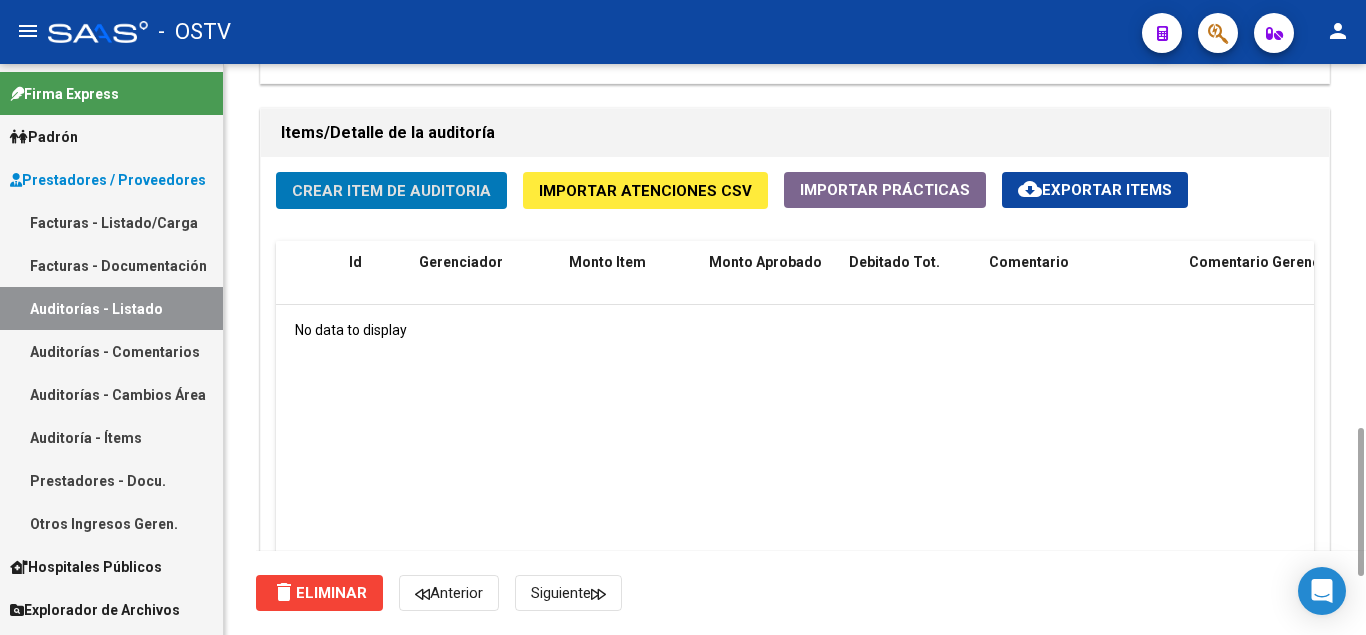 click on "Crear Item de Auditoria" 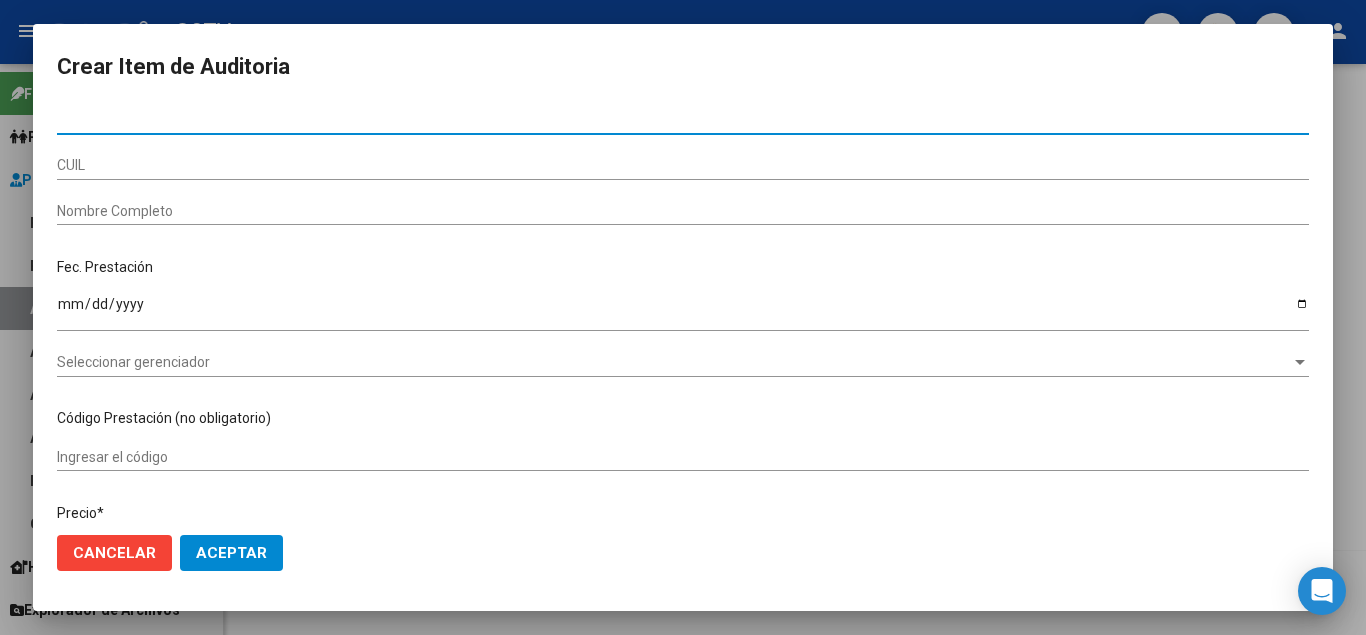 paste on "31927033" 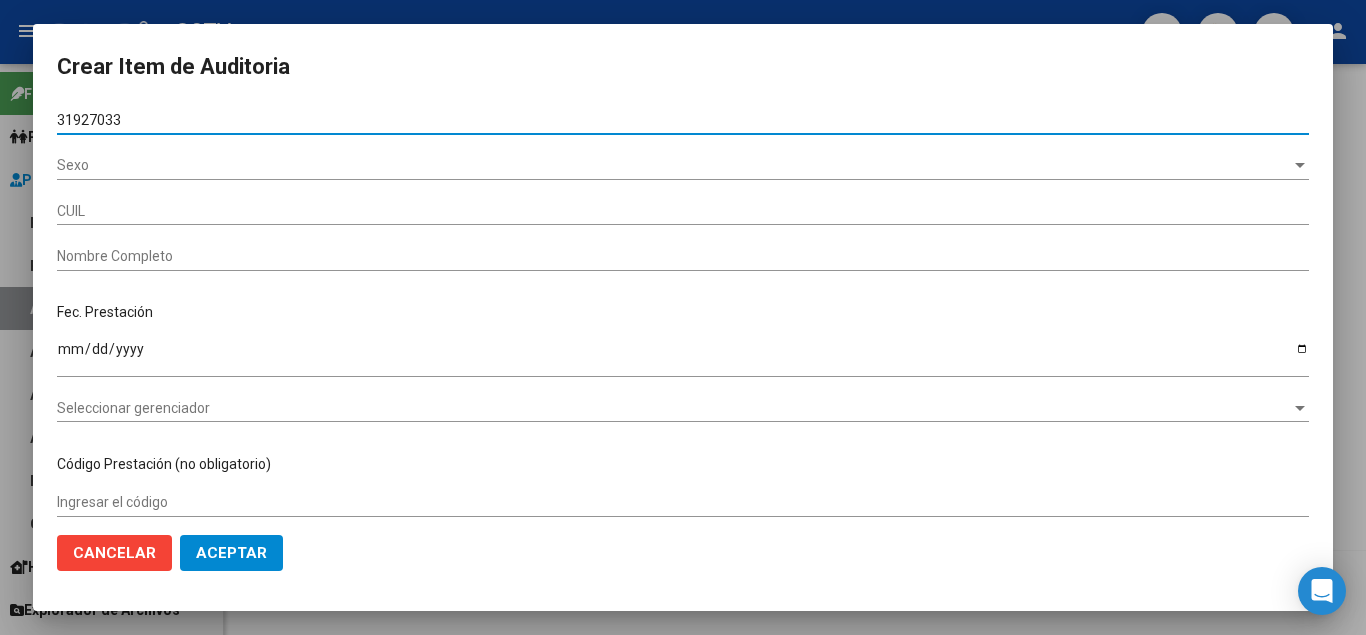 type on "20319270338" 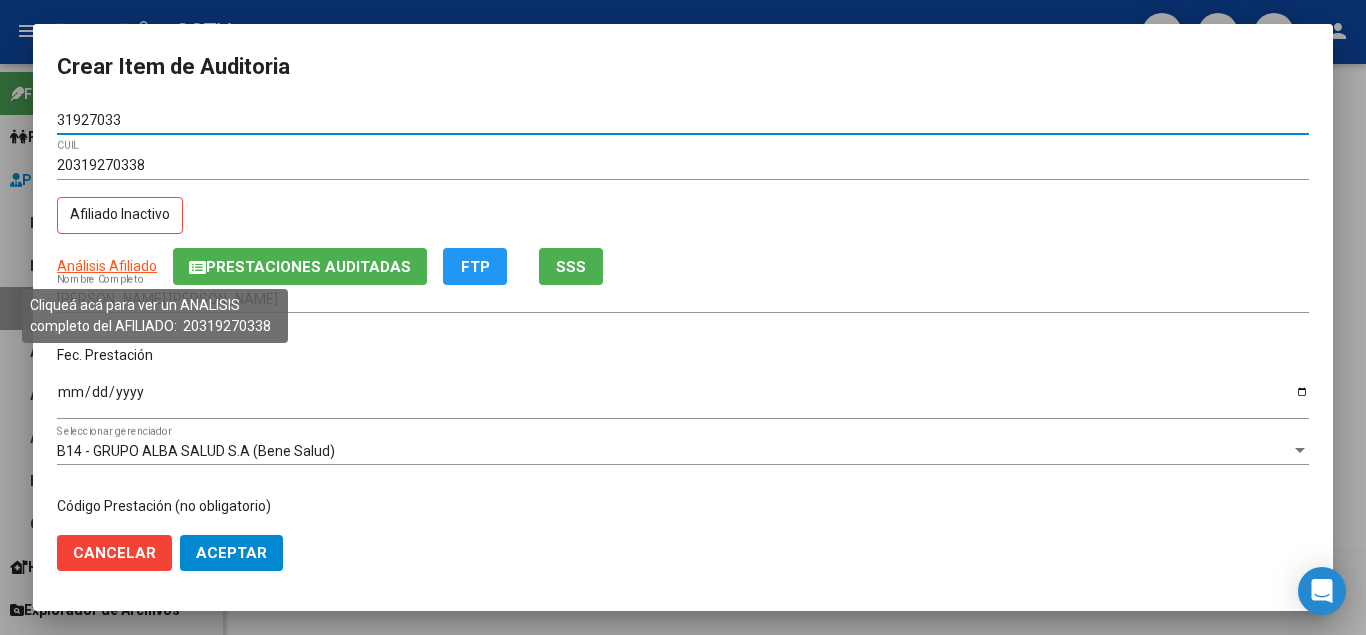 type on "31927033" 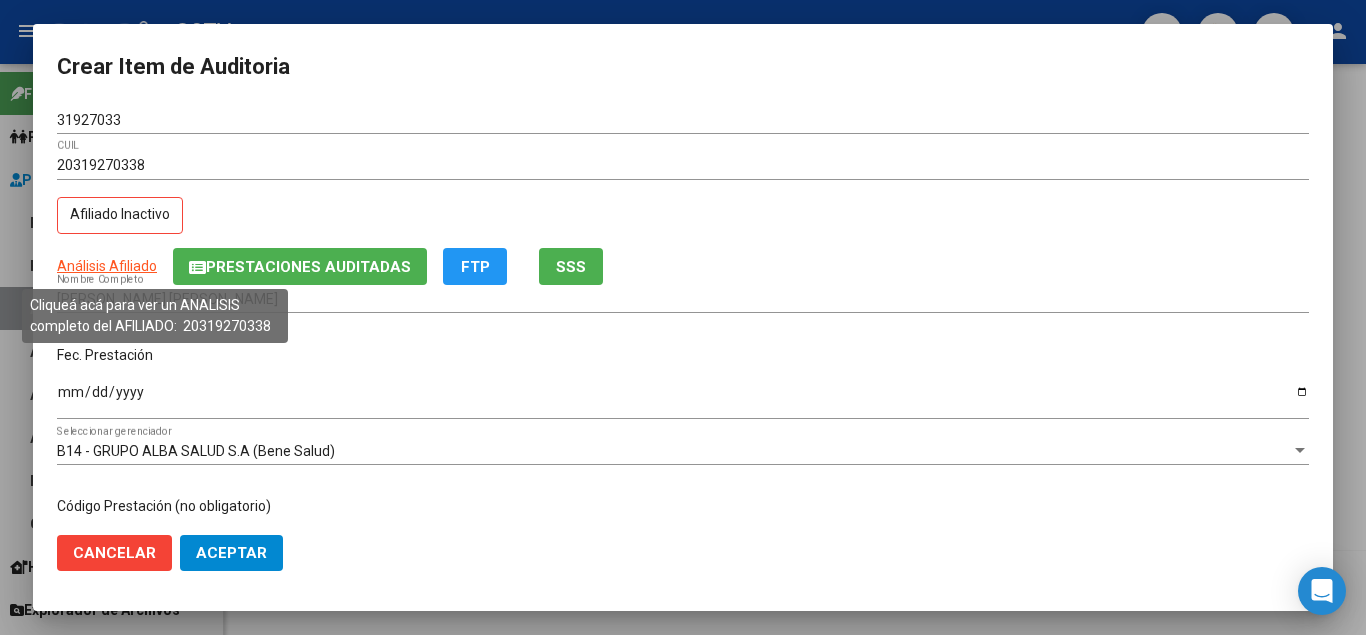 click on "Análisis Afiliado" at bounding box center [107, 266] 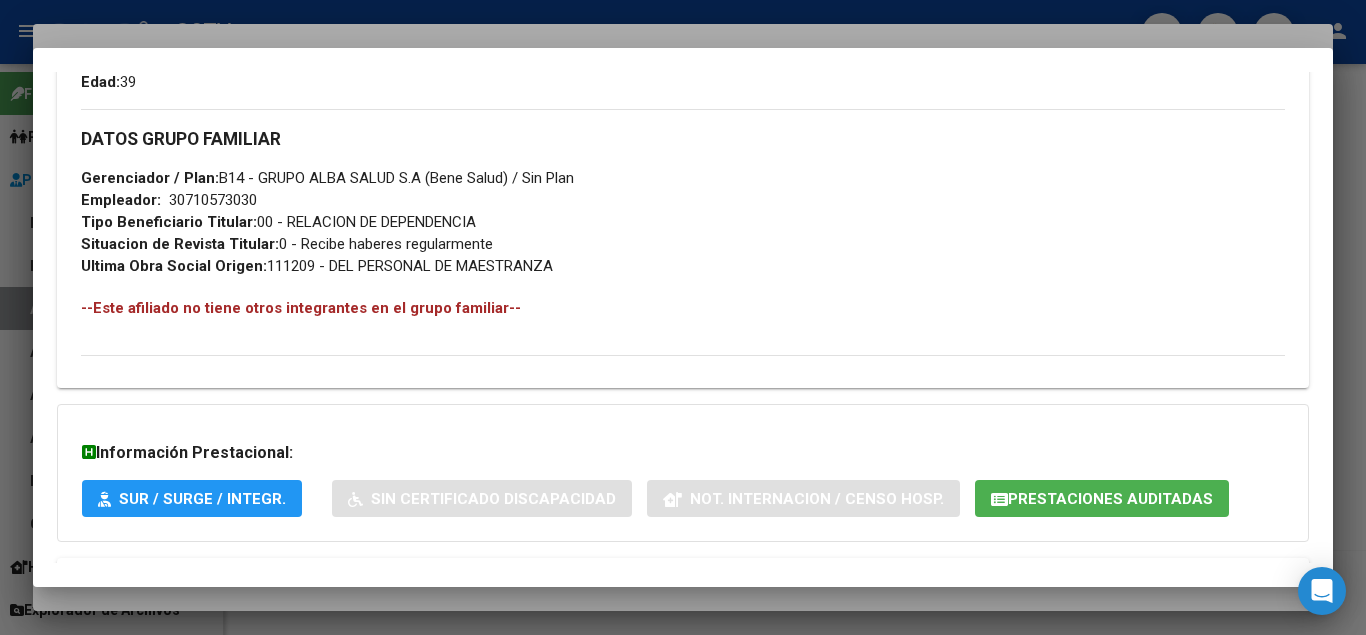 scroll, scrollTop: 1041, scrollLeft: 0, axis: vertical 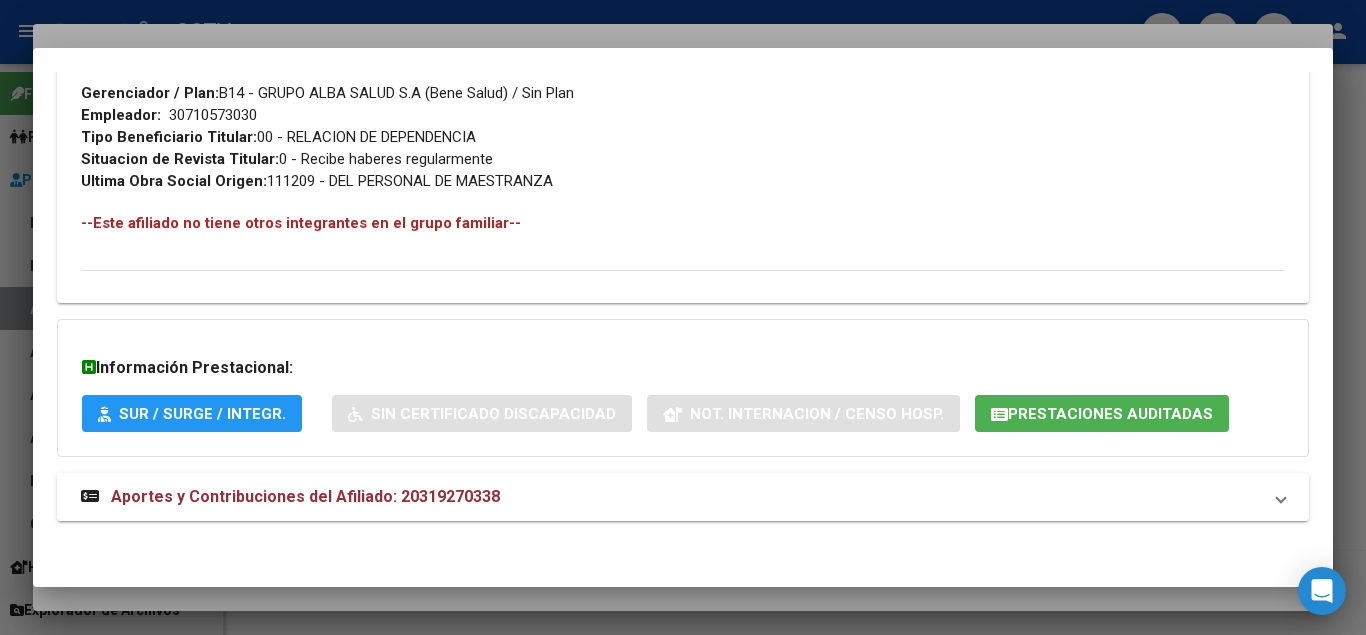 click on "Aportes y Contribuciones del Afiliado: 20319270338" at bounding box center [305, 496] 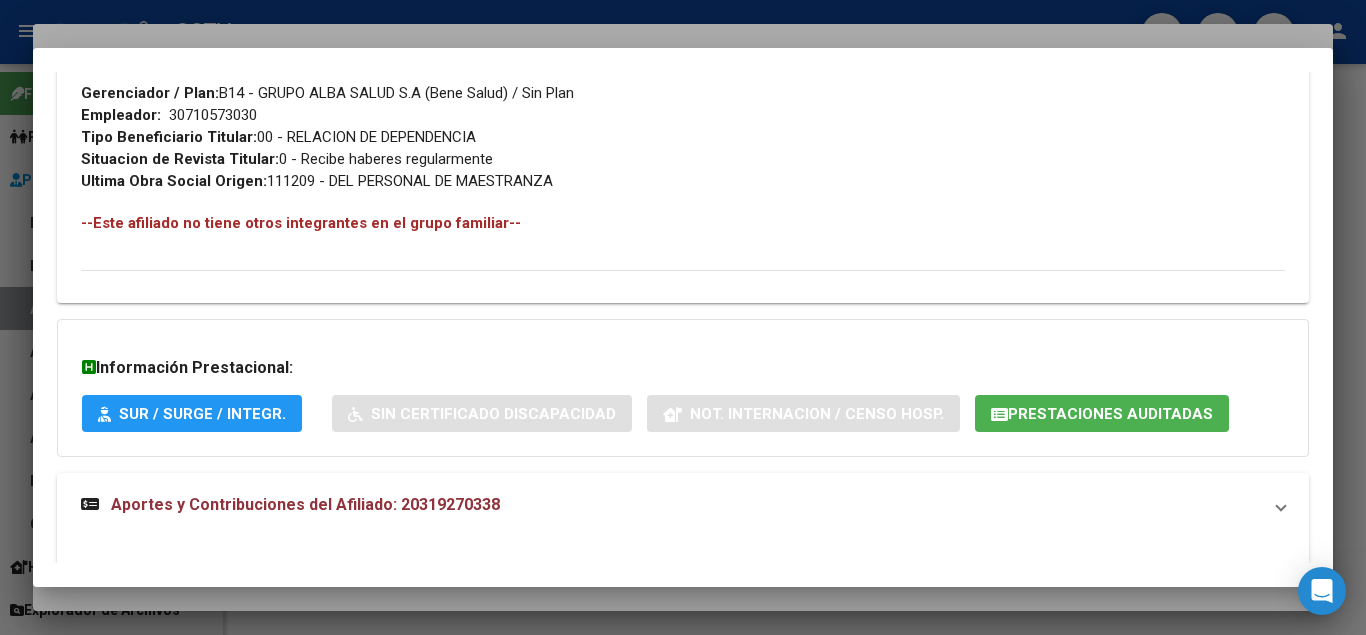 click on "Prestaciones Auditadas" 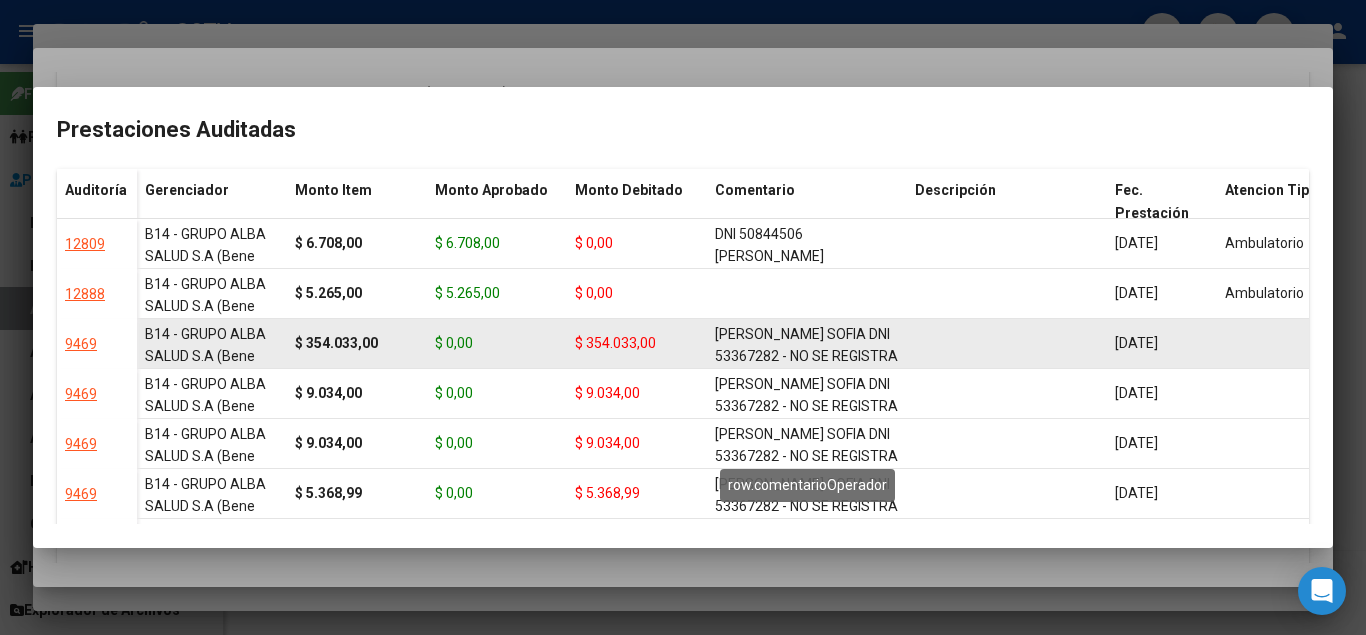 scroll, scrollTop: 94, scrollLeft: 0, axis: vertical 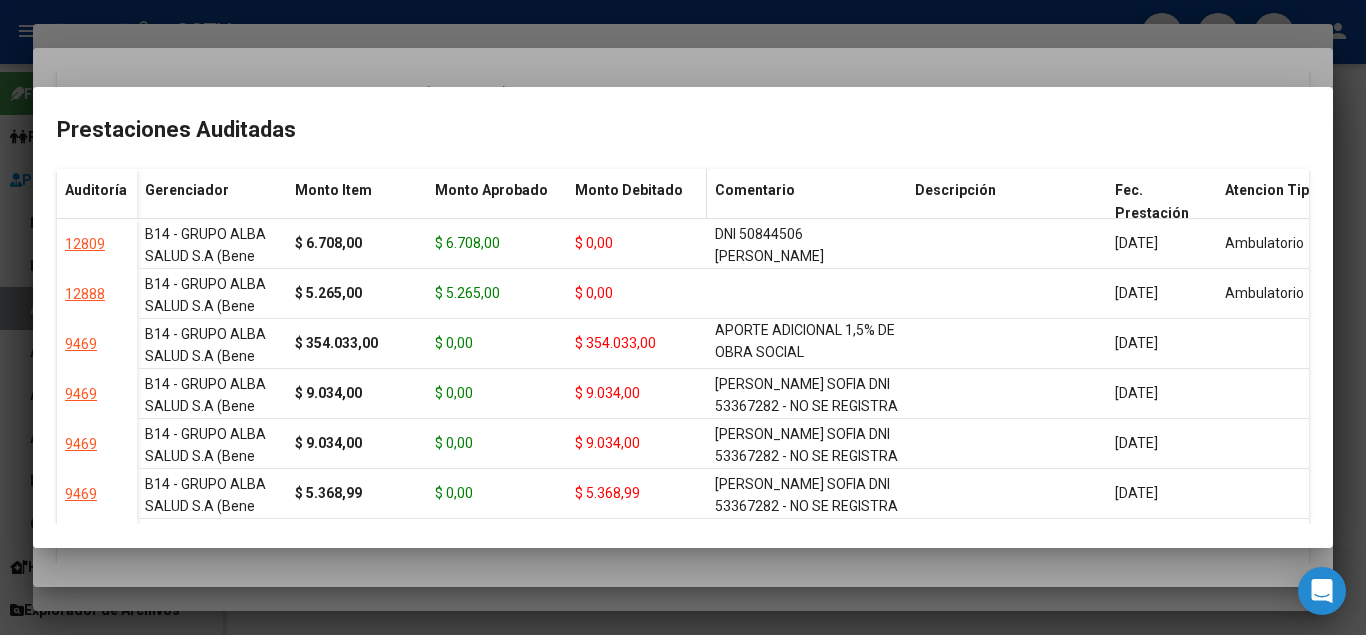 drag, startPoint x: 762, startPoint y: 253, endPoint x: 705, endPoint y: 217, distance: 67.41662 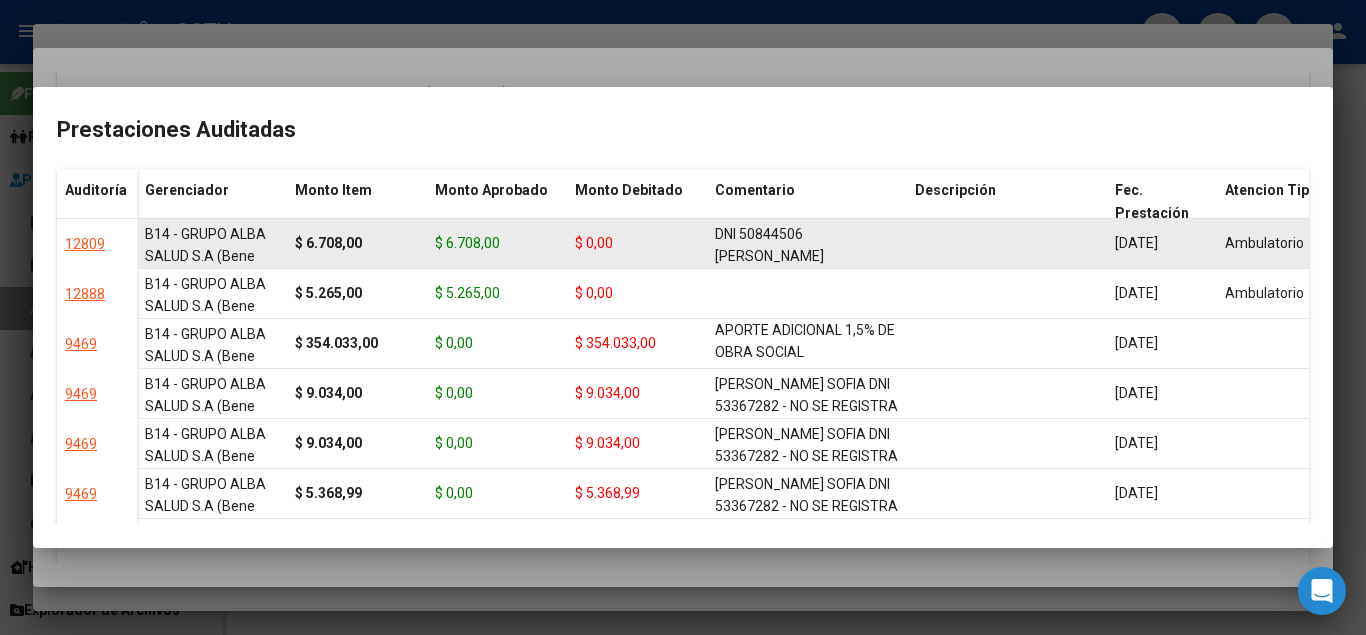 drag, startPoint x: 705, startPoint y: 217, endPoint x: 720, endPoint y: 242, distance: 29.15476 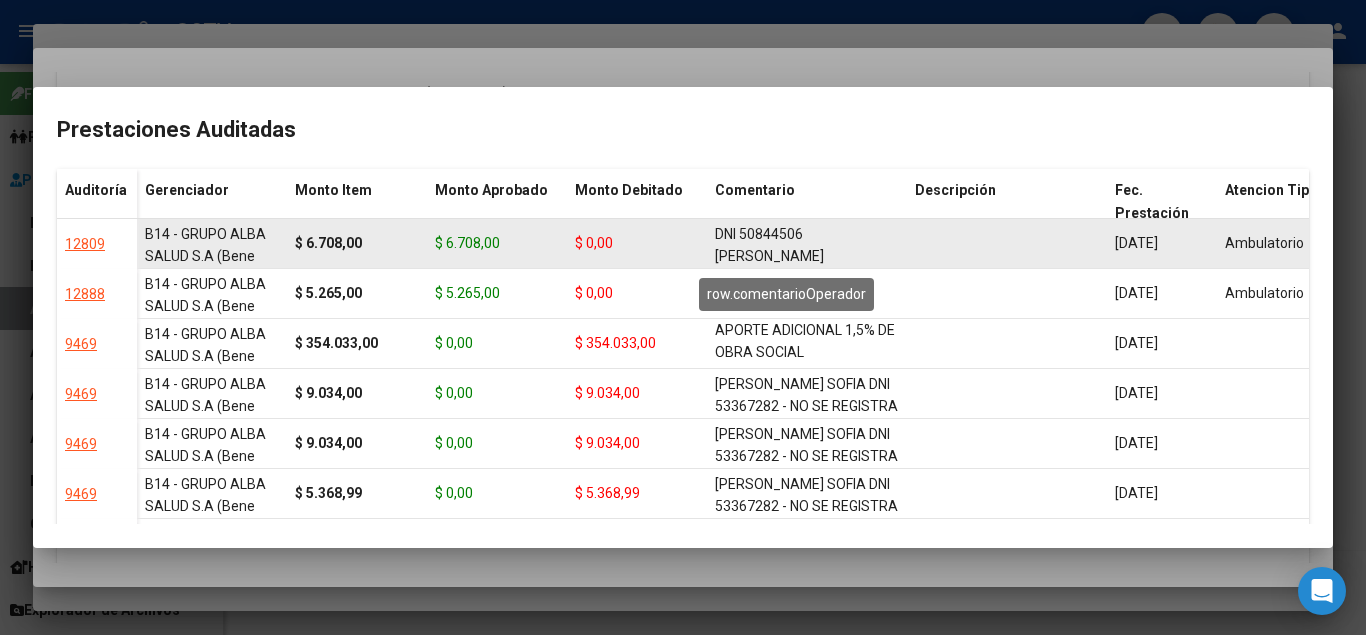 scroll, scrollTop: 4, scrollLeft: 0, axis: vertical 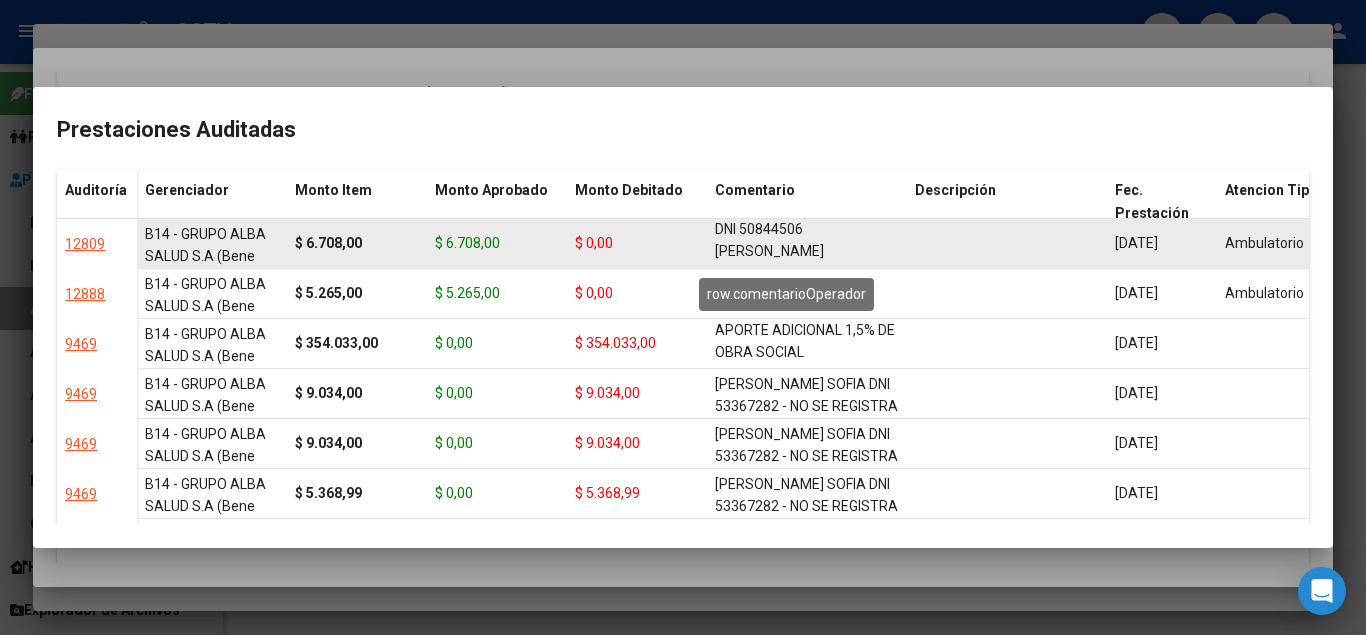 drag, startPoint x: 718, startPoint y: 237, endPoint x: 760, endPoint y: 254, distance: 45.310043 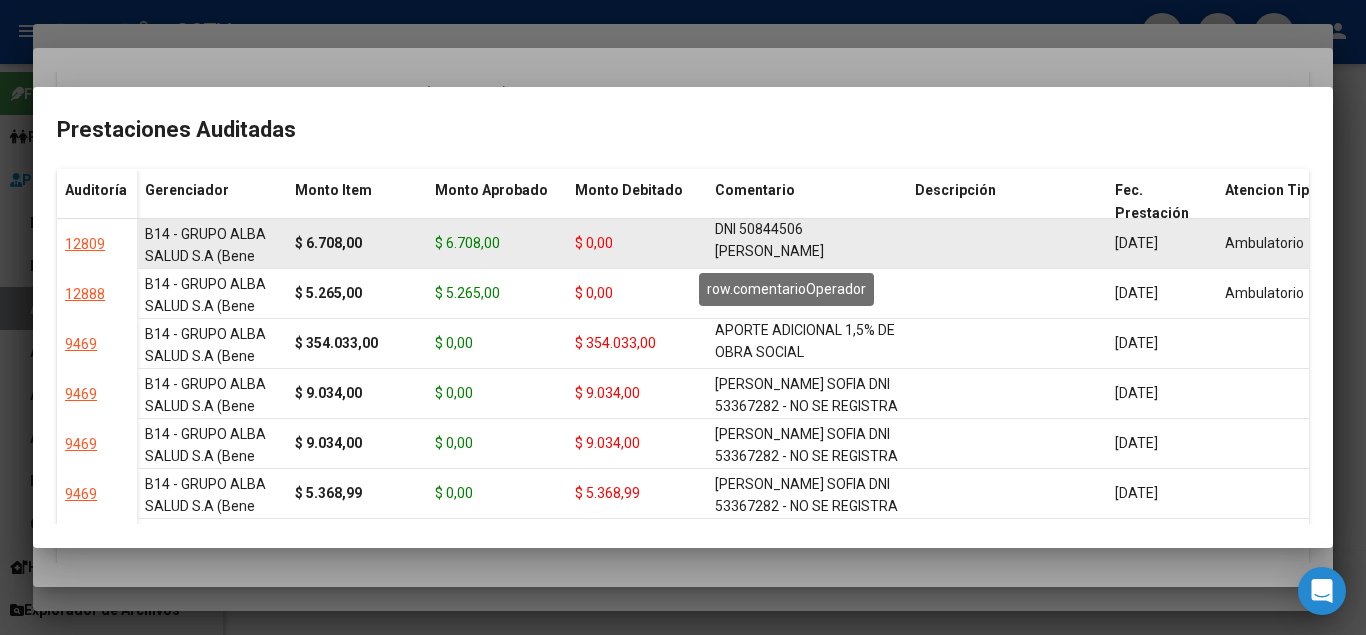 copy on "DNI 50844506 [PERSON_NAME]" 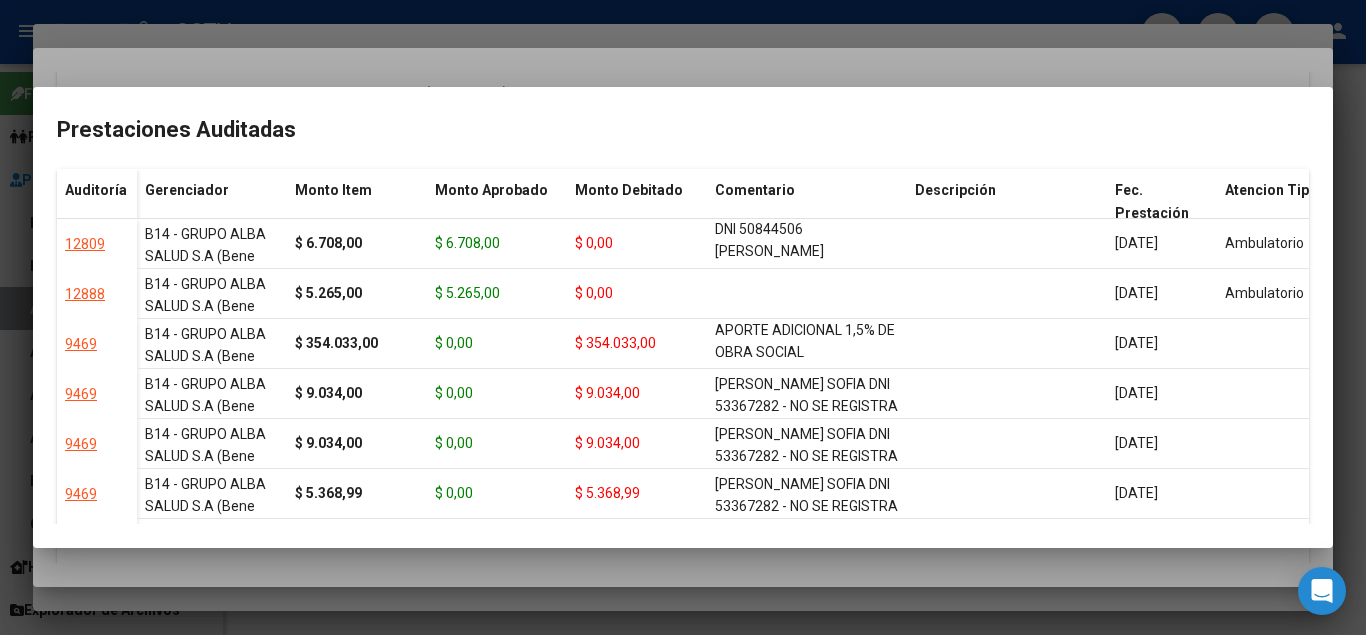 click at bounding box center (683, 317) 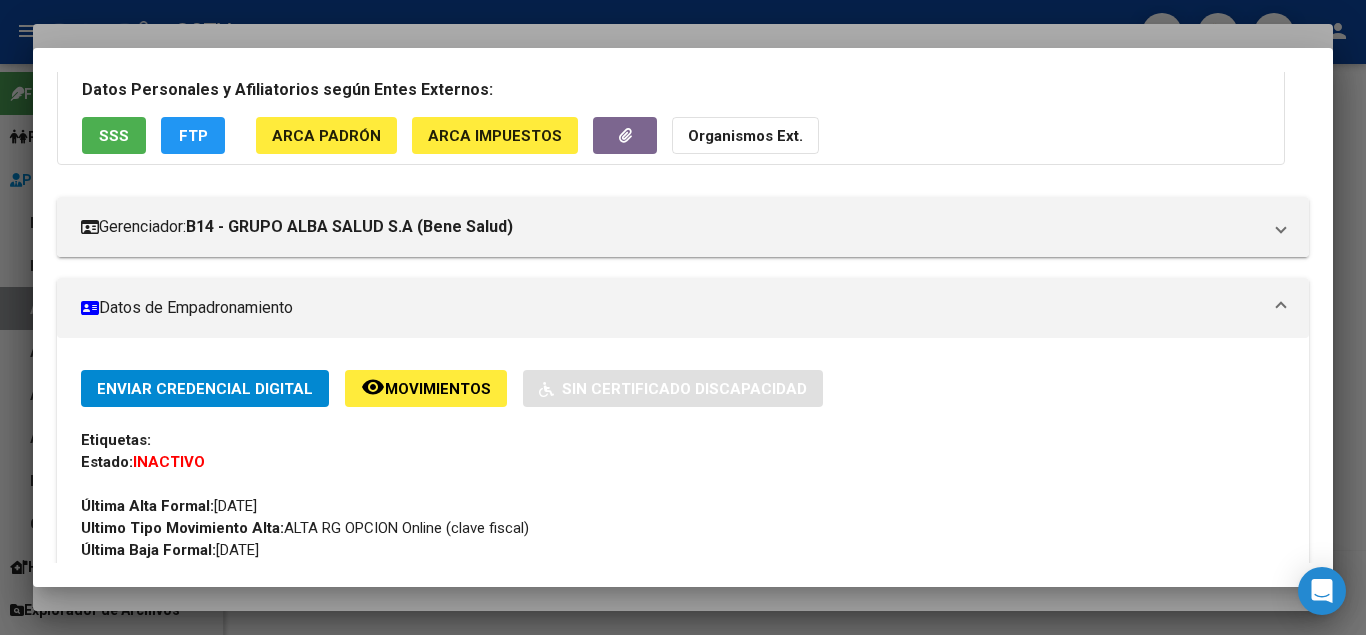 scroll, scrollTop: 0, scrollLeft: 0, axis: both 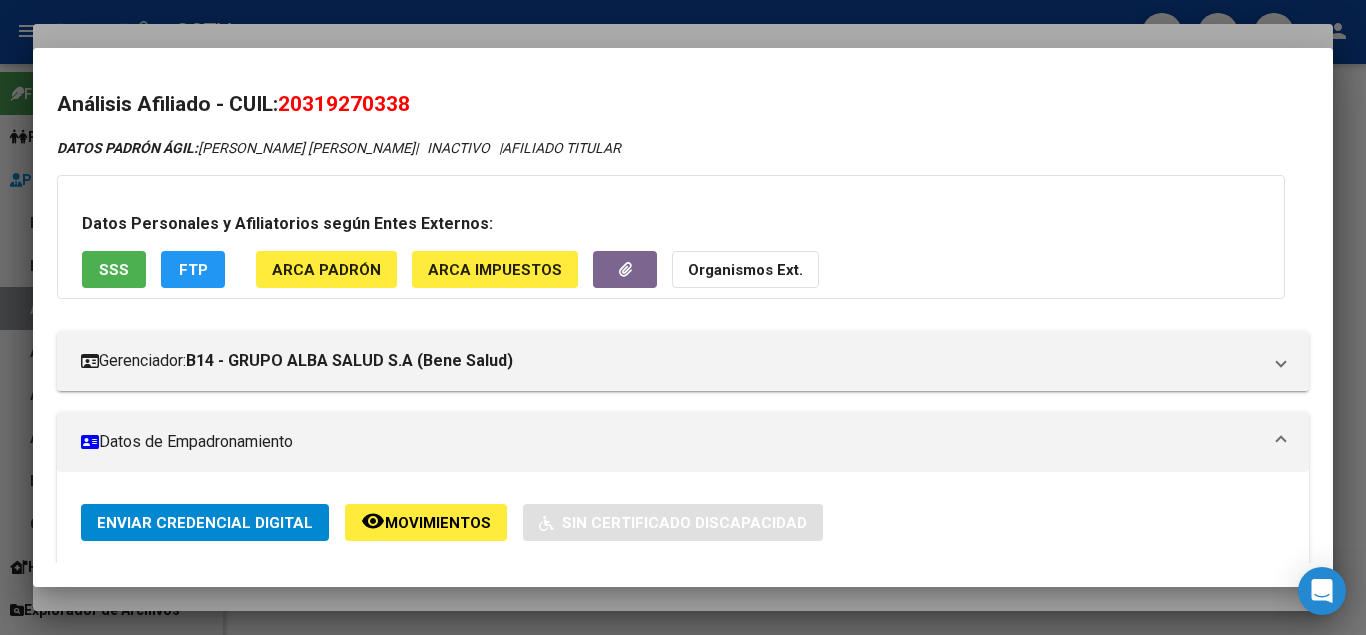 click at bounding box center (683, 317) 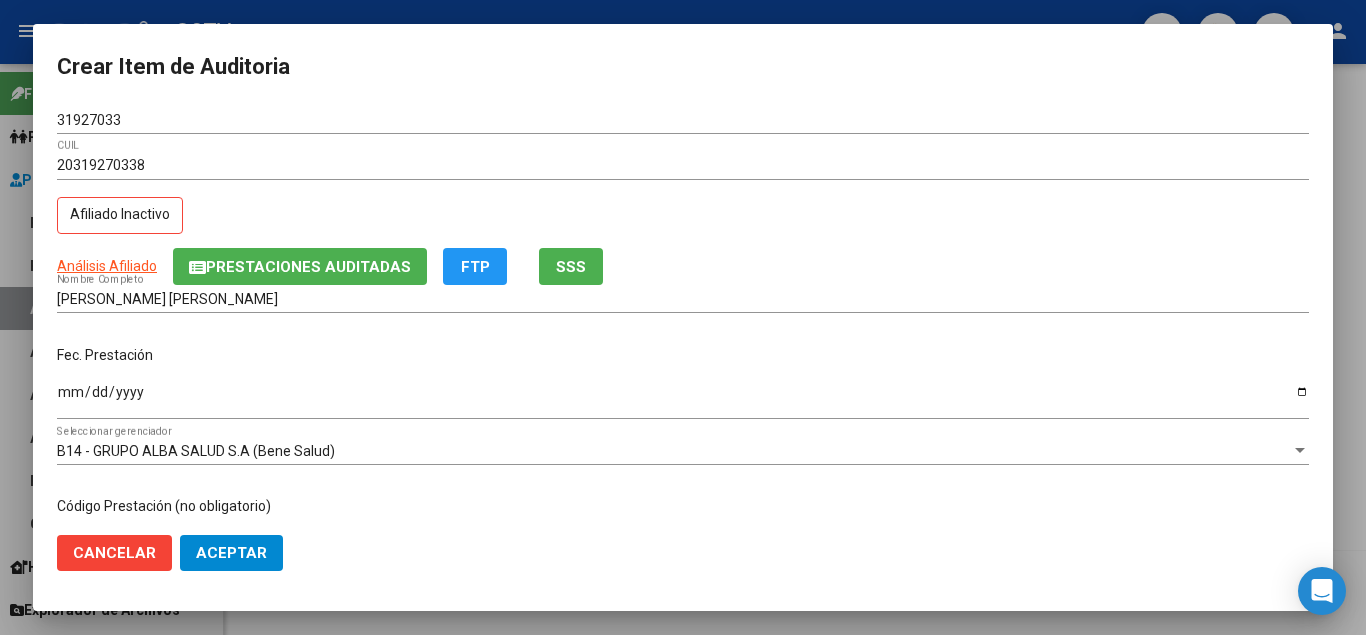 click on "Ingresar la fecha" at bounding box center [683, 399] 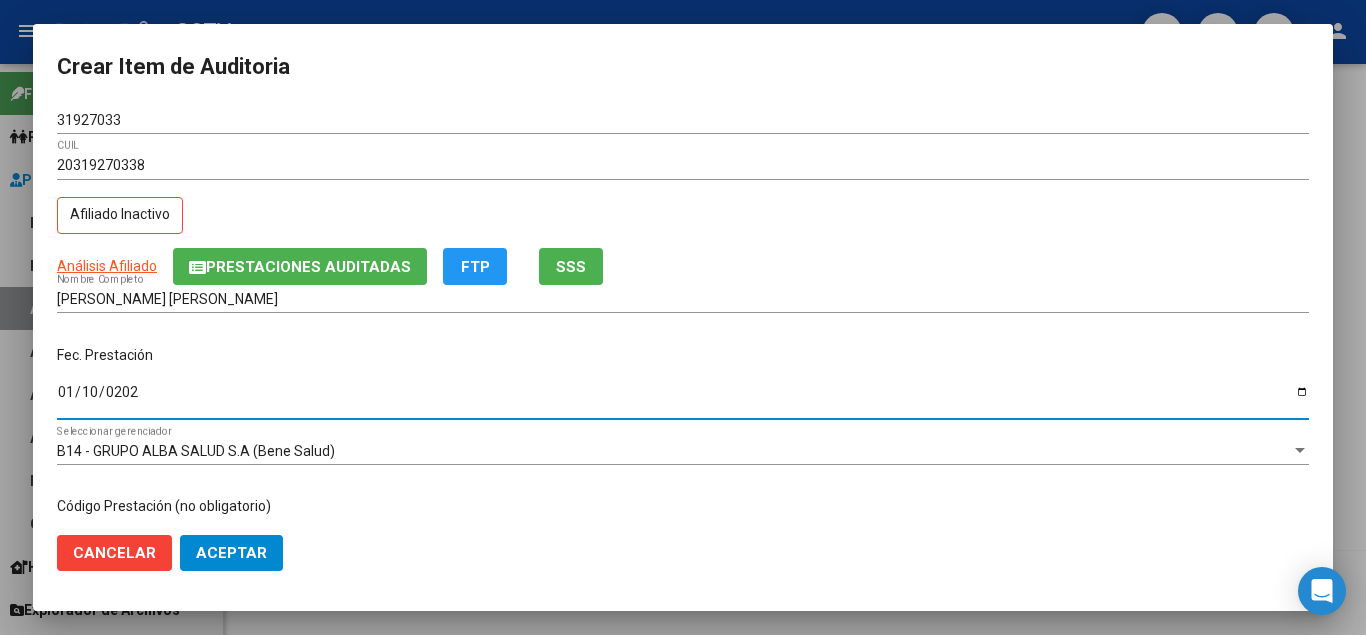 type on "[DATE]" 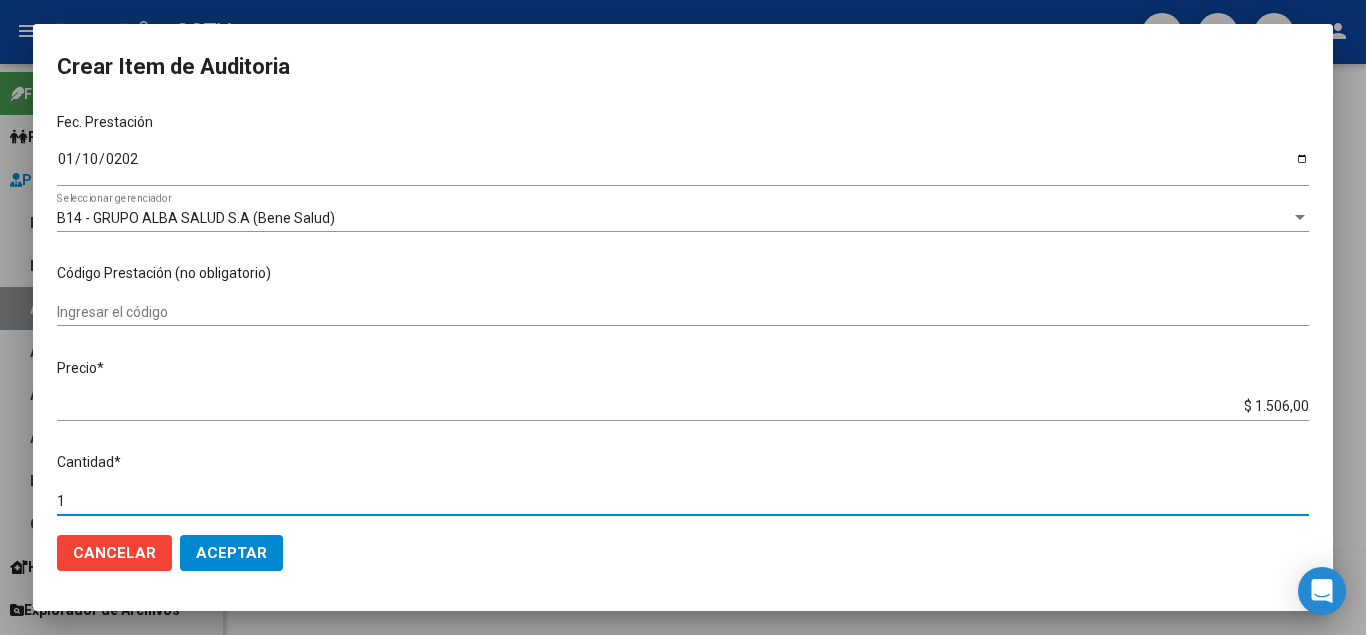 scroll, scrollTop: 611, scrollLeft: 0, axis: vertical 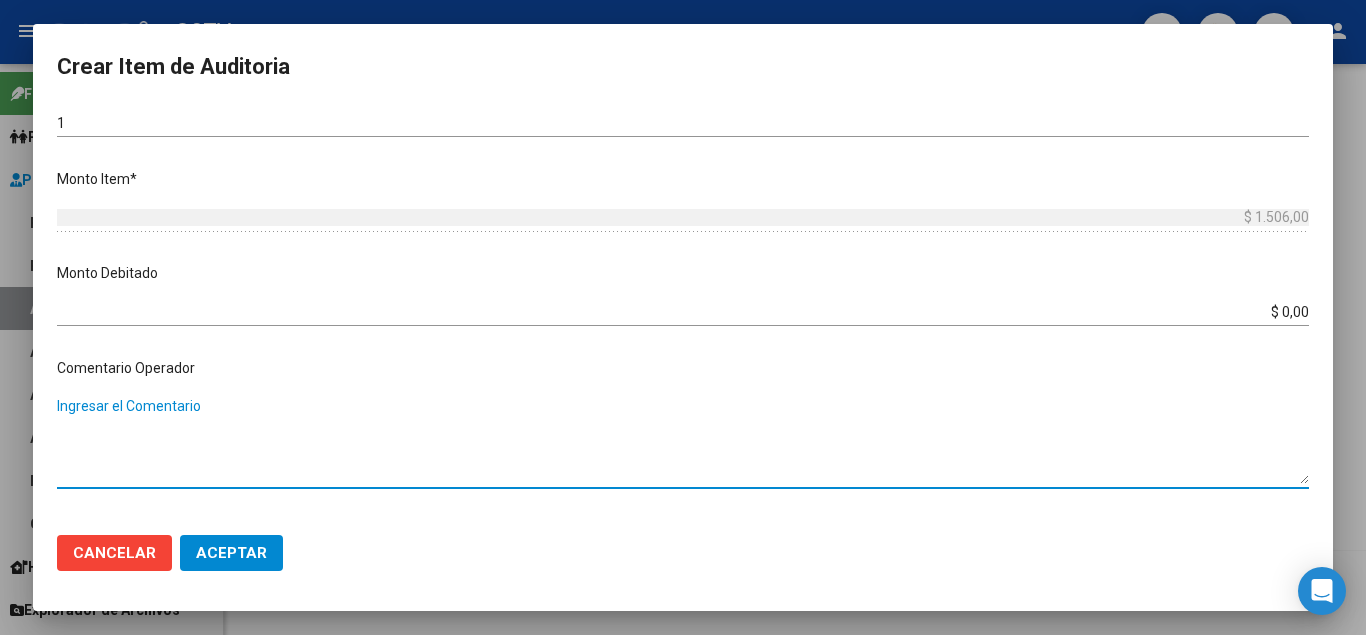paste on "DNI 50844506 [PERSON_NAME]" 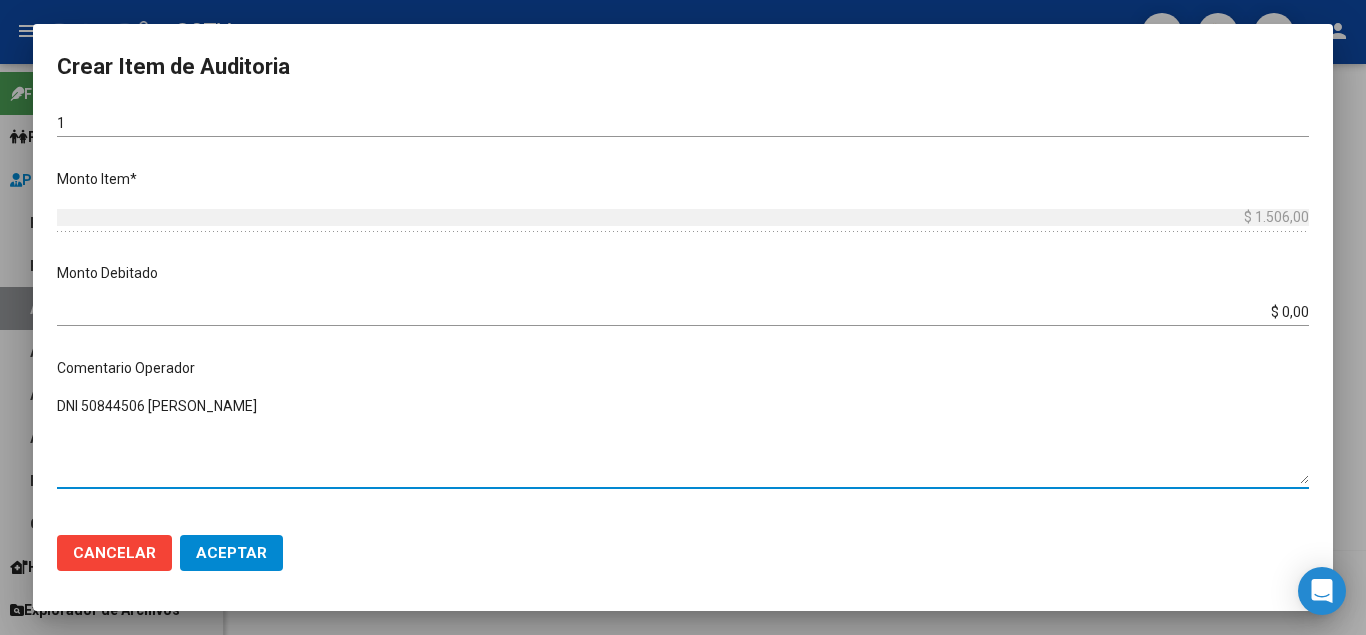 drag, startPoint x: 152, startPoint y: 407, endPoint x: 36, endPoint y: 409, distance: 116.01724 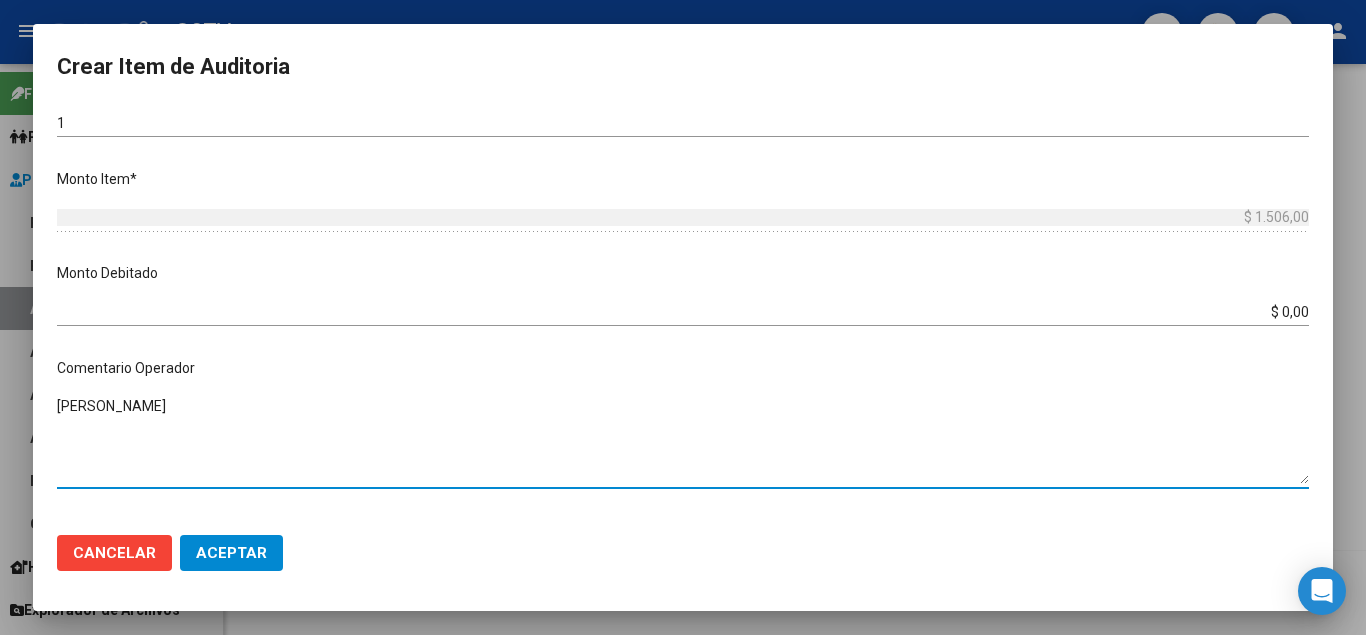 click on "[PERSON_NAME]" at bounding box center (683, 440) 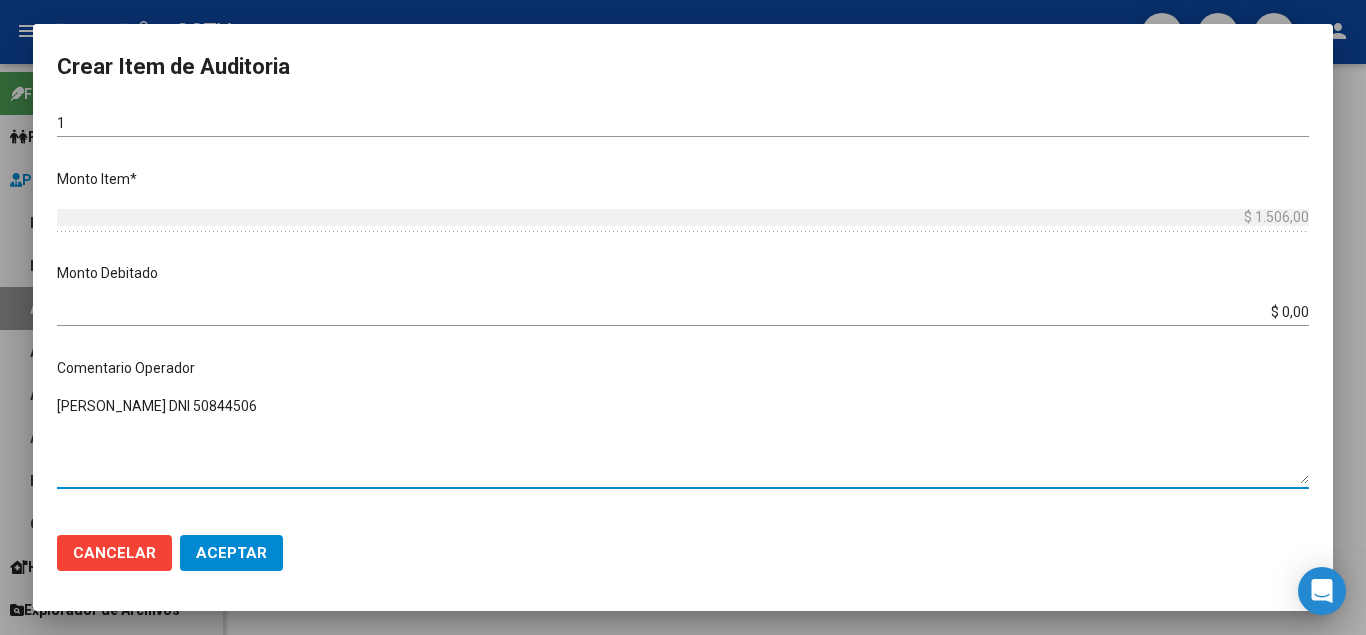 type on "[PERSON_NAME] DNI 50844506" 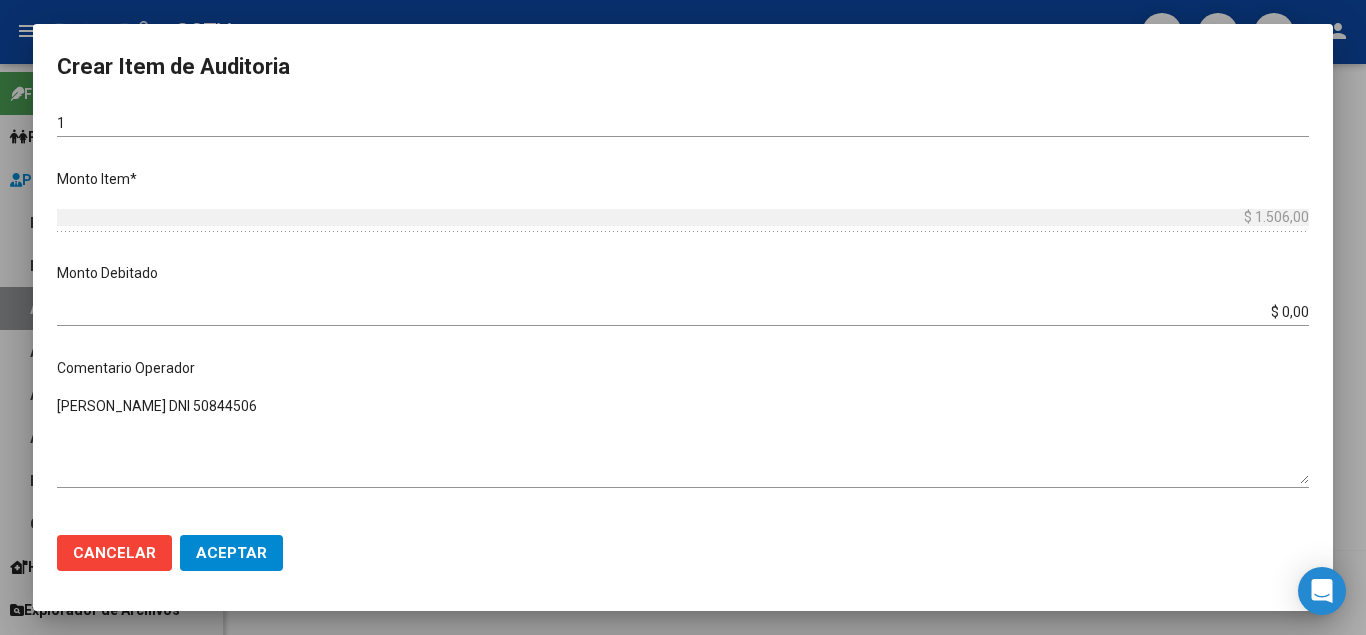 scroll, scrollTop: 1029, scrollLeft: 0, axis: vertical 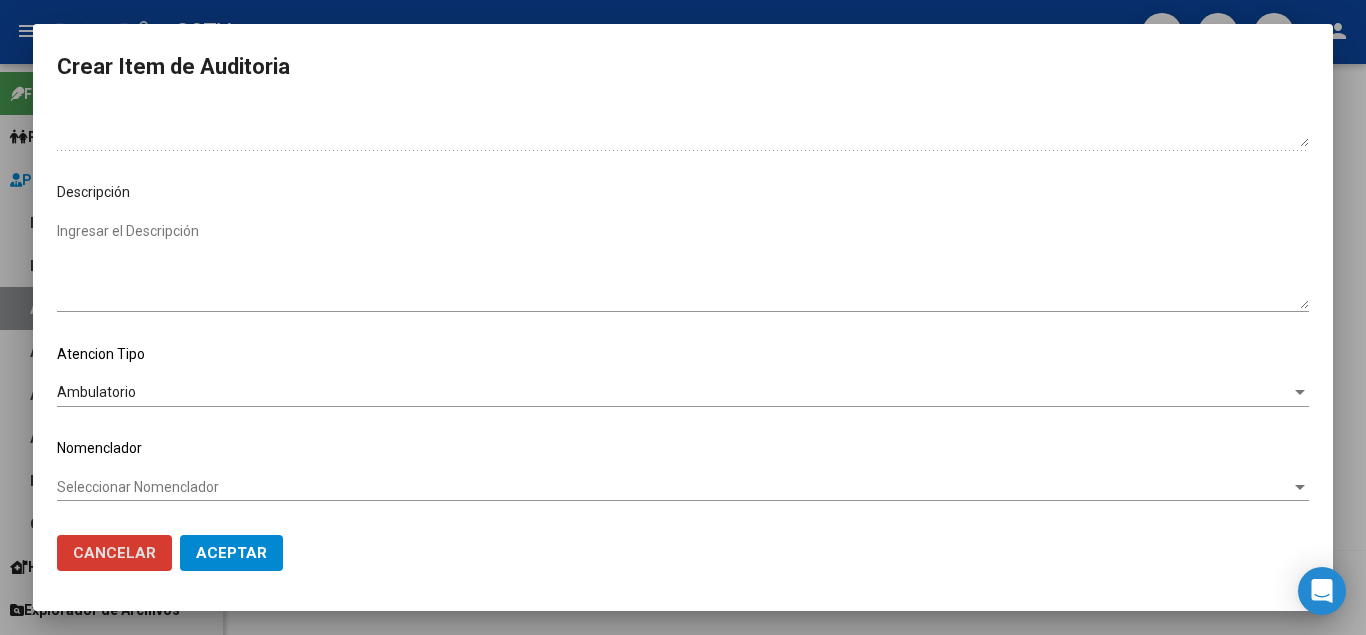 type 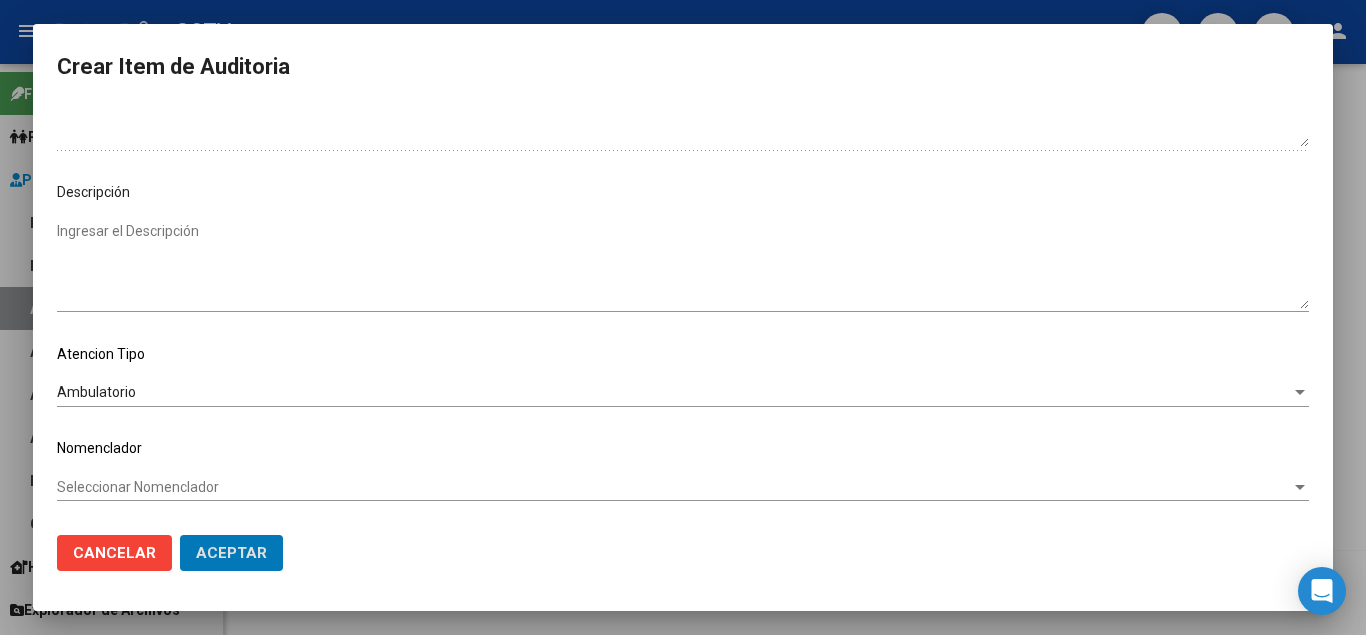 click on "Aceptar" 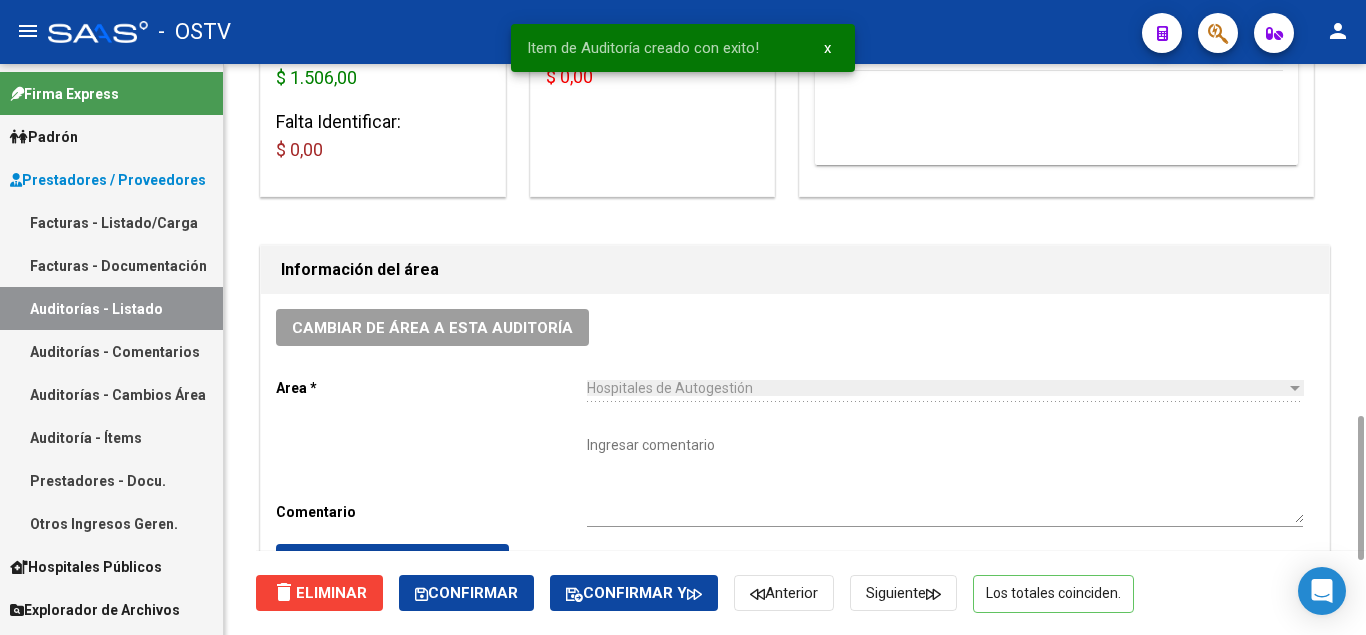 scroll, scrollTop: 600, scrollLeft: 0, axis: vertical 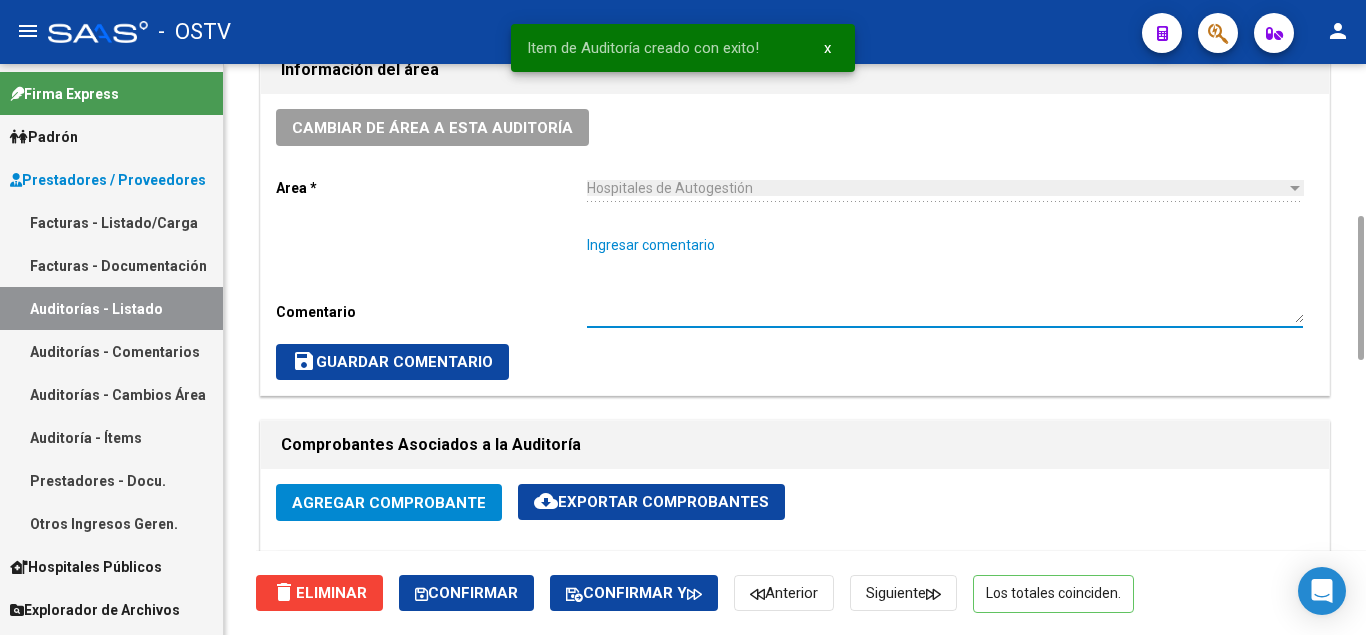 click on "Ingresar comentario" at bounding box center (945, 279) 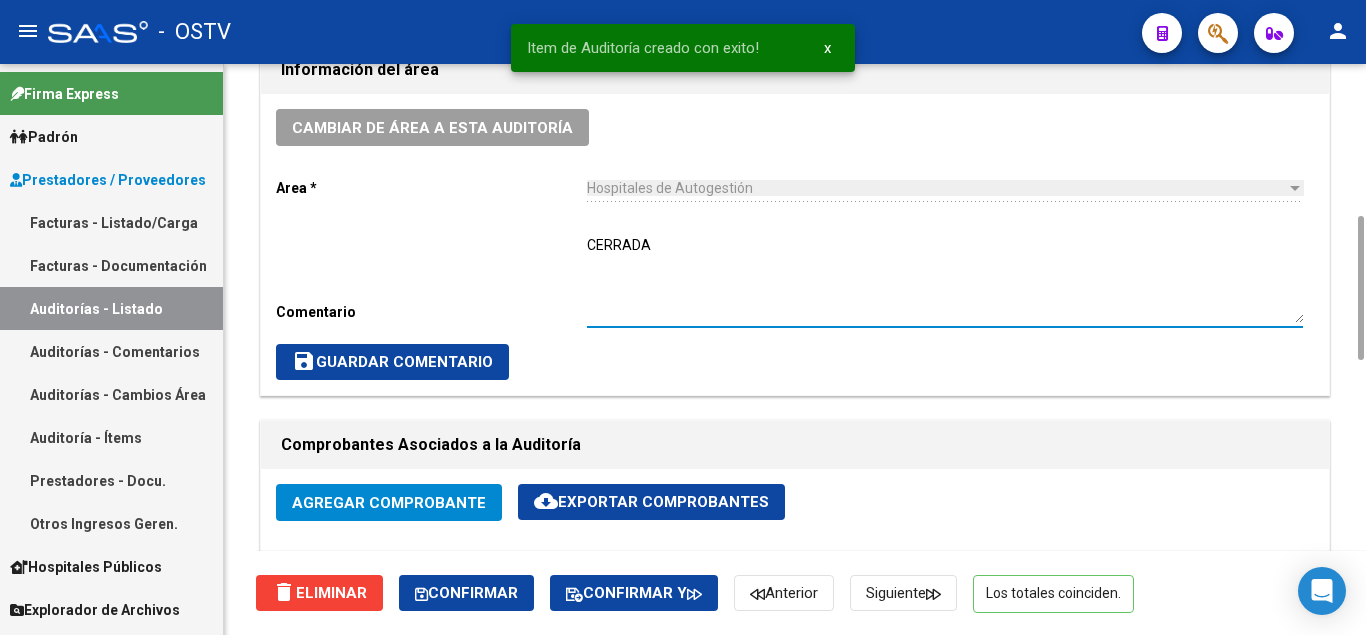 type on "CERRADA" 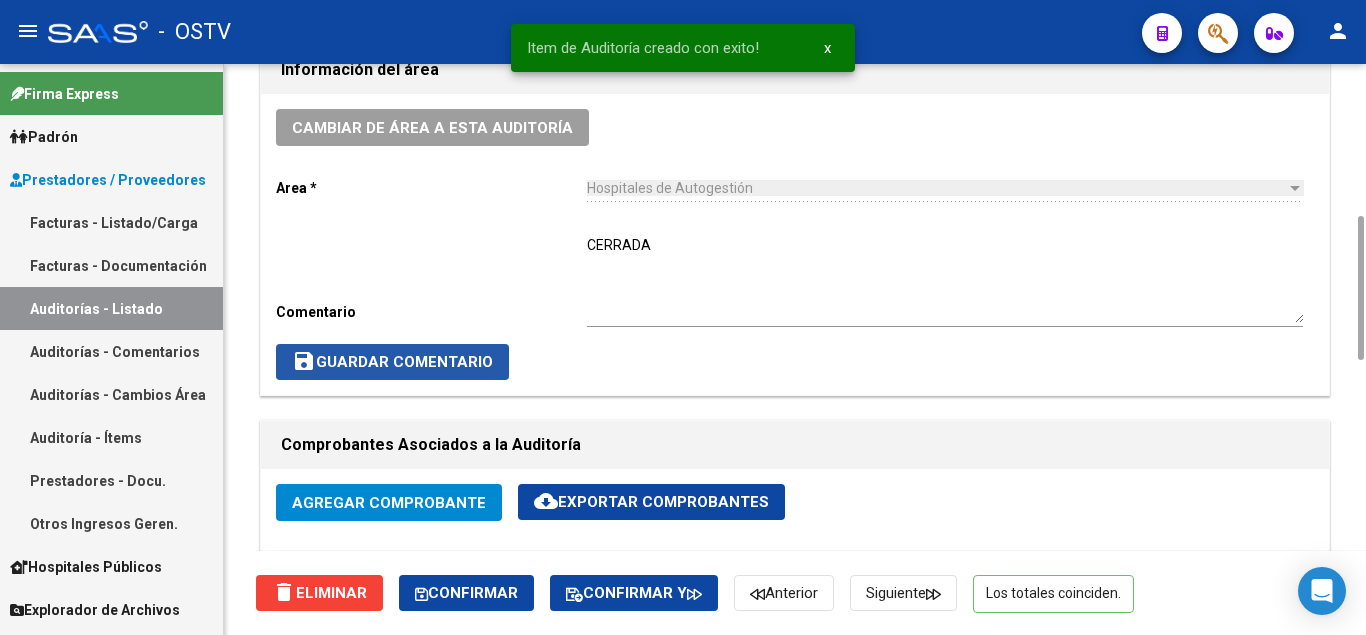 click on "save  Guardar Comentario" 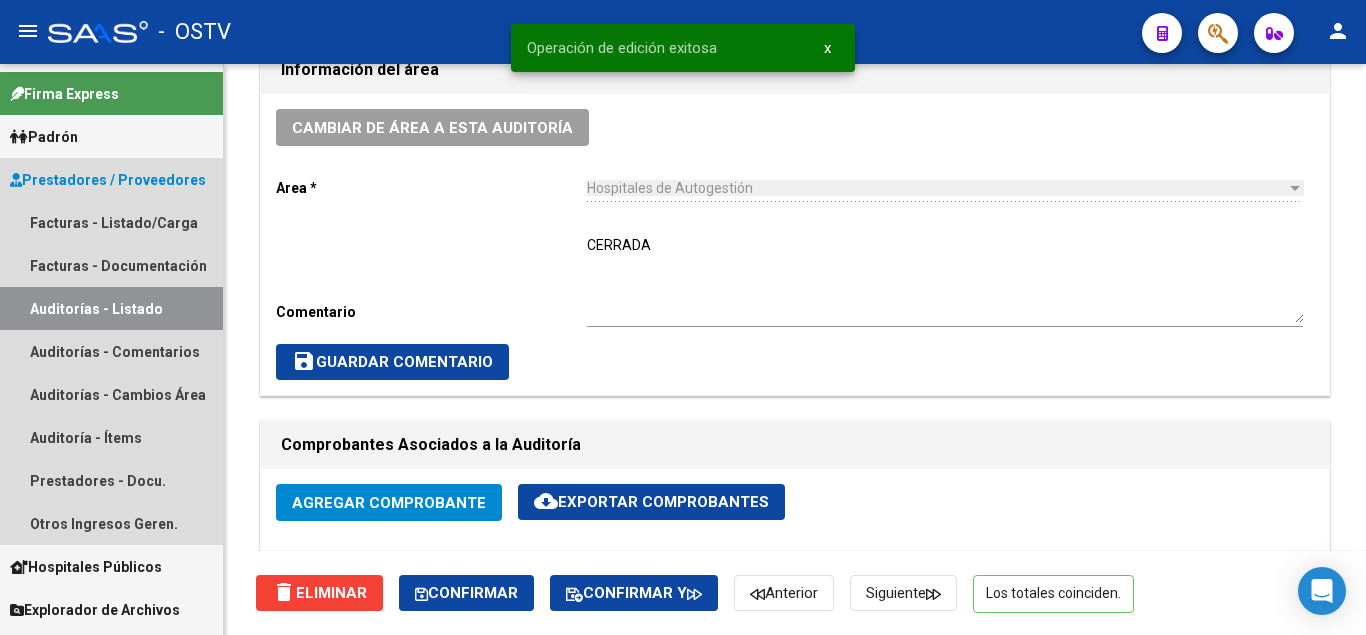 click on "Auditorías - Listado" at bounding box center [111, 308] 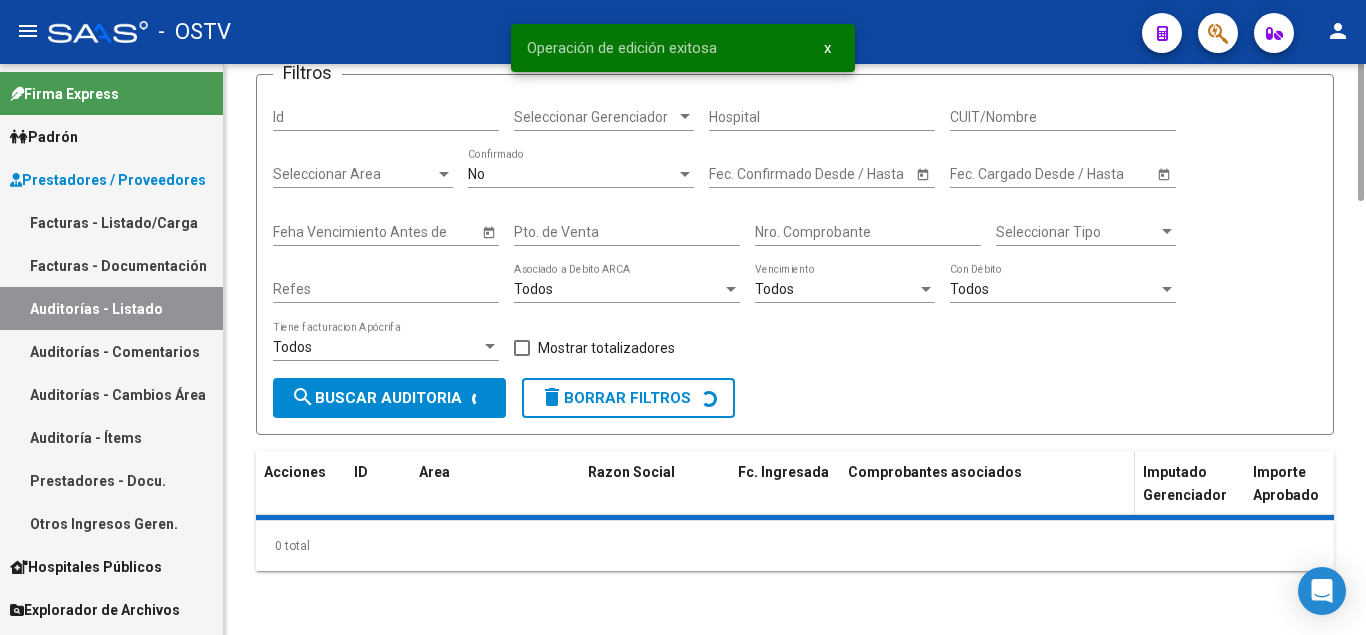 scroll, scrollTop: 0, scrollLeft: 0, axis: both 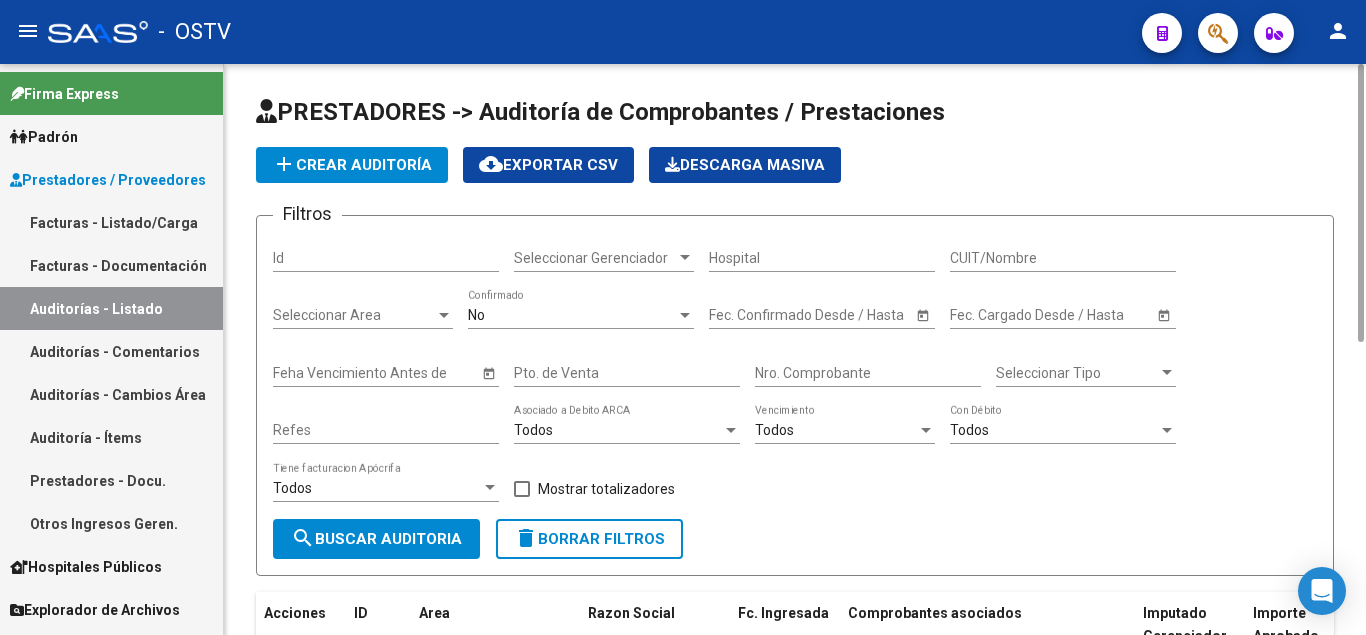 click on "add  Crear Auditoría" 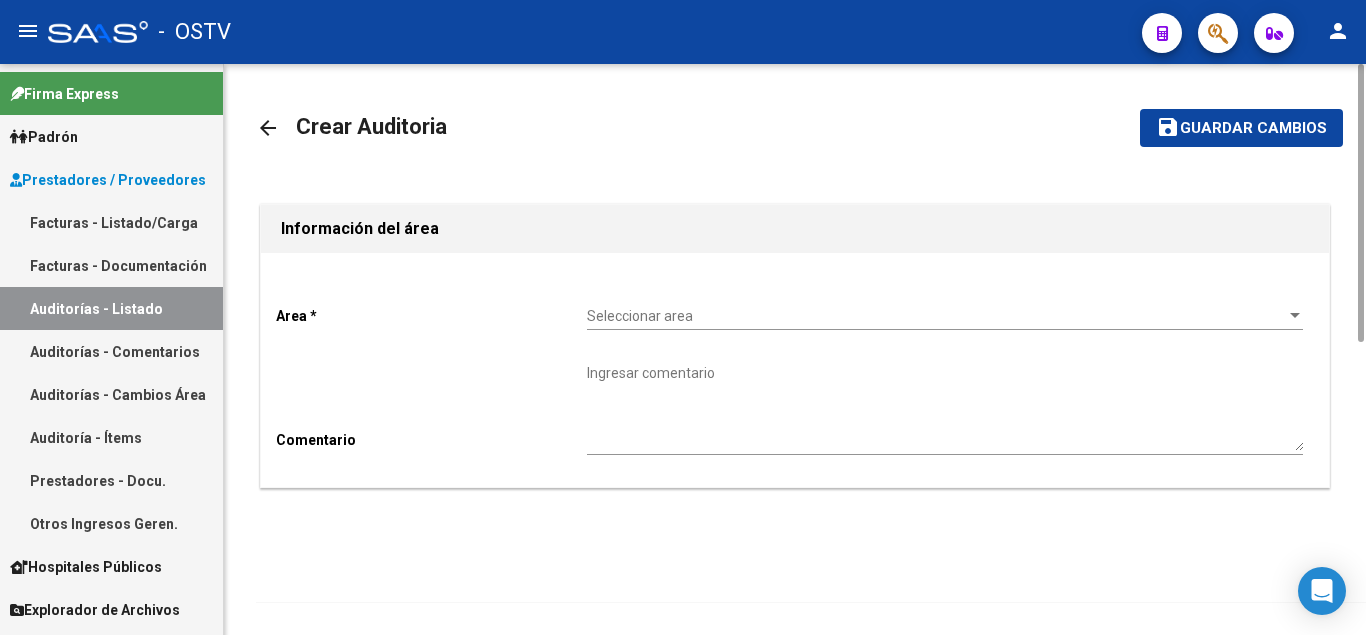 click on "Seleccionar area" at bounding box center [936, 316] 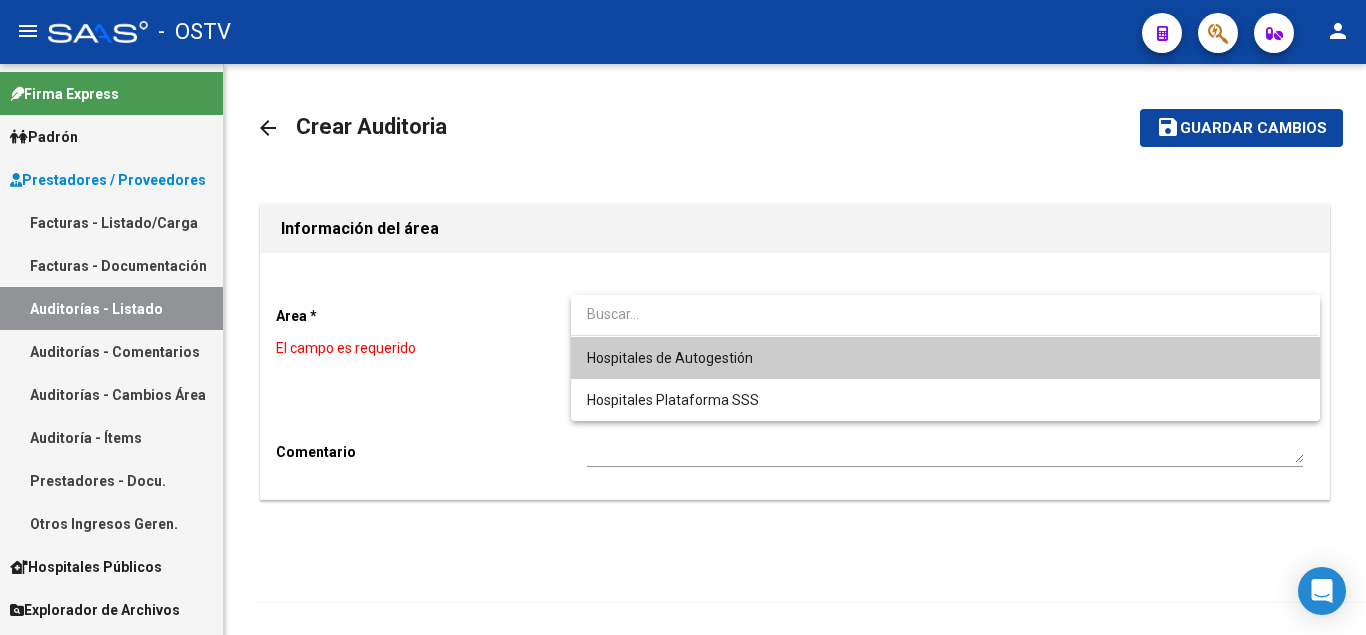 click on "Hospitales de Autogestión" at bounding box center [670, 358] 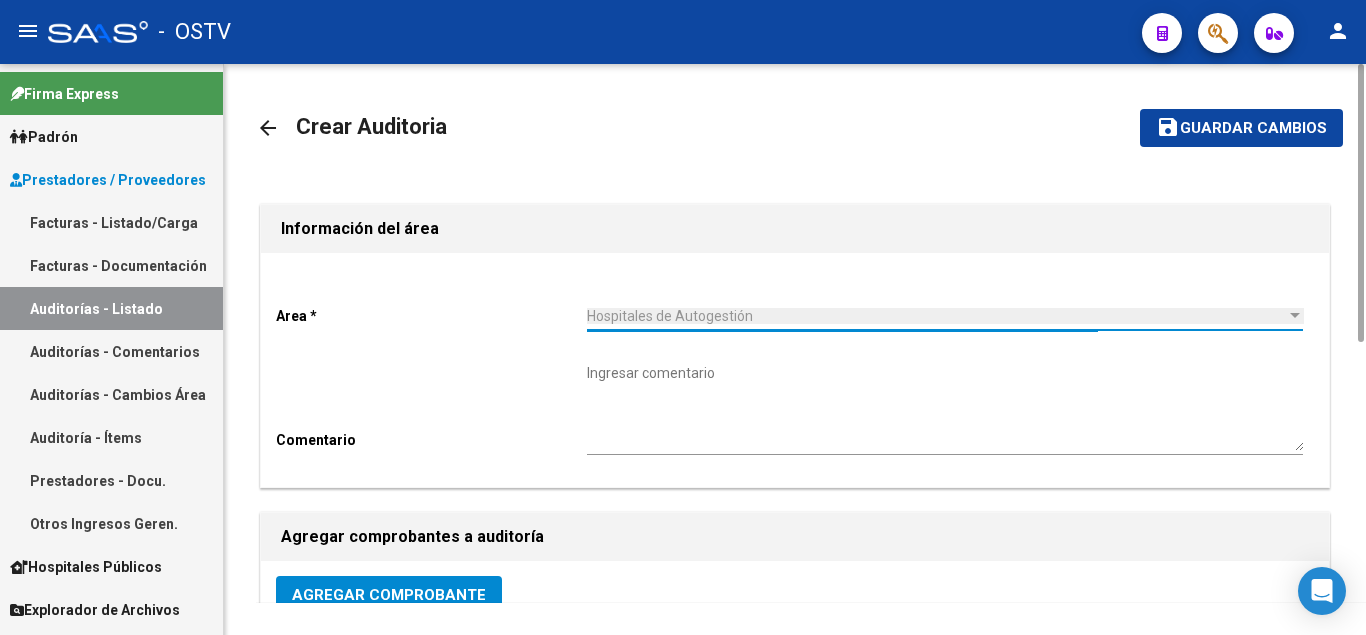 scroll, scrollTop: 484, scrollLeft: 0, axis: vertical 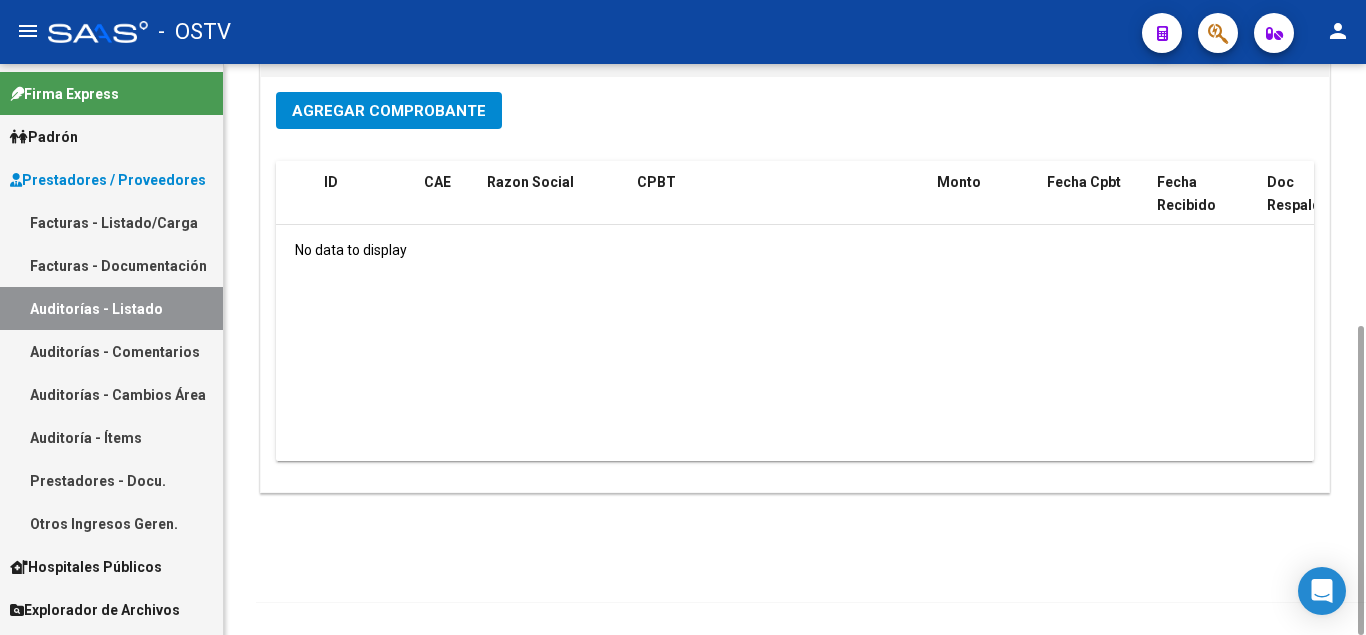 click on "Agregar Comprobante" 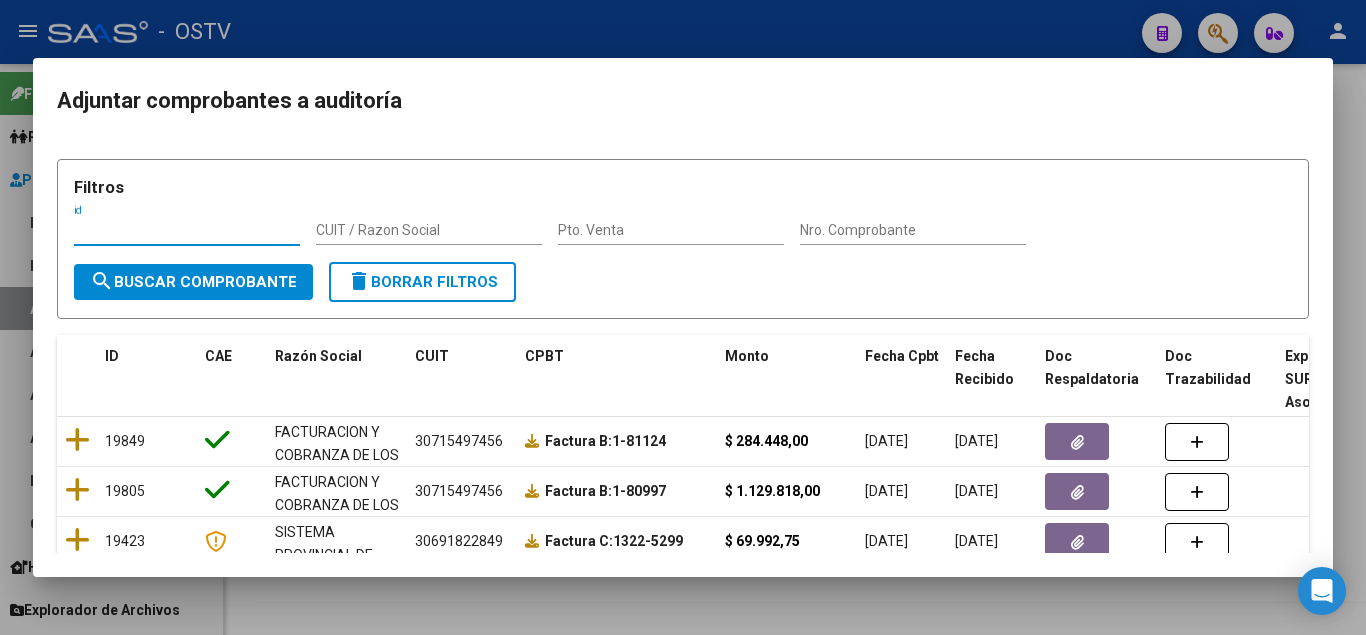 click on "Nro. Comprobante" at bounding box center (913, 230) 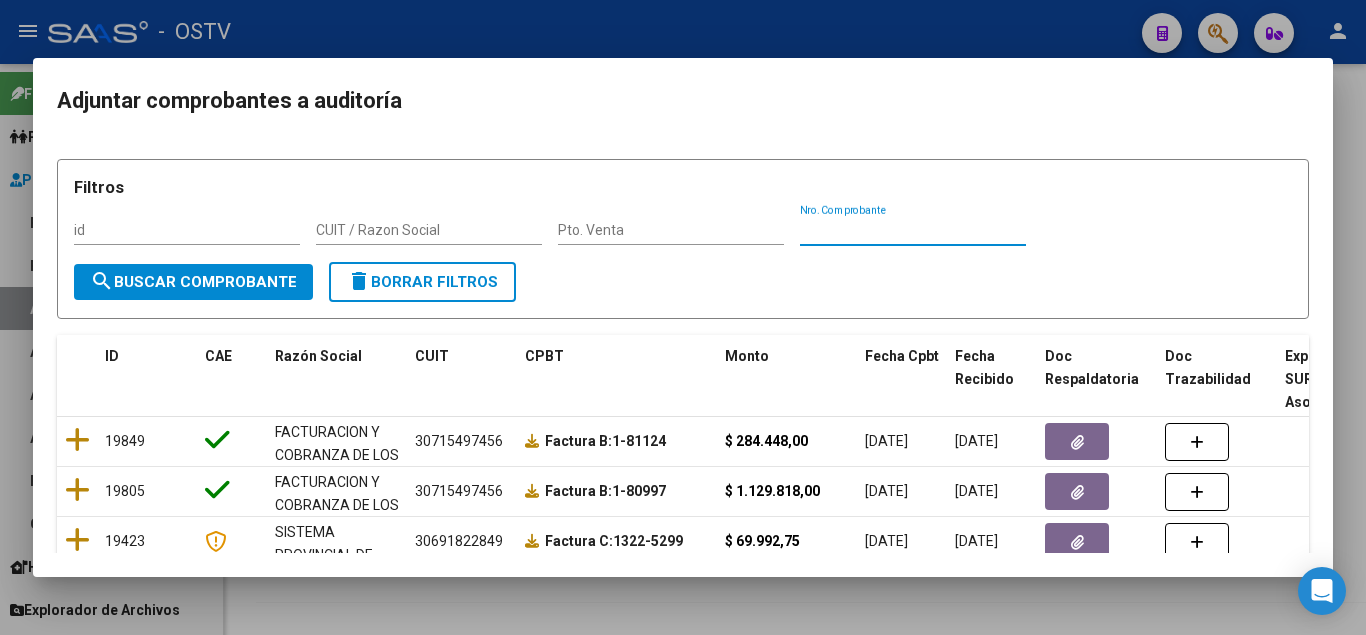 paste on "7298" 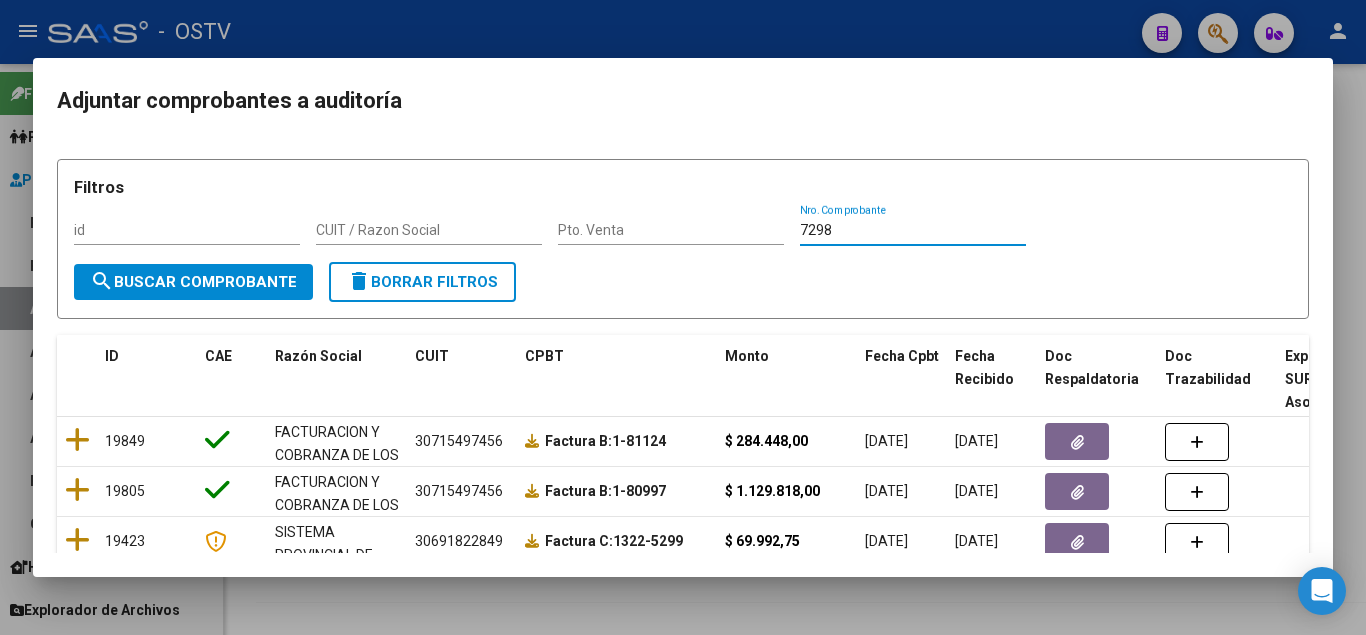 type on "7298" 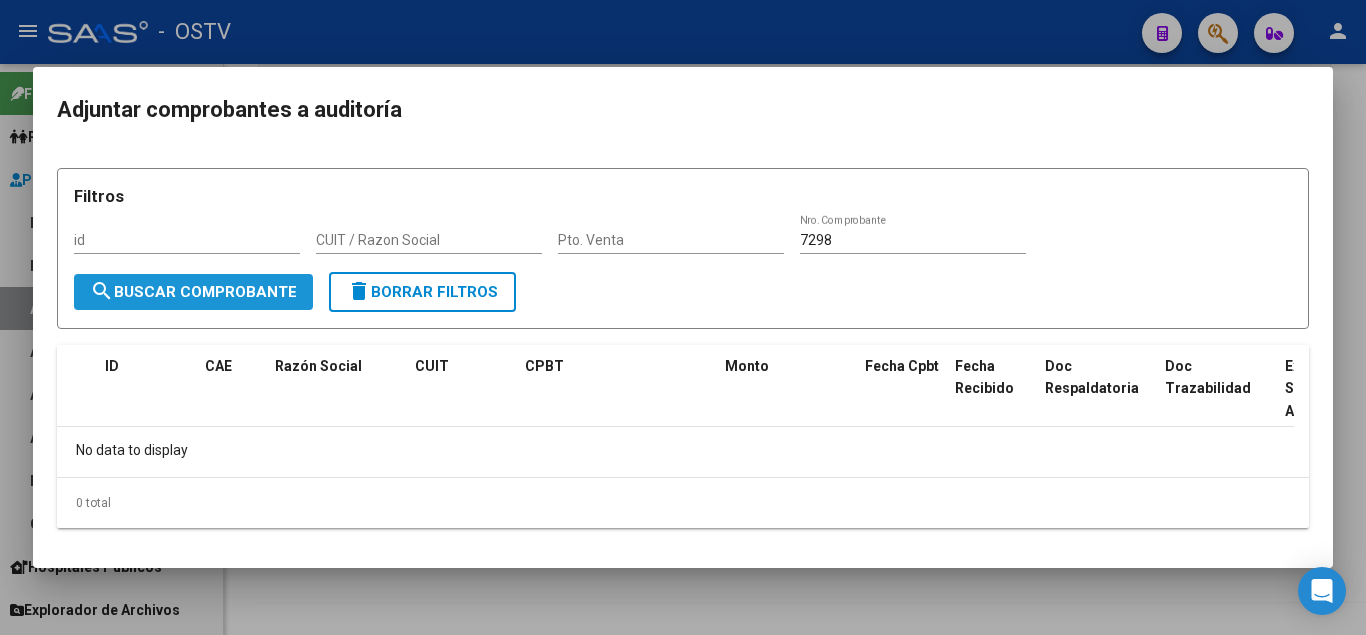 click on "search  Buscar Comprobante" at bounding box center (193, 292) 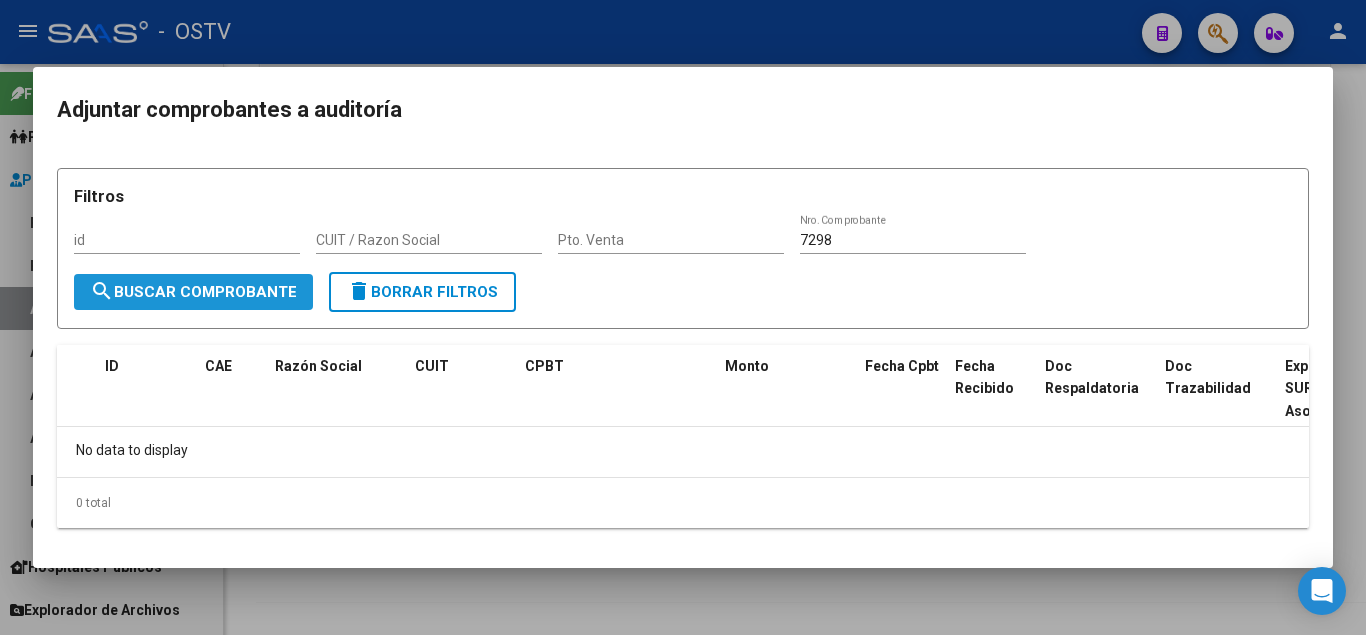click on "search  Buscar Comprobante" at bounding box center (193, 292) 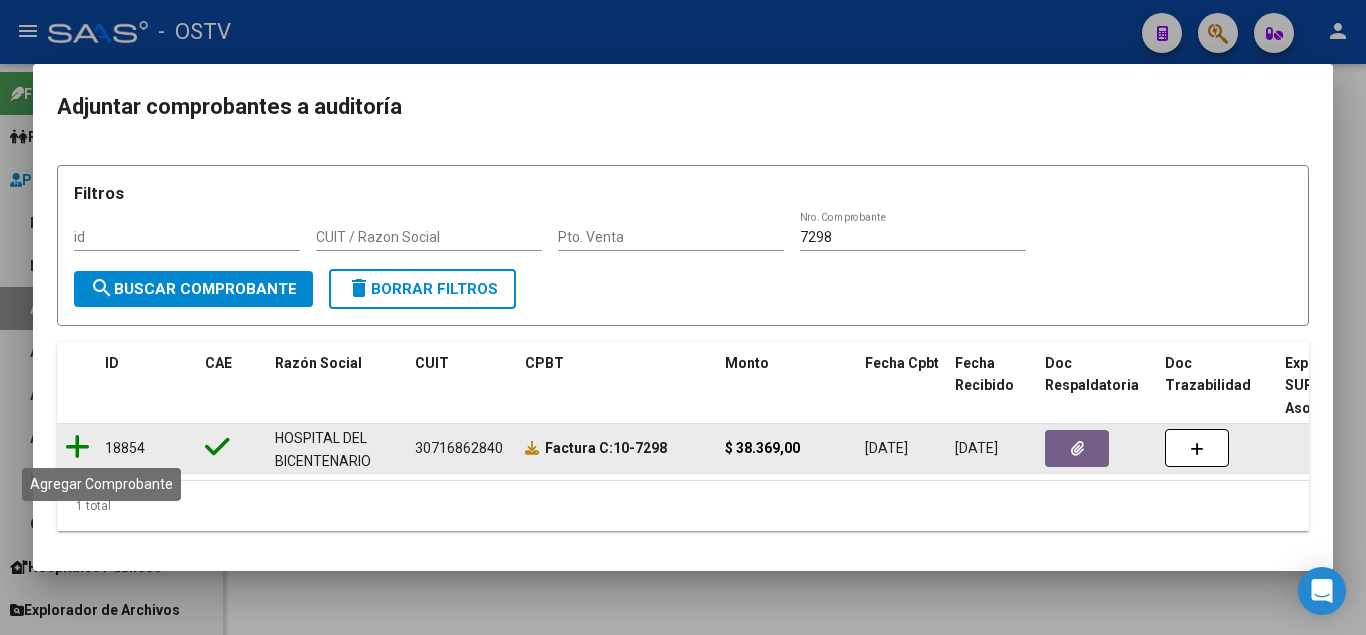 click 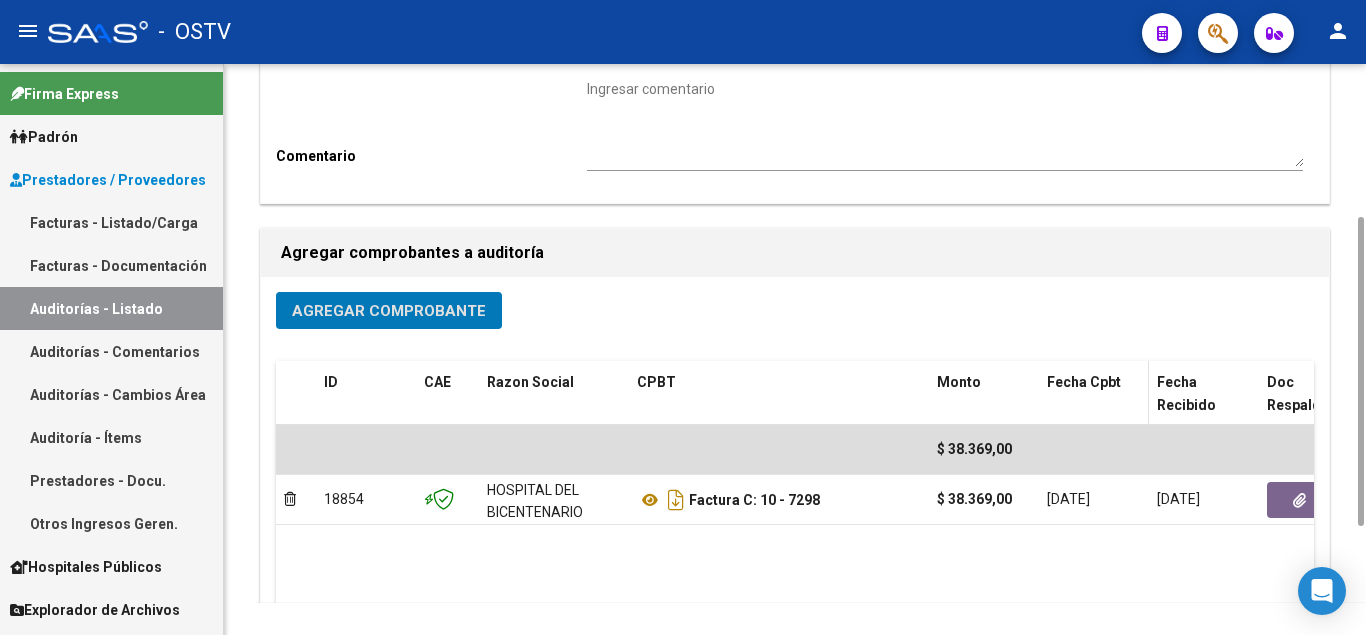 scroll, scrollTop: 0, scrollLeft: 0, axis: both 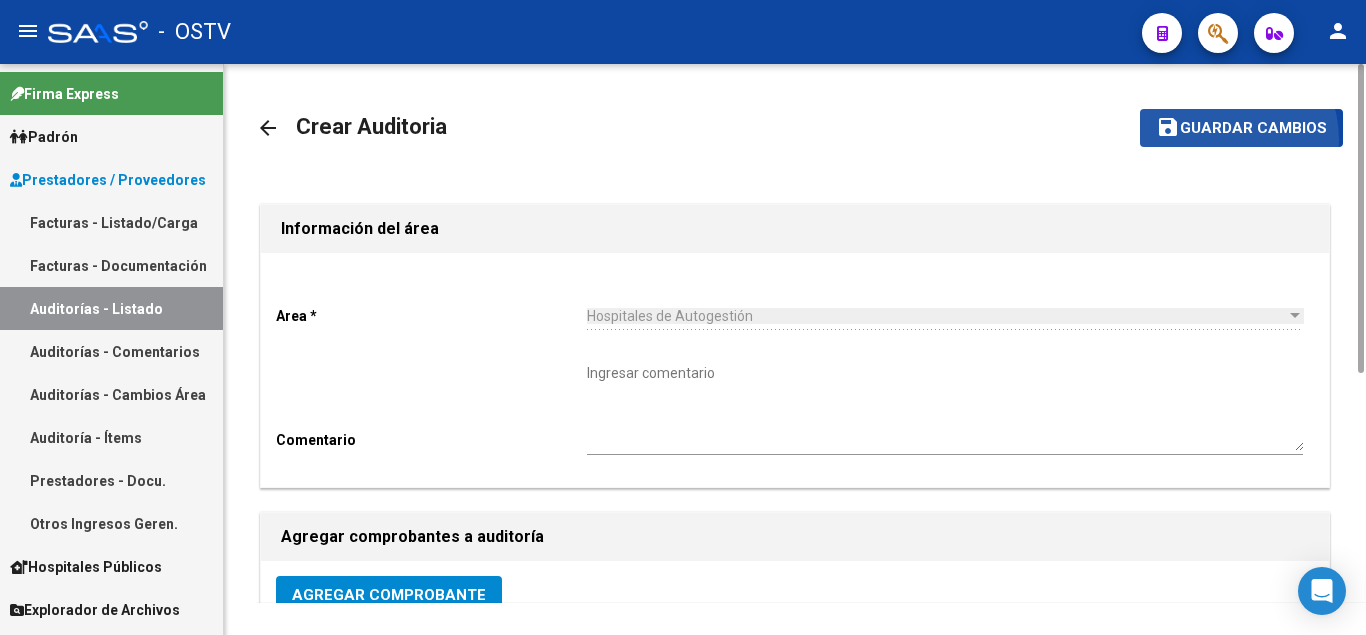 click on "save Guardar cambios" 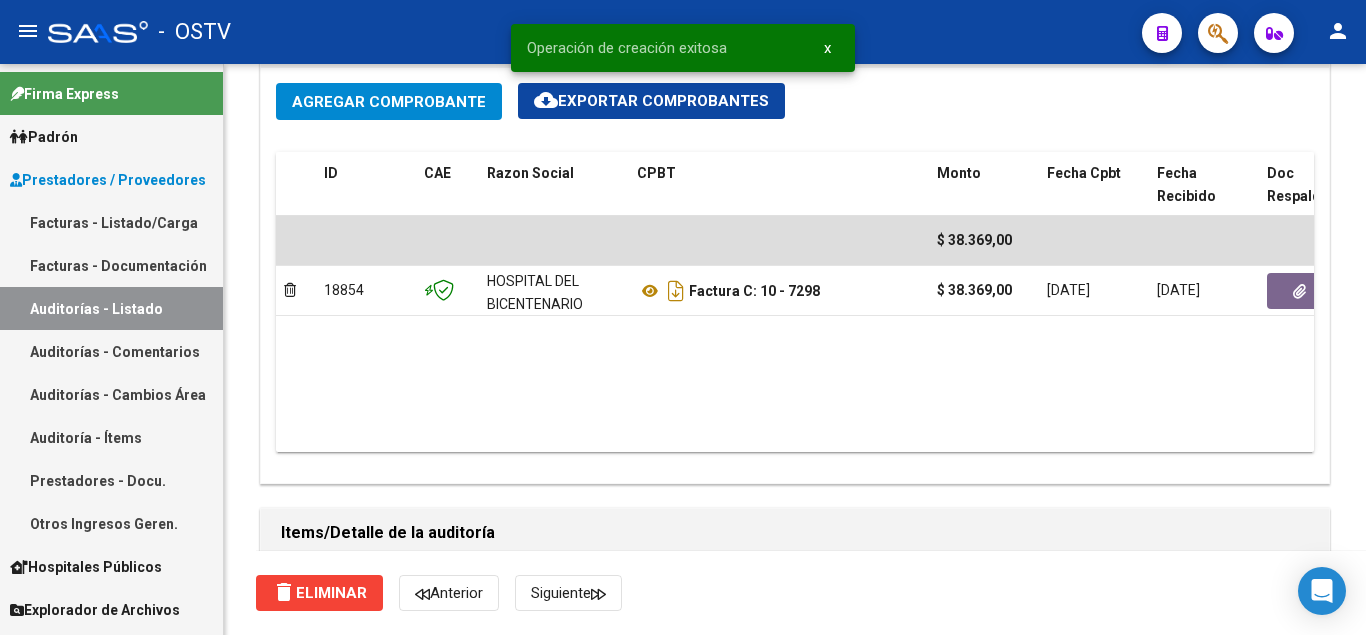 scroll, scrollTop: 1400, scrollLeft: 0, axis: vertical 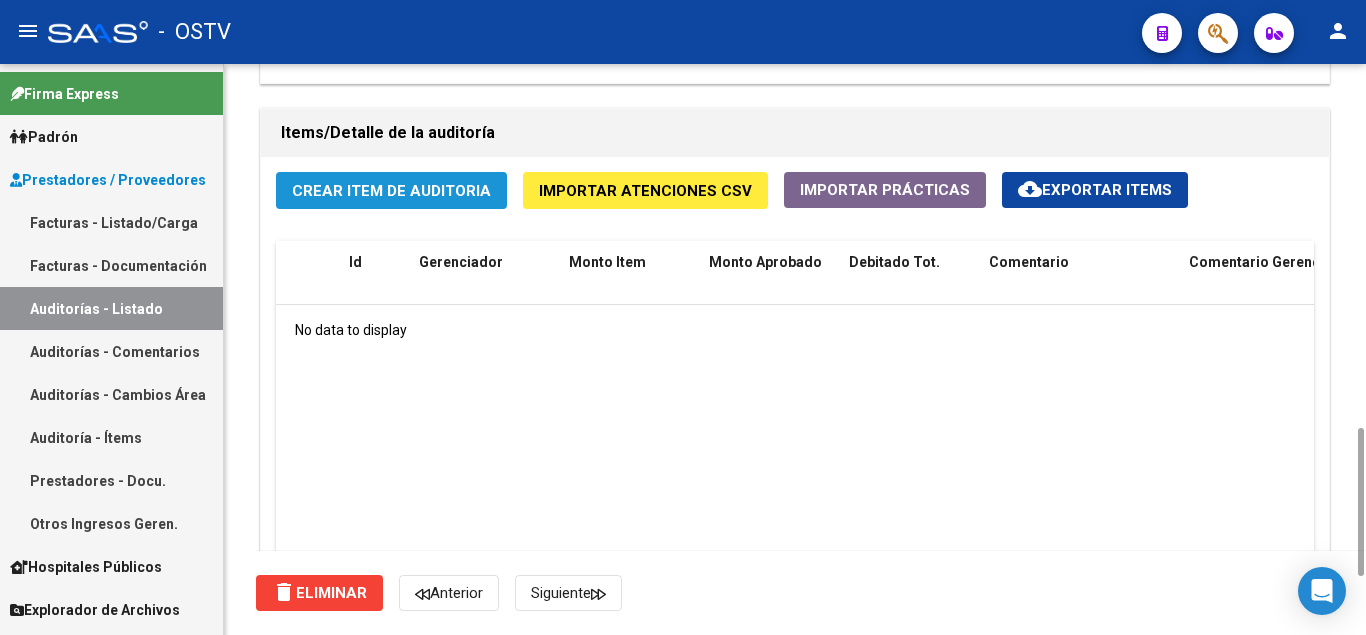 click on "Crear Item de Auditoria" 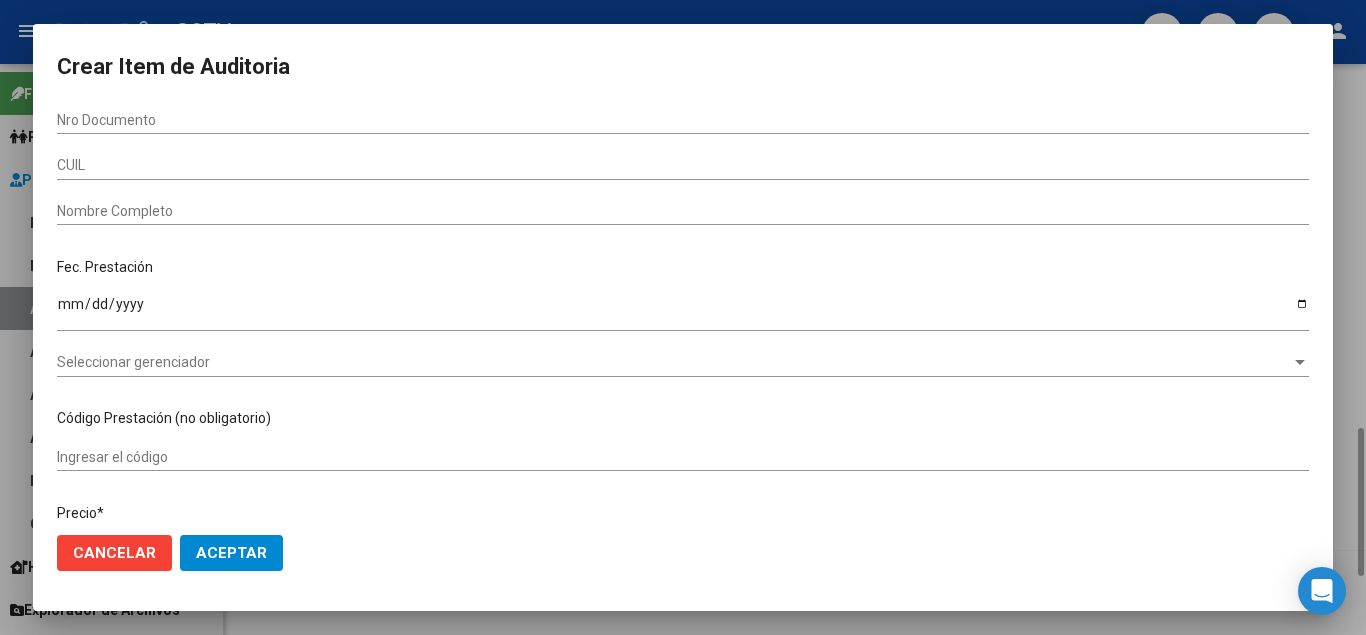 type 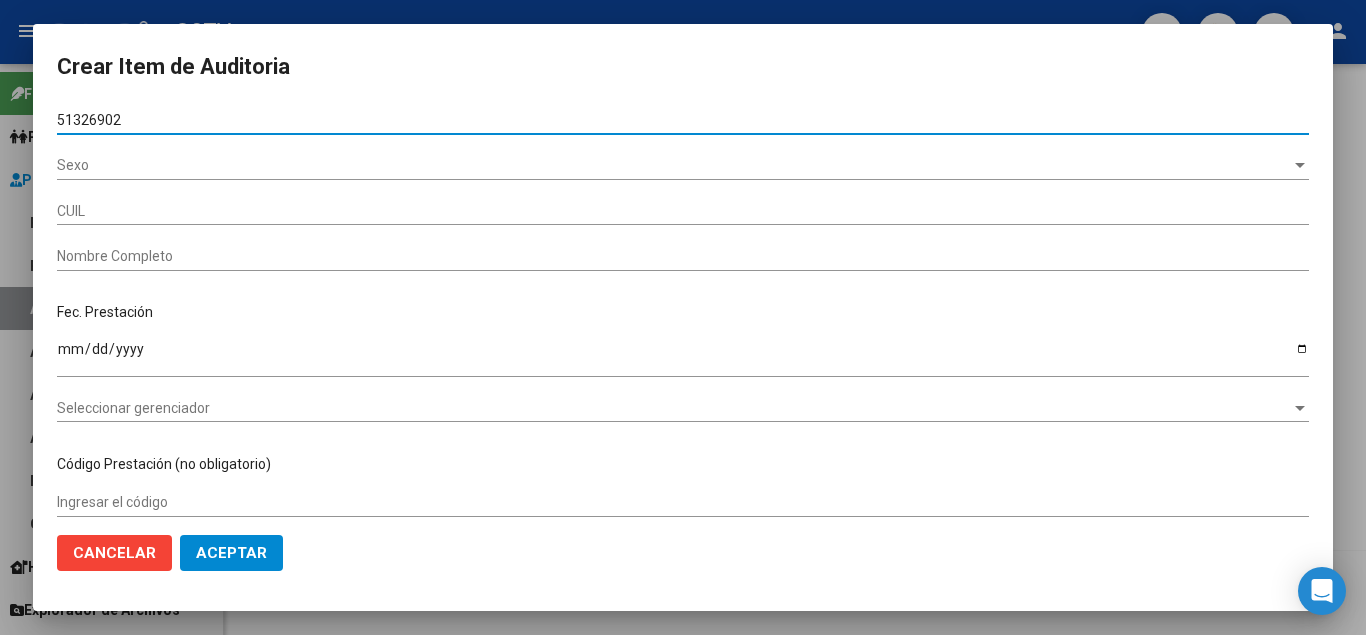 type on "51326902" 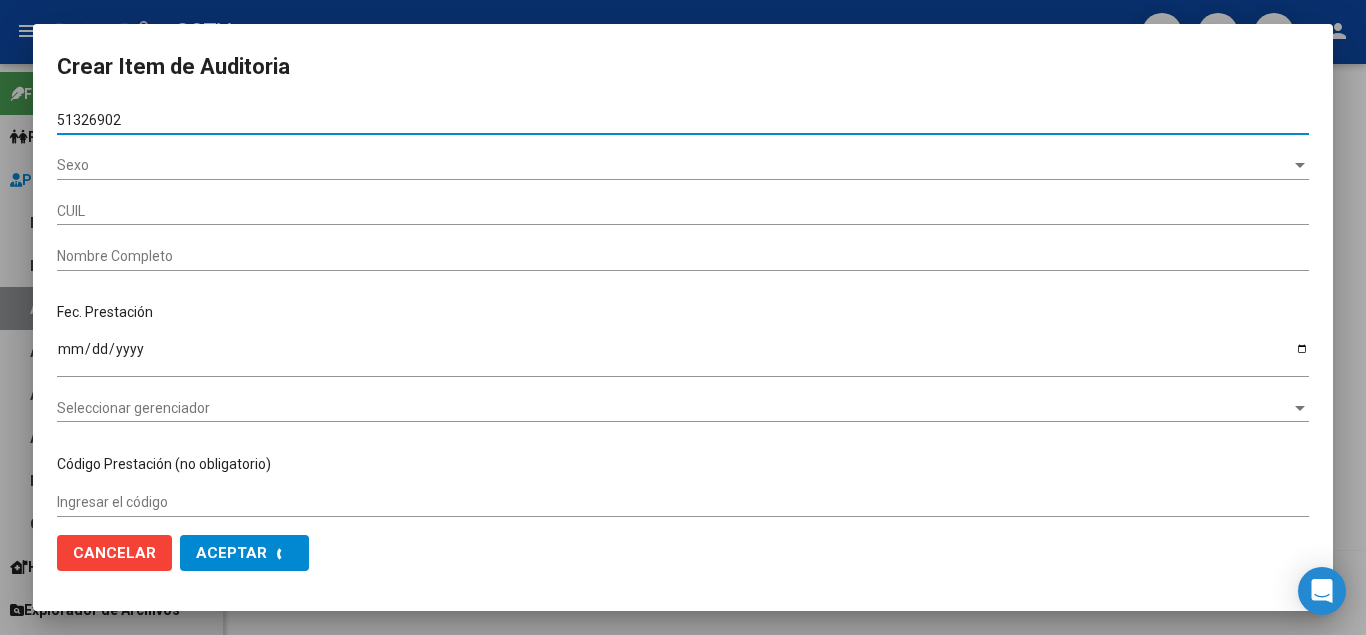 type on "20513269022" 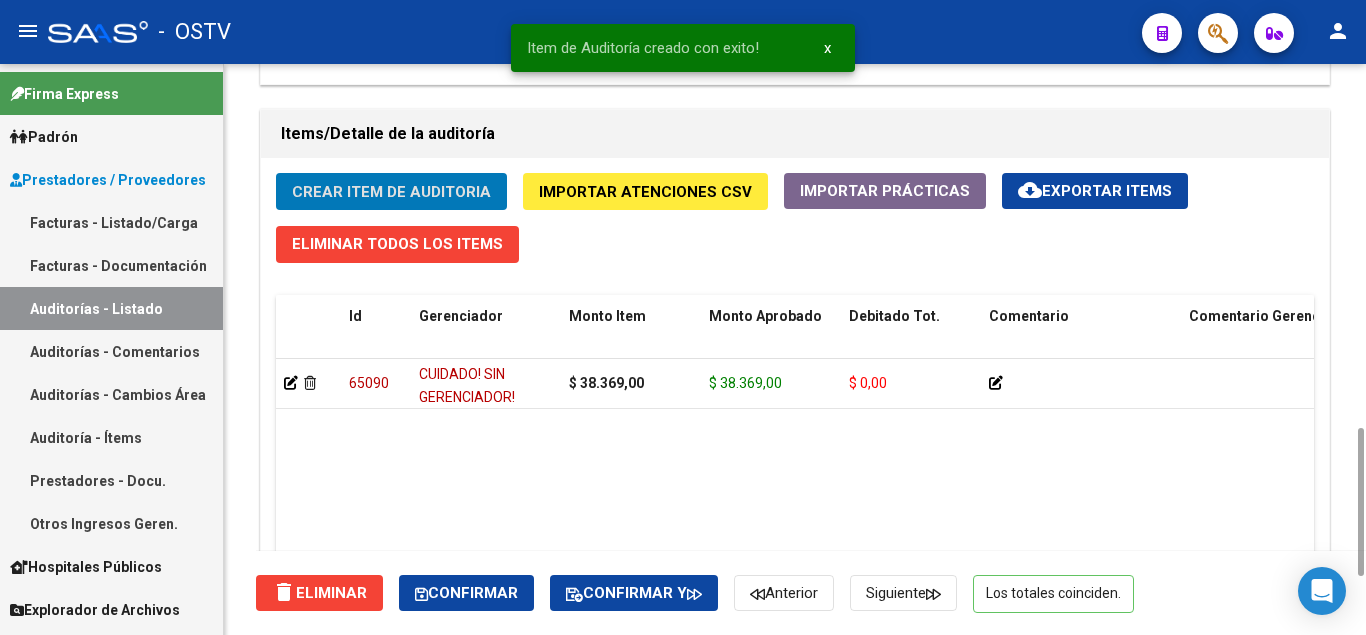 scroll, scrollTop: 1600, scrollLeft: 0, axis: vertical 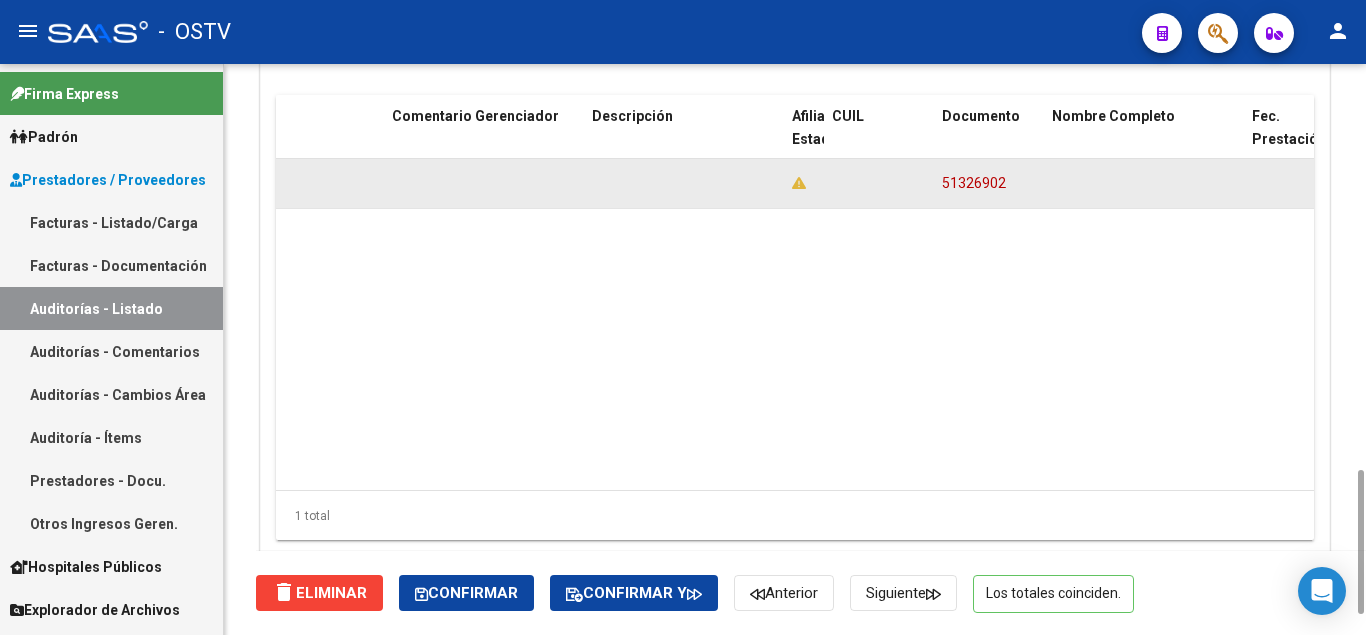click on "51326902" 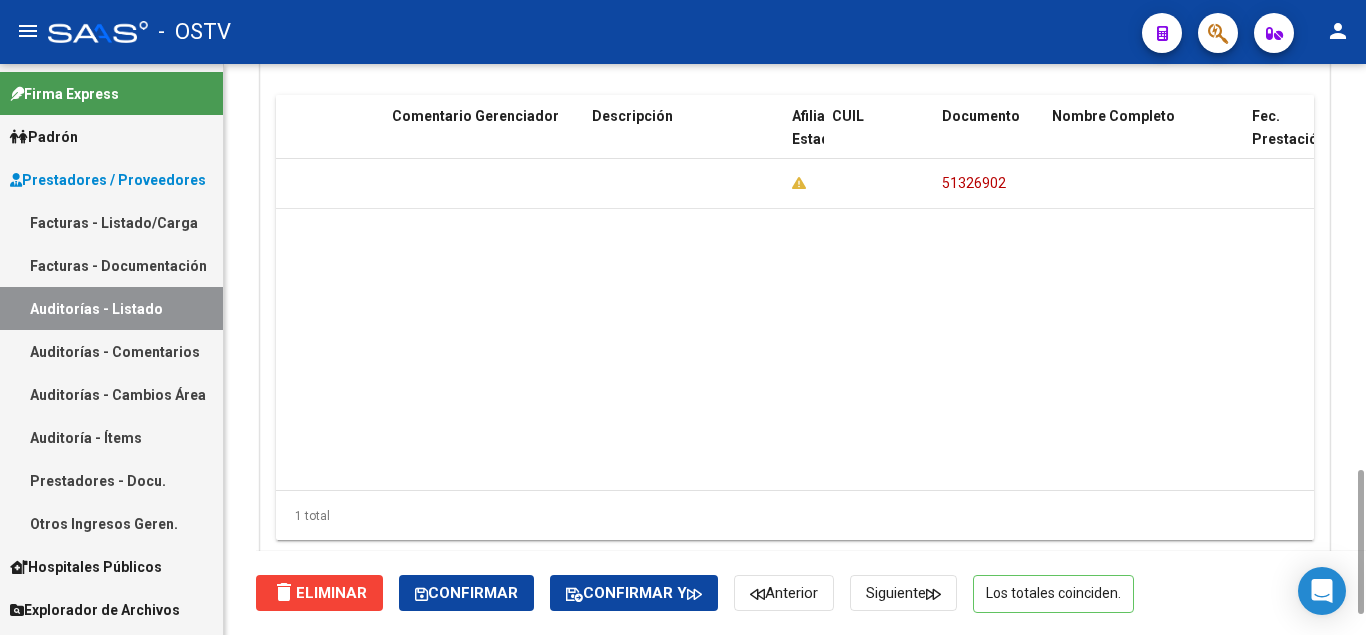 copy on "51326902" 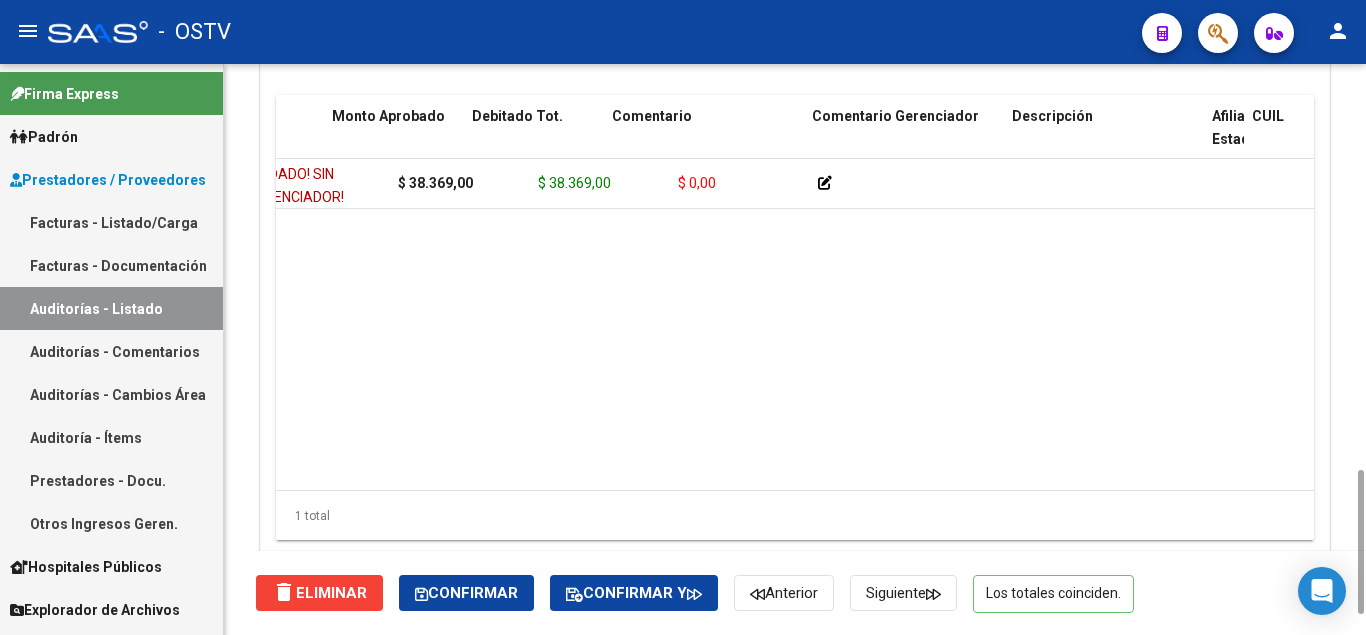 scroll, scrollTop: 0, scrollLeft: 0, axis: both 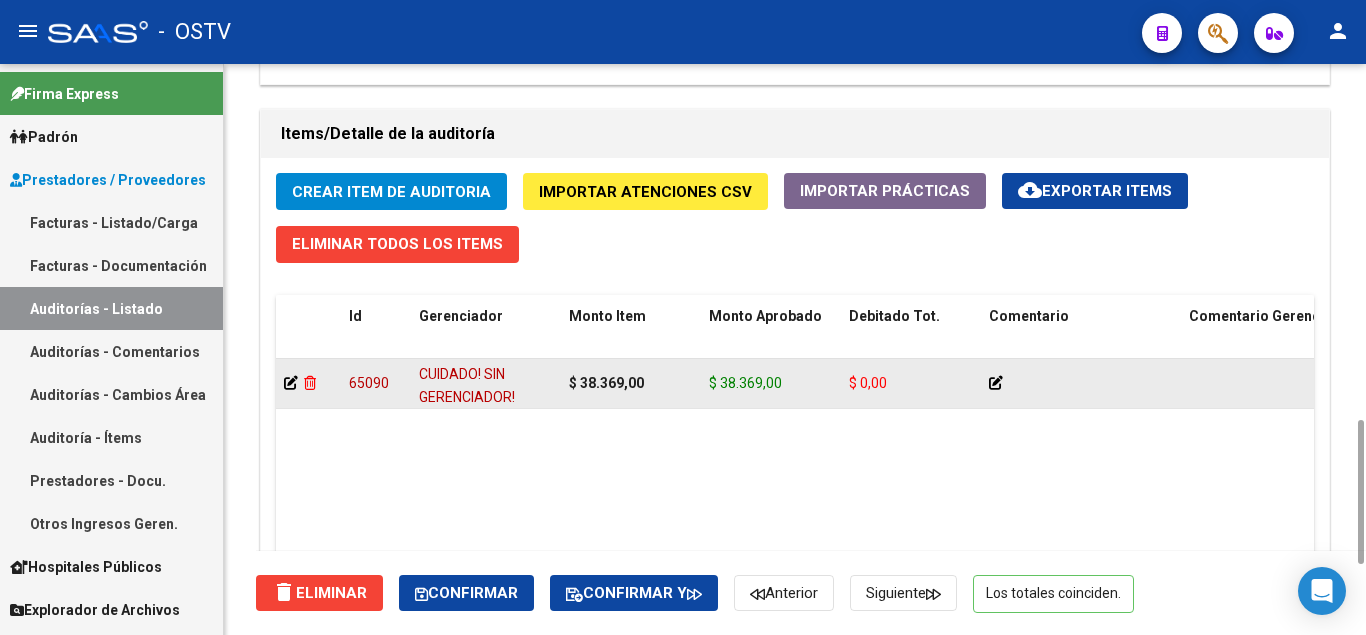 click 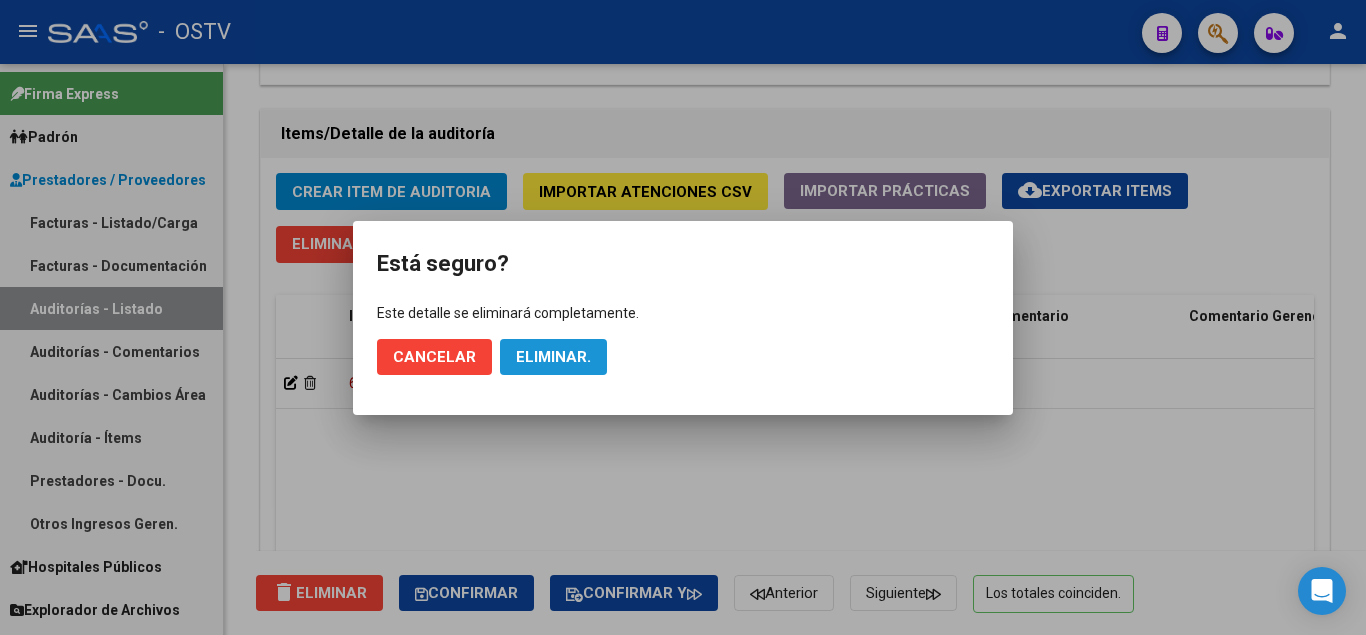 click on "Eliminar." 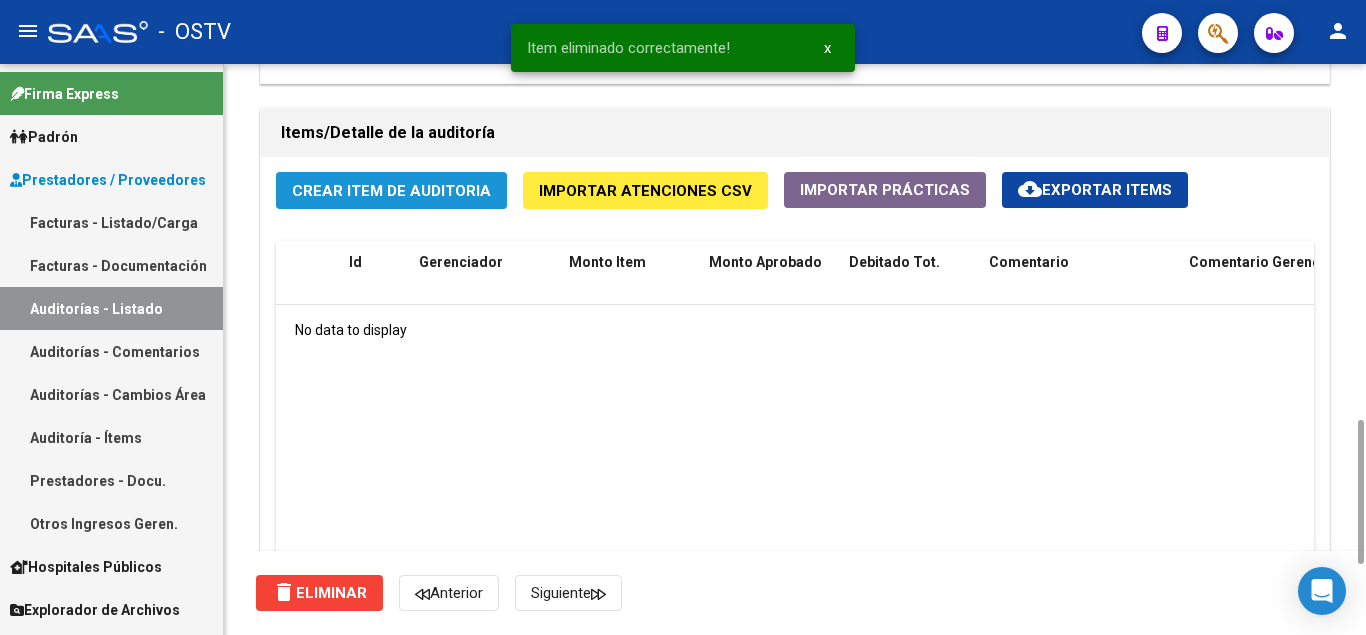 click on "Crear Item de Auditoria" 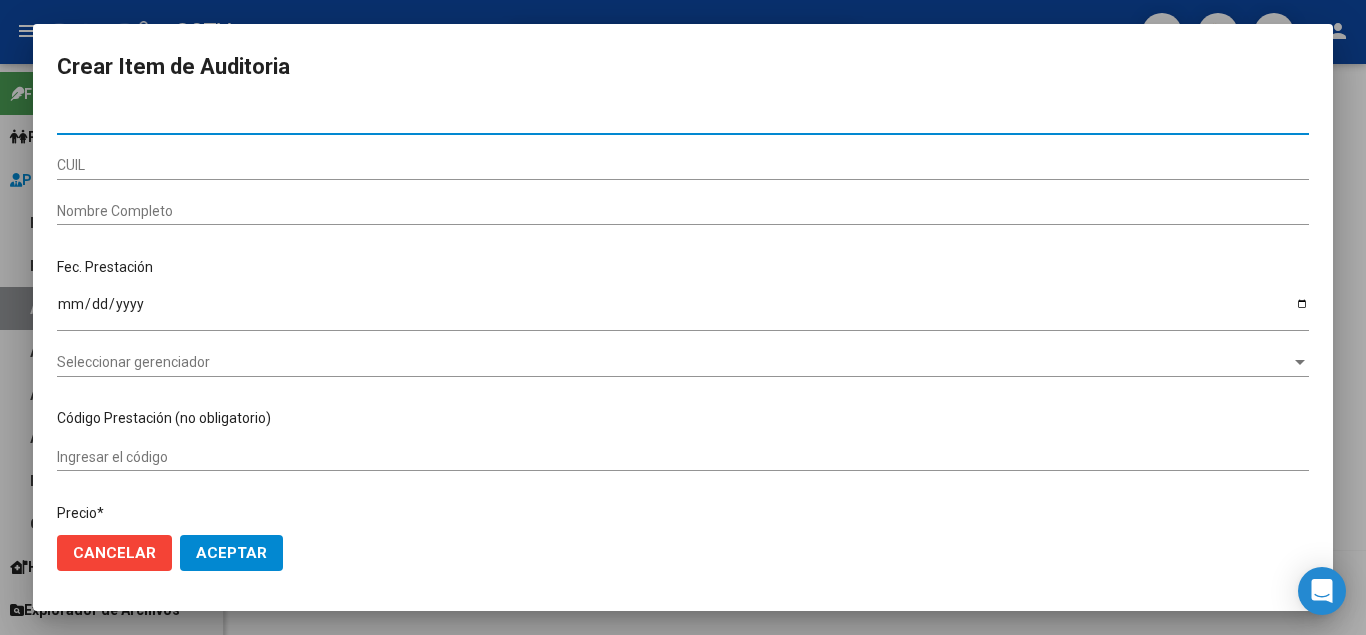 paste on "51326902" 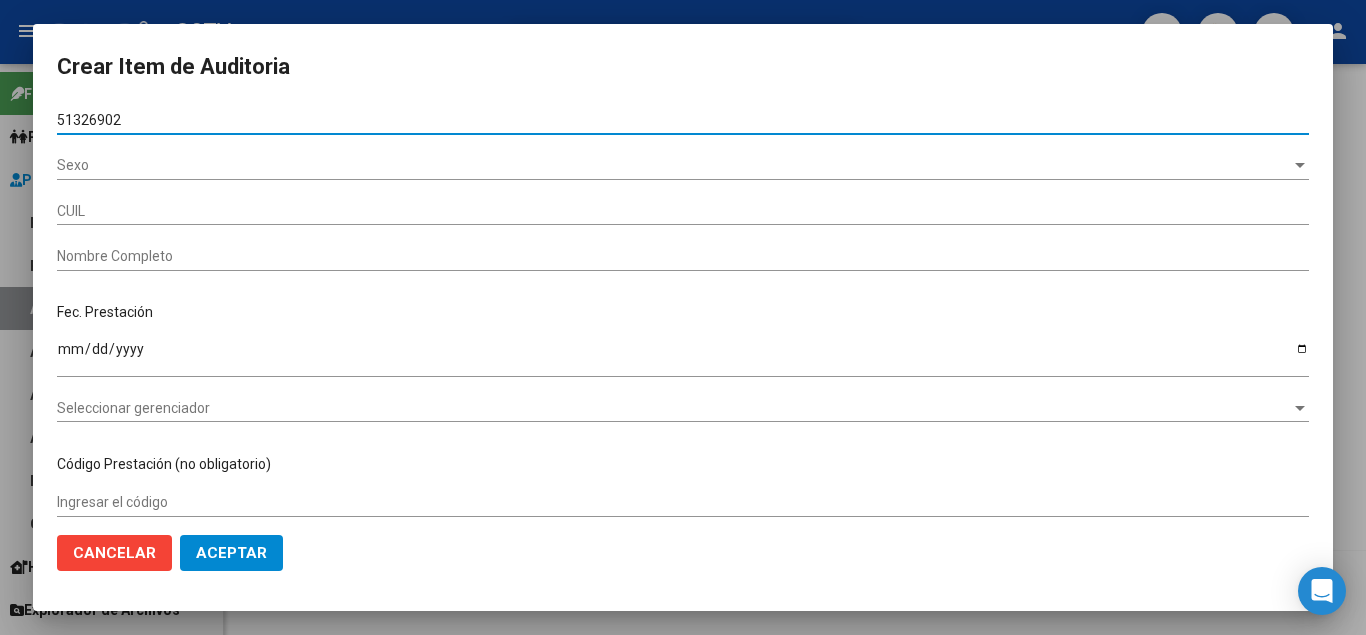 type on "20513269022" 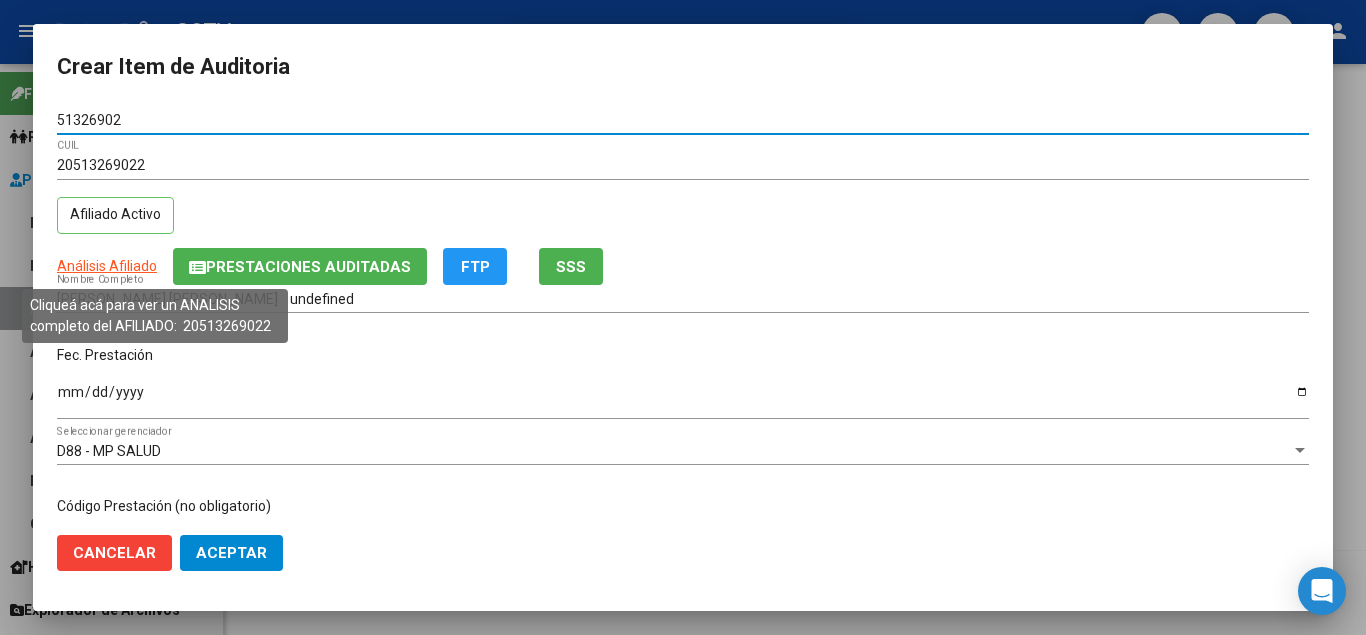 type on "51326902" 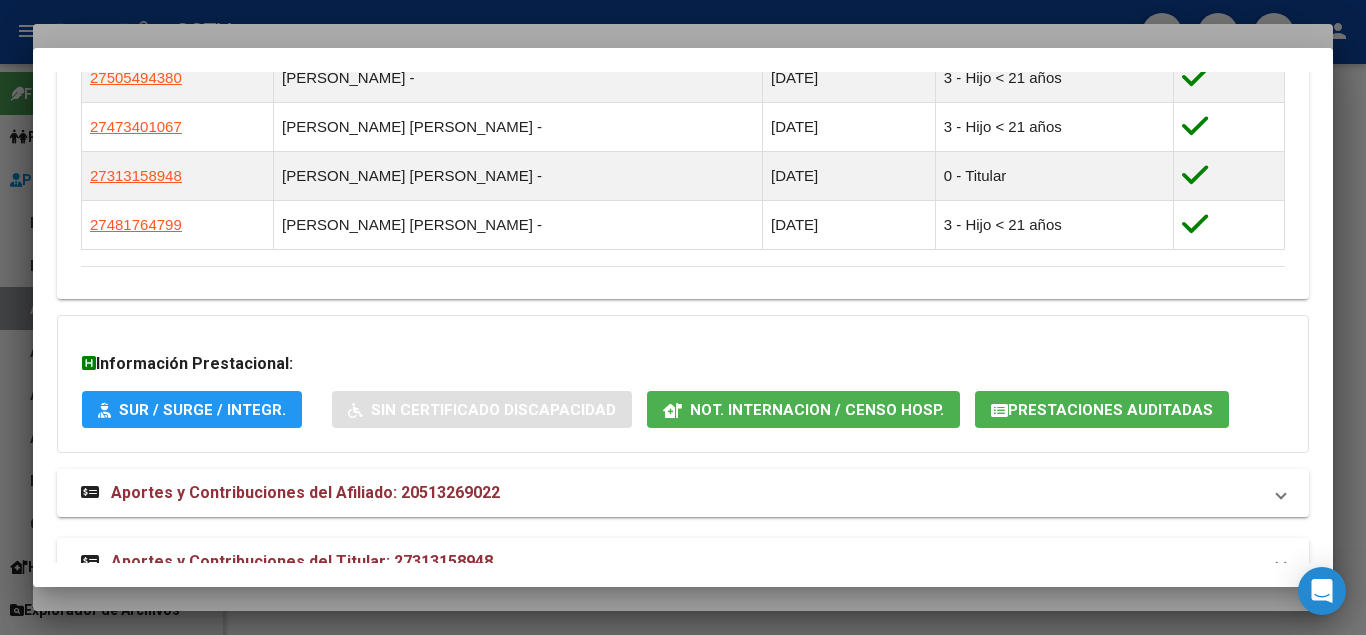 scroll, scrollTop: 1243, scrollLeft: 0, axis: vertical 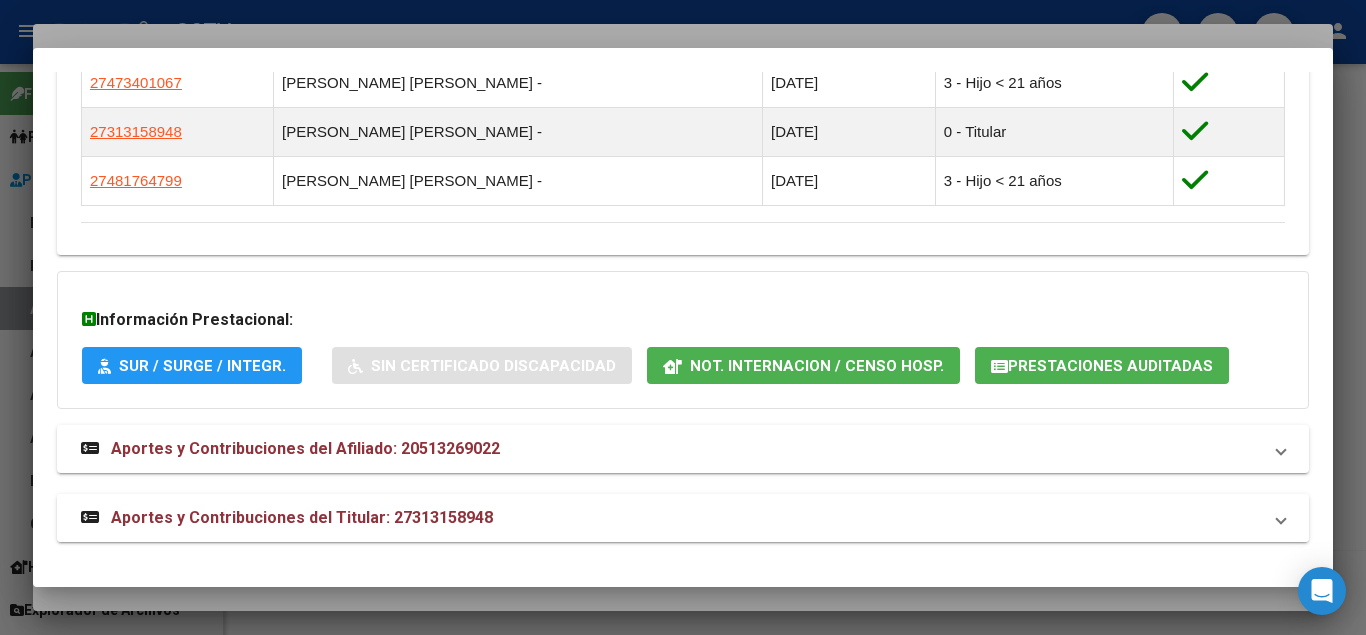 click on "Aportes y Contribuciones del Titular: 27313158948" at bounding box center [683, 518] 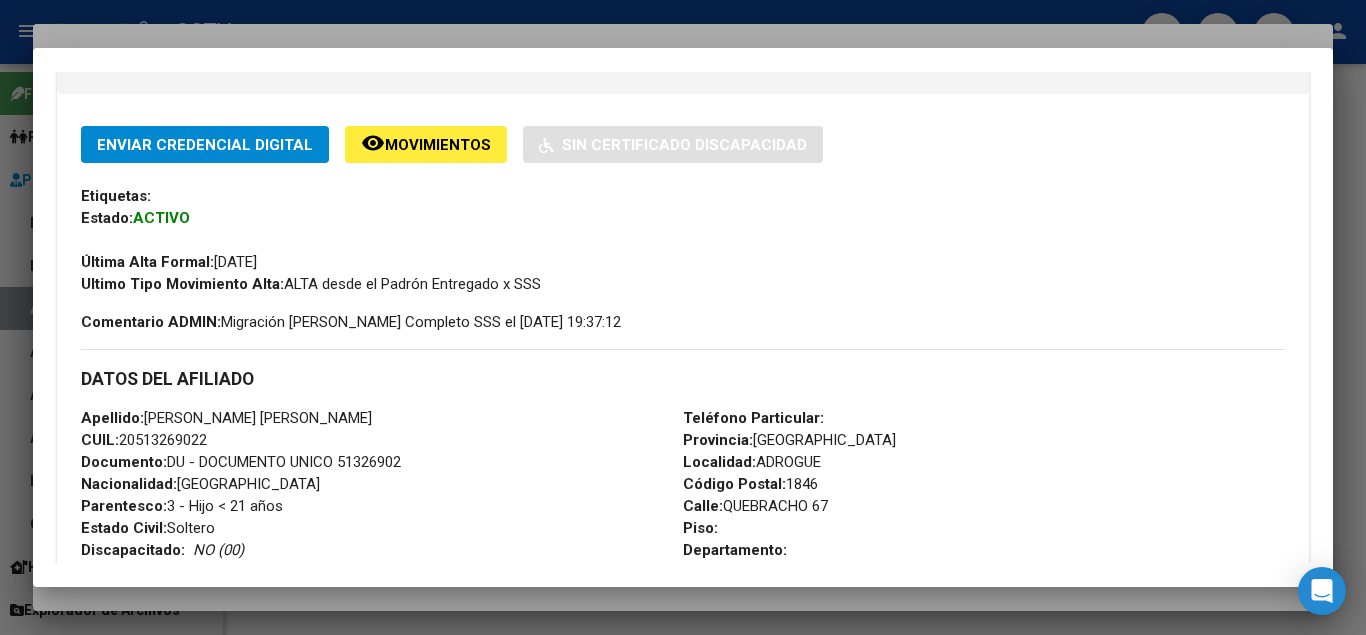 scroll, scrollTop: 0, scrollLeft: 0, axis: both 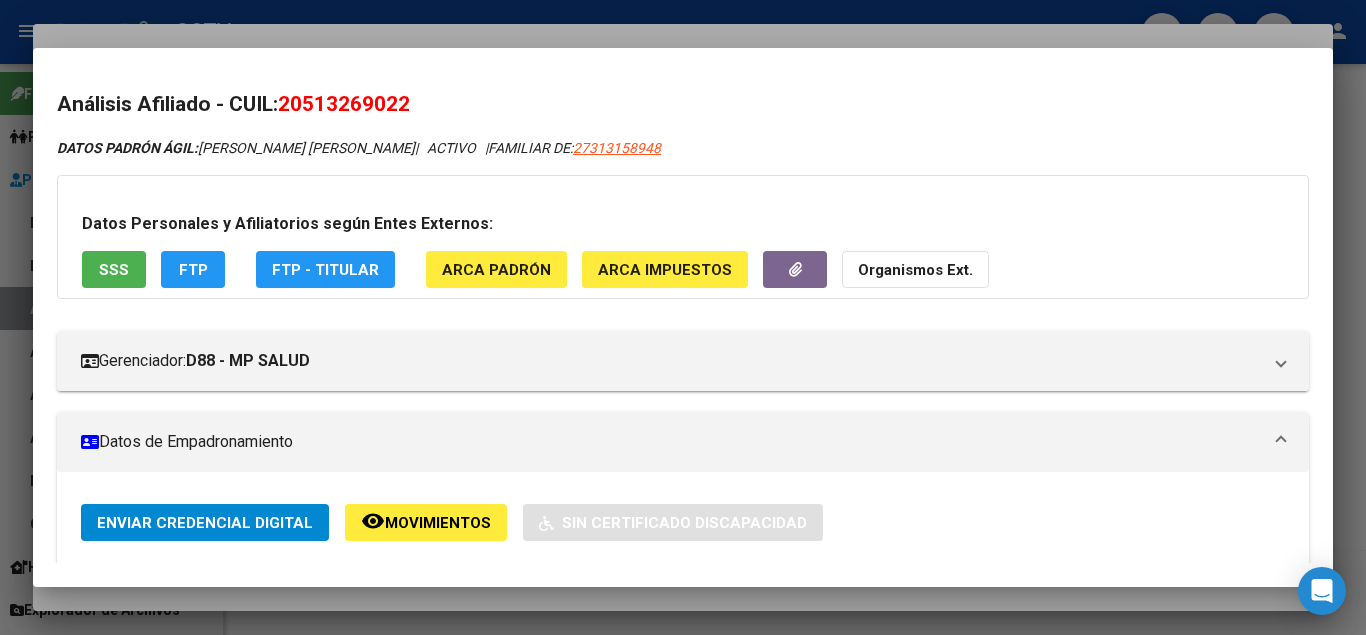 click on "SSS" at bounding box center (114, 270) 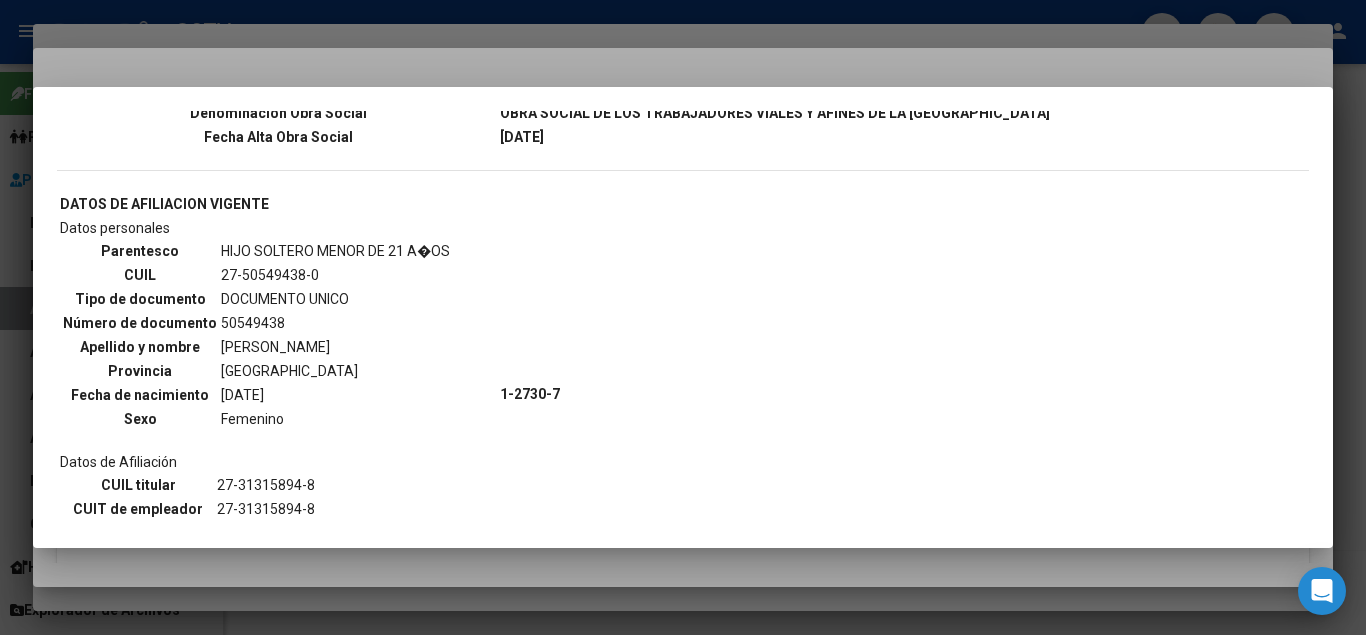 scroll, scrollTop: 2109, scrollLeft: 0, axis: vertical 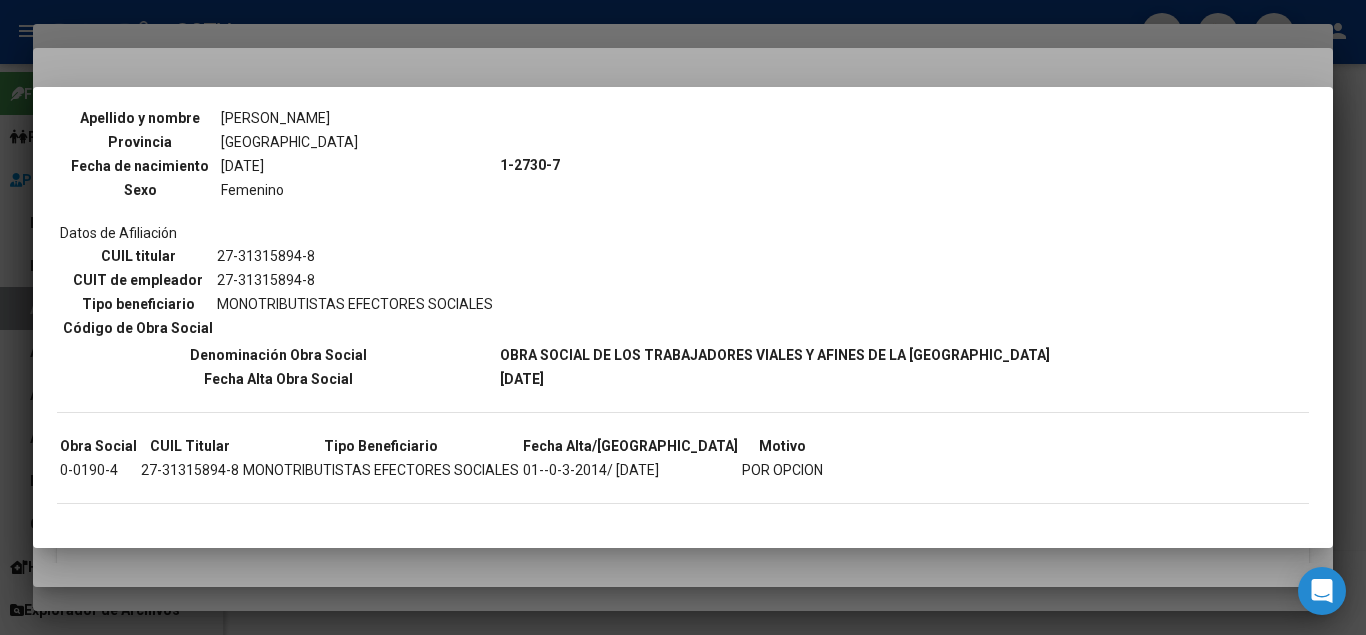 click at bounding box center [683, 317] 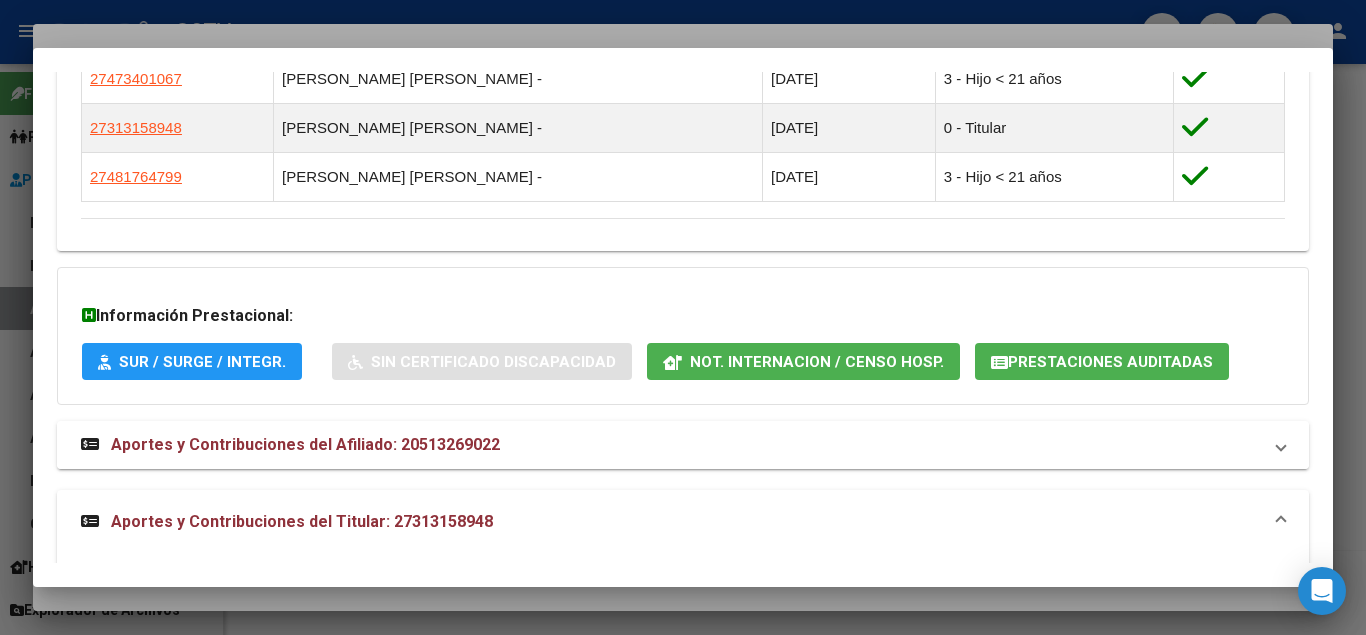 scroll, scrollTop: 1317, scrollLeft: 0, axis: vertical 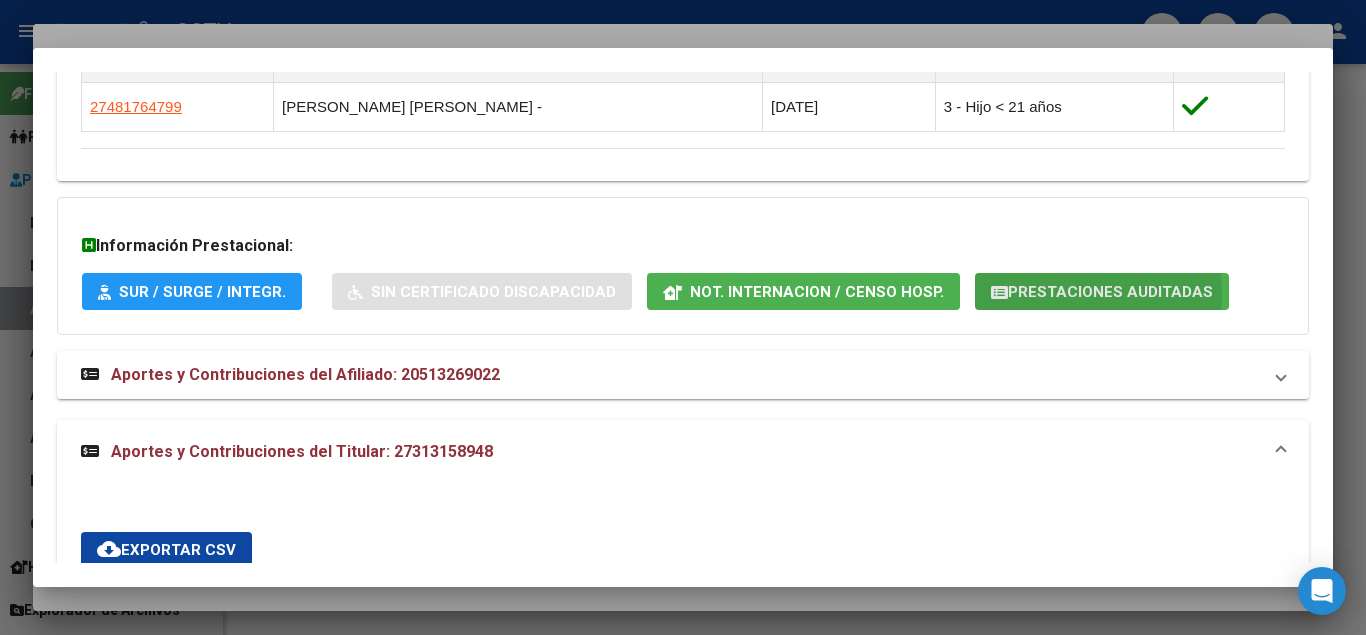 click on "Prestaciones Auditadas" 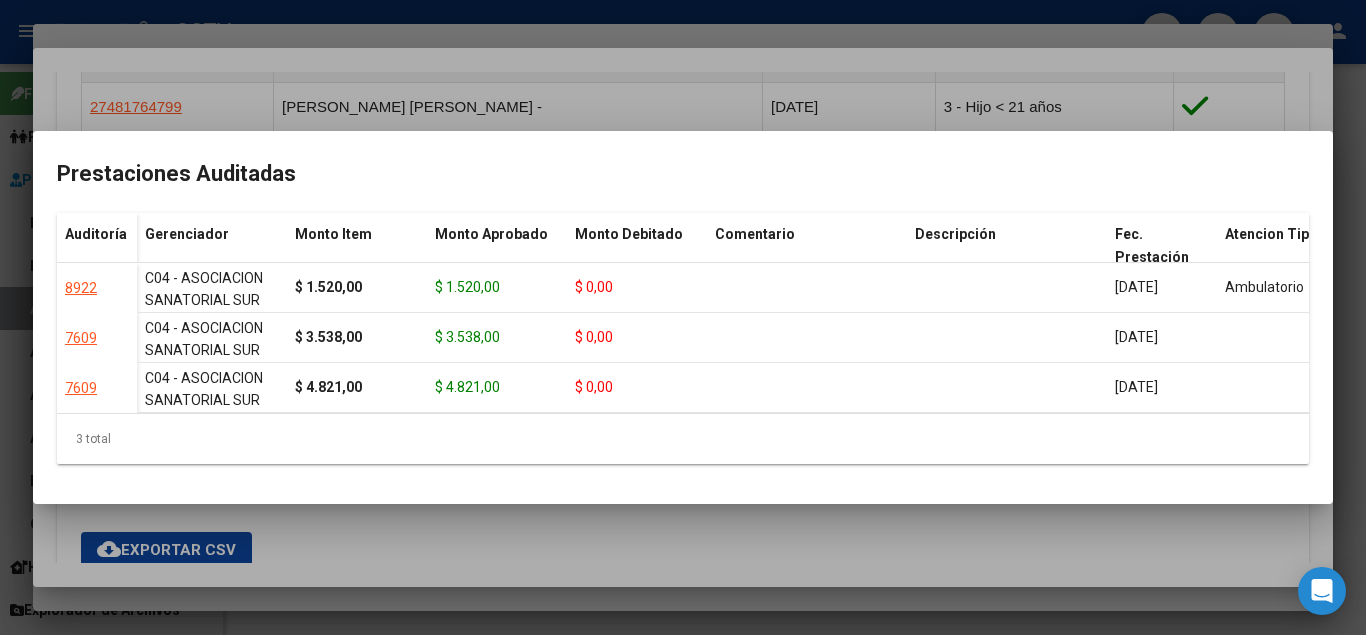 click at bounding box center (683, 317) 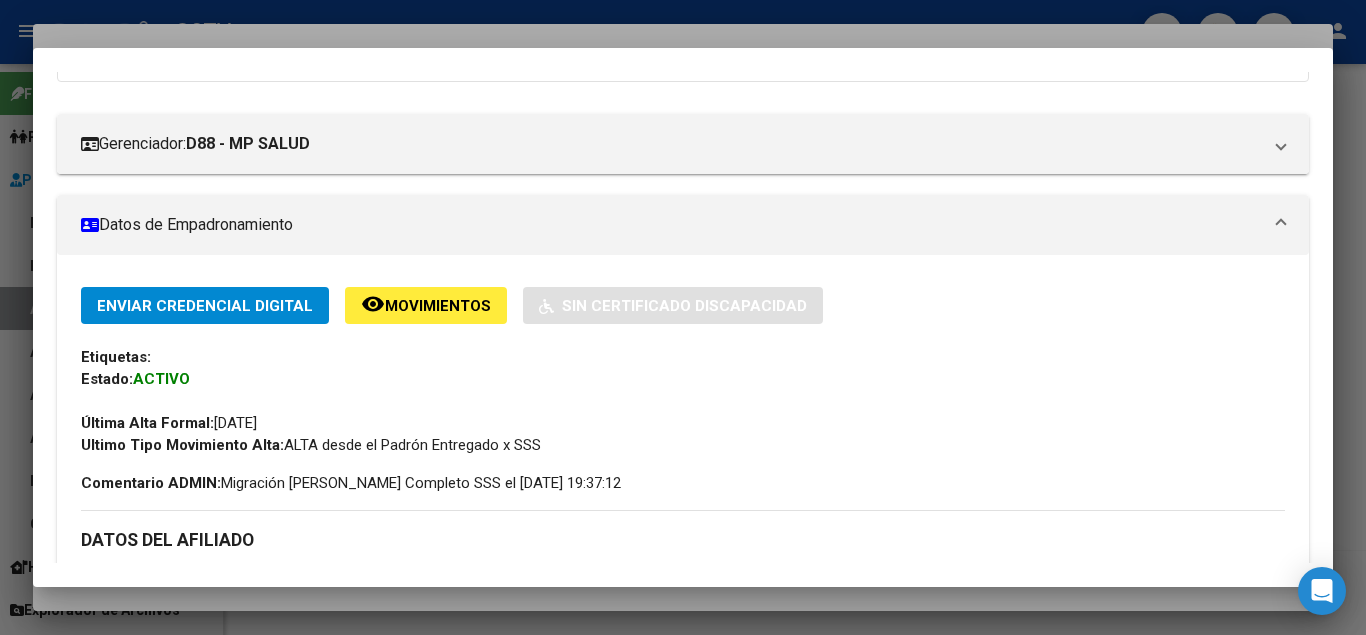 scroll, scrollTop: 0, scrollLeft: 0, axis: both 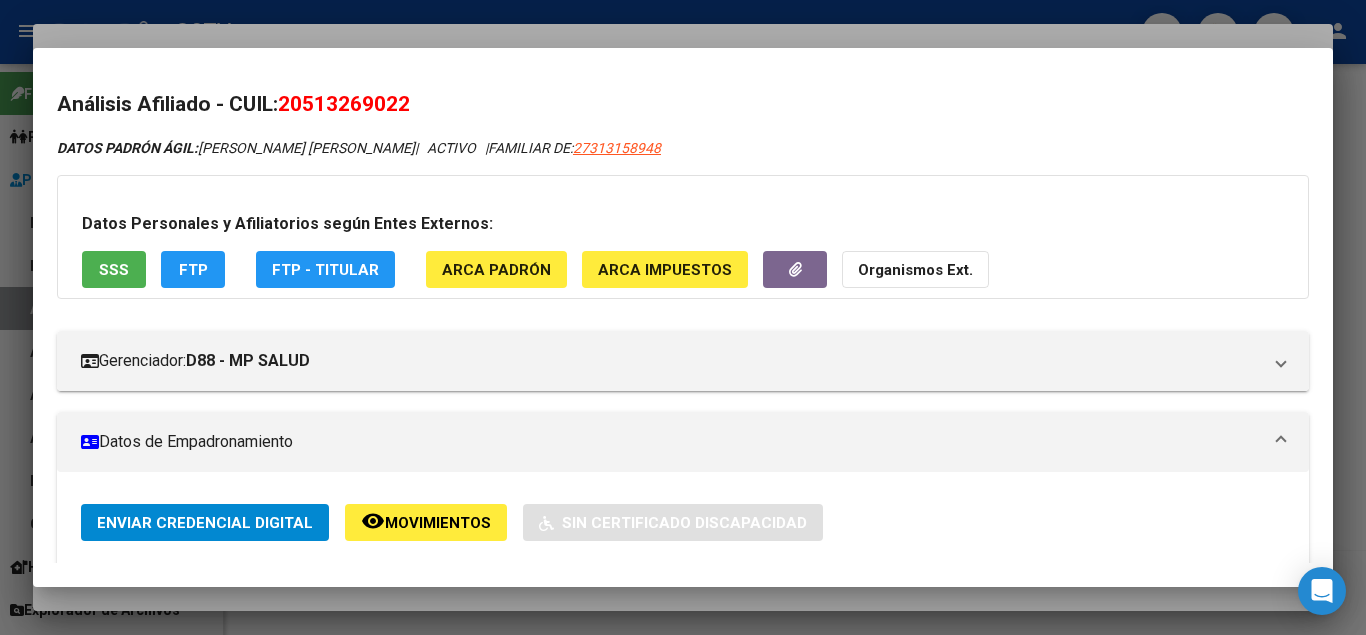 click on "FTP" at bounding box center (325, 270) 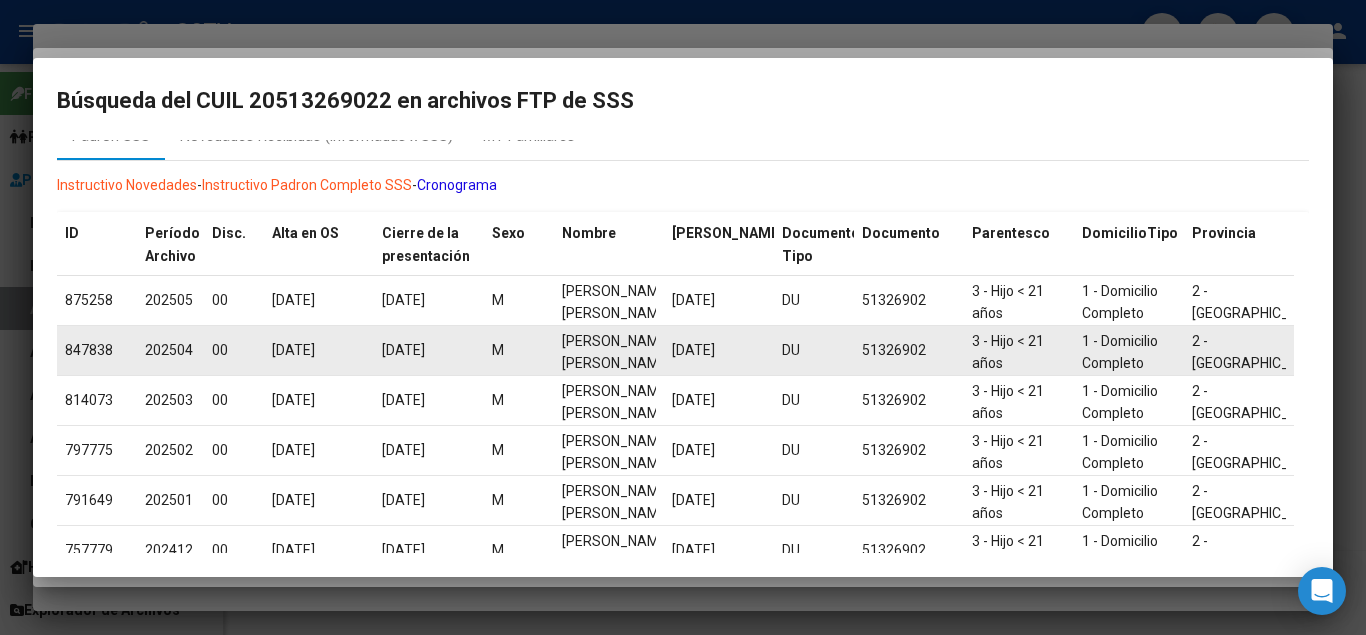 scroll, scrollTop: 0, scrollLeft: 0, axis: both 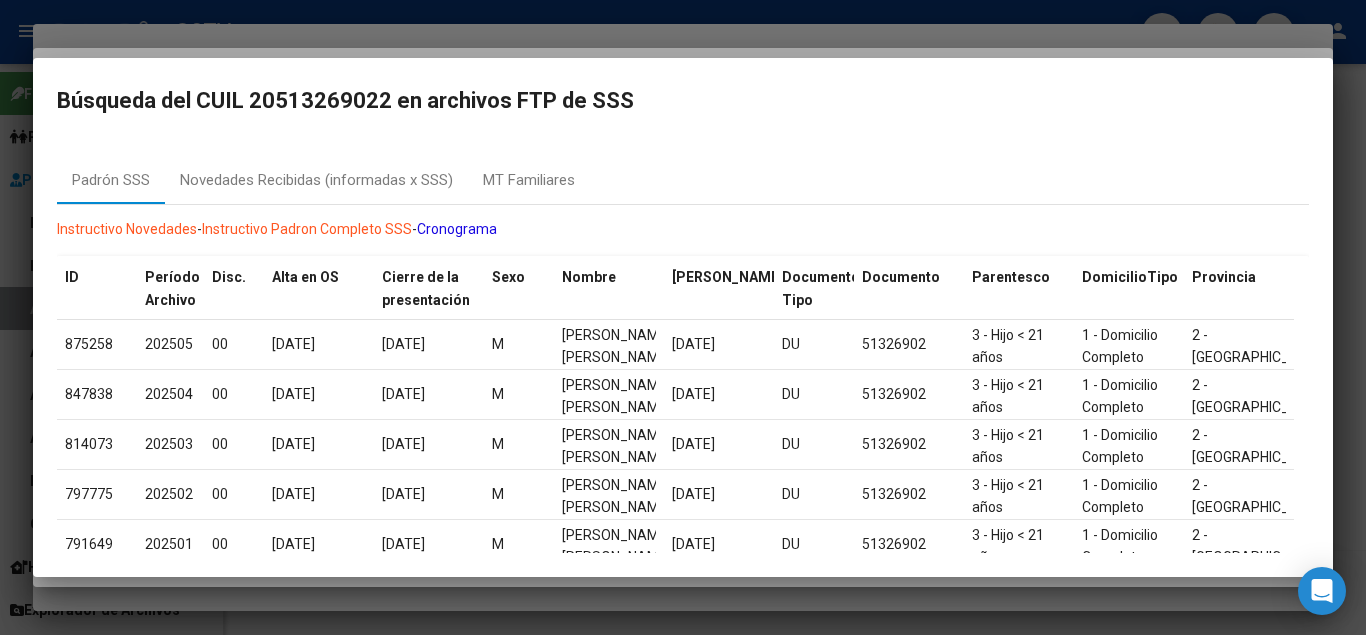 click at bounding box center (683, 317) 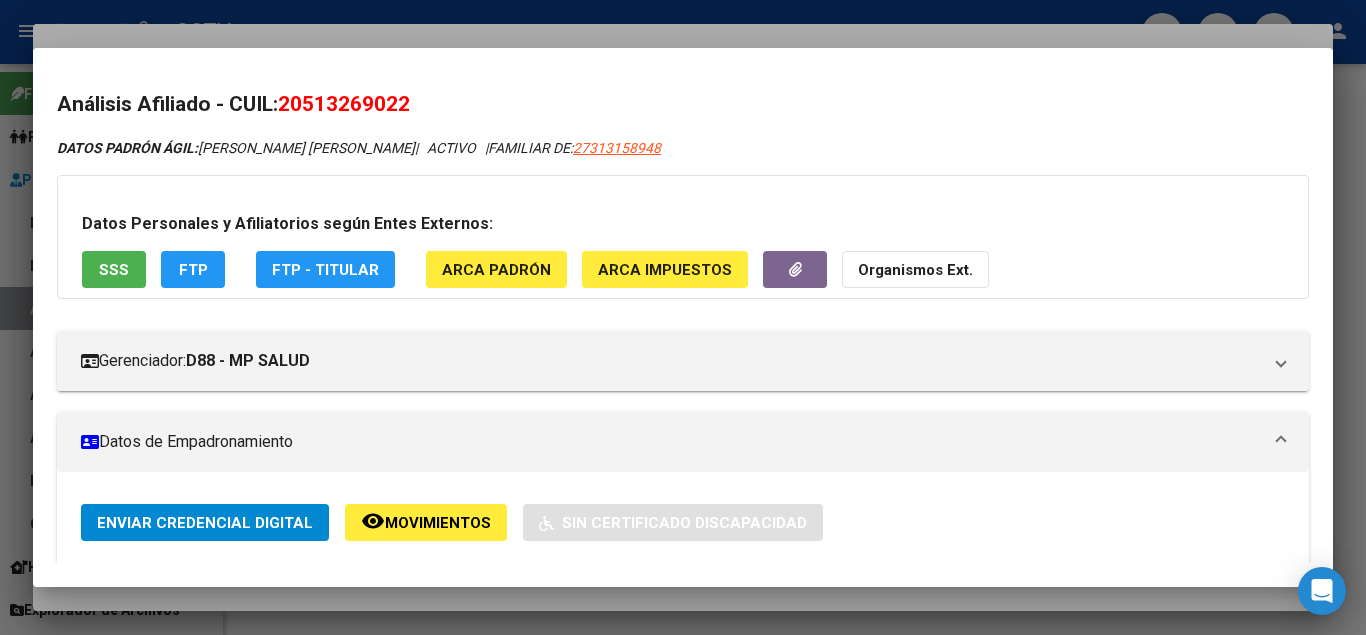 click at bounding box center (683, 317) 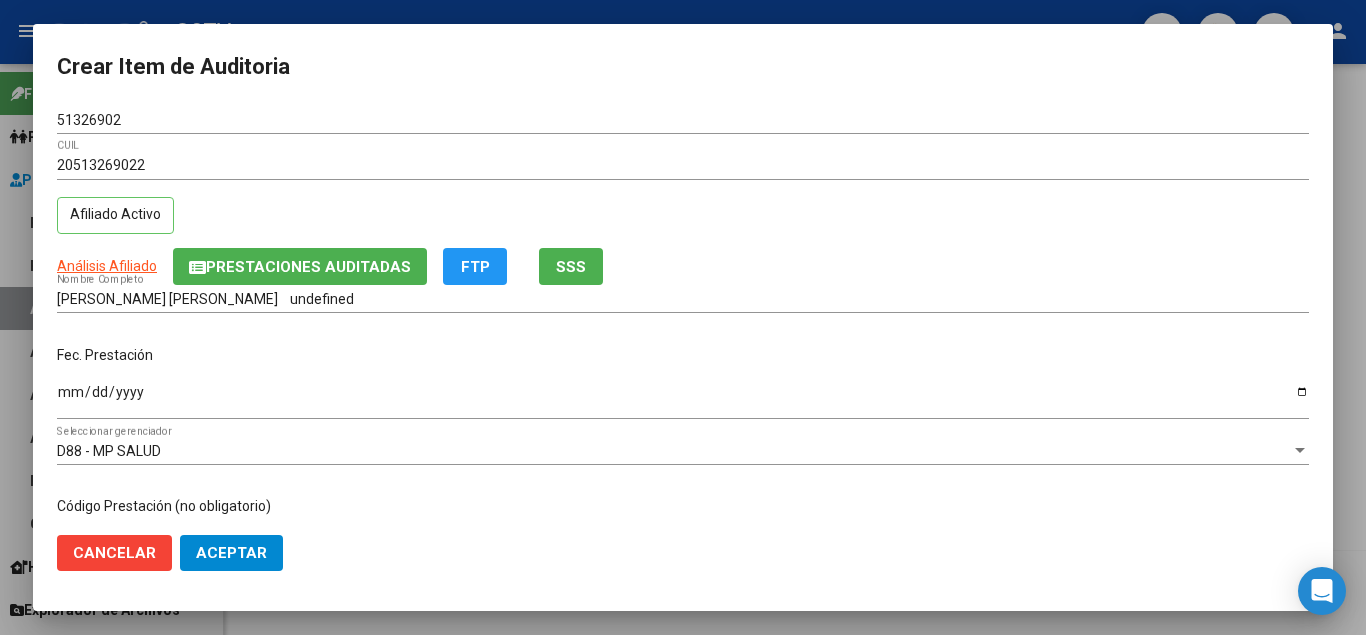 click on "Ingresar la fecha" at bounding box center [683, 399] 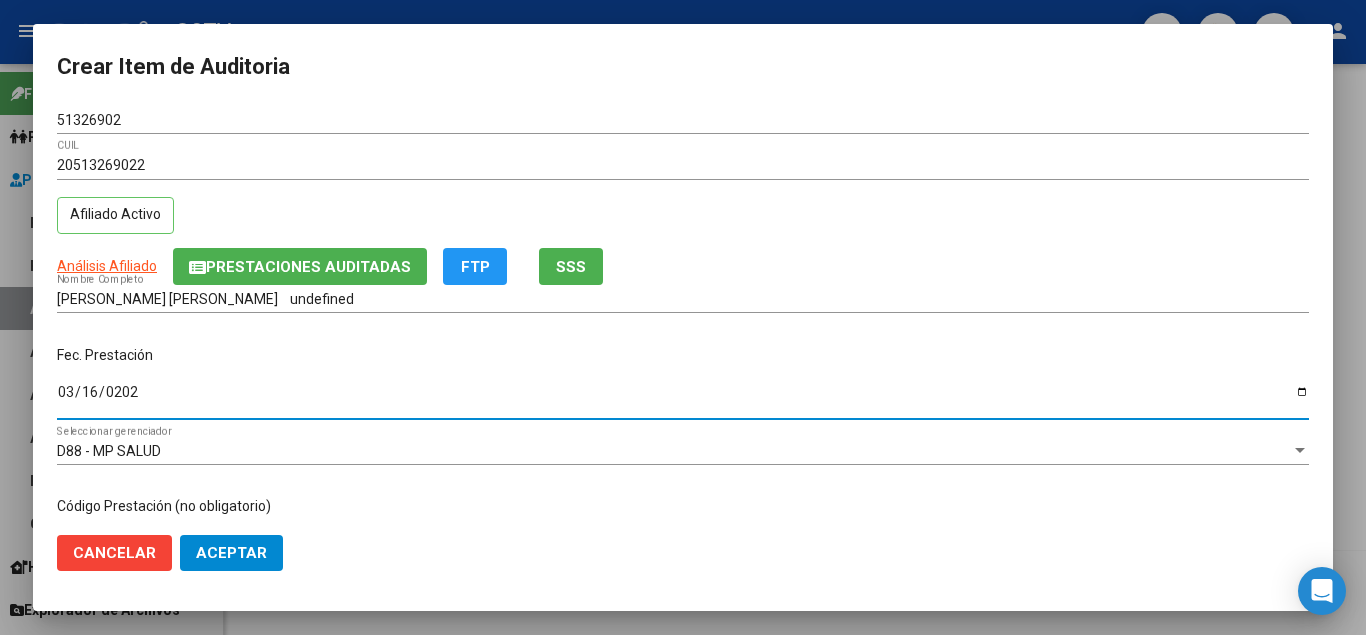 type on "[DATE]" 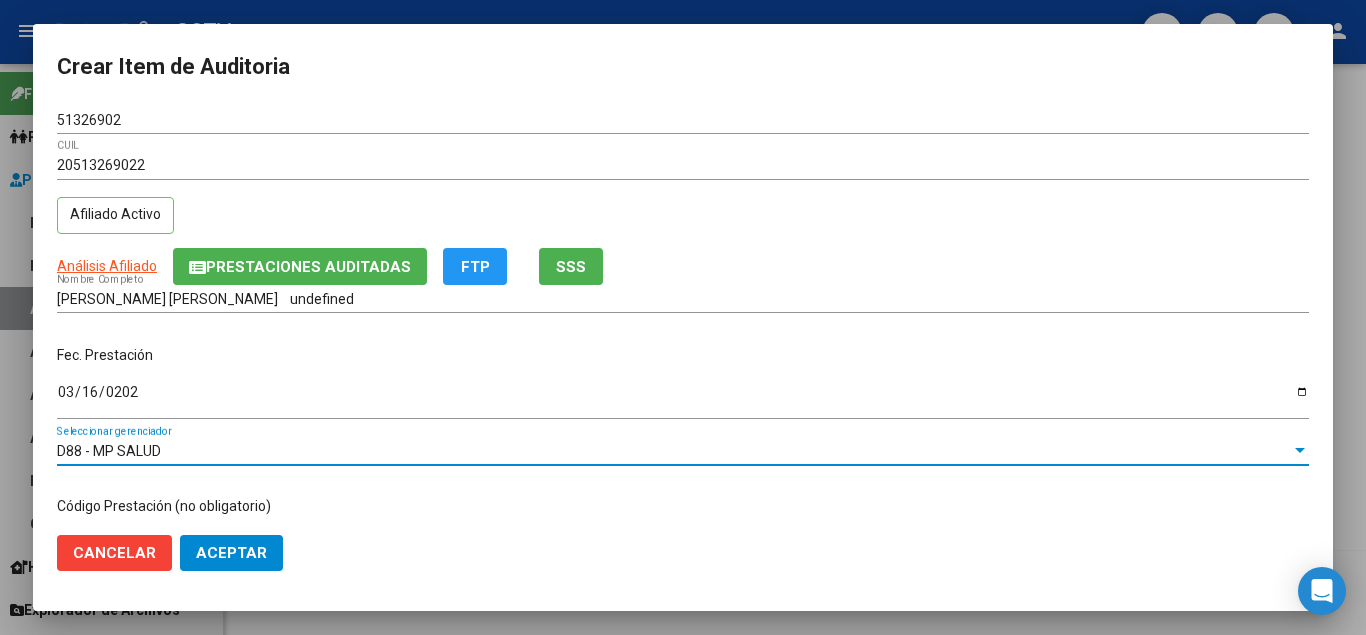 scroll, scrollTop: 233, scrollLeft: 0, axis: vertical 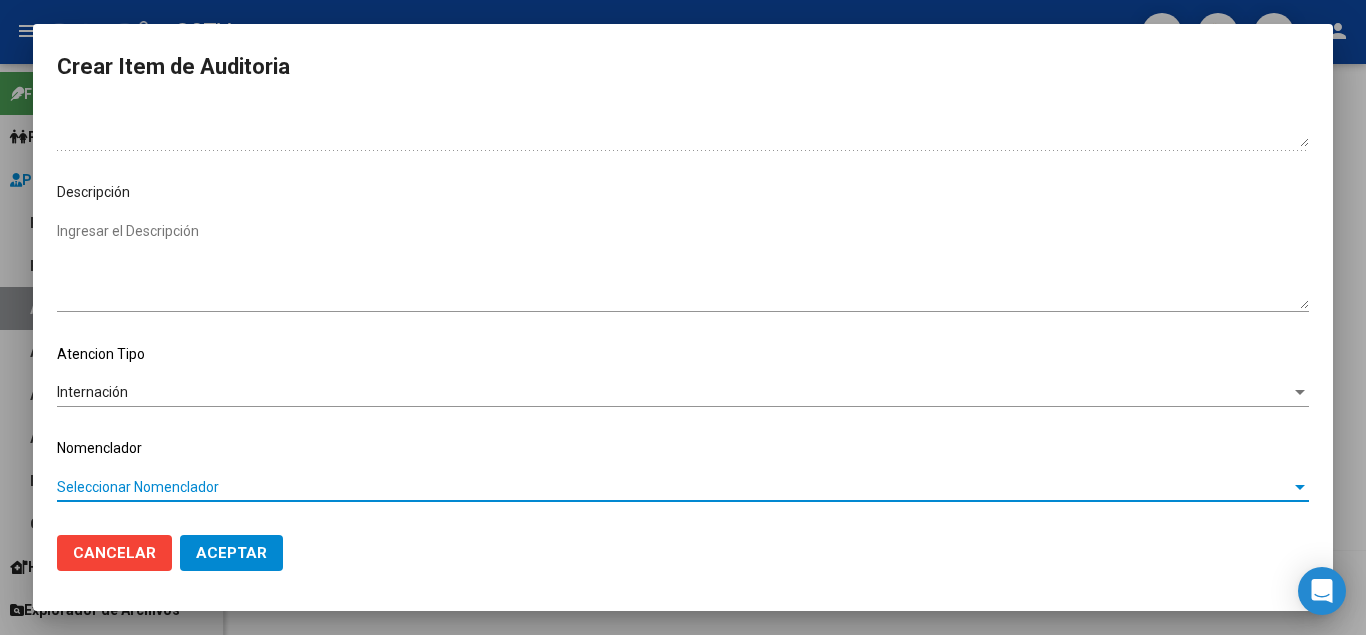 type 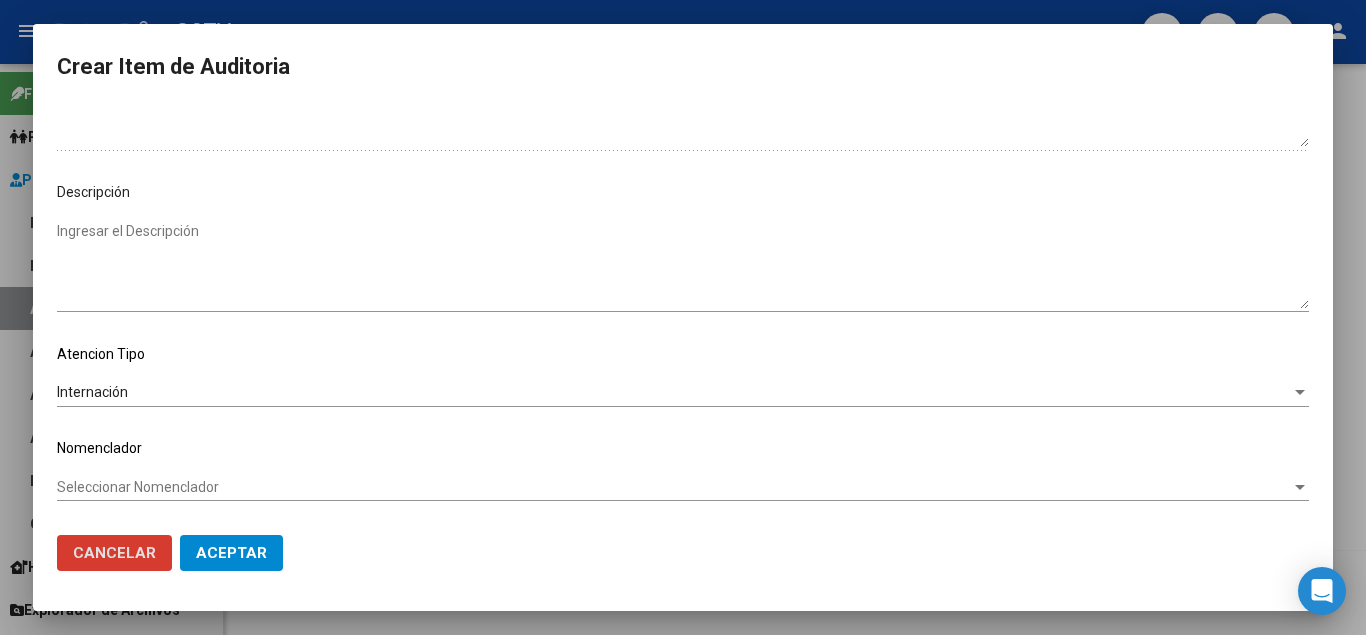 type 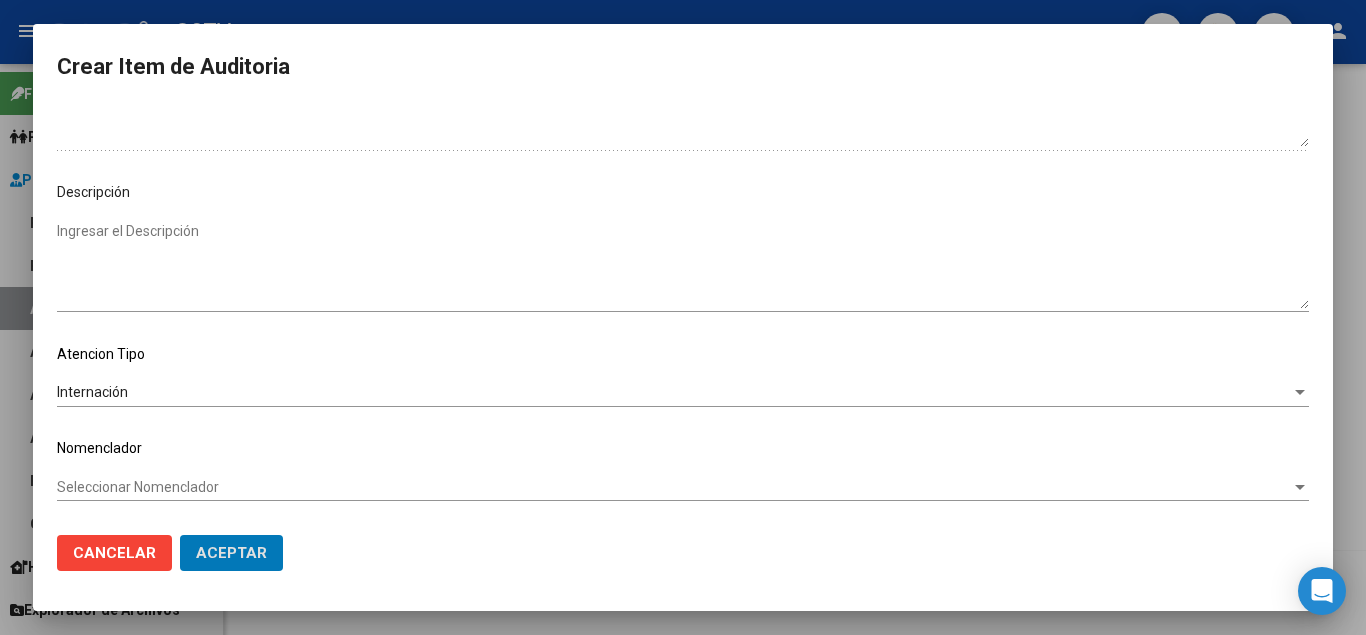 click on "Aceptar" 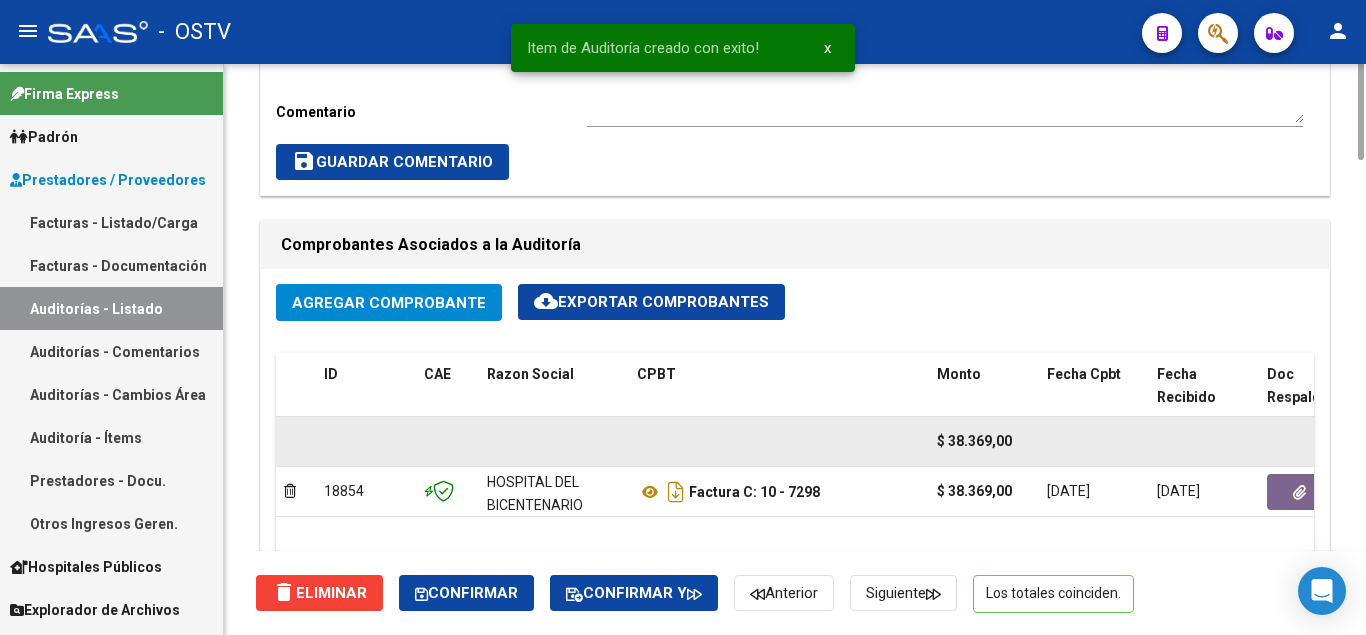 scroll, scrollTop: 600, scrollLeft: 0, axis: vertical 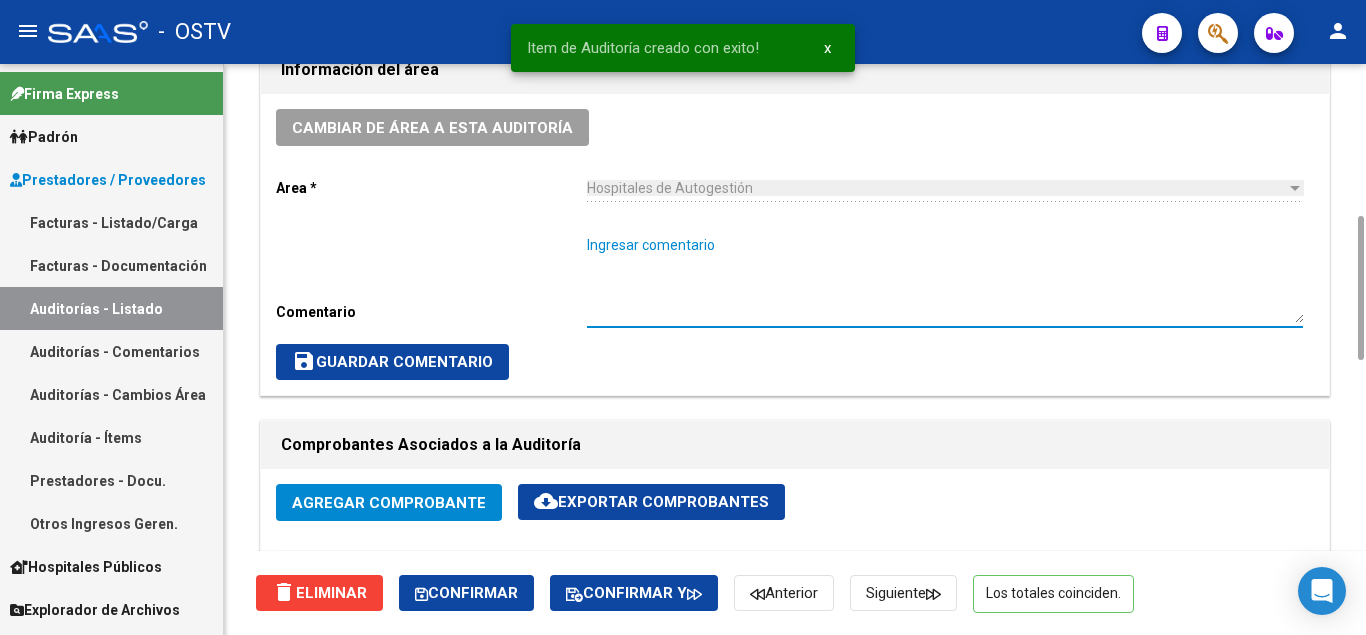 click on "Ingresar comentario" at bounding box center [945, 279] 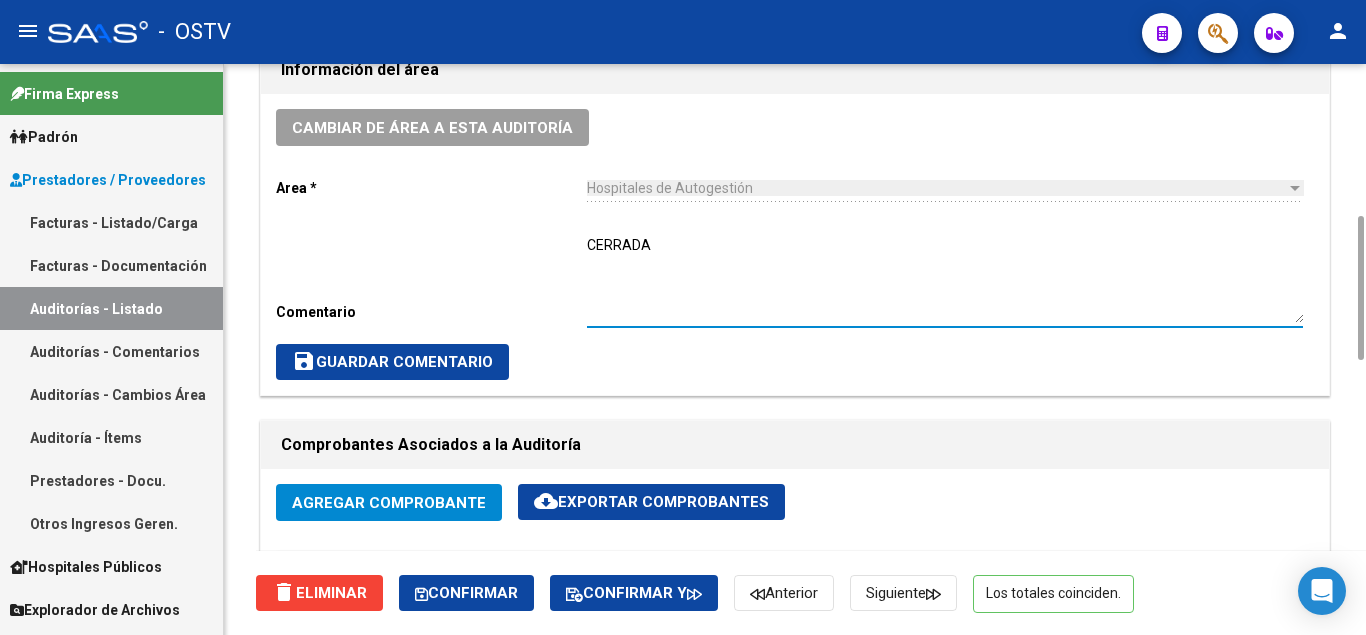 type on "CERRADA" 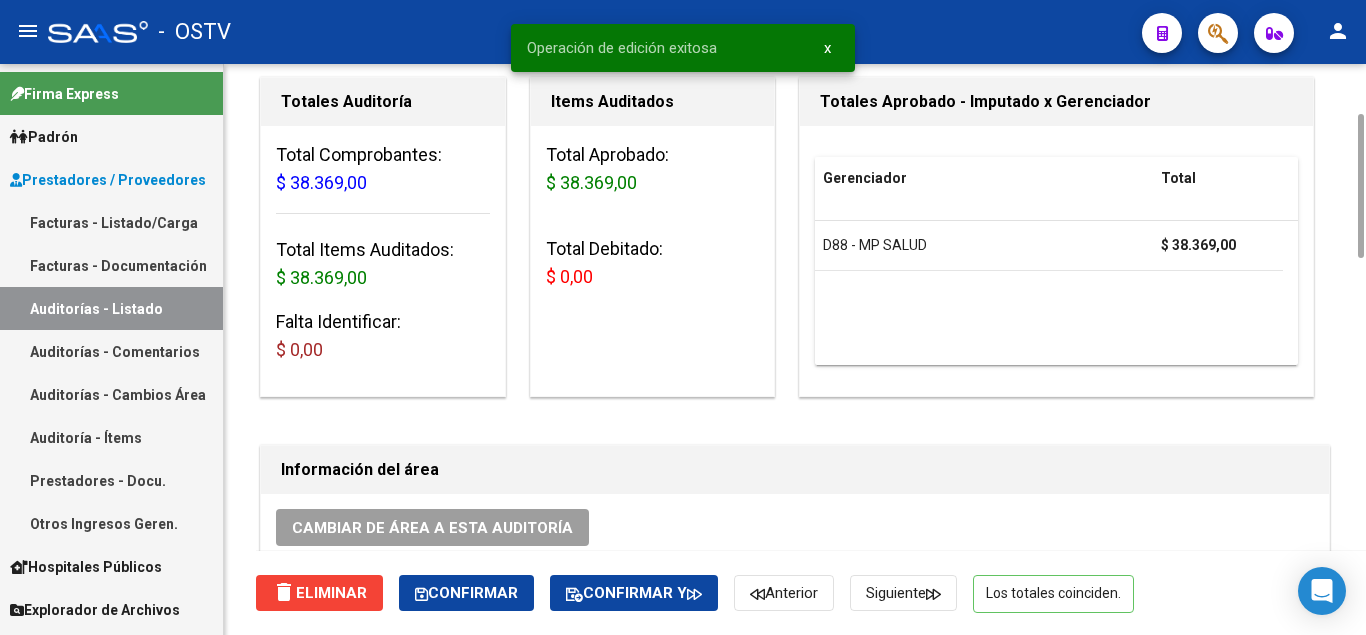 scroll, scrollTop: 0, scrollLeft: 0, axis: both 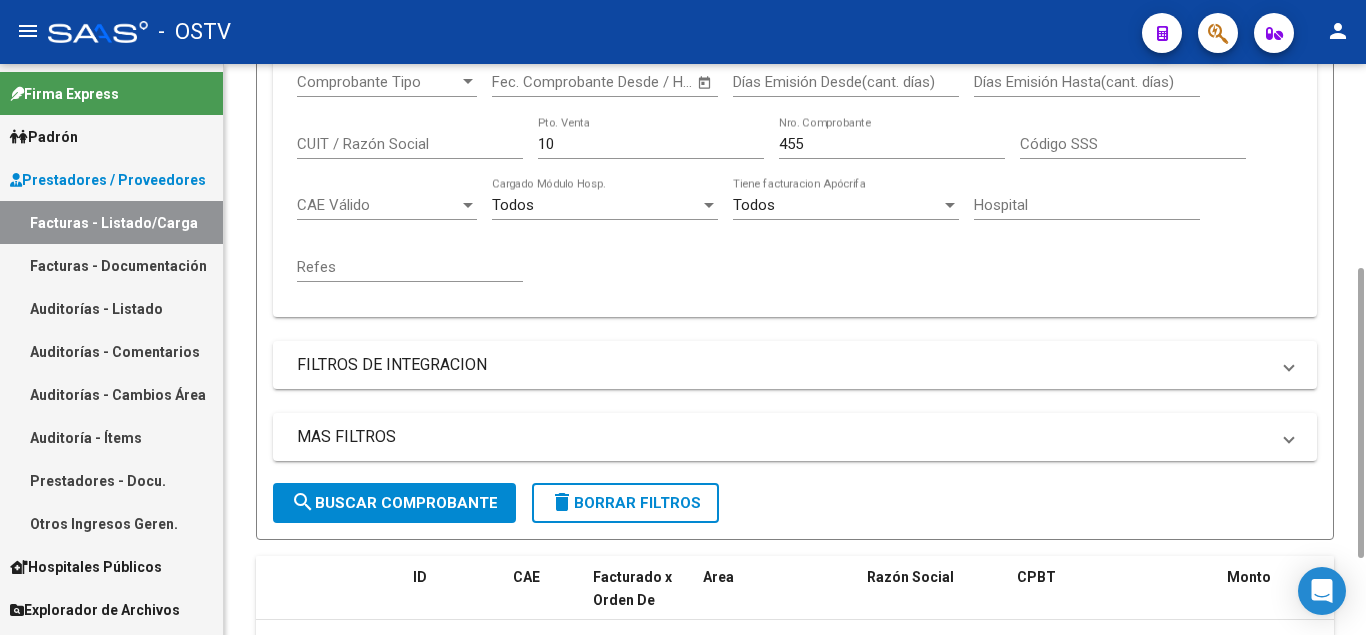 click on "455 Nro. Comprobante" 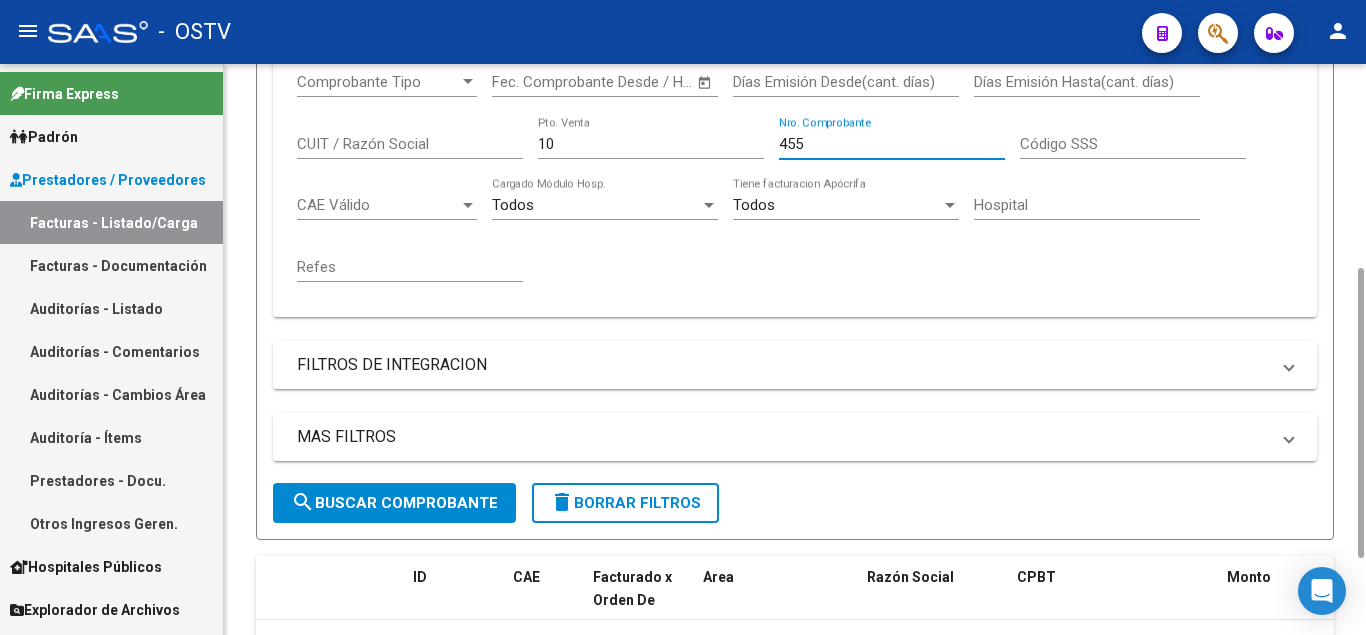 click on "455" at bounding box center [892, 144] 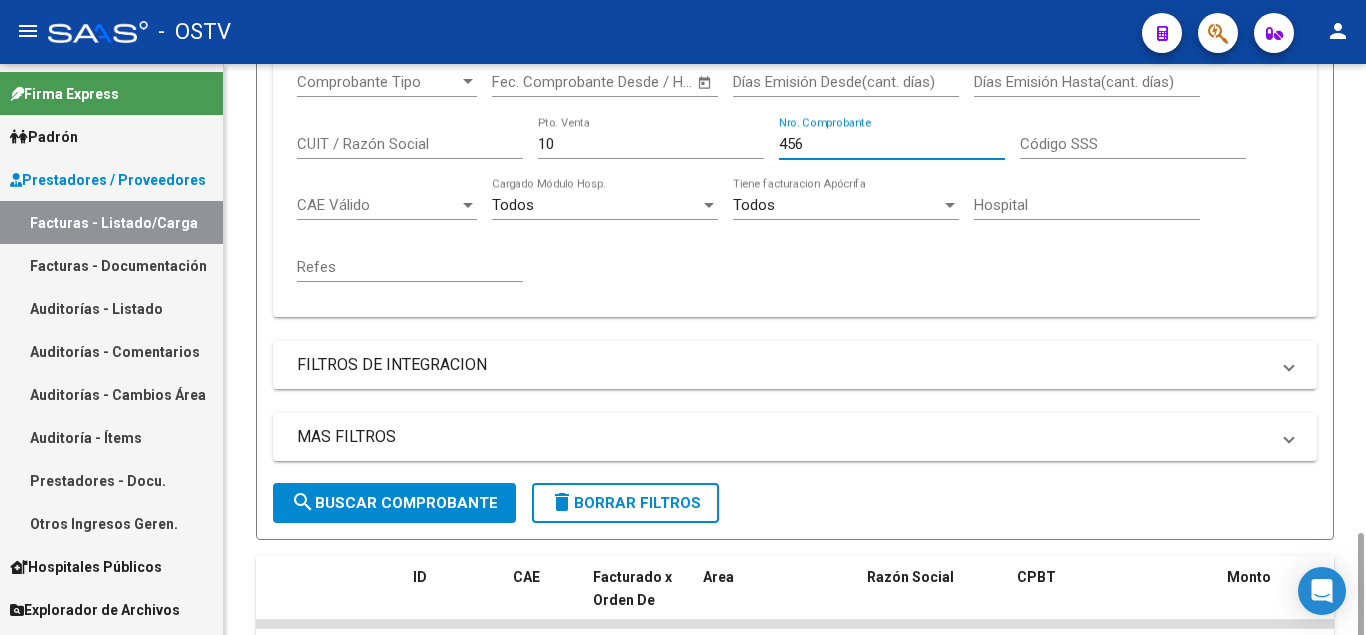 scroll, scrollTop: 581, scrollLeft: 0, axis: vertical 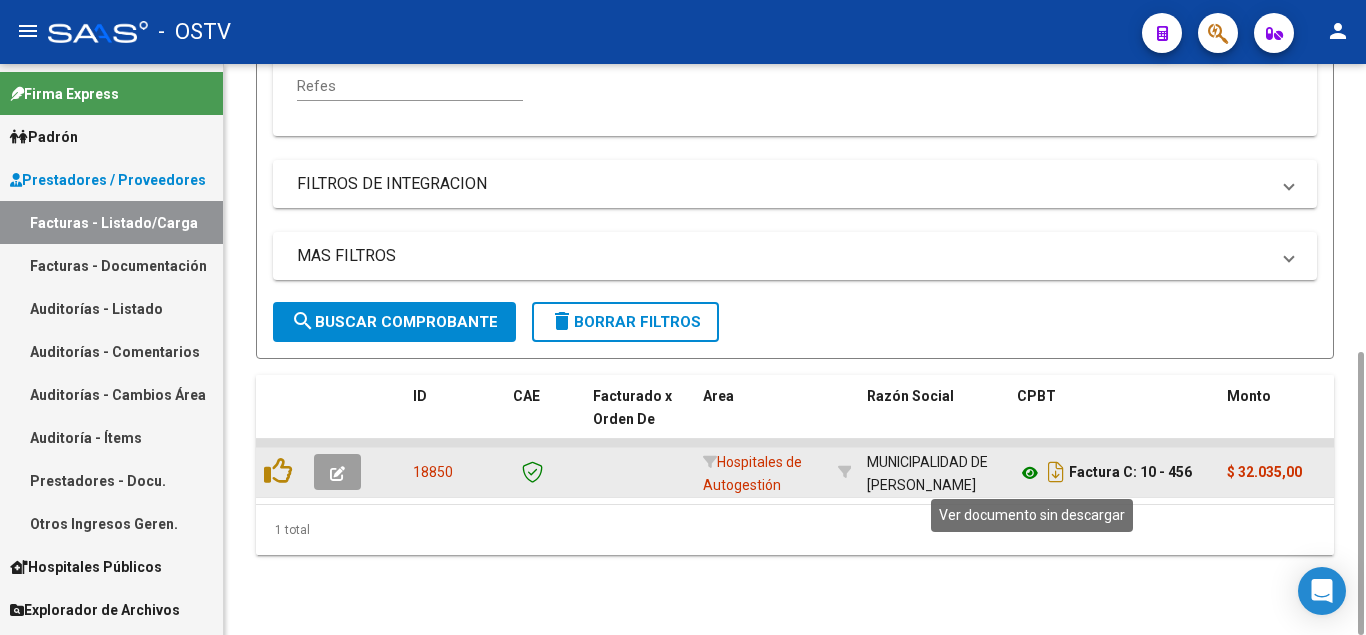 click 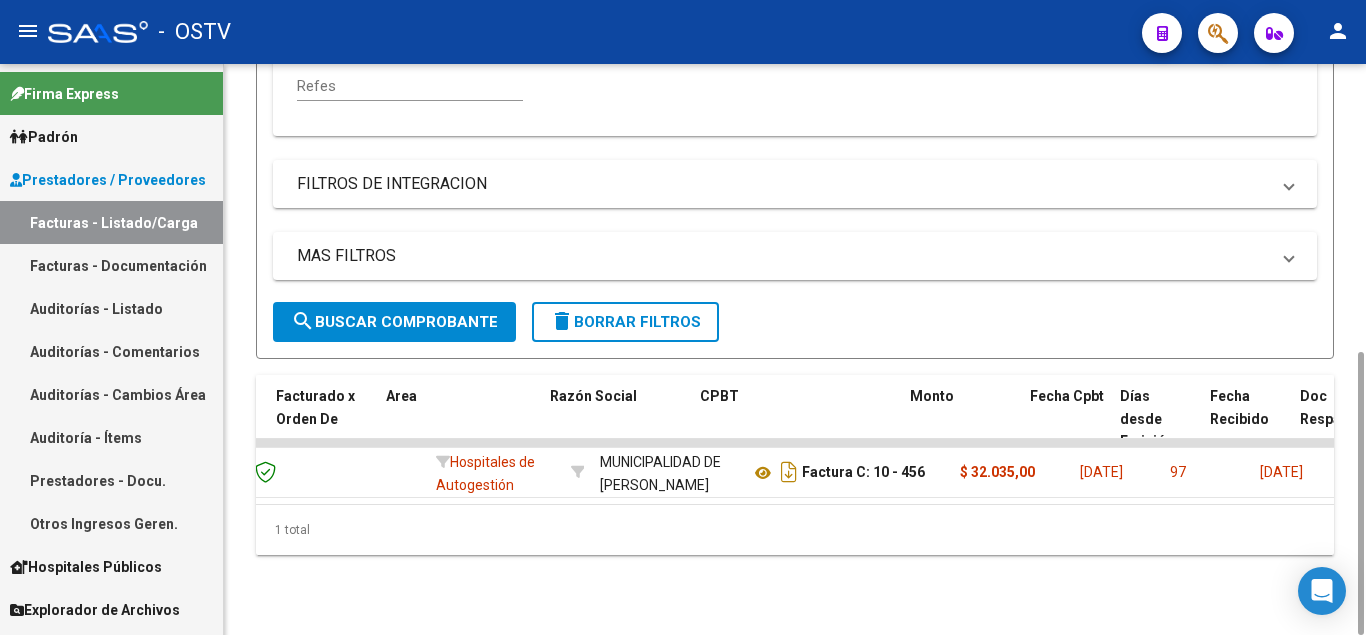 scroll, scrollTop: 0, scrollLeft: 317, axis: horizontal 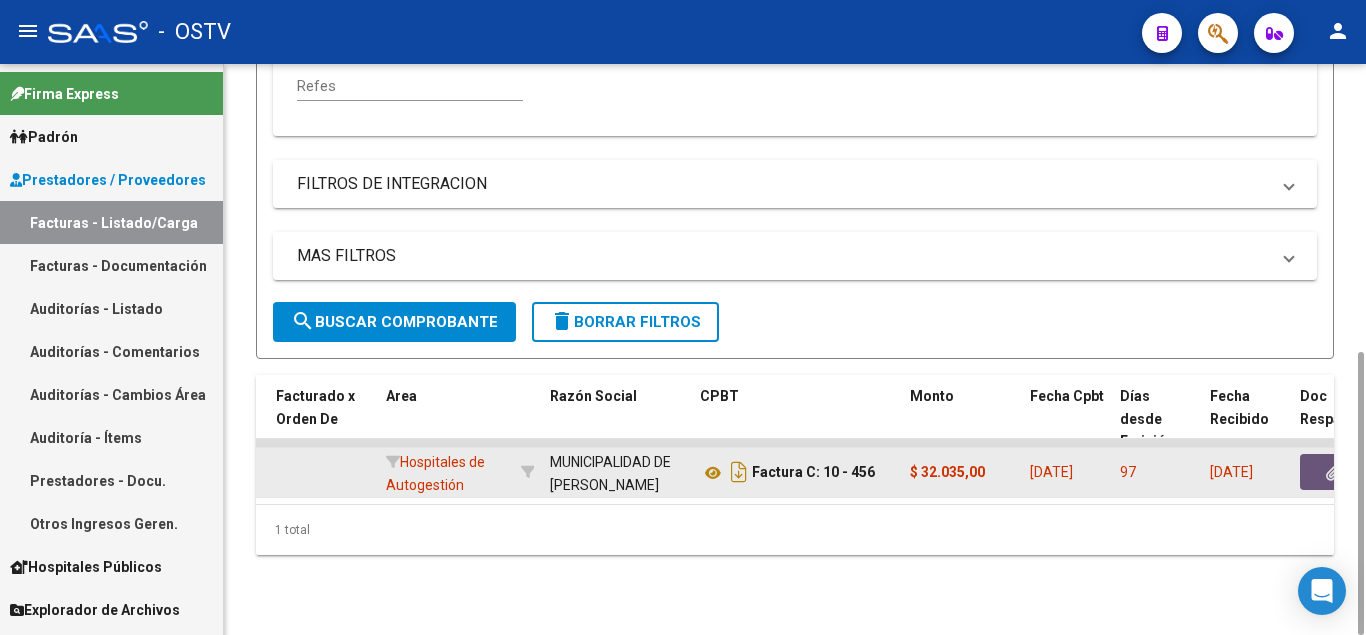 click 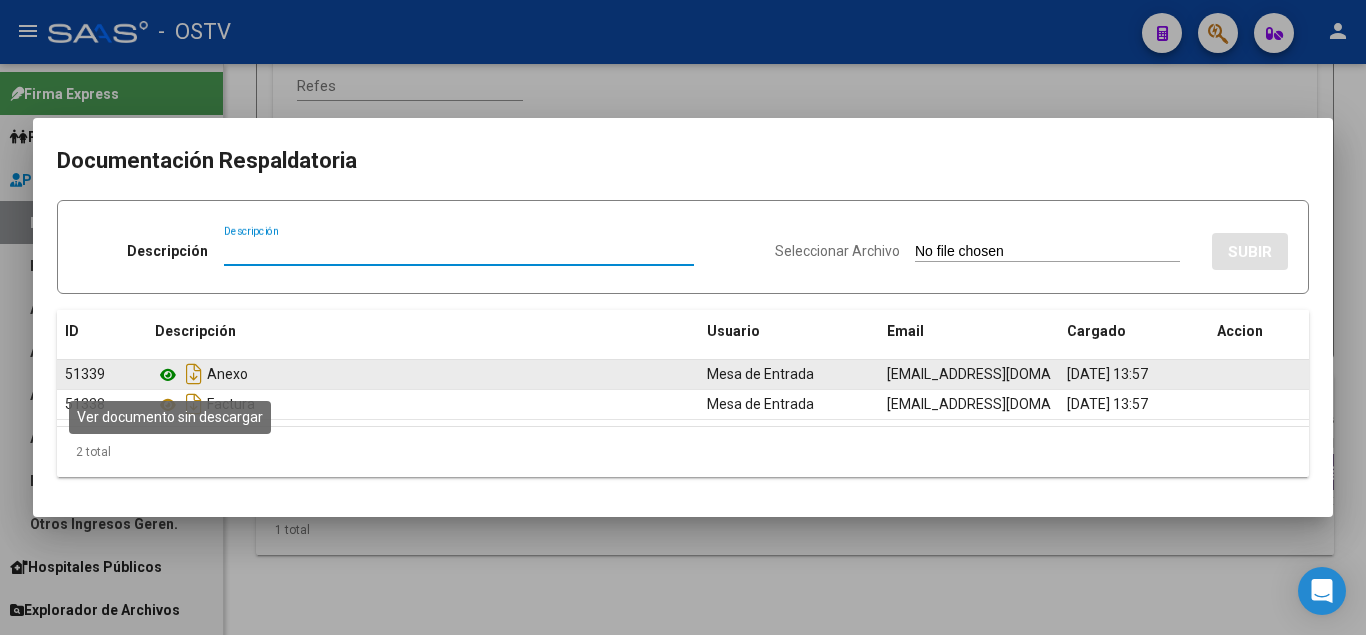 click 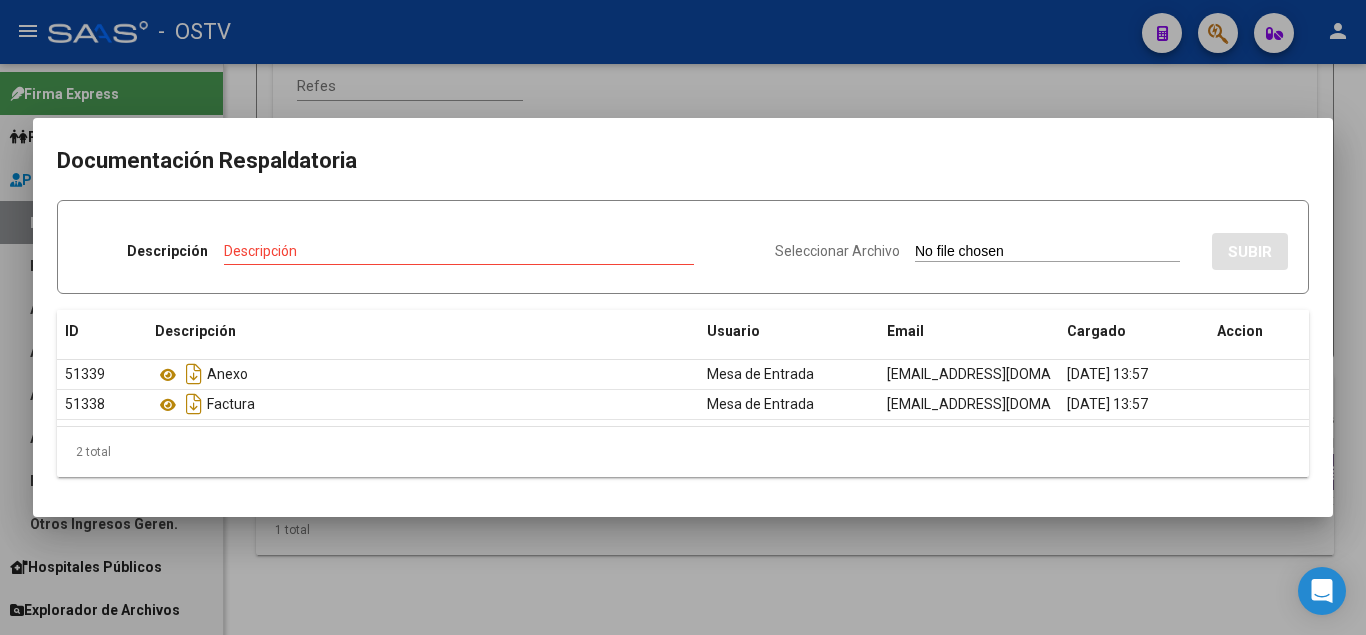 click at bounding box center [683, 317] 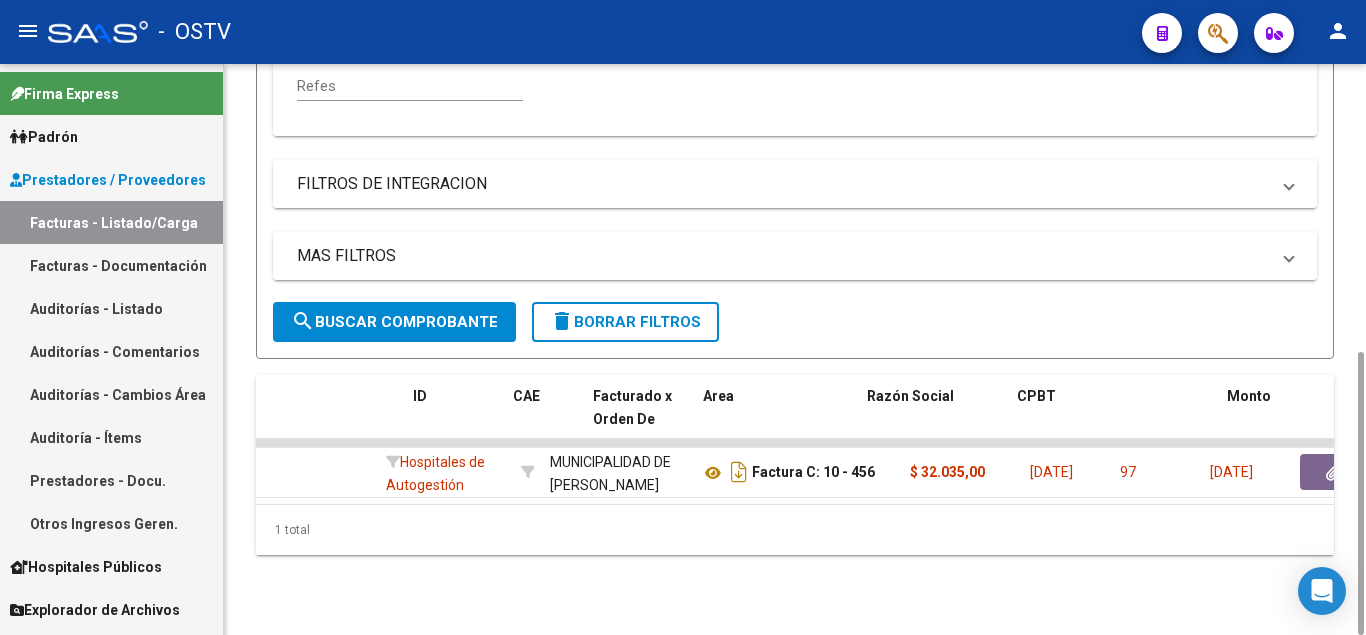 scroll, scrollTop: 0, scrollLeft: 0, axis: both 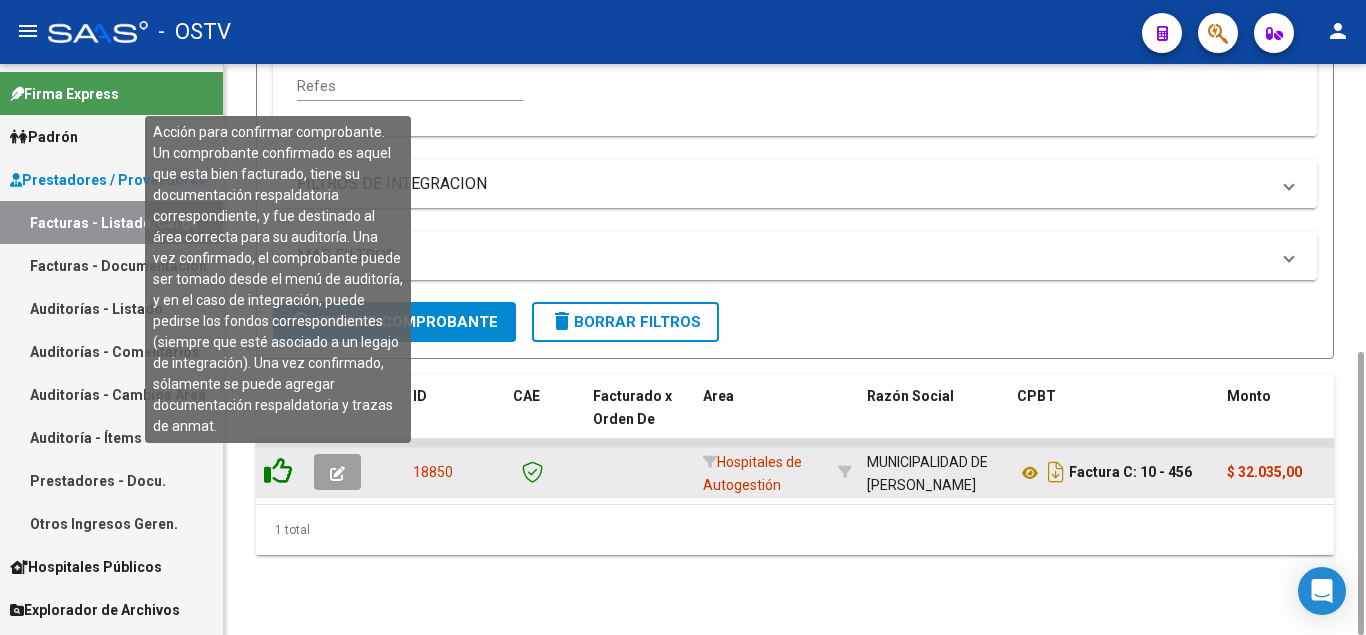 click 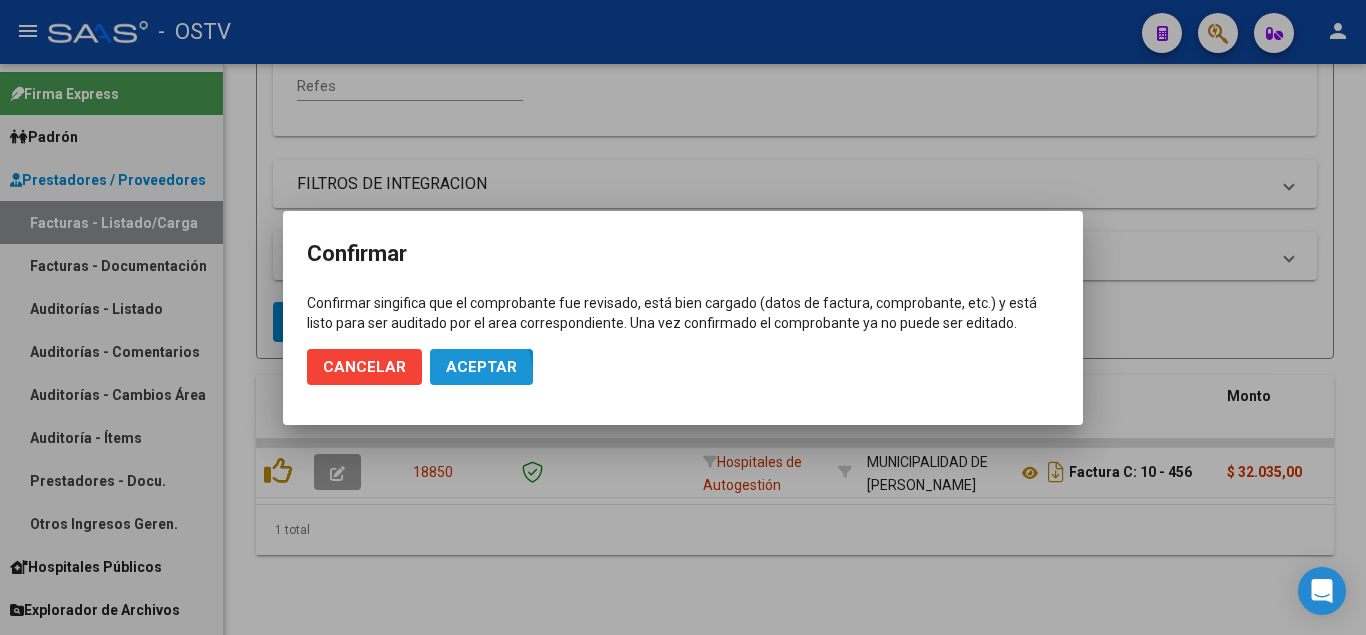 click on "Aceptar" 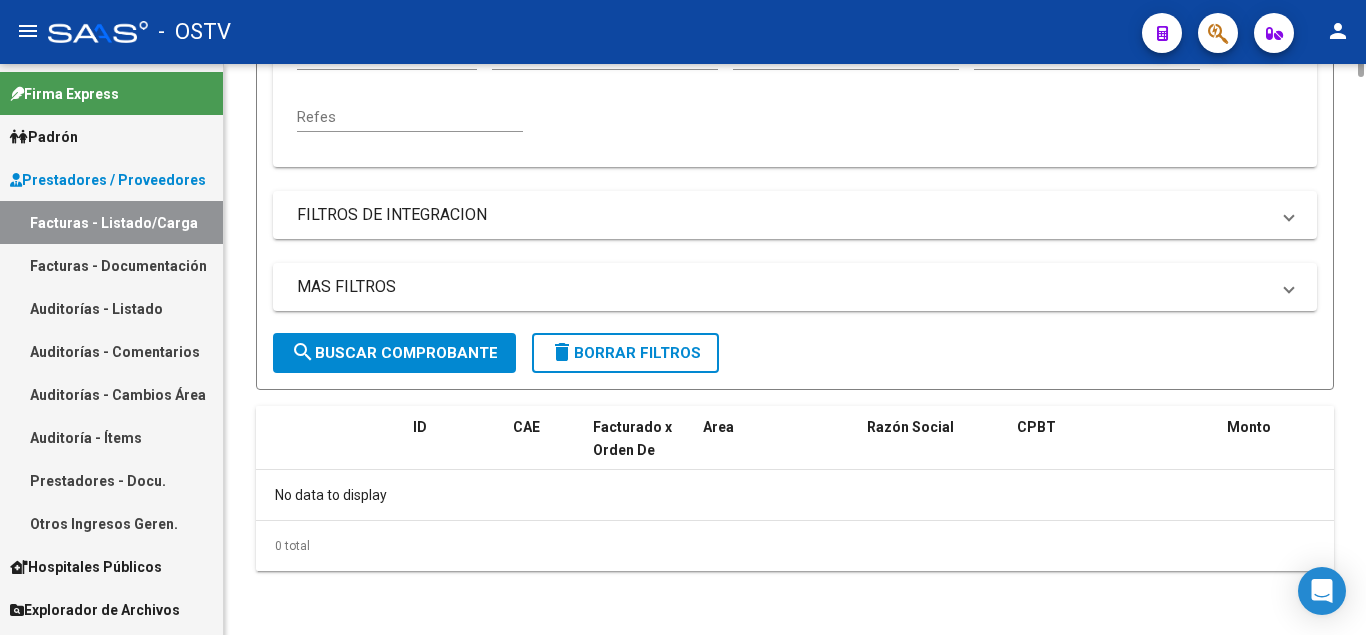 scroll, scrollTop: 181, scrollLeft: 0, axis: vertical 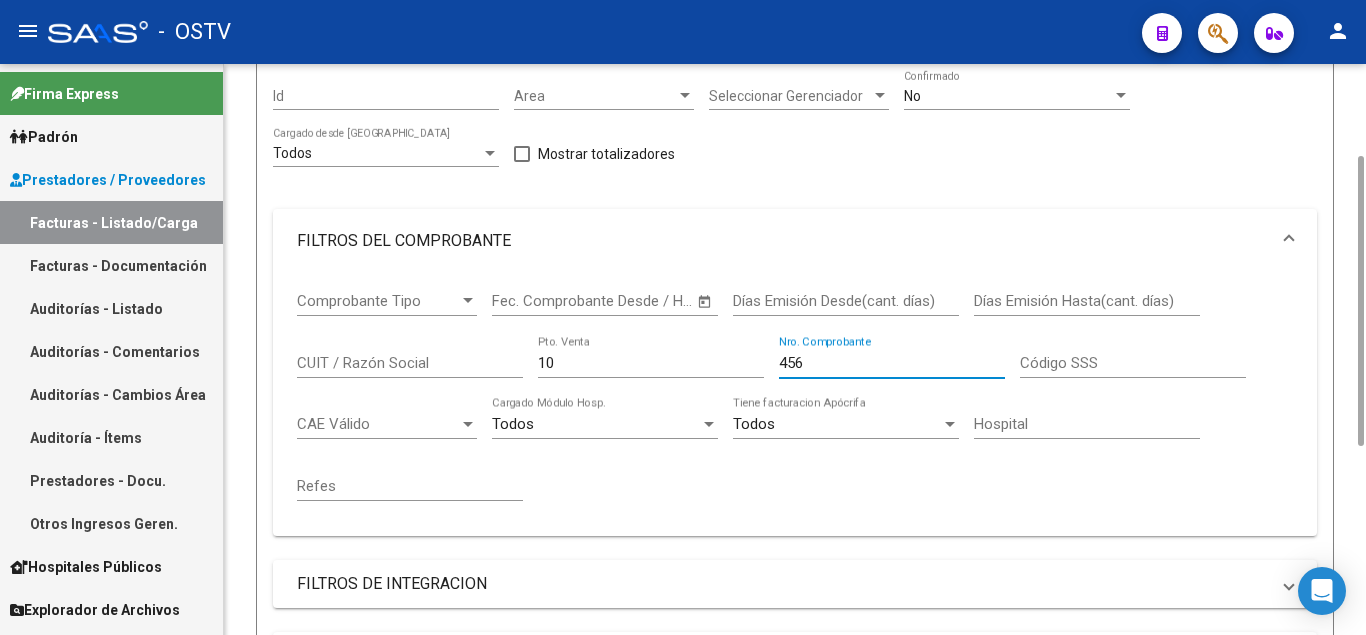 click on "456" at bounding box center [892, 363] 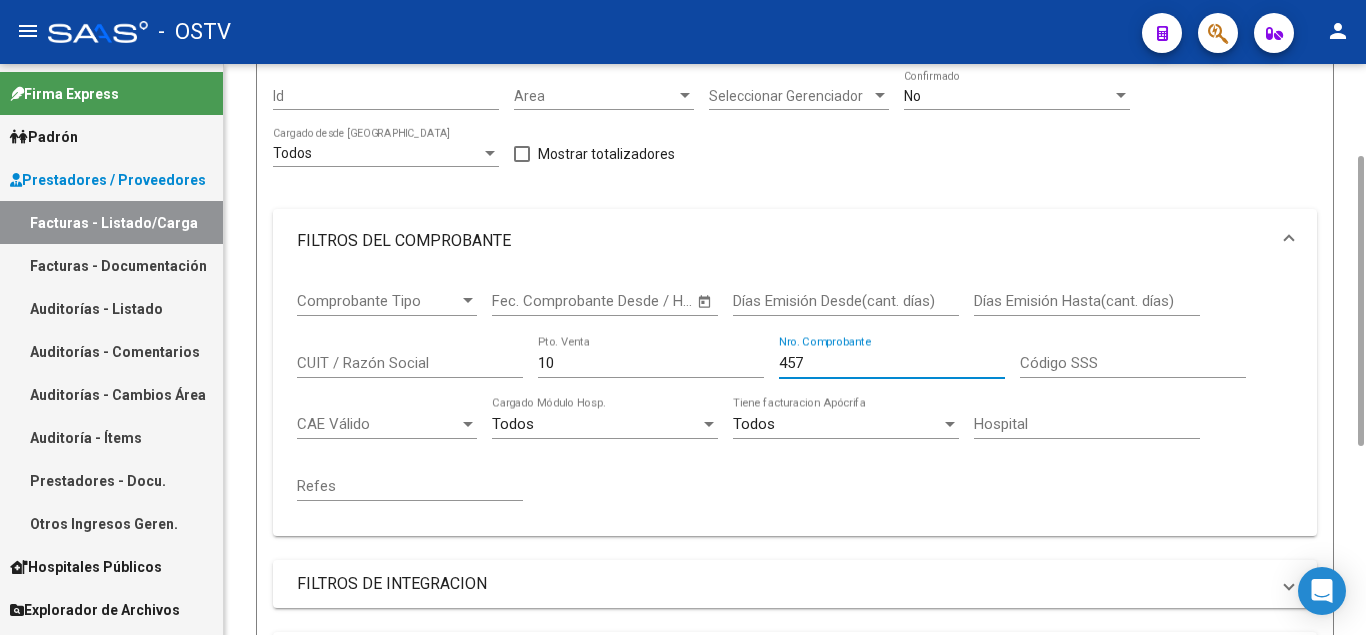 scroll, scrollTop: 581, scrollLeft: 0, axis: vertical 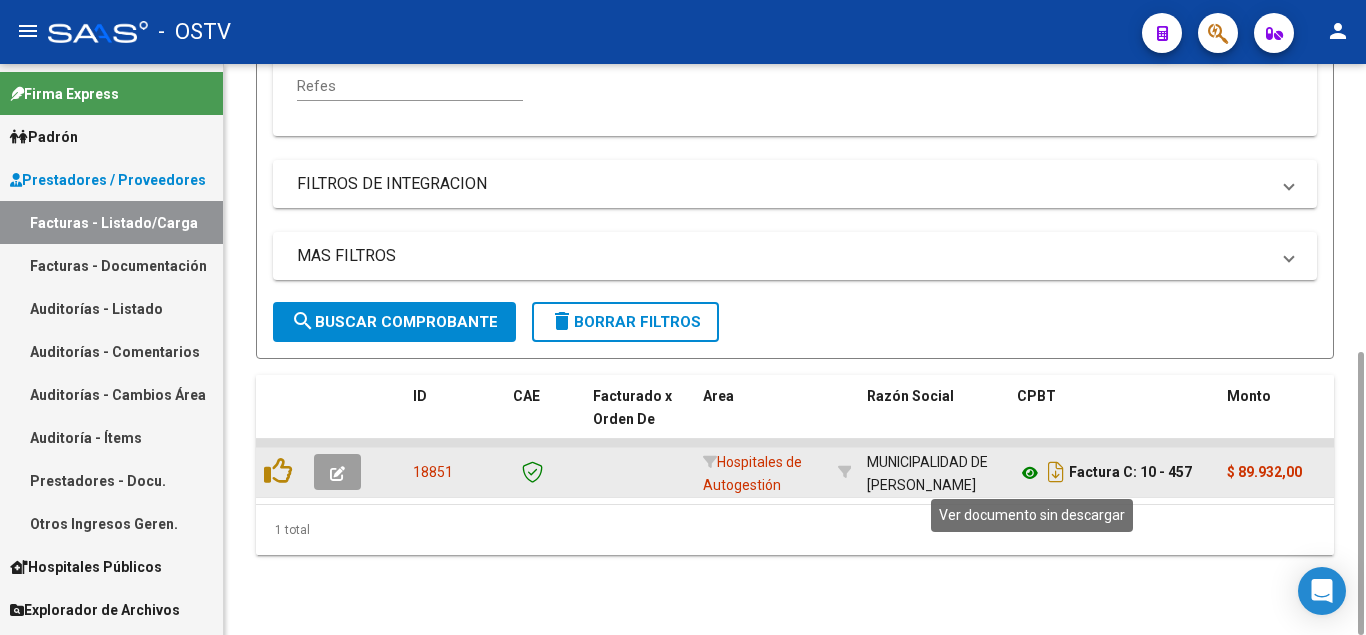 type on "457" 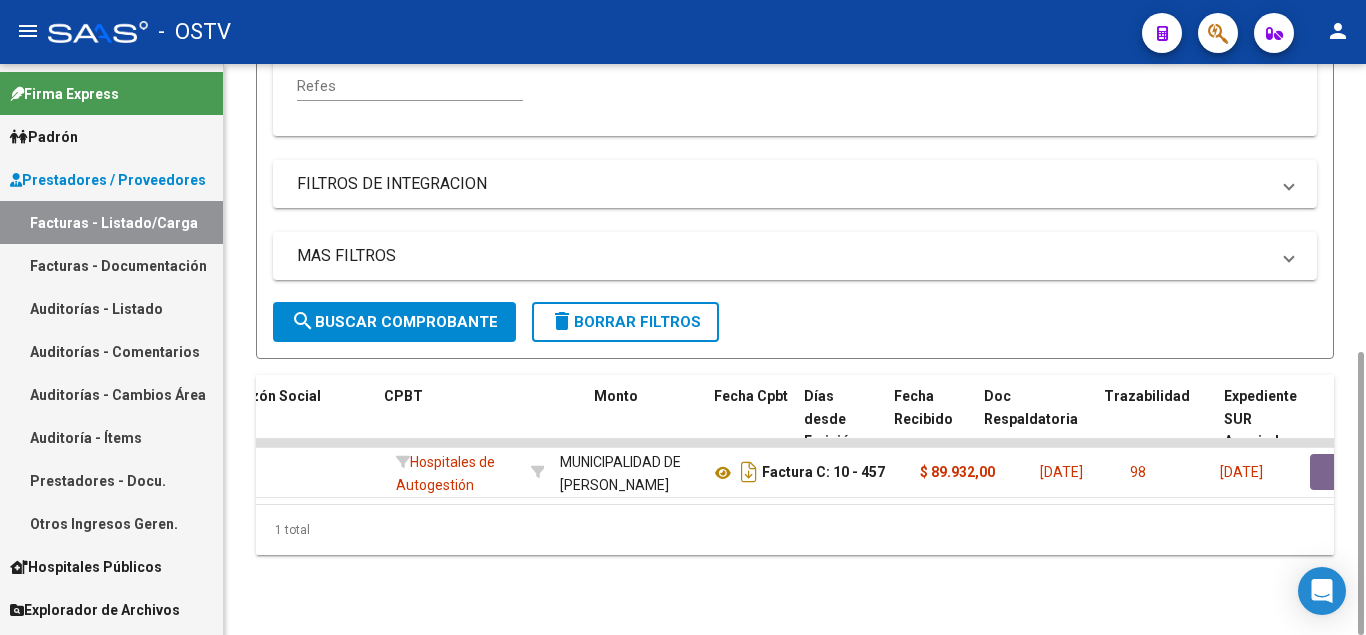 scroll, scrollTop: 0, scrollLeft: 658, axis: horizontal 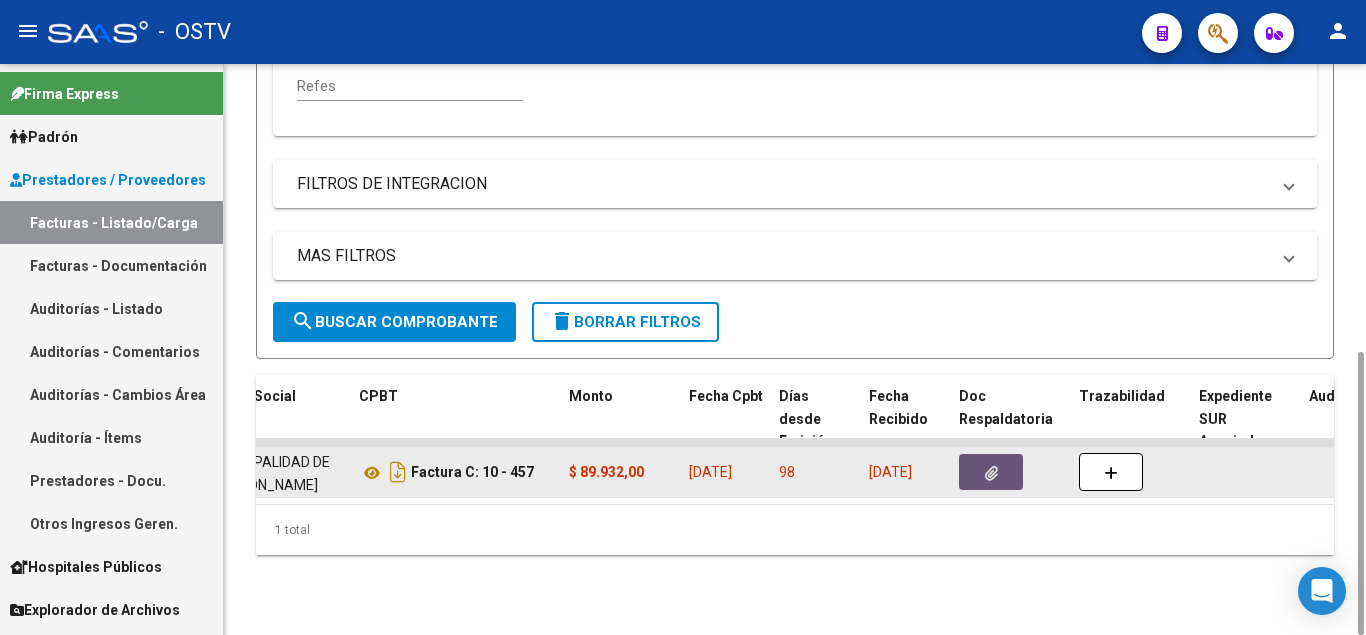 click 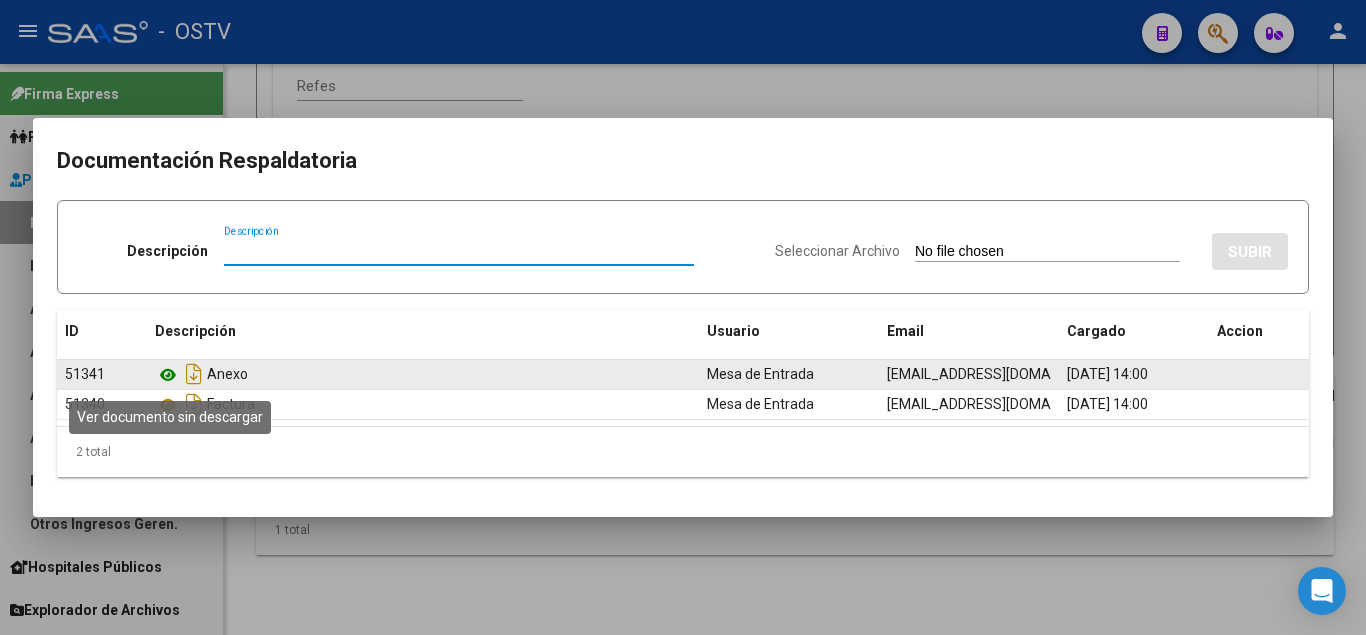 click 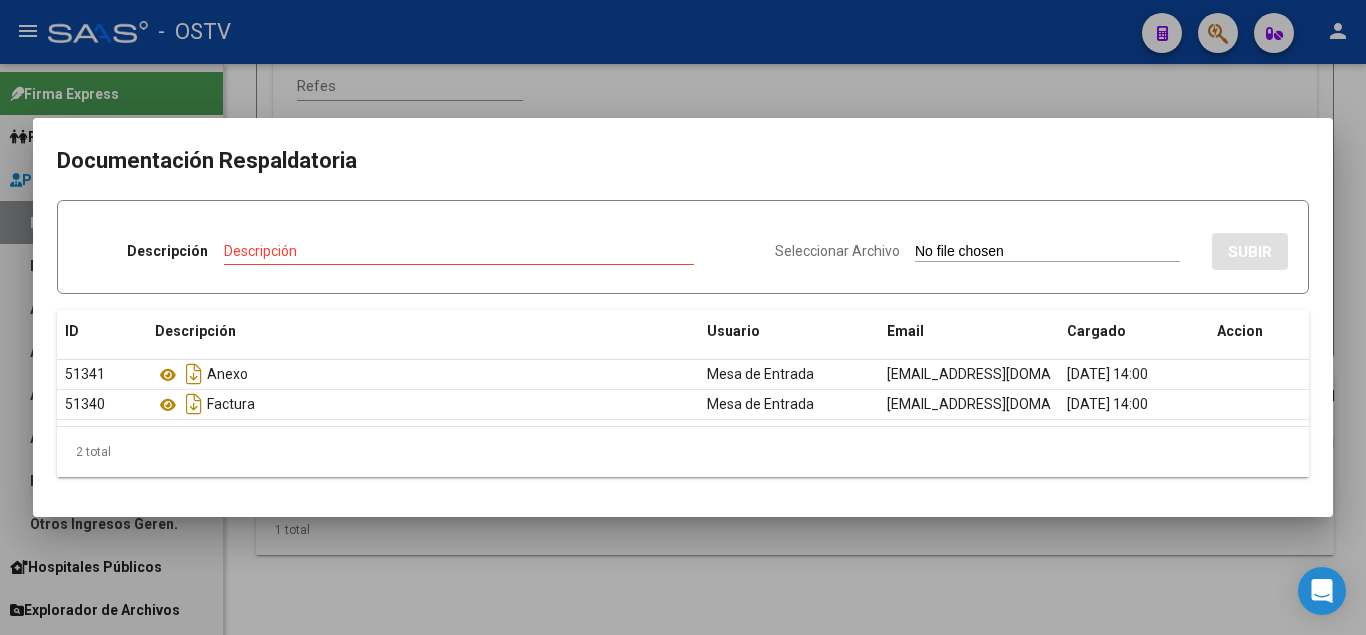 click at bounding box center (683, 317) 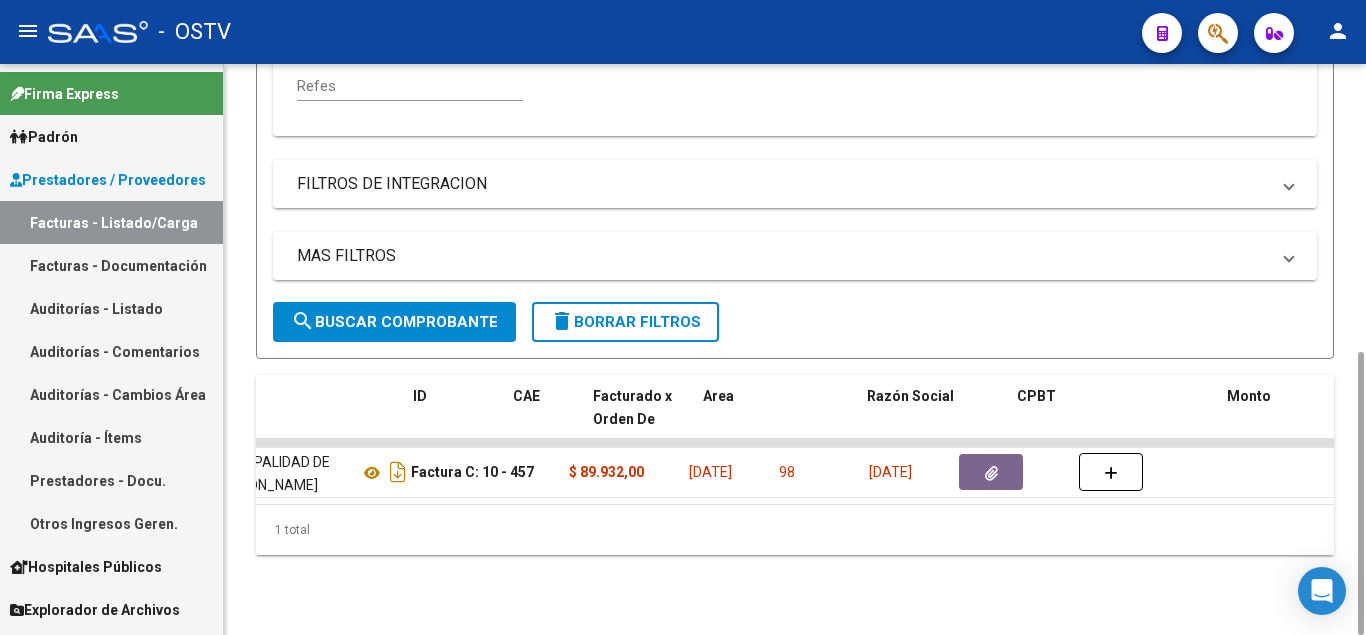 scroll, scrollTop: 0, scrollLeft: 0, axis: both 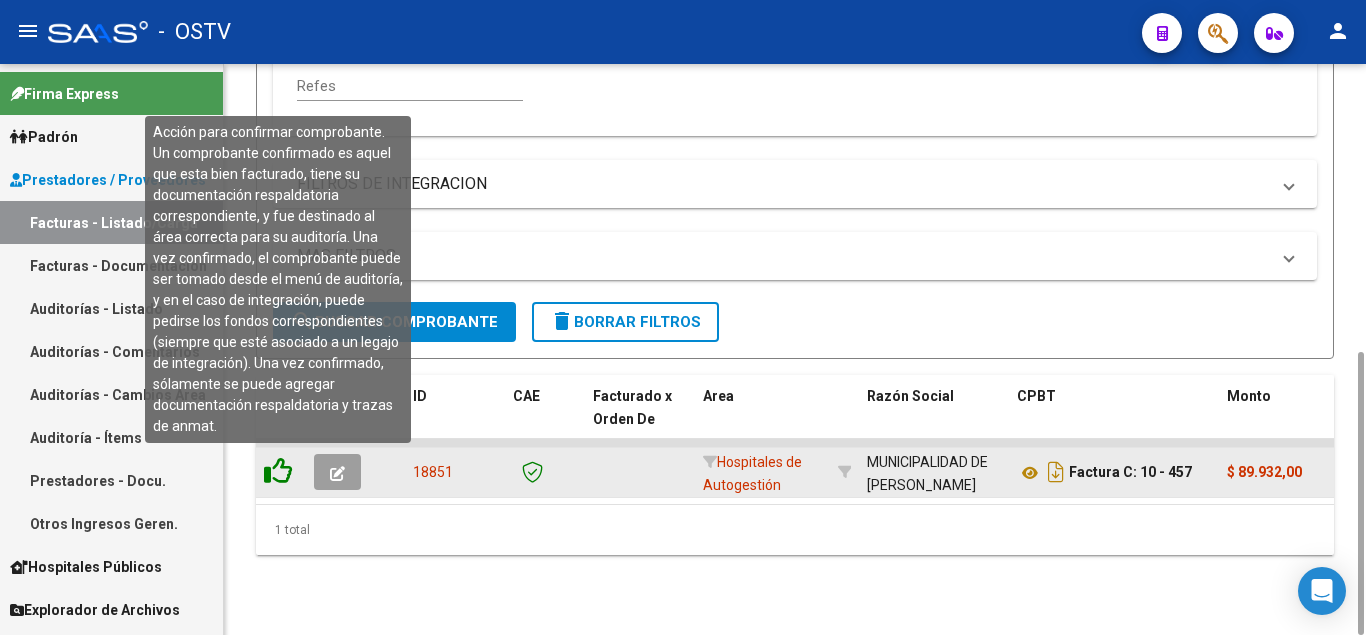 click 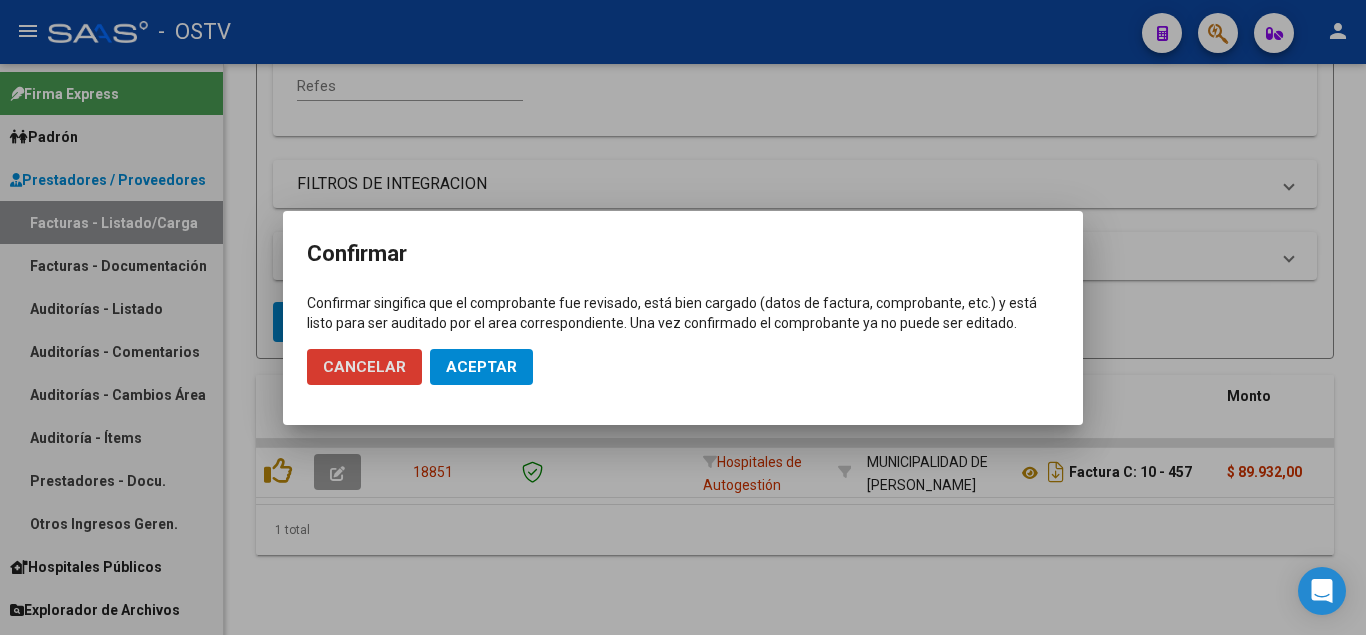 click on "Aceptar" 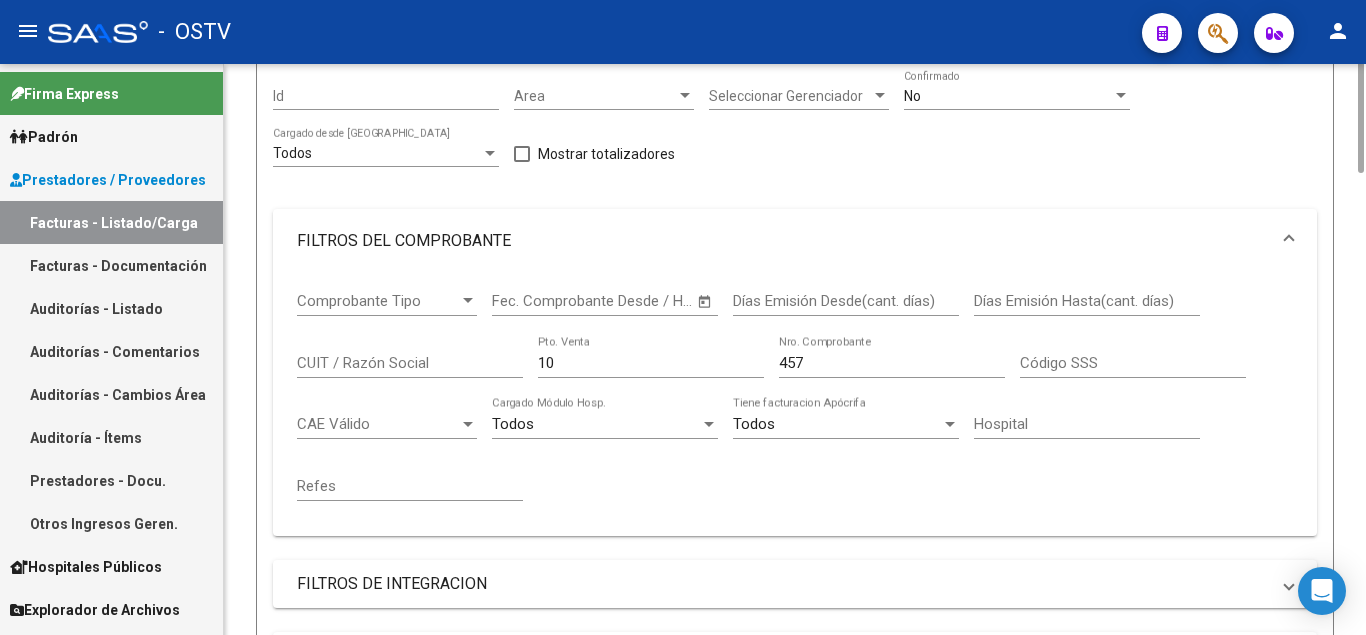 scroll, scrollTop: 0, scrollLeft: 0, axis: both 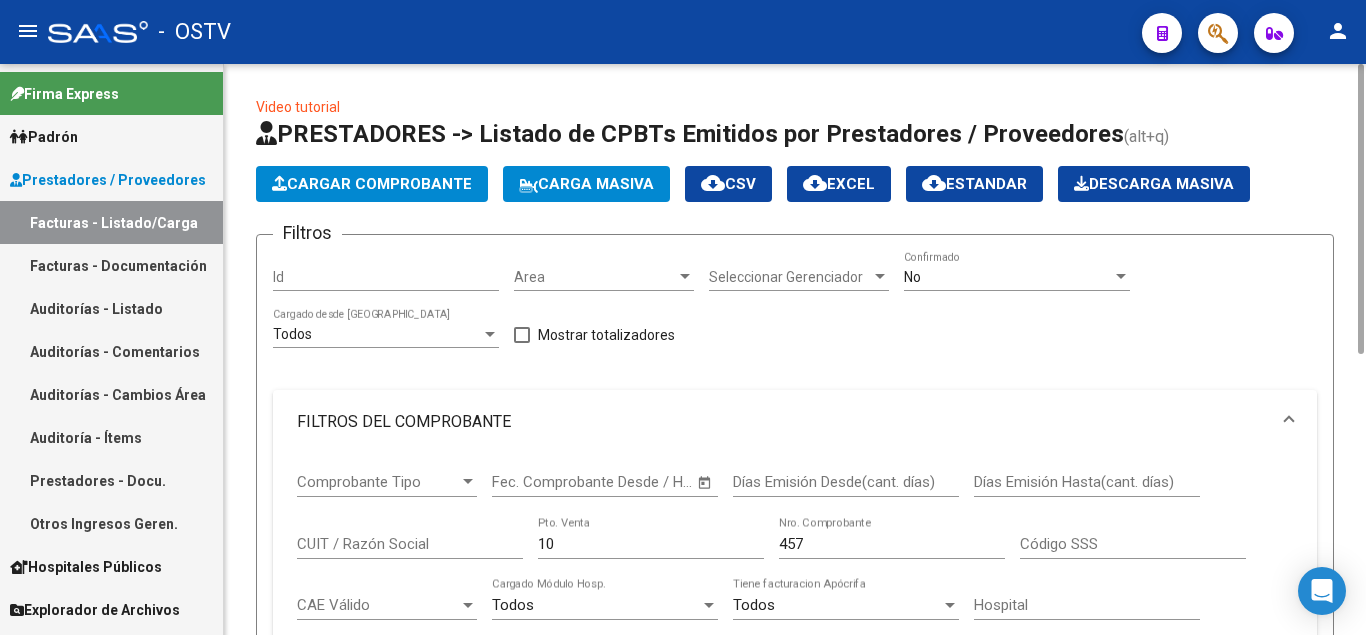 drag, startPoint x: 590, startPoint y: 550, endPoint x: 510, endPoint y: 550, distance: 80 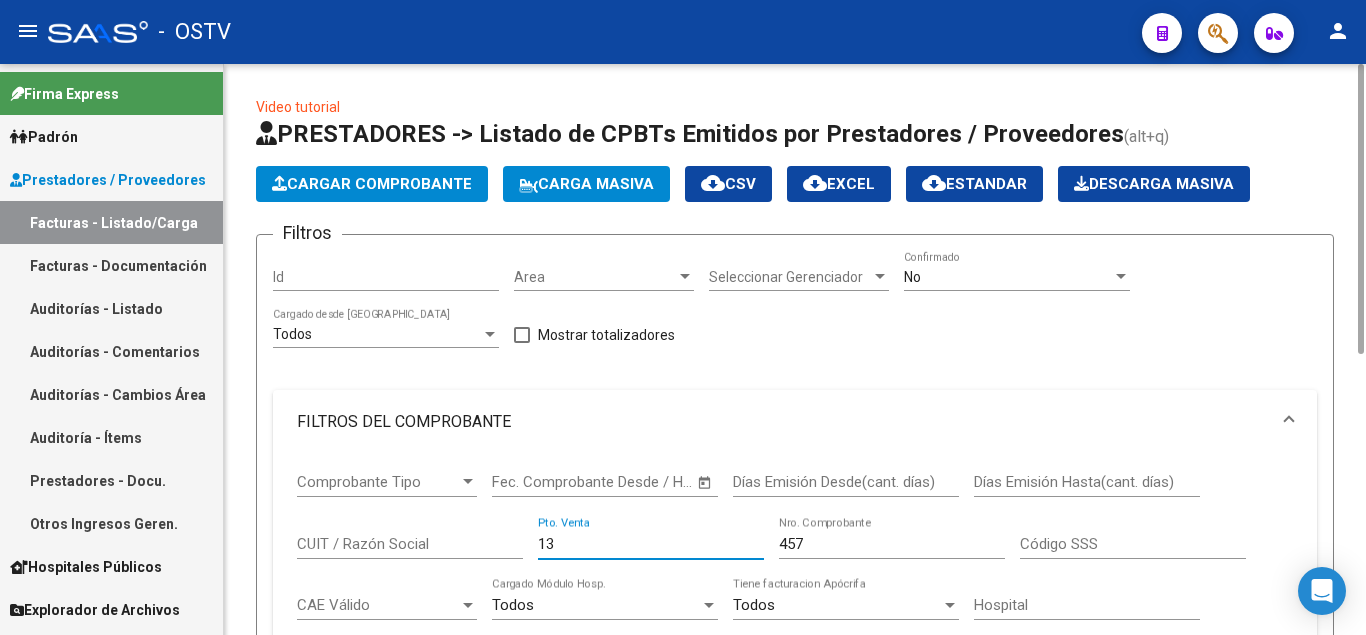 type on "13" 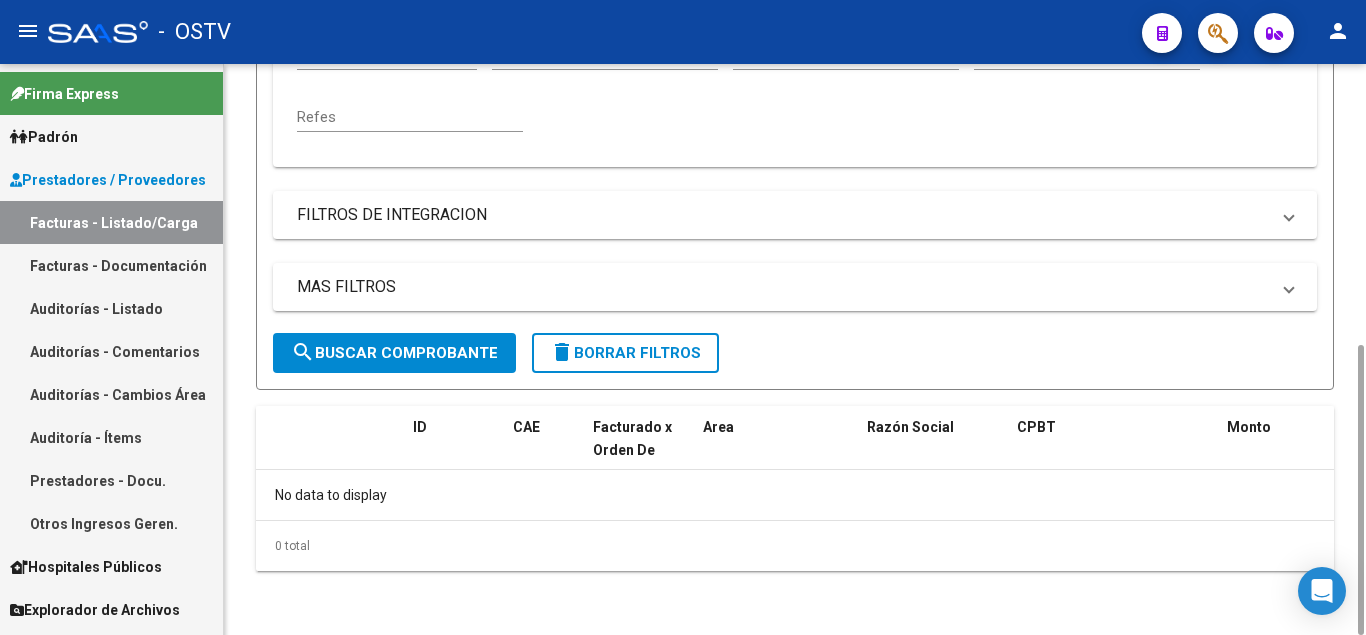 scroll, scrollTop: 150, scrollLeft: 0, axis: vertical 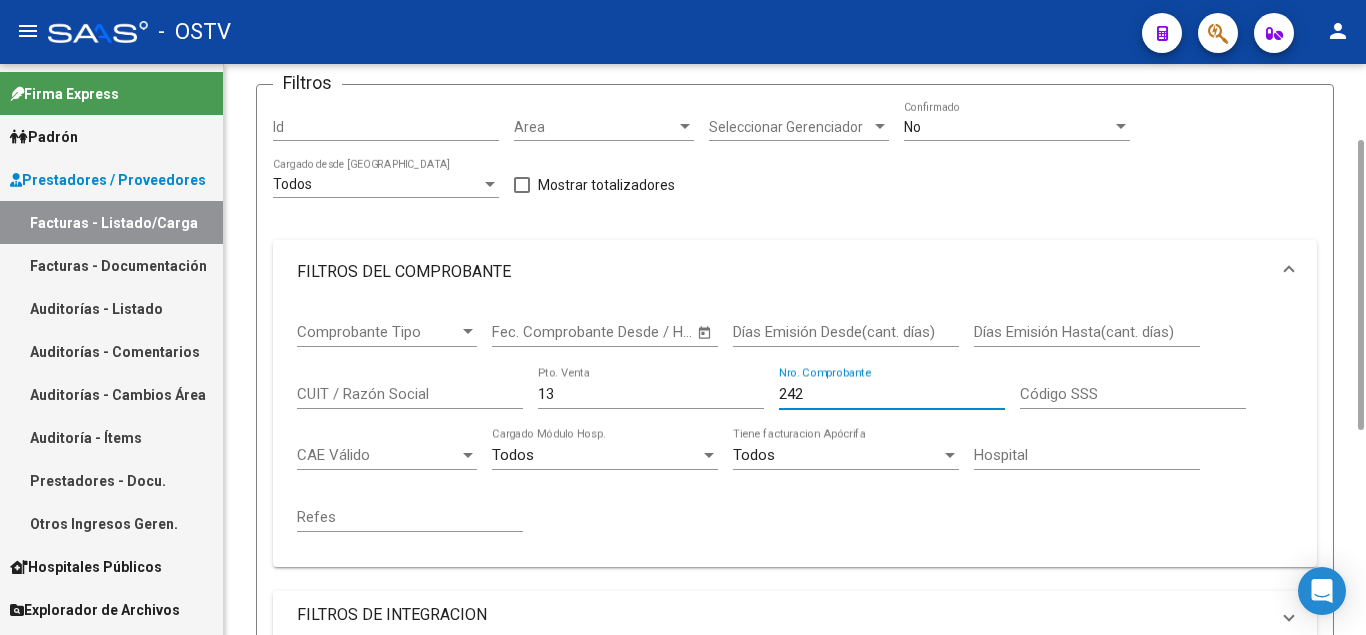 drag, startPoint x: 831, startPoint y: 397, endPoint x: 754, endPoint y: 397, distance: 77 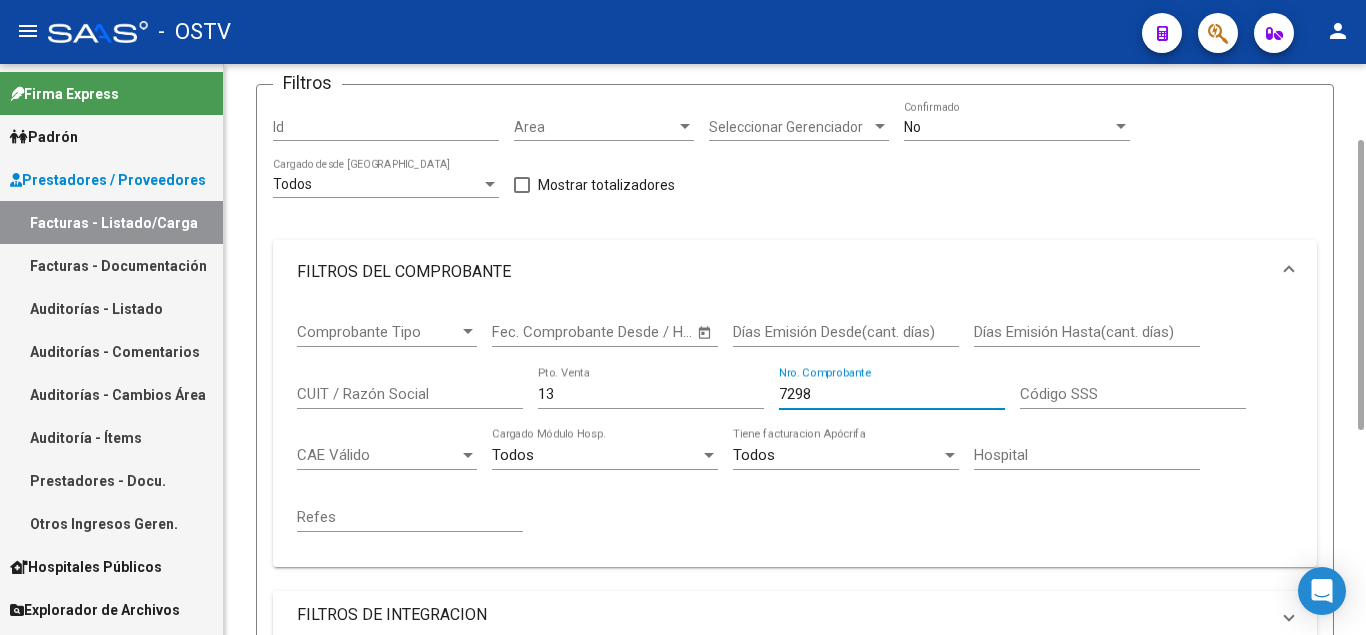type on "7298" 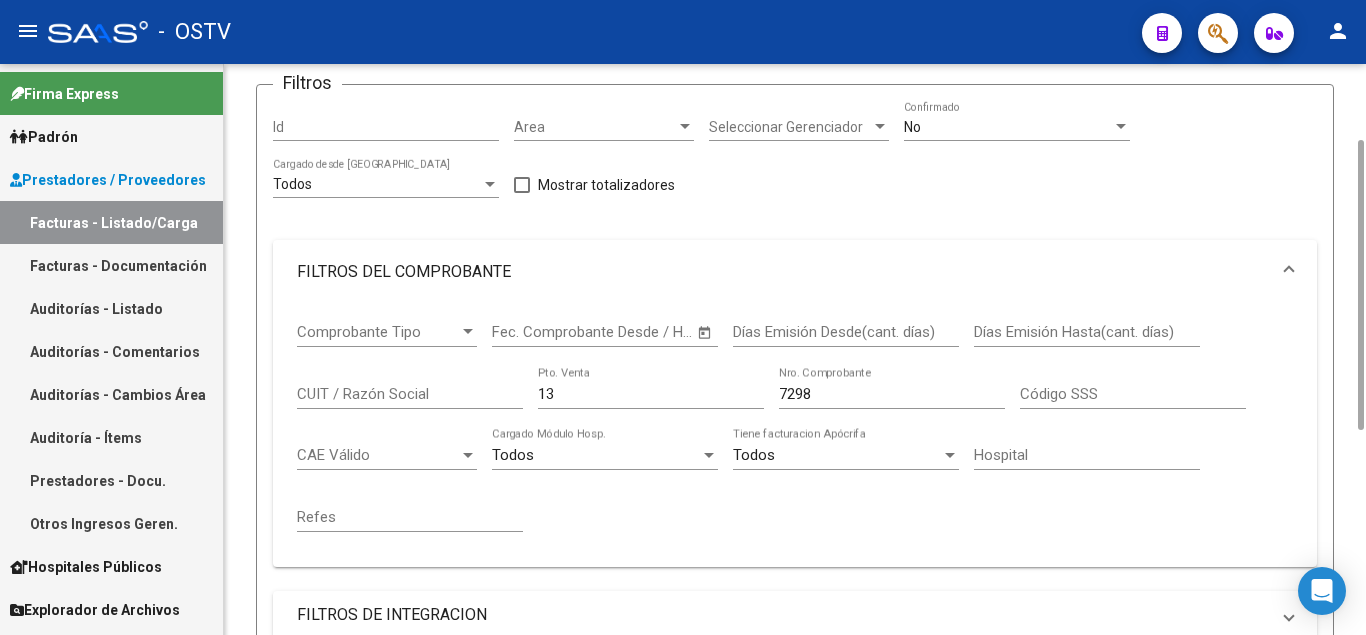 click on "13 Pto. Venta" 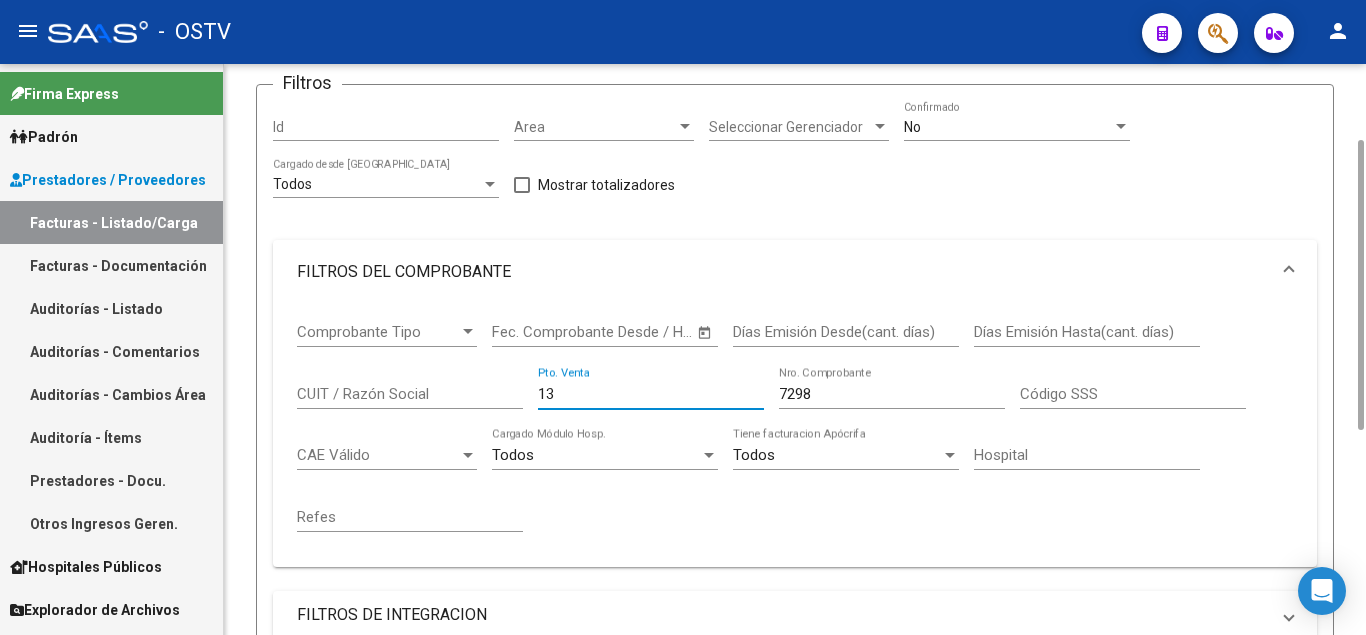click on "13 Pto. Venta" 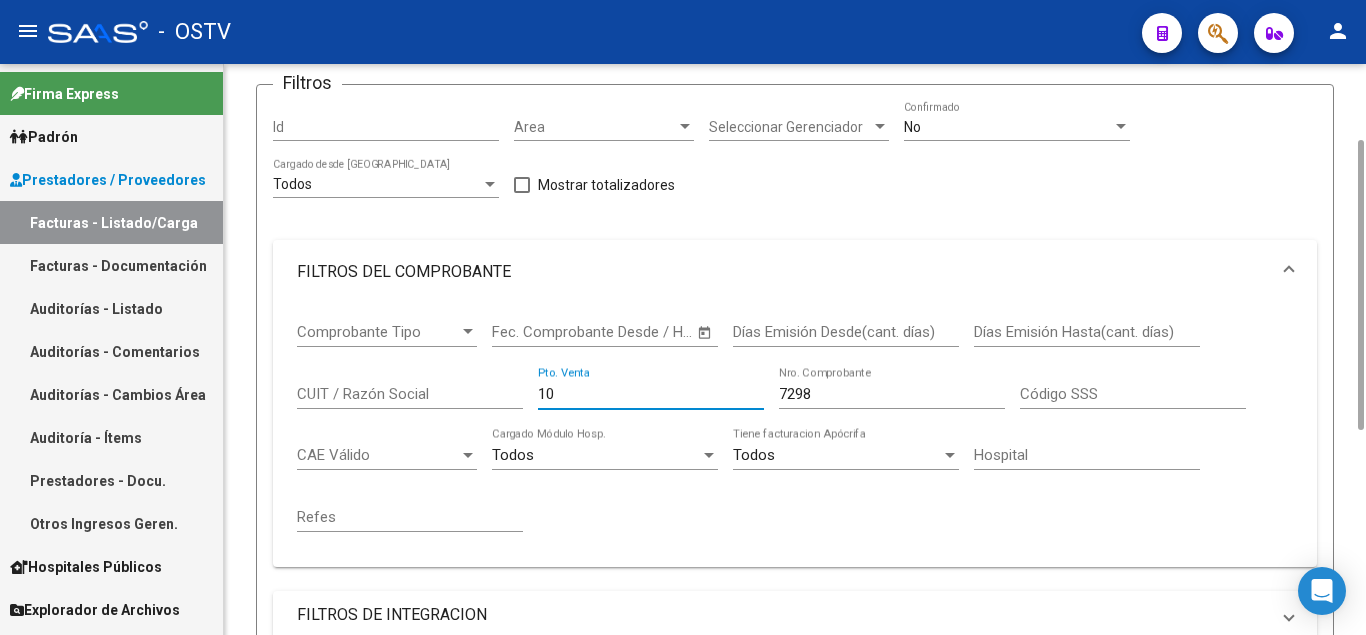 type on "10" 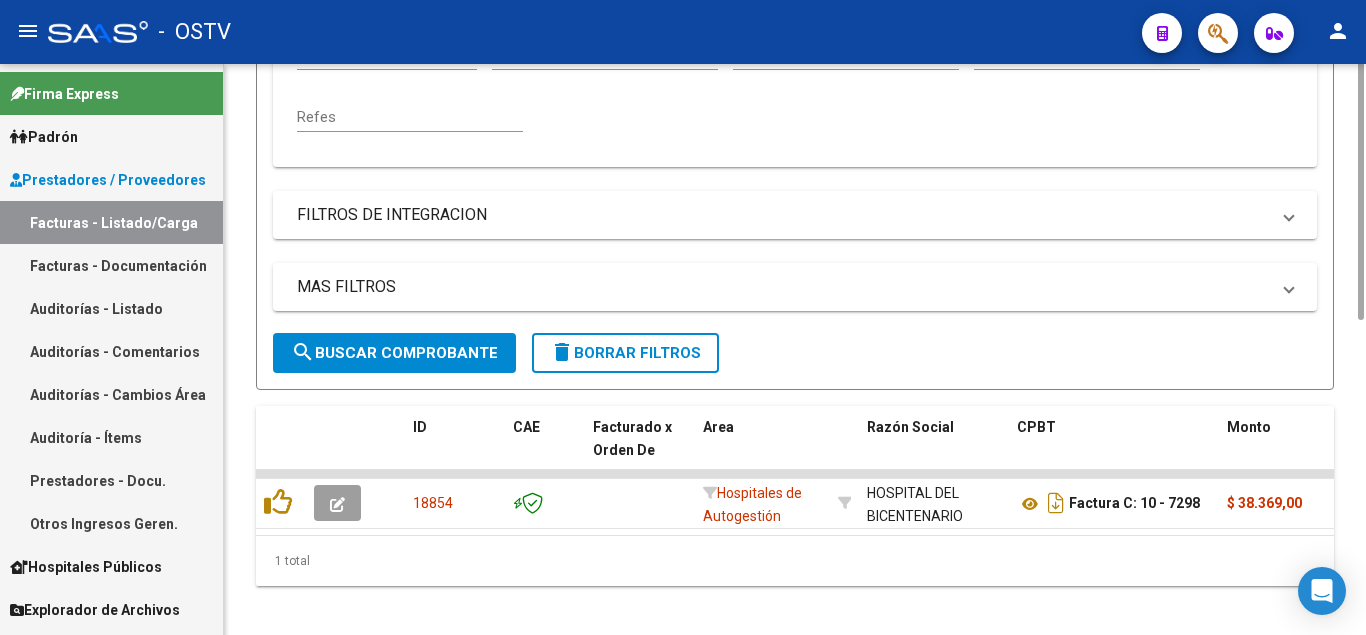 scroll, scrollTop: 581, scrollLeft: 0, axis: vertical 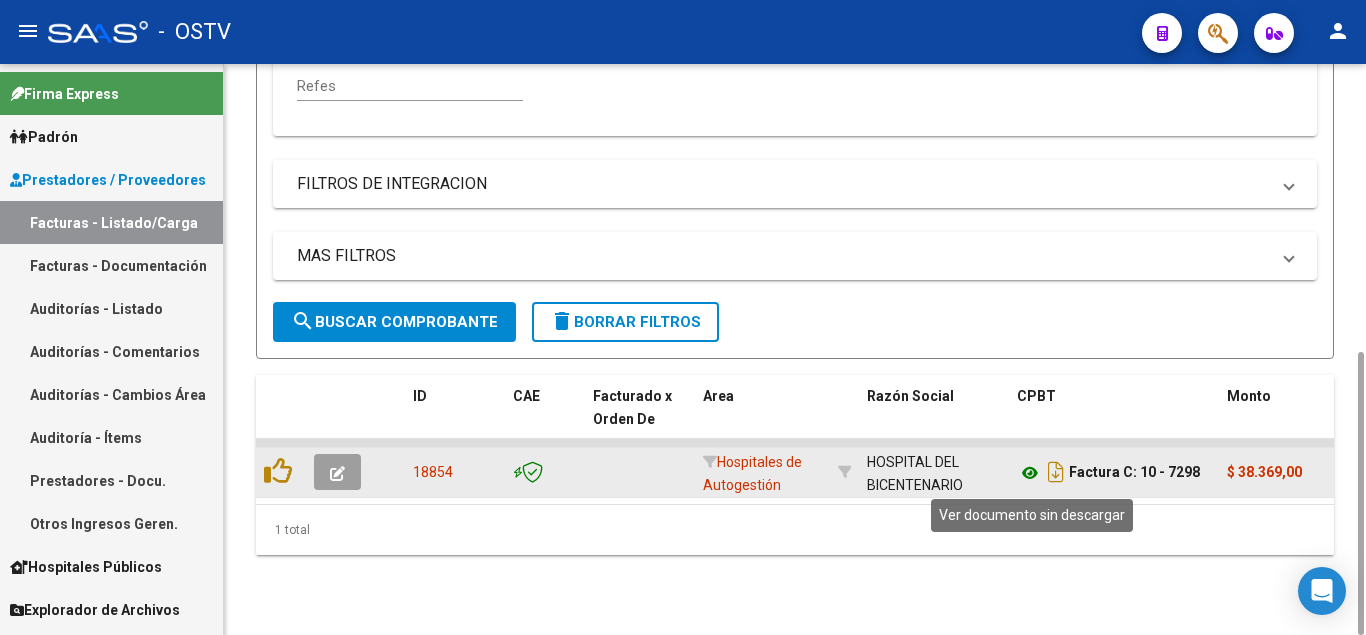 click 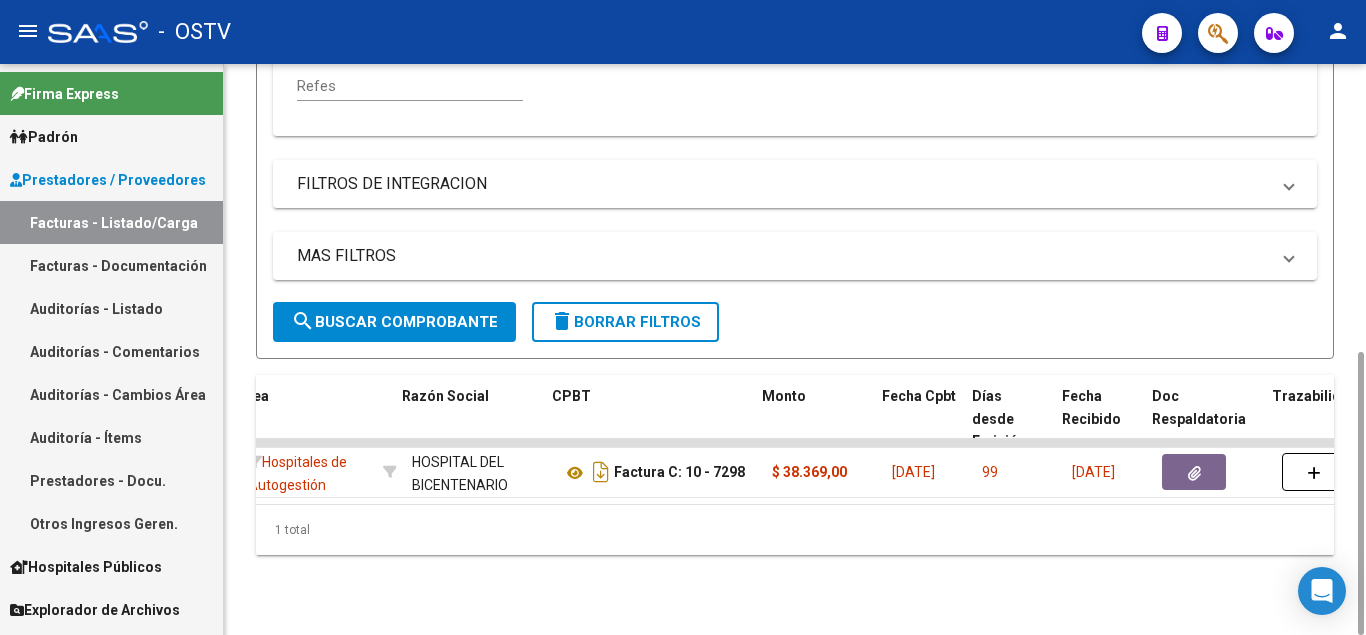 scroll, scrollTop: 0, scrollLeft: 465, axis: horizontal 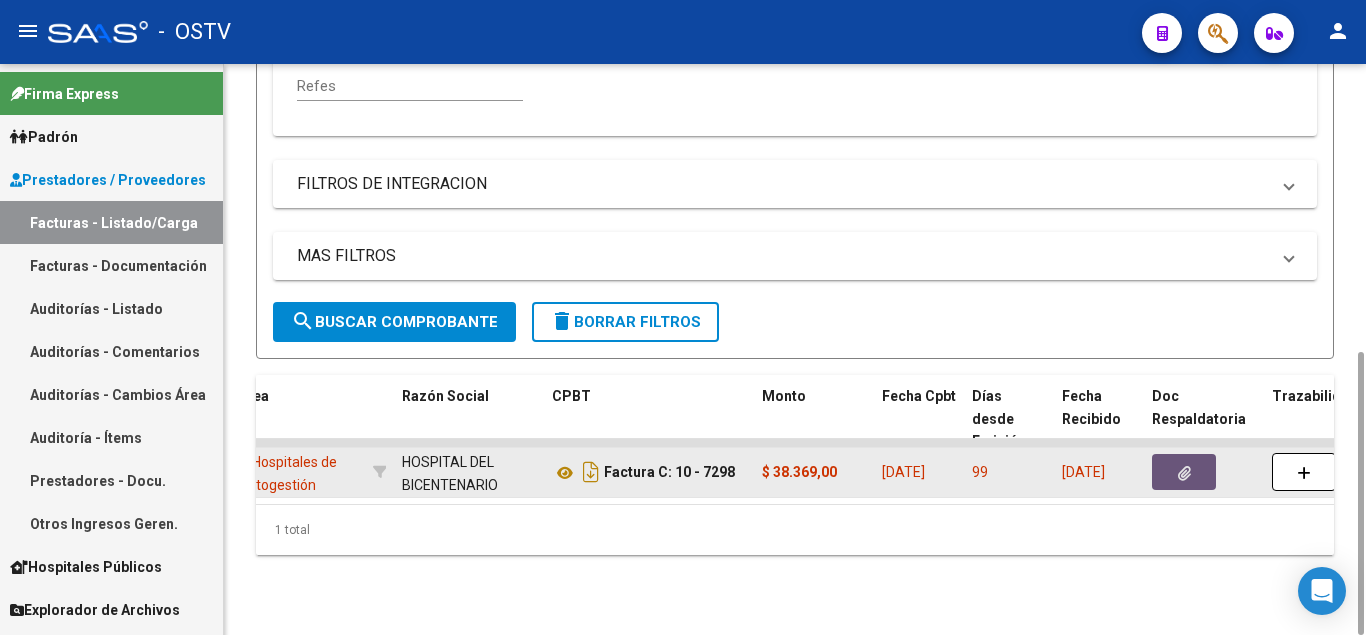 click 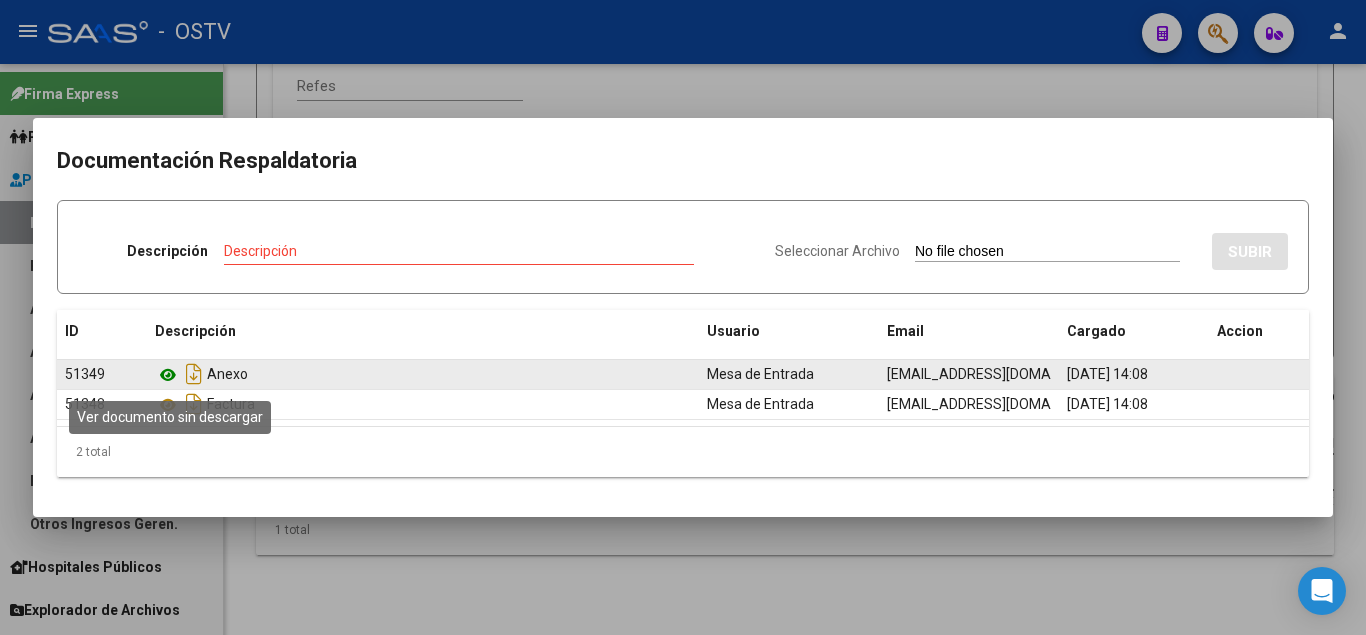 click 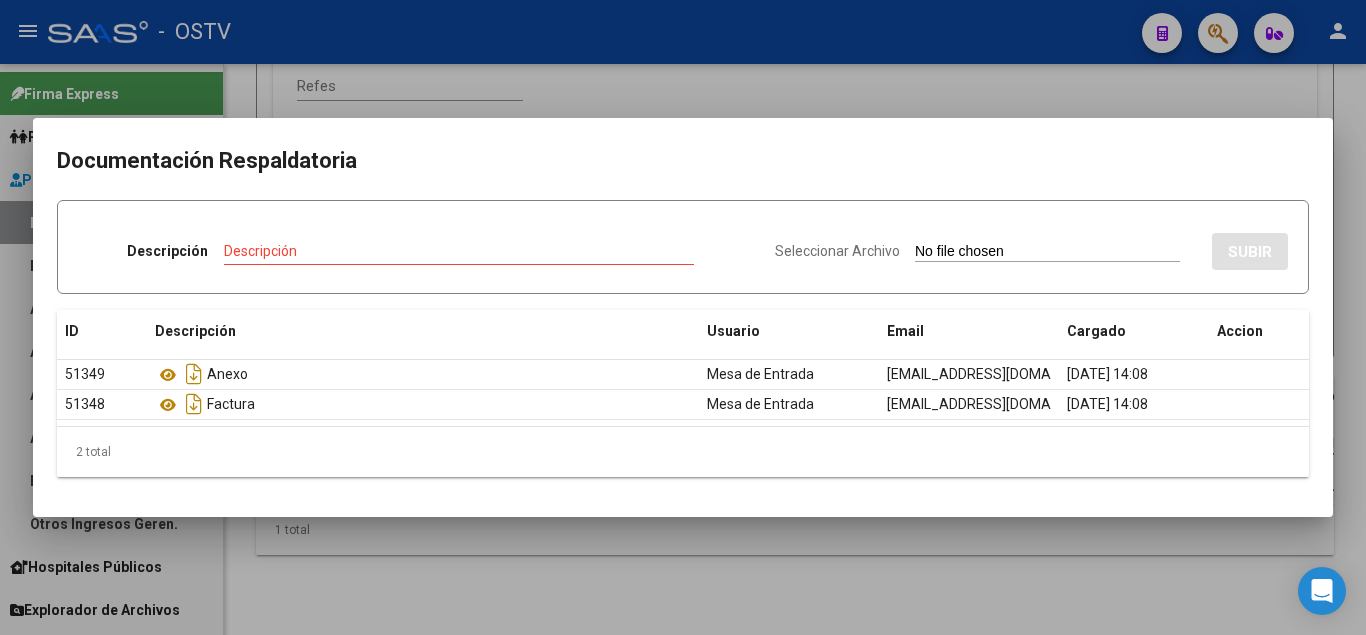 click at bounding box center [683, 317] 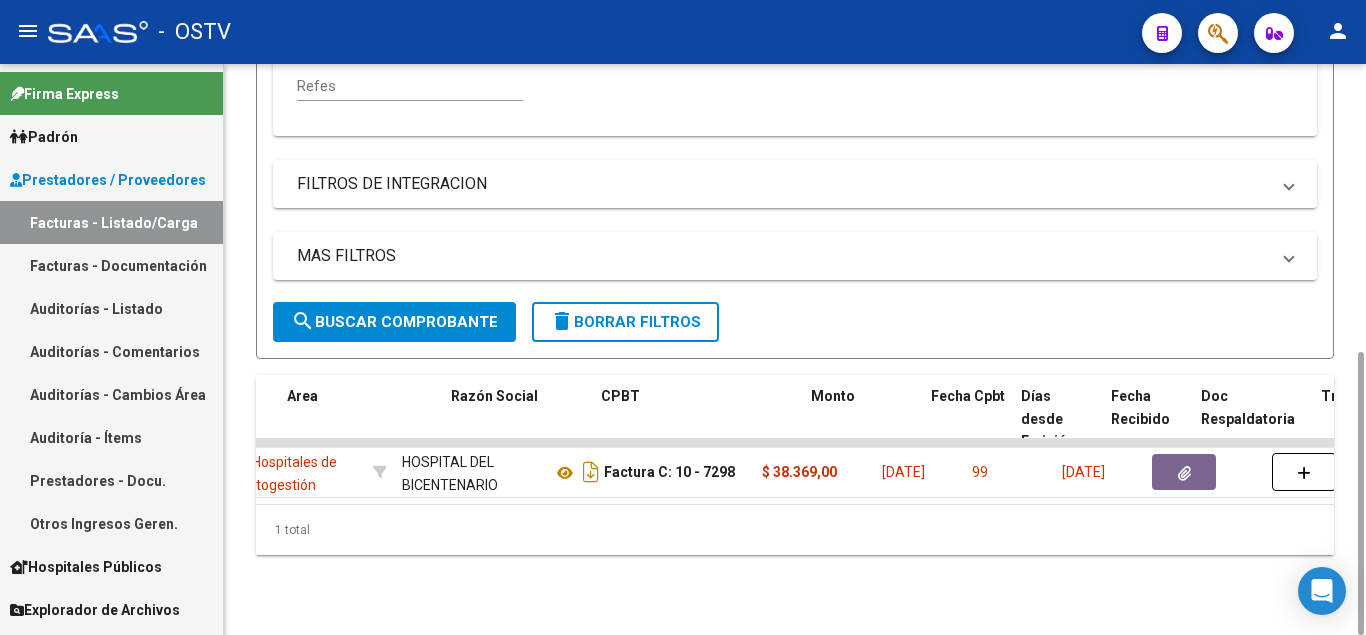 scroll, scrollTop: 0, scrollLeft: 0, axis: both 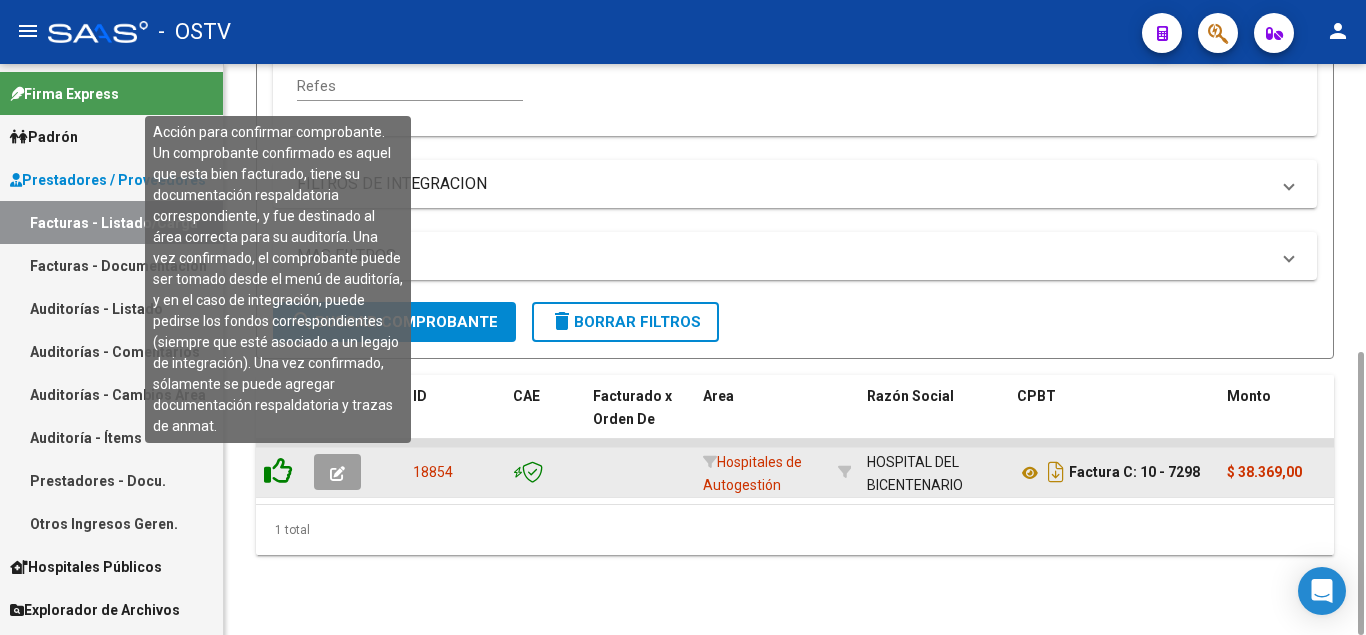 click 